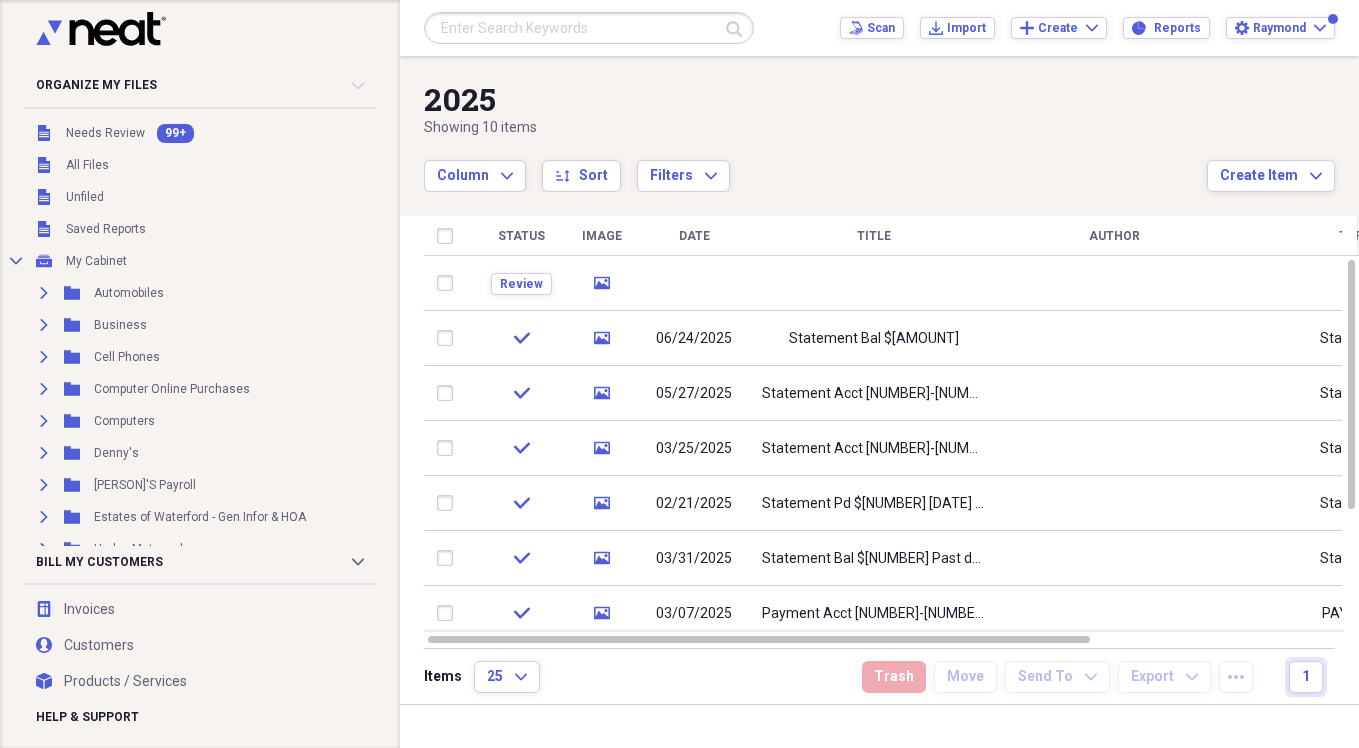 scroll, scrollTop: 0, scrollLeft: 0, axis: both 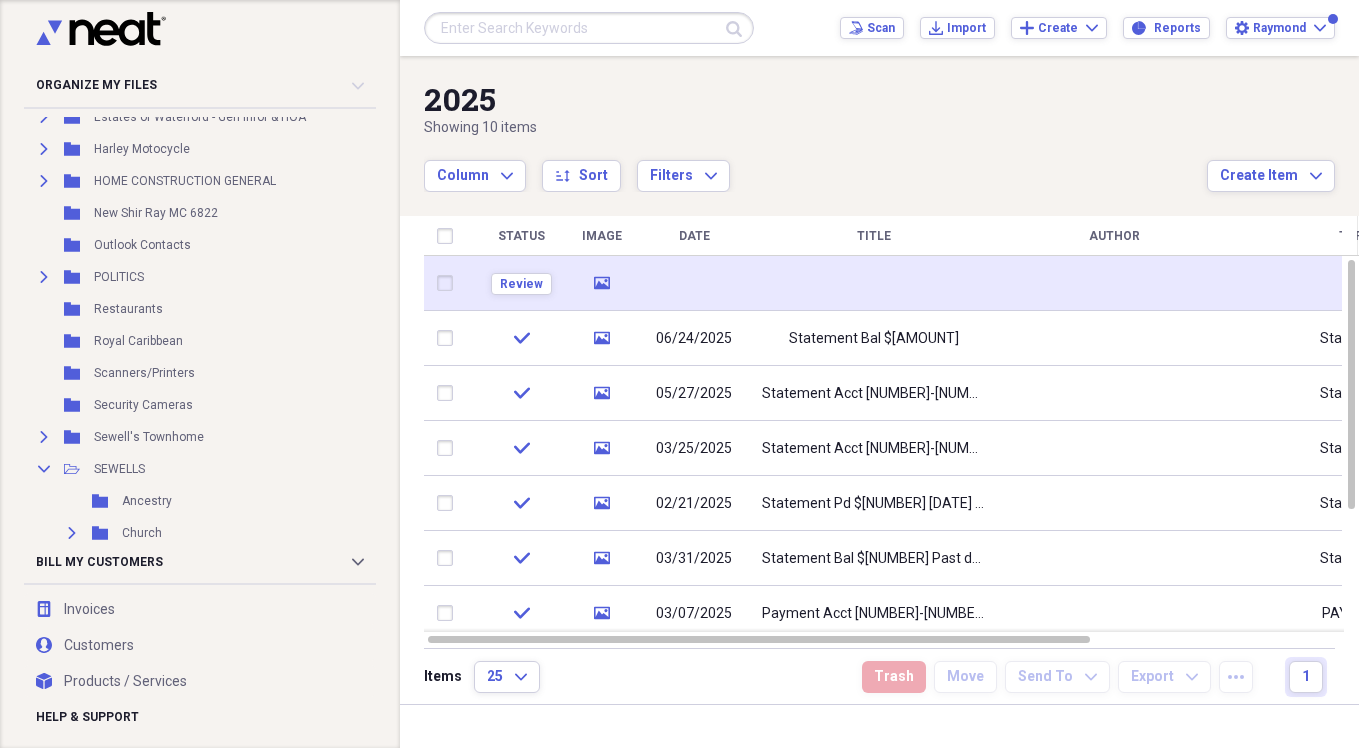 click at bounding box center (874, 283) 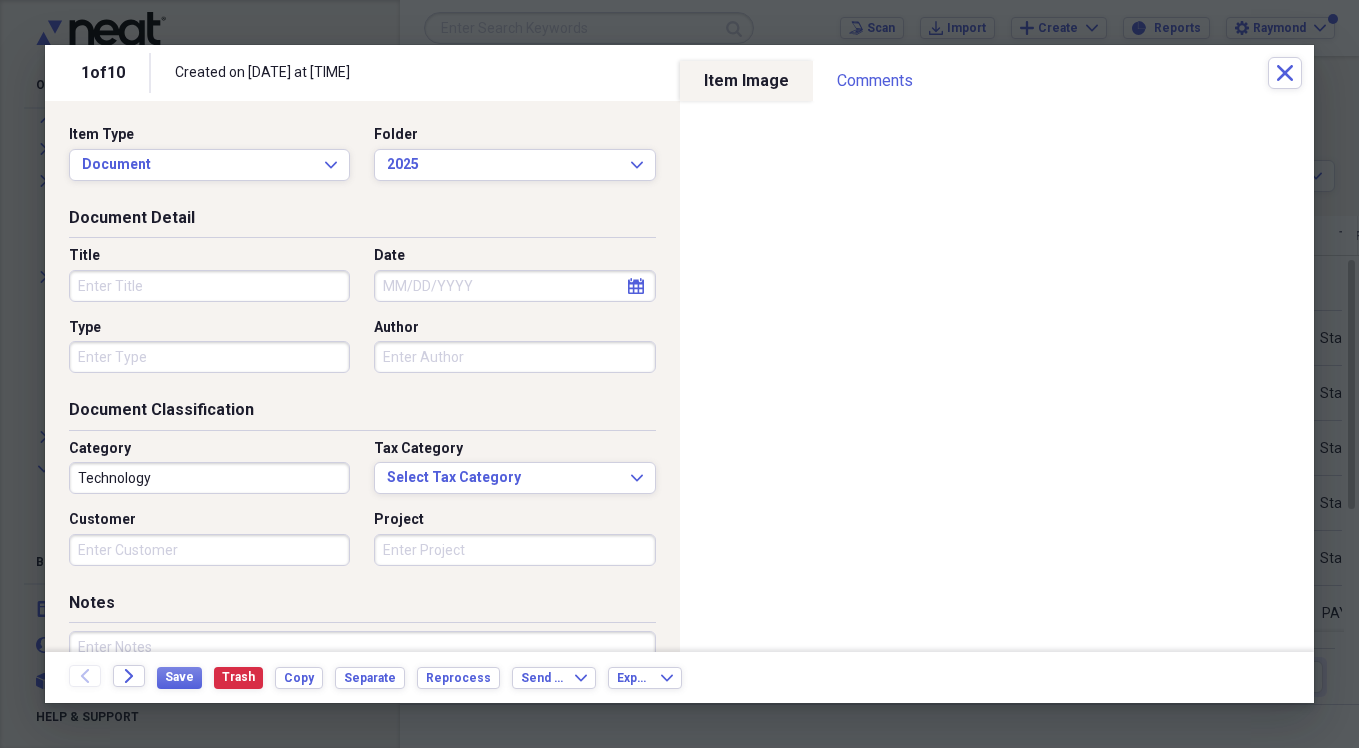 click on "Title" at bounding box center [209, 286] 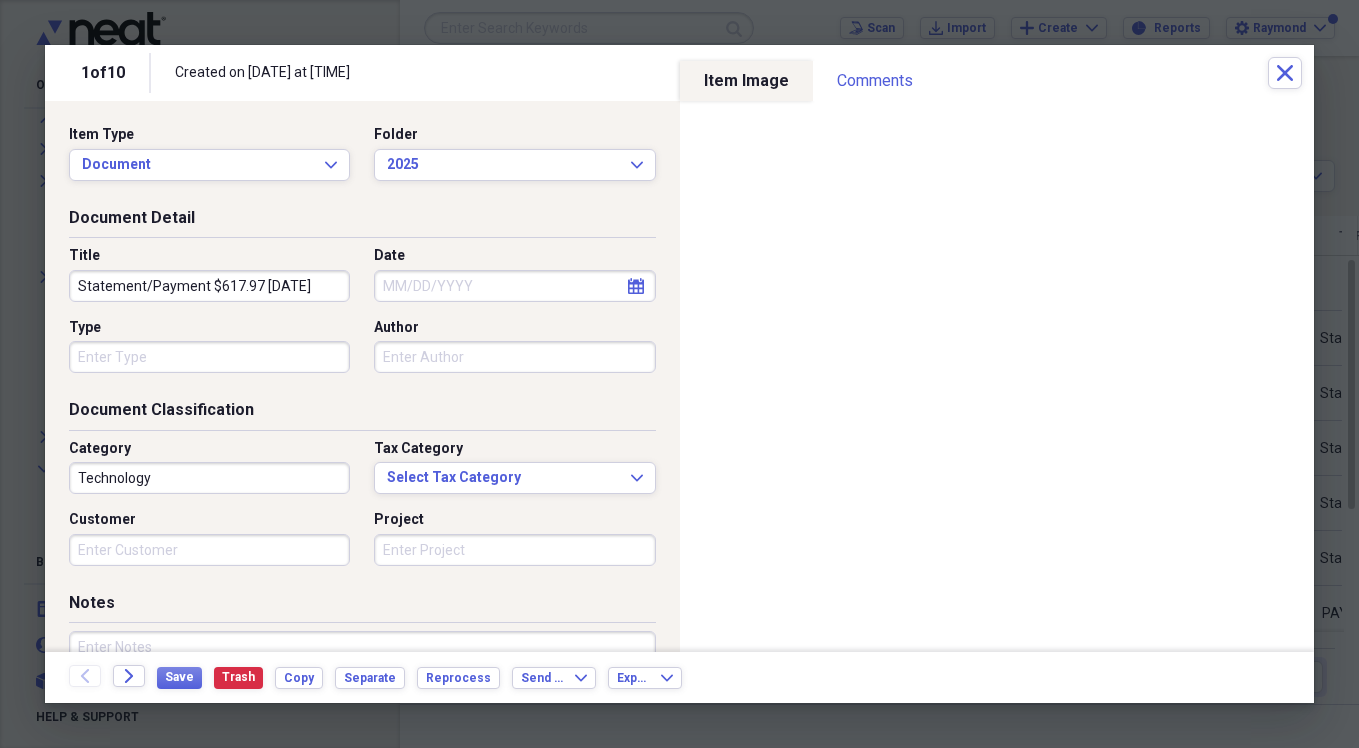 type on "Statement/Payment $617.97 [DATE]" 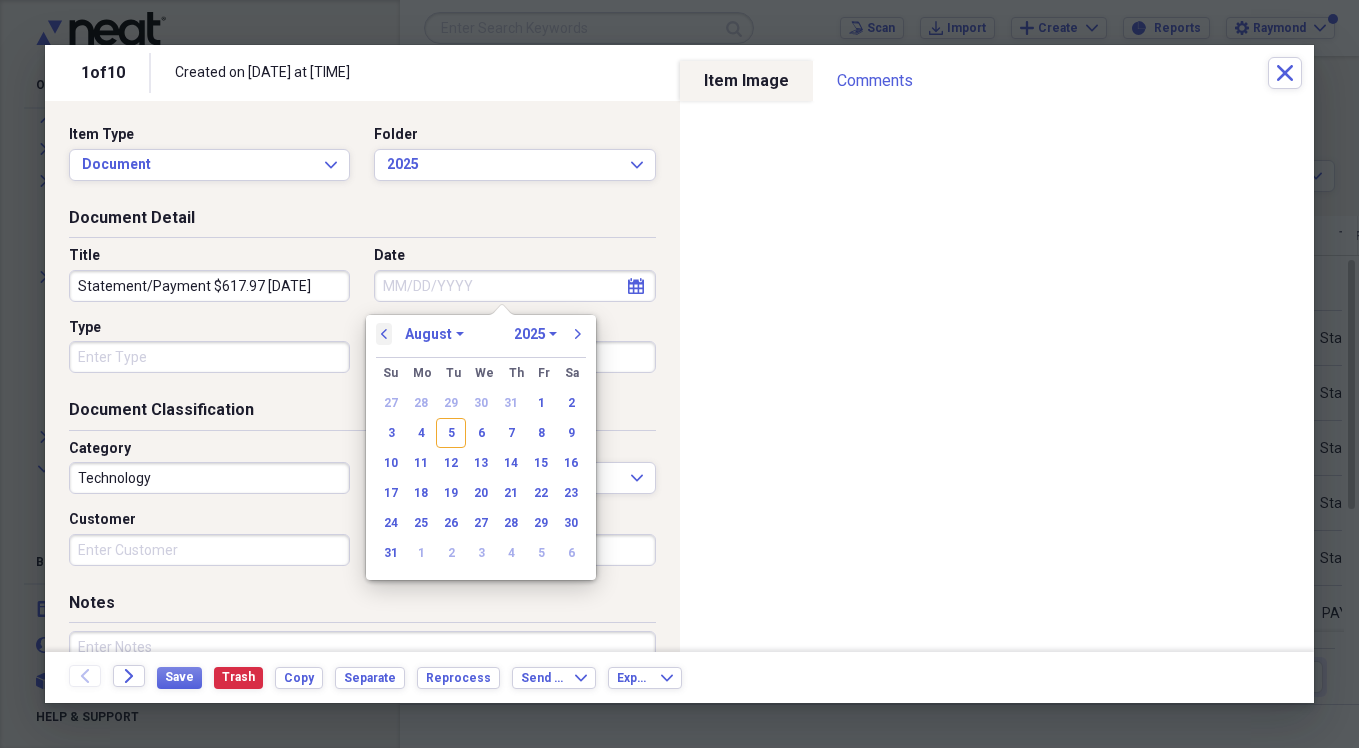 click on "previous" at bounding box center [384, 334] 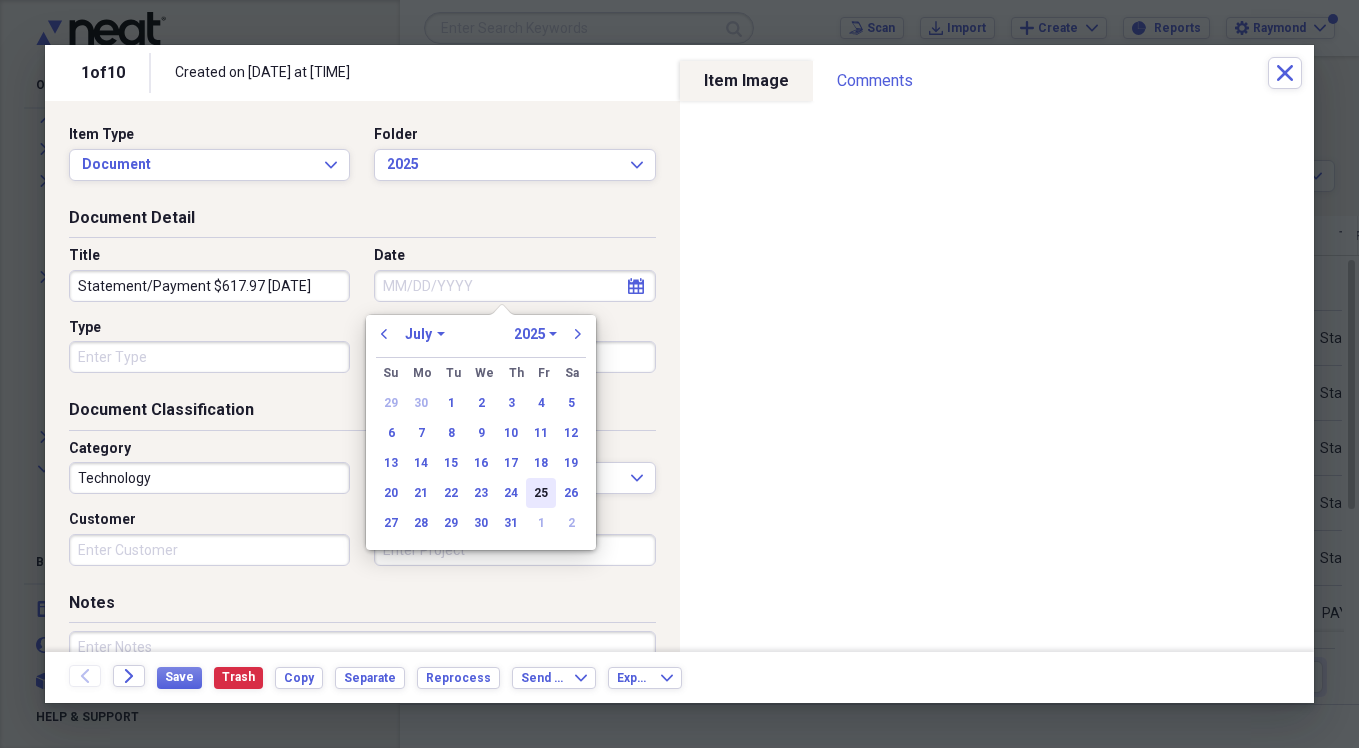 click on "25" at bounding box center [541, 493] 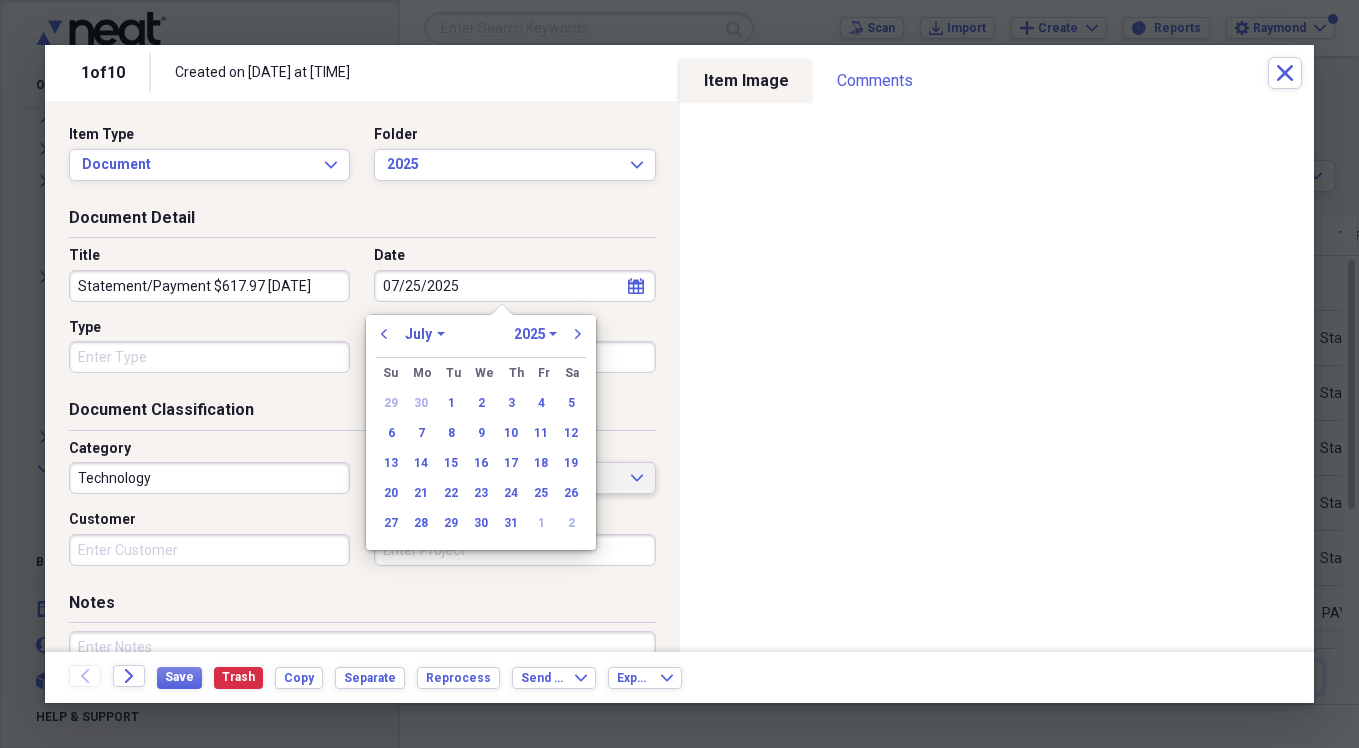 type on "07/25/2025" 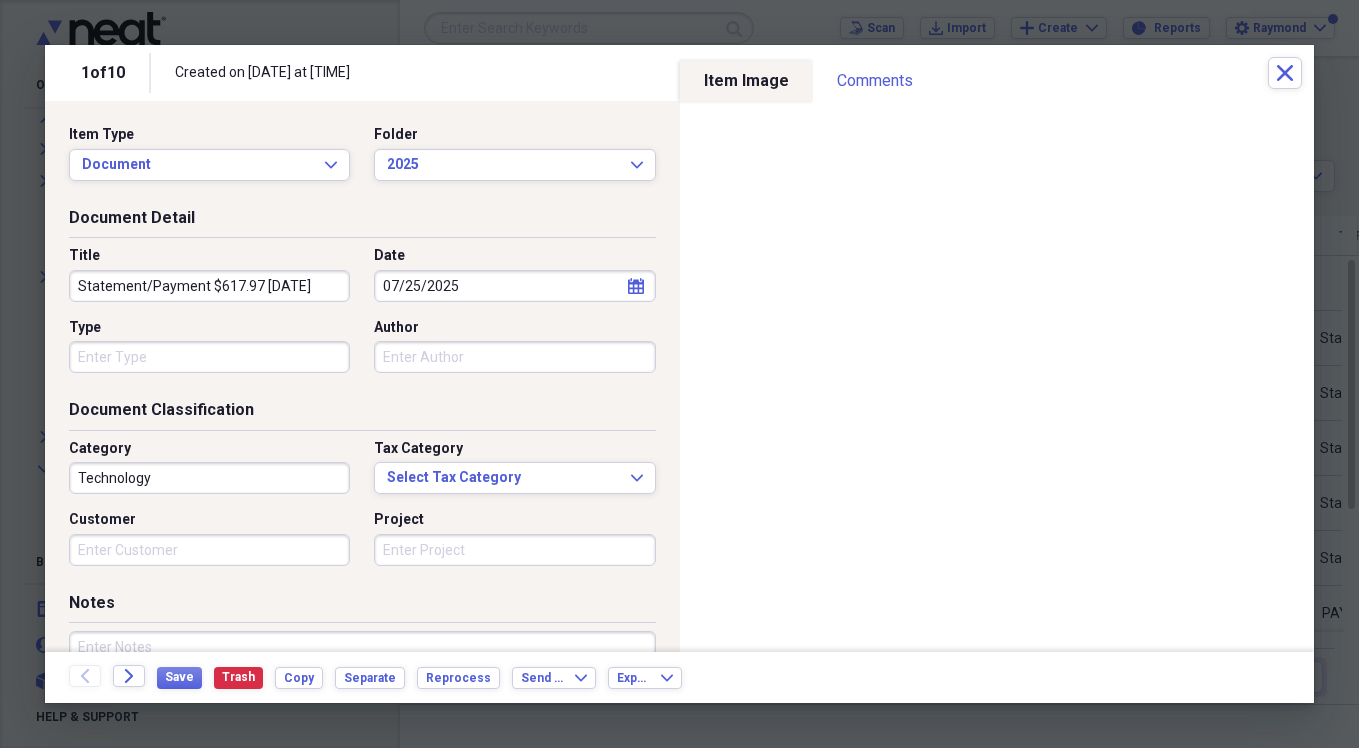 click on "Type" at bounding box center (209, 357) 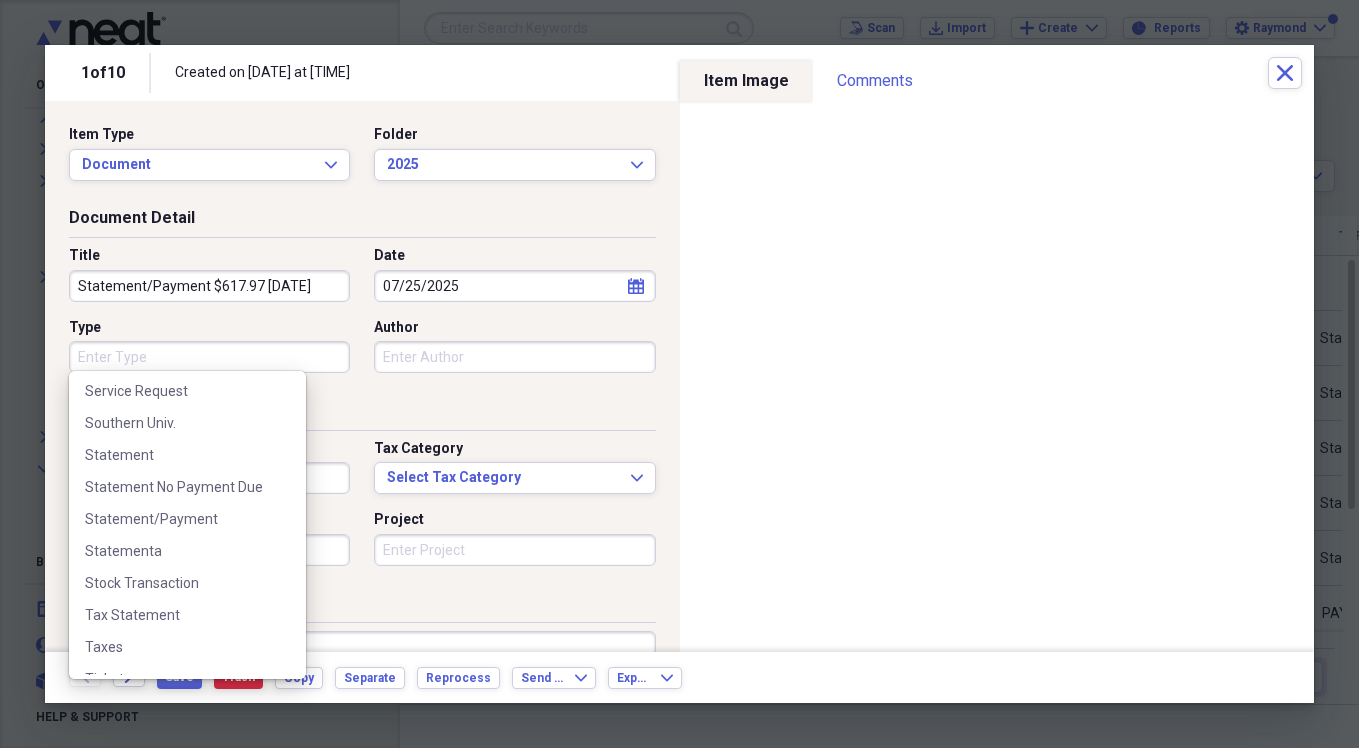 scroll, scrollTop: 2600, scrollLeft: 0, axis: vertical 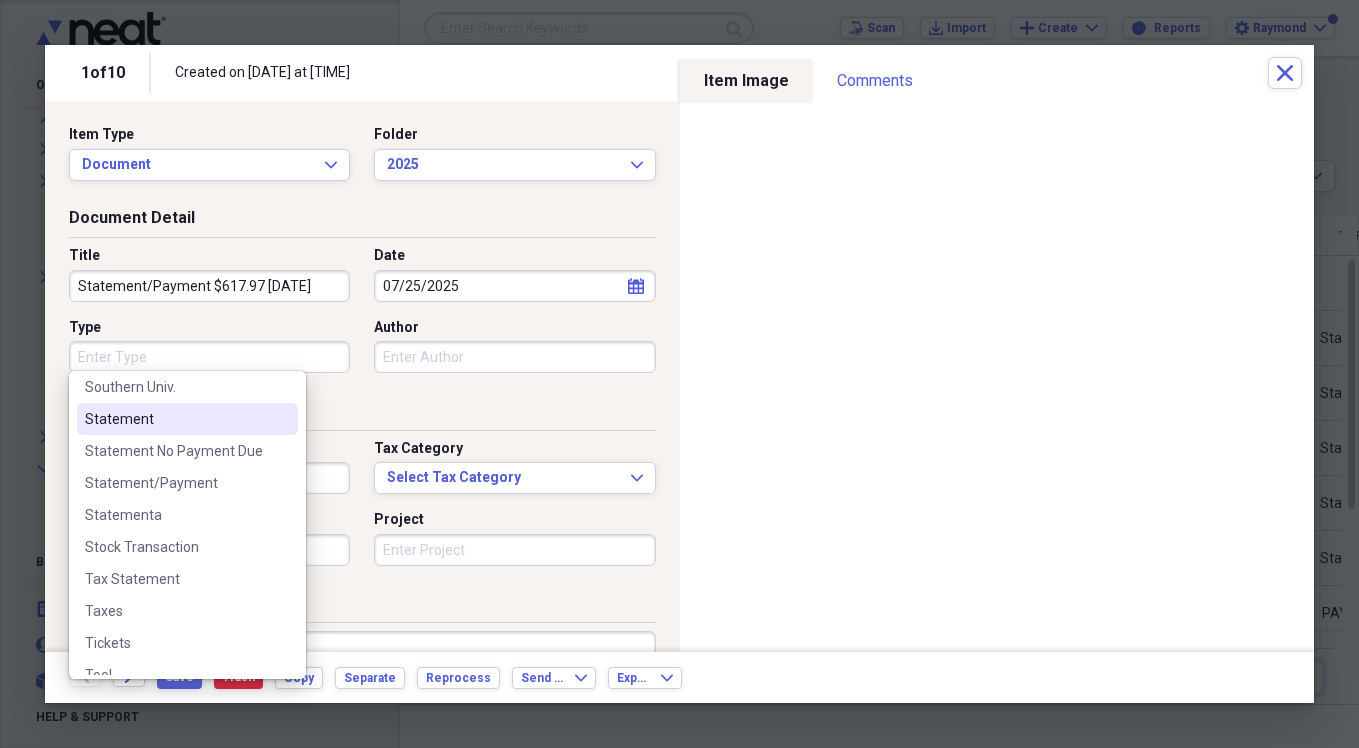 click on "Statement" at bounding box center [187, 419] 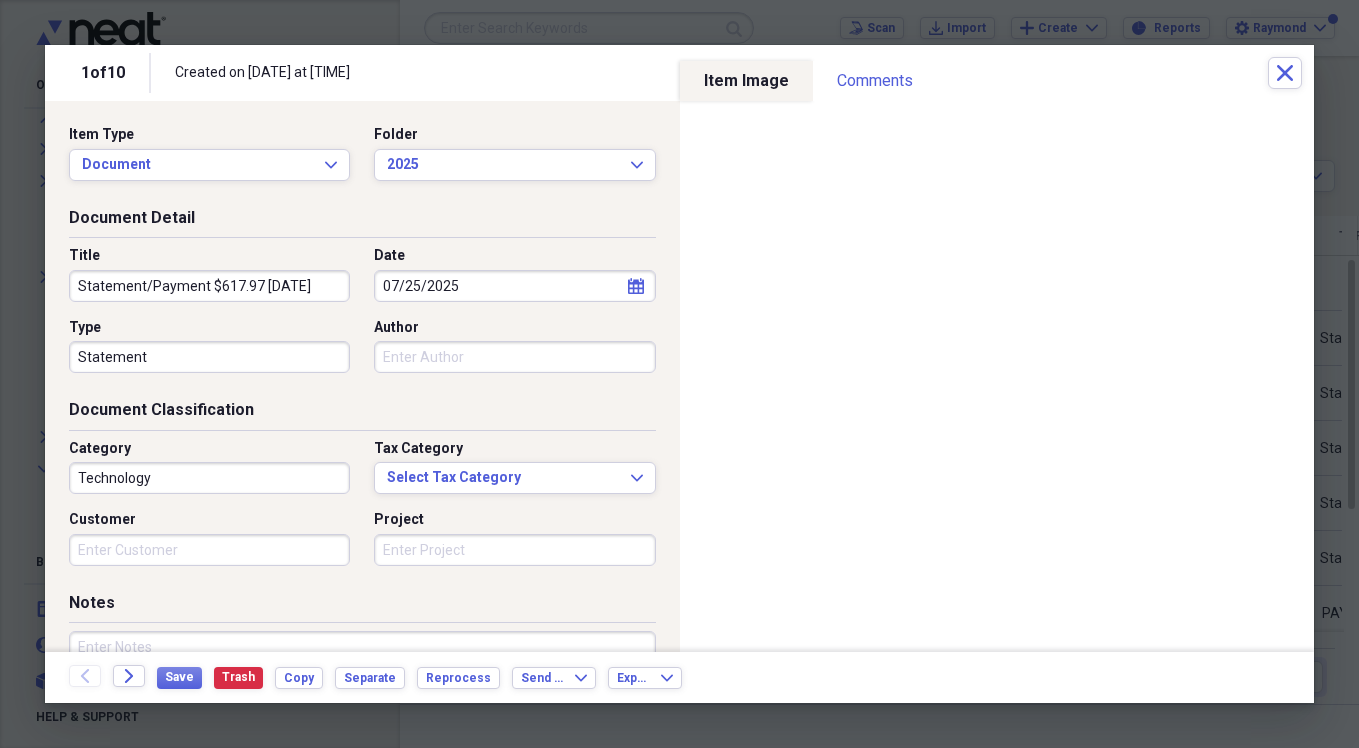 click on "Technology" at bounding box center (209, 478) 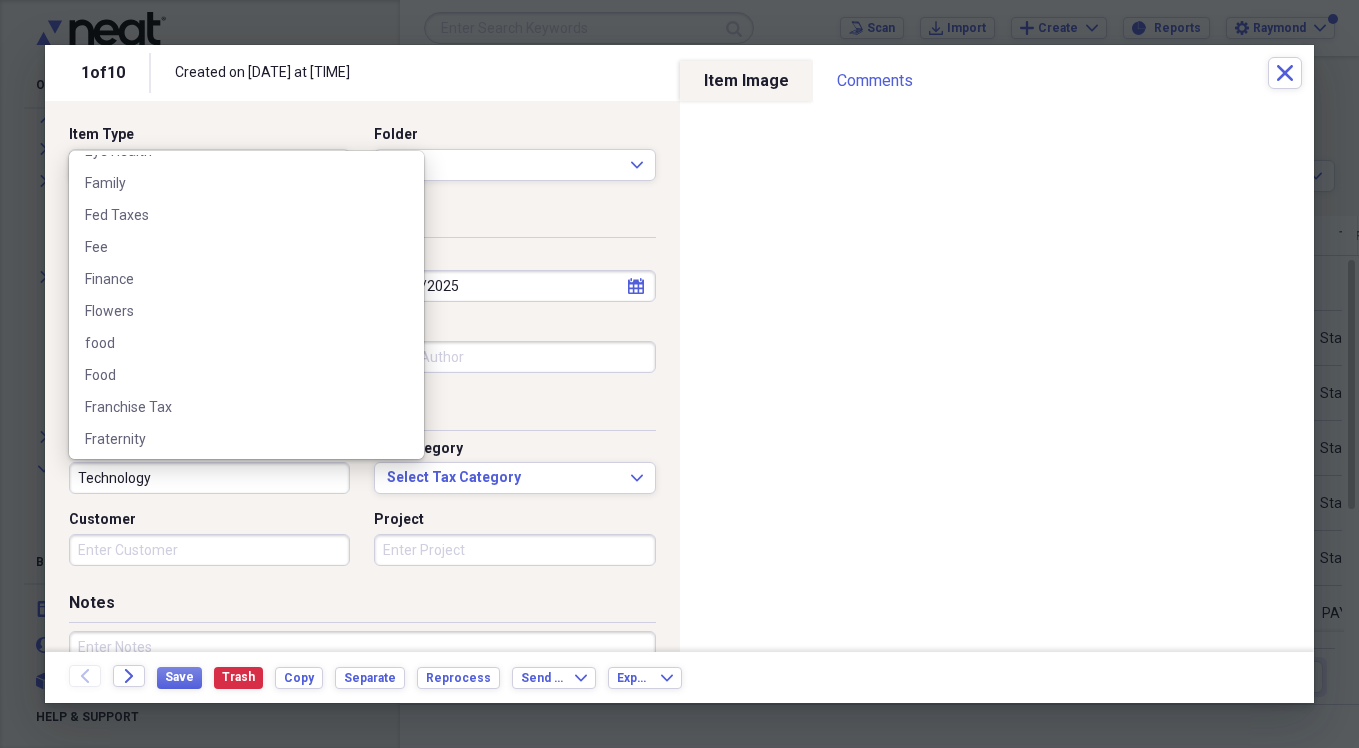 scroll, scrollTop: 1700, scrollLeft: 0, axis: vertical 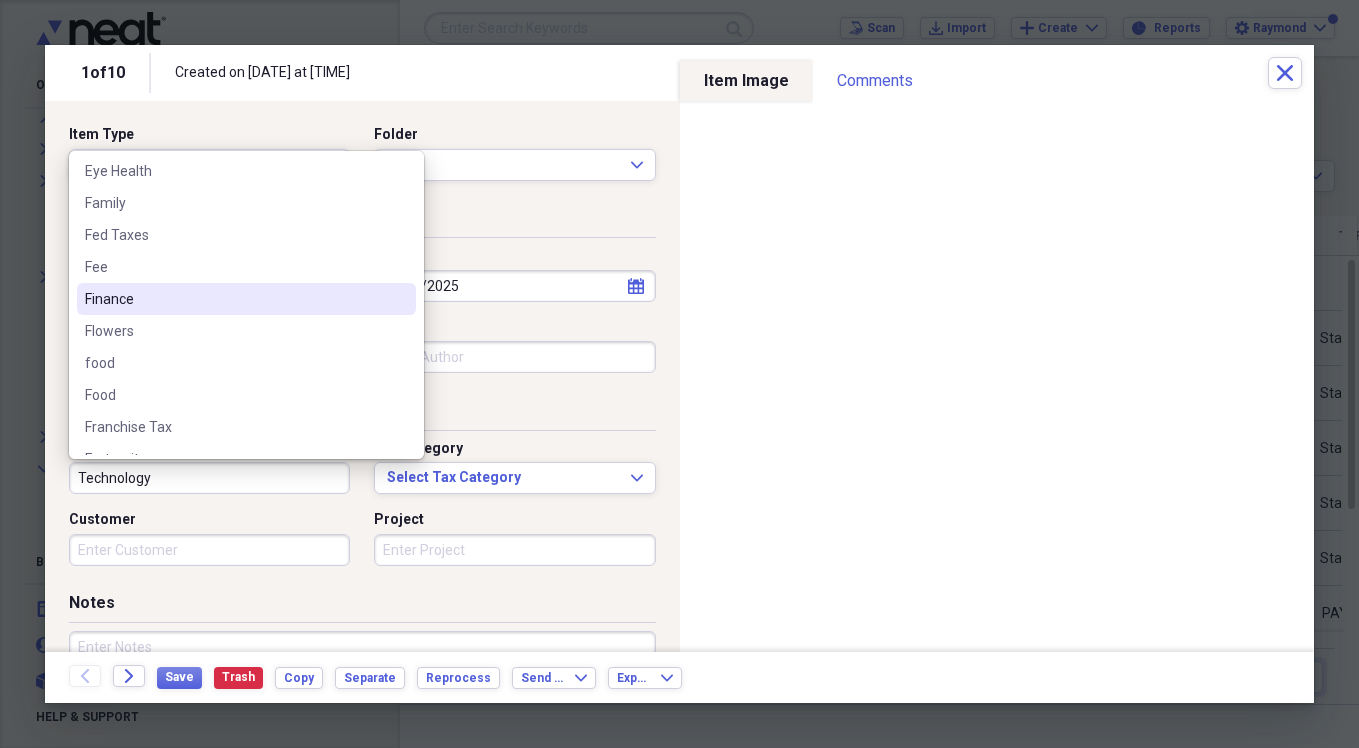 click on "Finance" at bounding box center [234, 299] 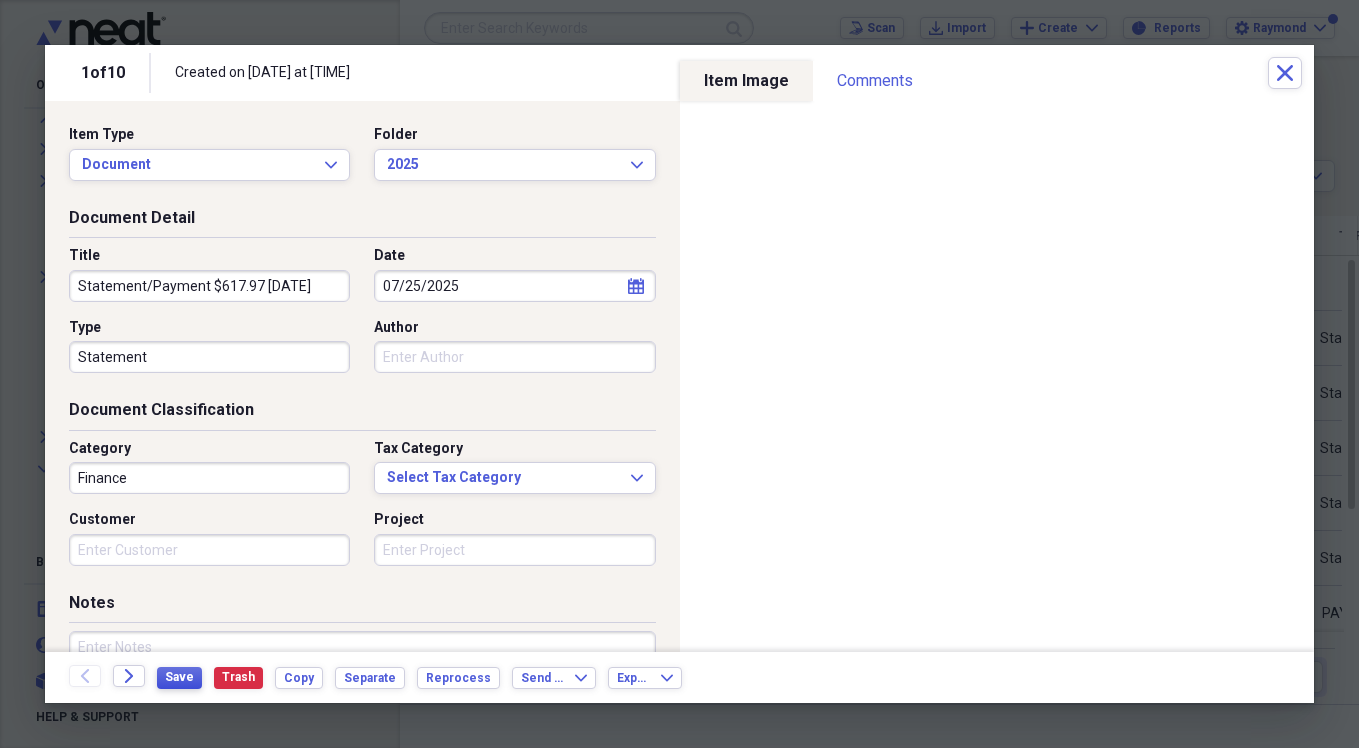 click on "Save" at bounding box center [179, 677] 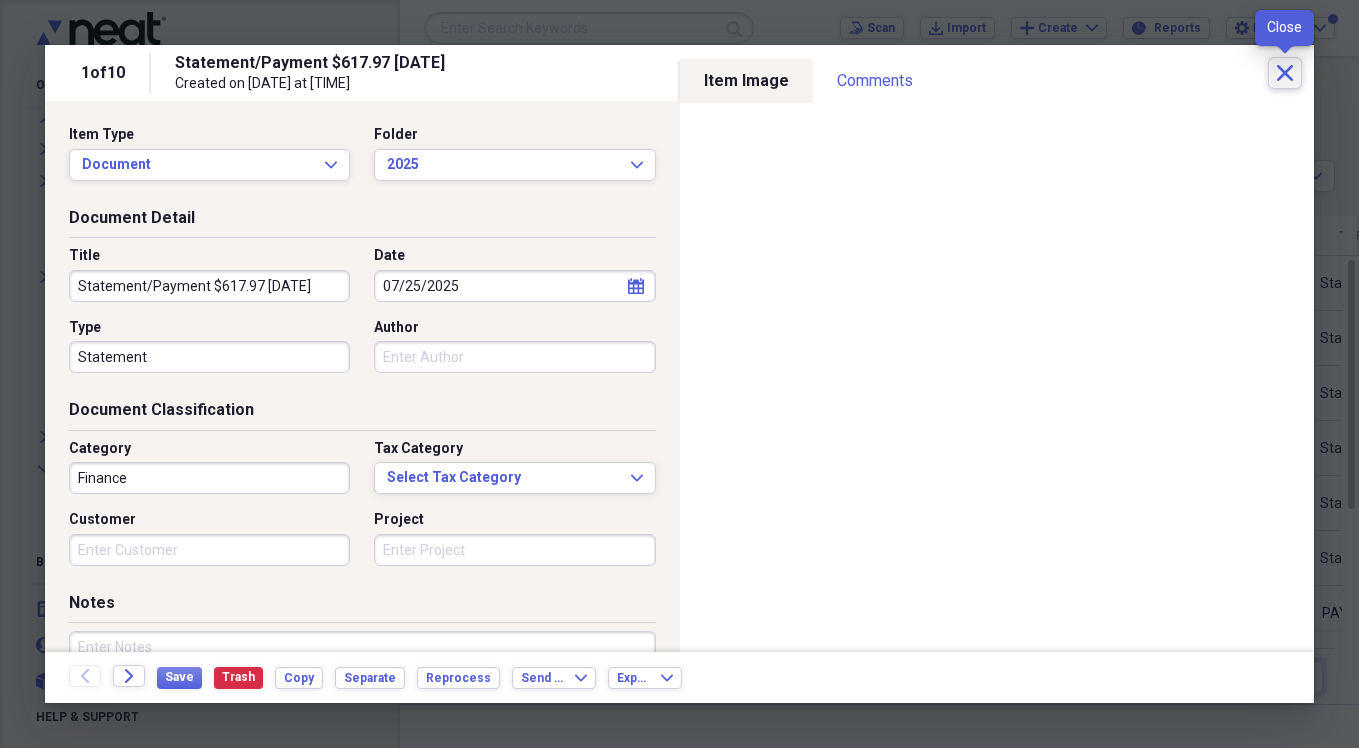 click on "Close" 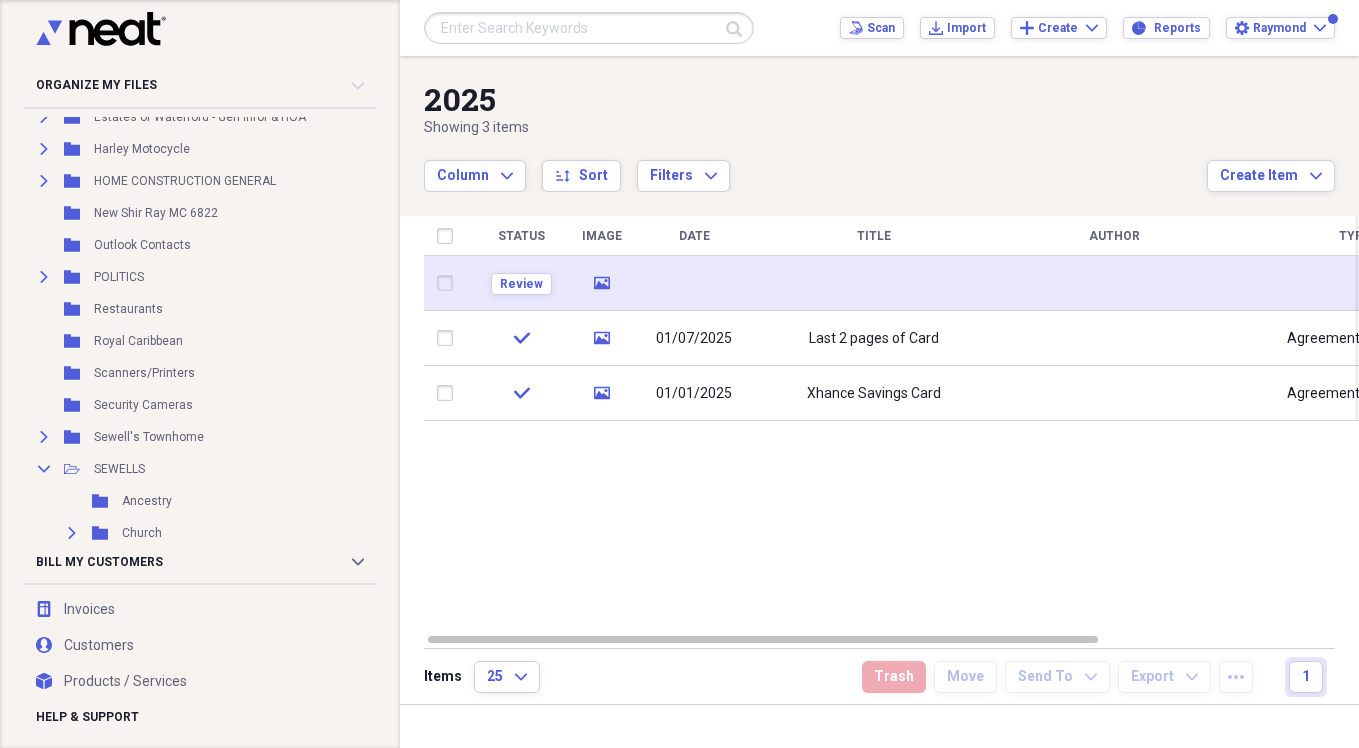 click at bounding box center [874, 283] 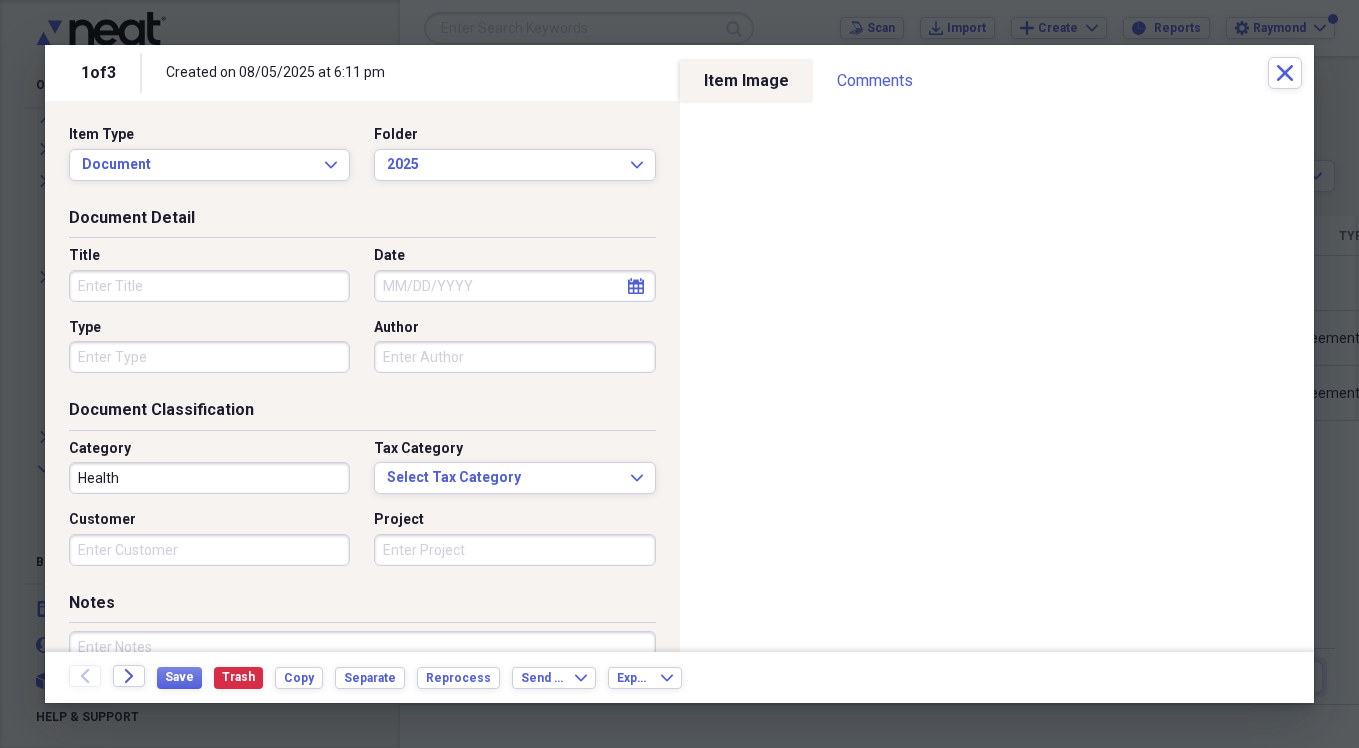 click on "Title" at bounding box center (209, 286) 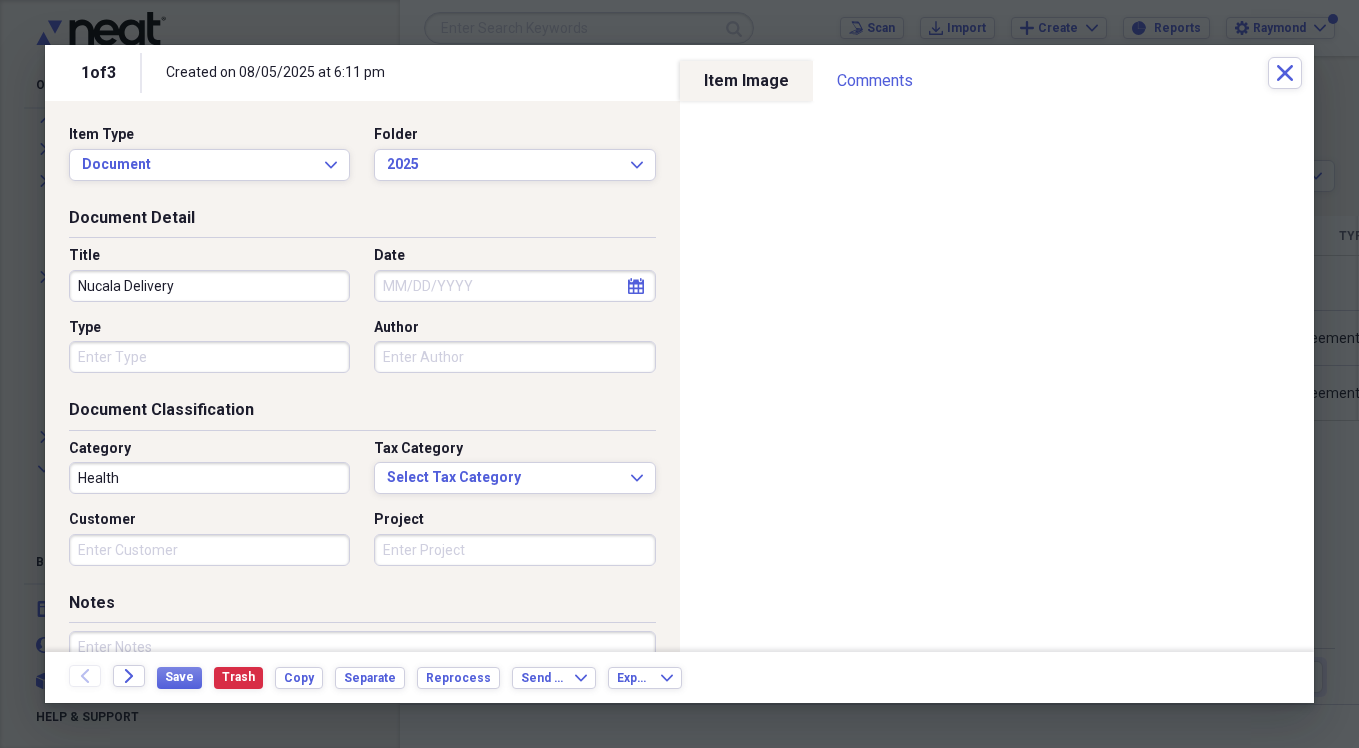 type on "Nucala Delivery" 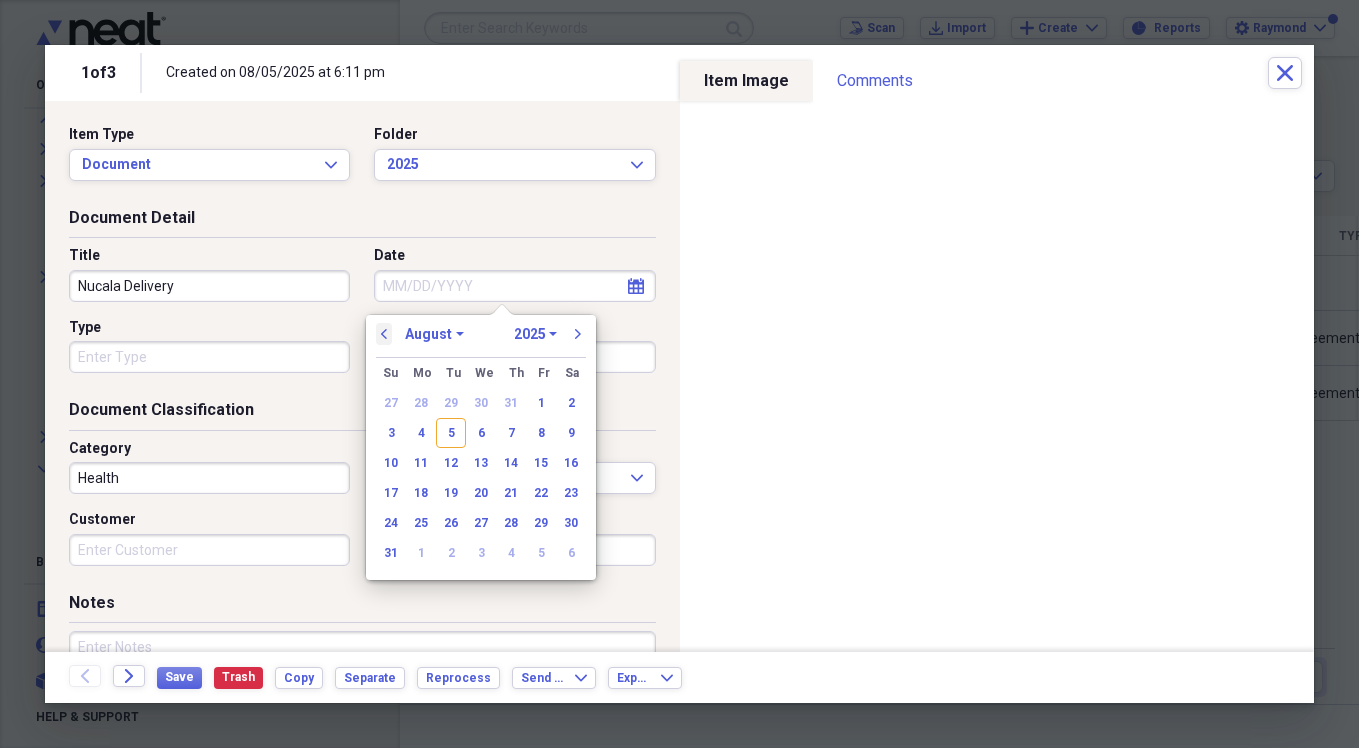 click on "previous" at bounding box center [384, 334] 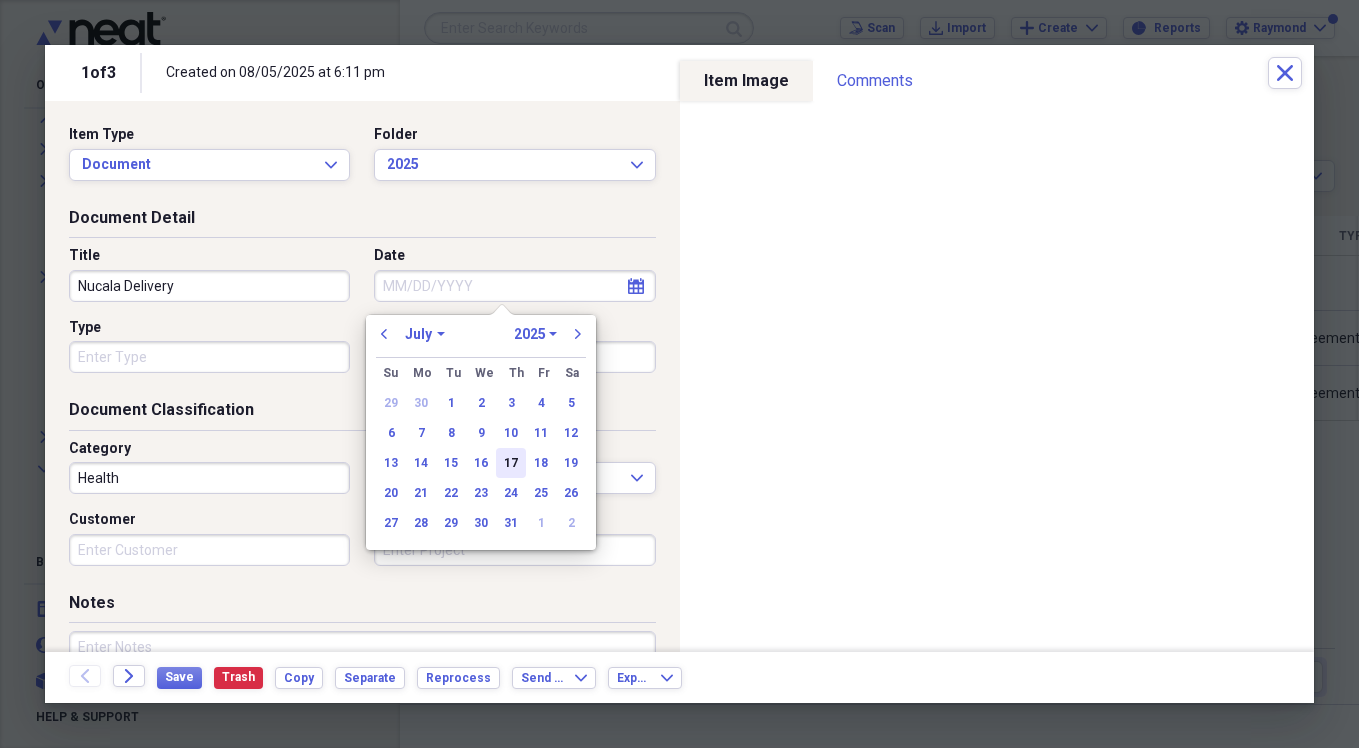 click on "17" at bounding box center (511, 463) 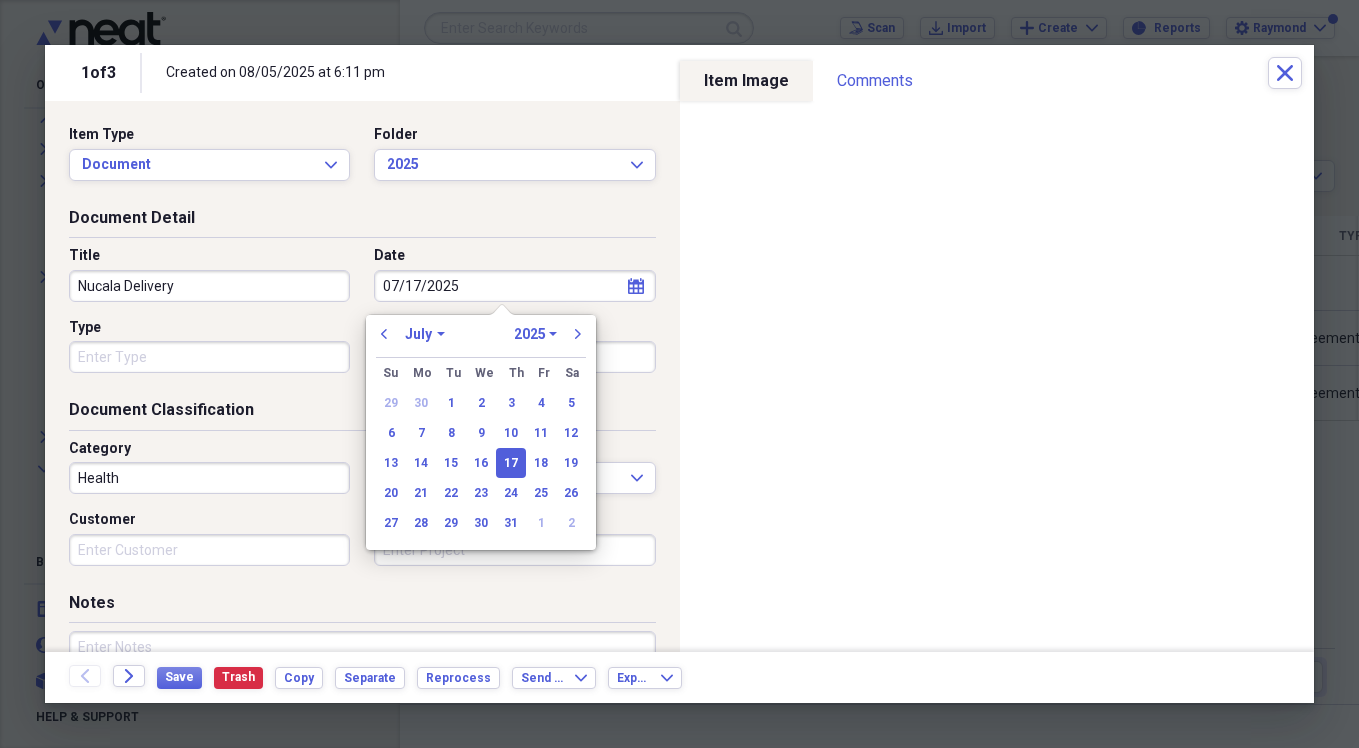 type on "07/17/2025" 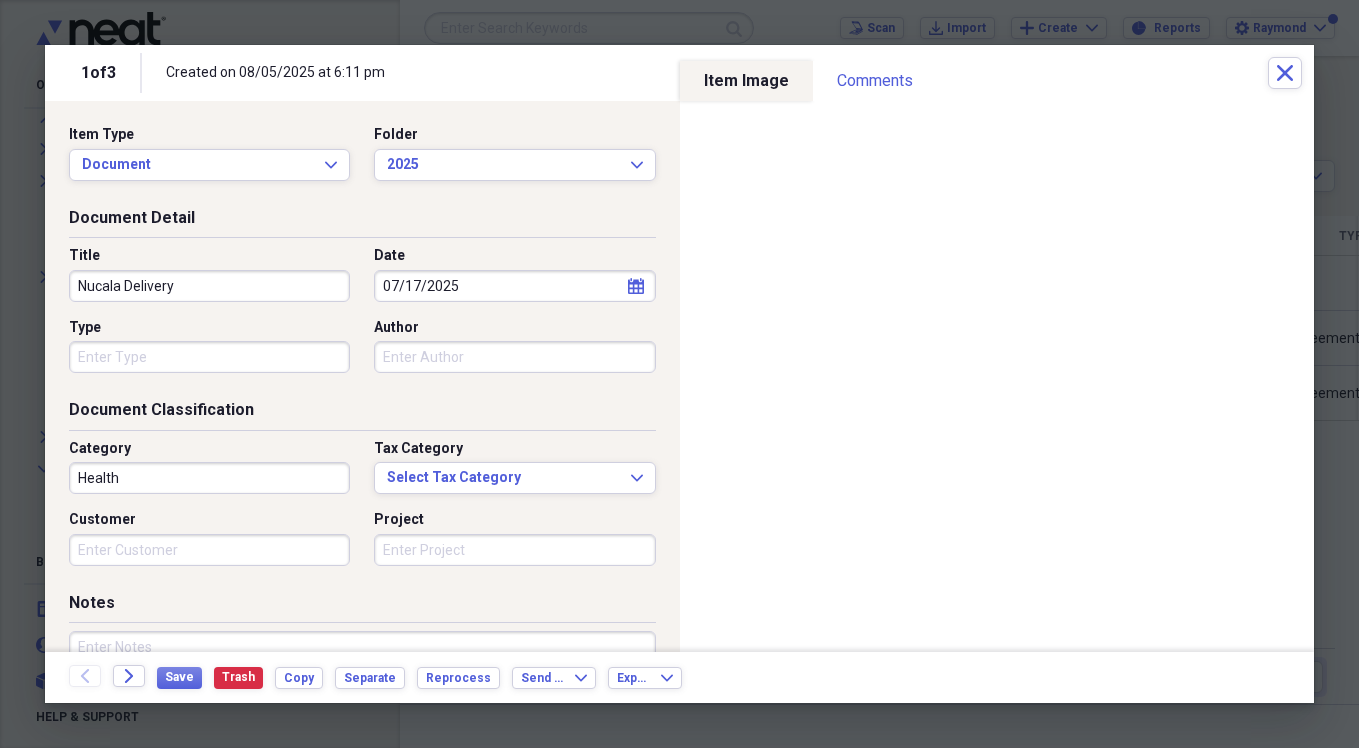 click on "Type" at bounding box center [209, 357] 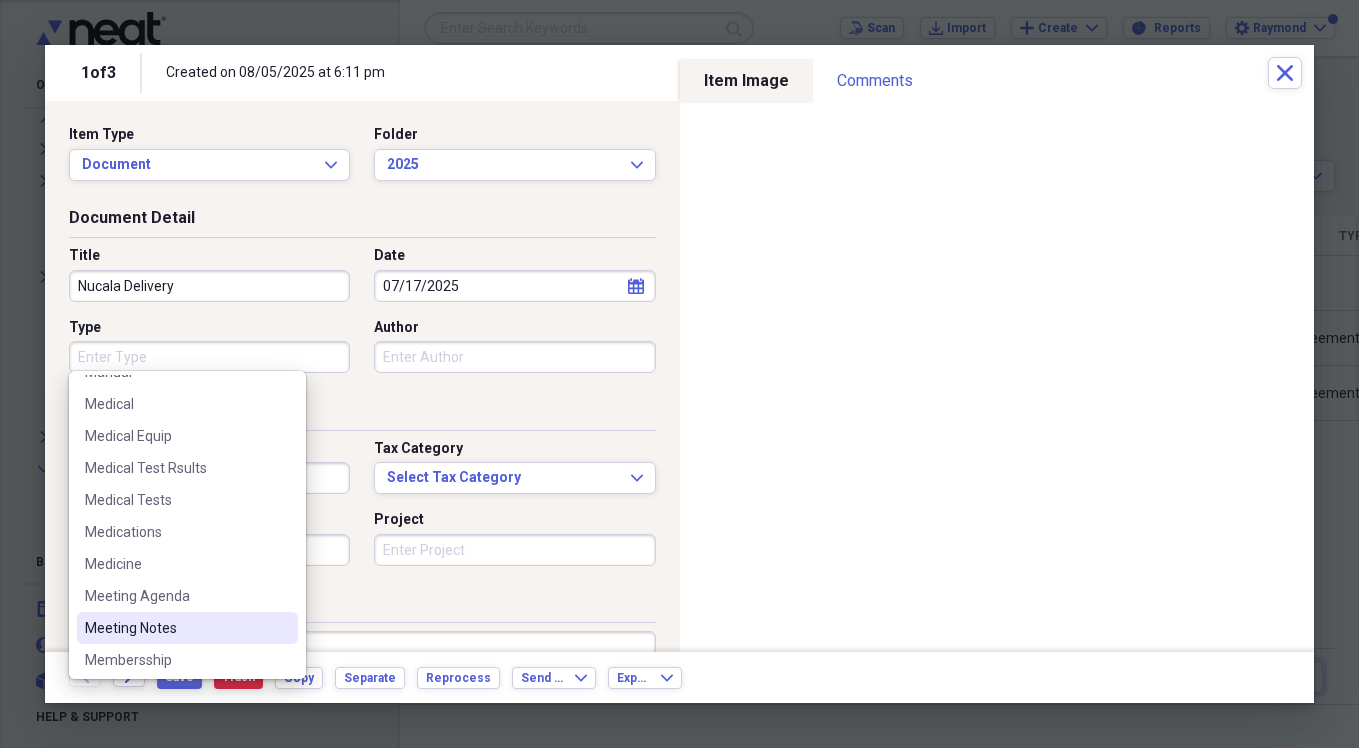 scroll, scrollTop: 1300, scrollLeft: 0, axis: vertical 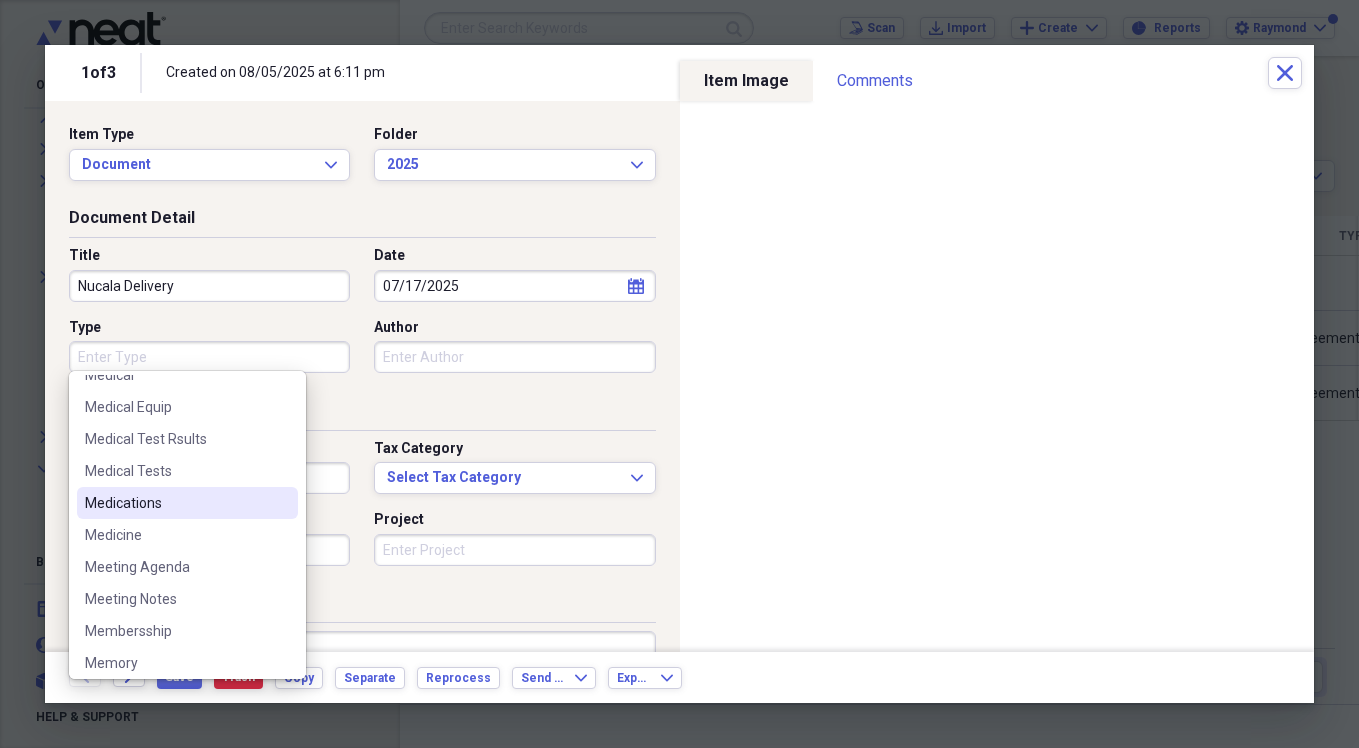 click on "Medications" at bounding box center [187, 503] 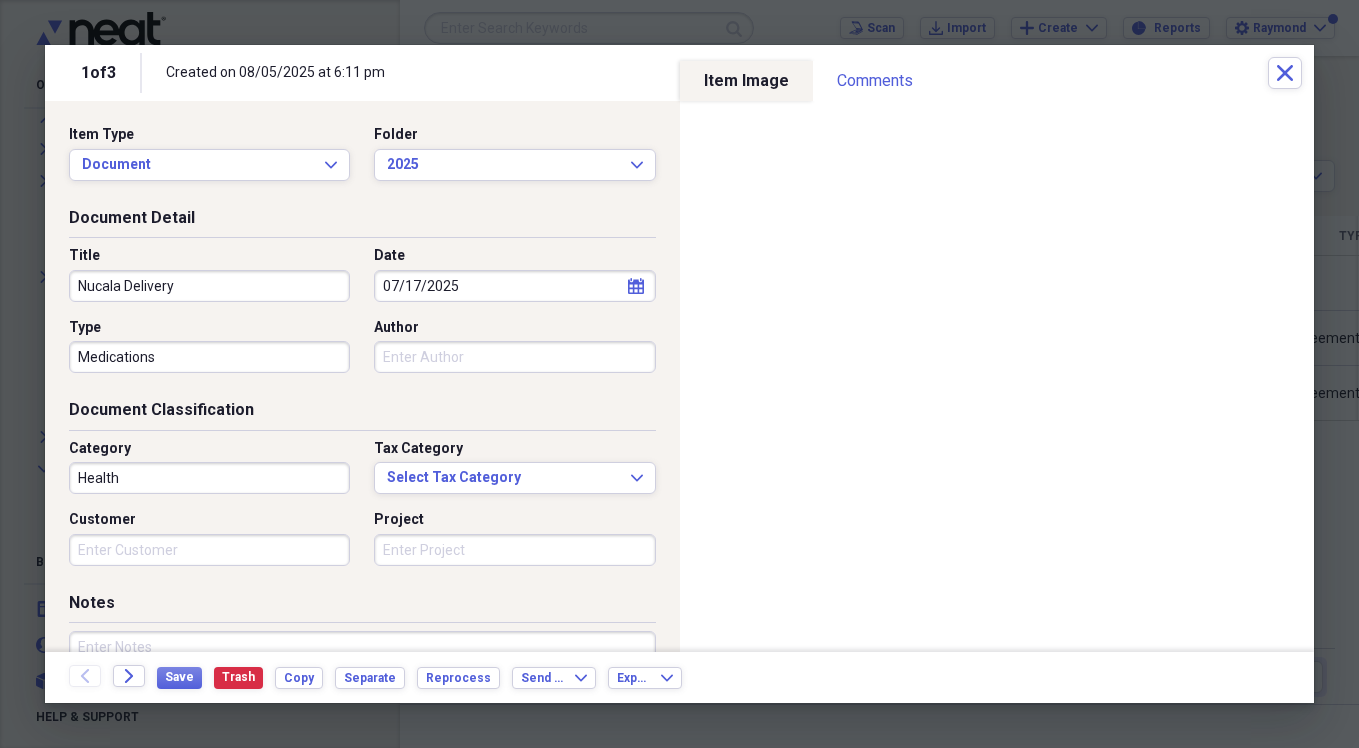 click on "Health" at bounding box center (209, 478) 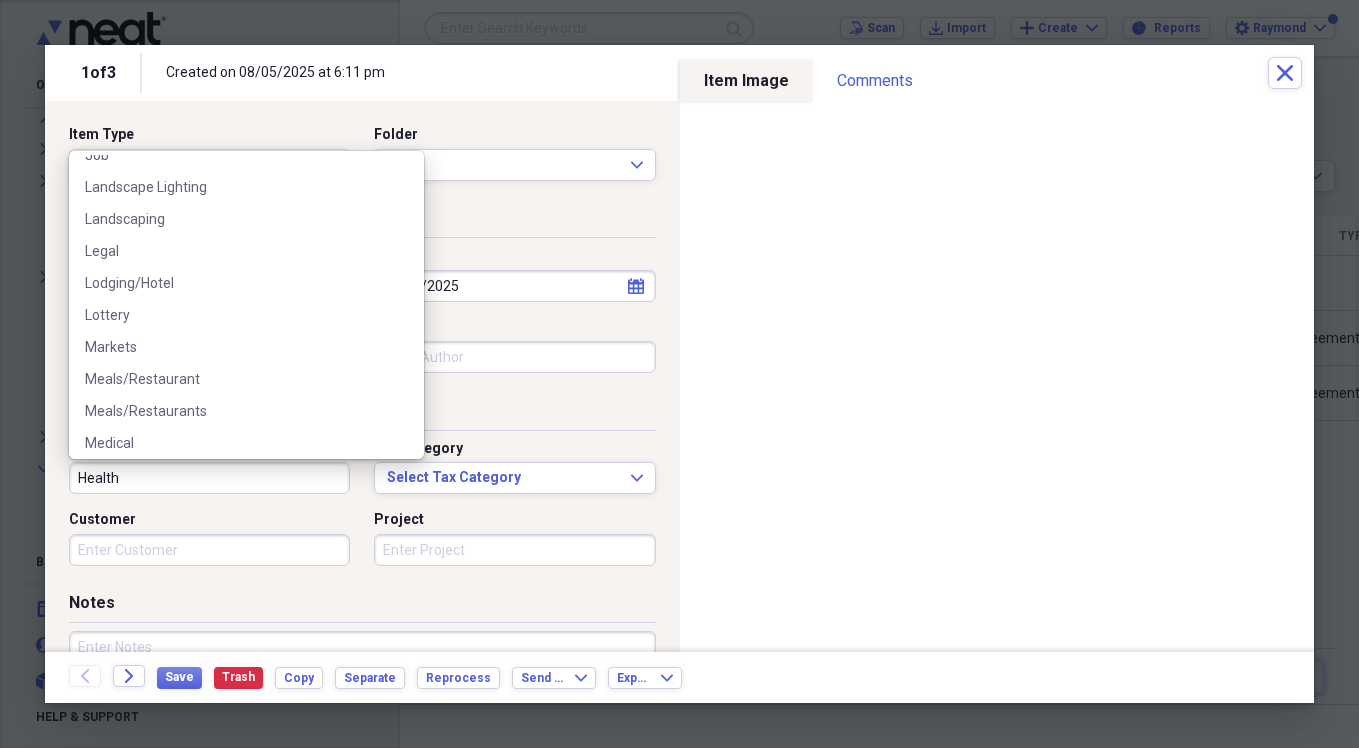 scroll, scrollTop: 3100, scrollLeft: 0, axis: vertical 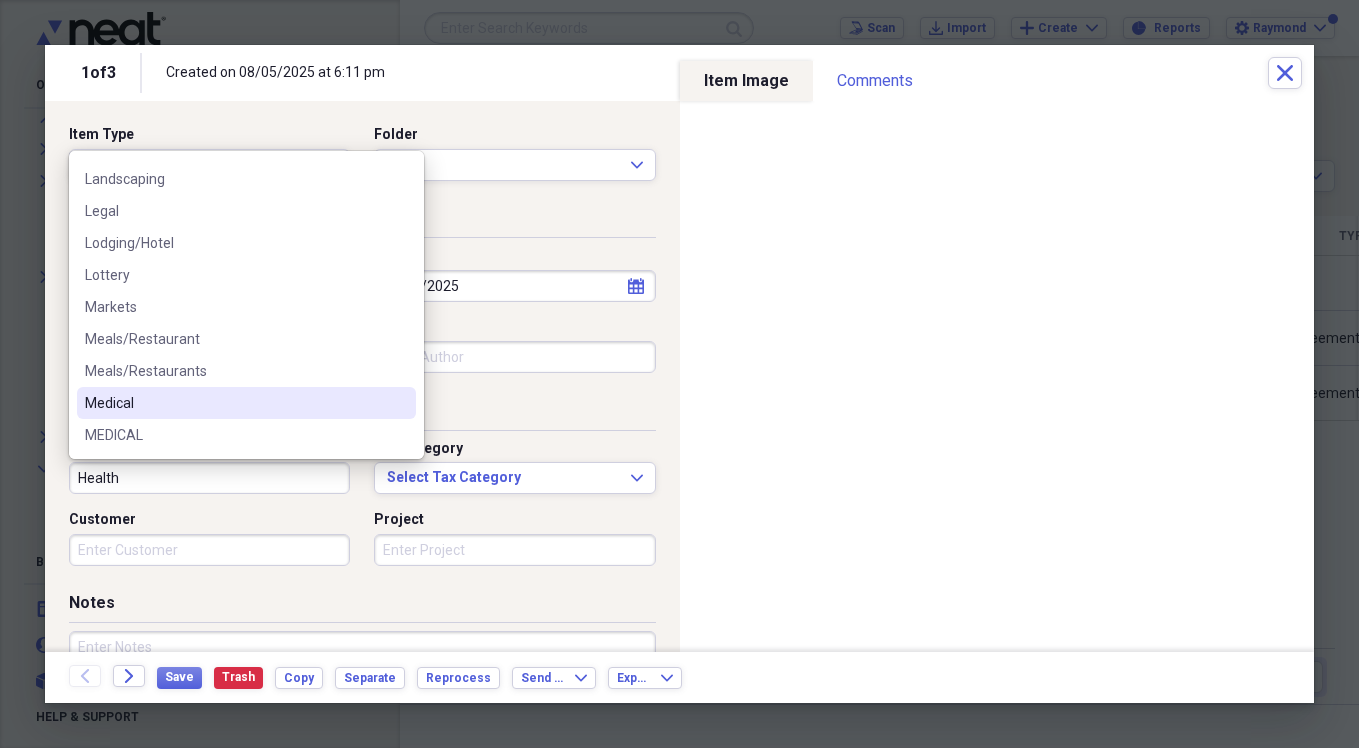 click on "Medical" at bounding box center [234, 403] 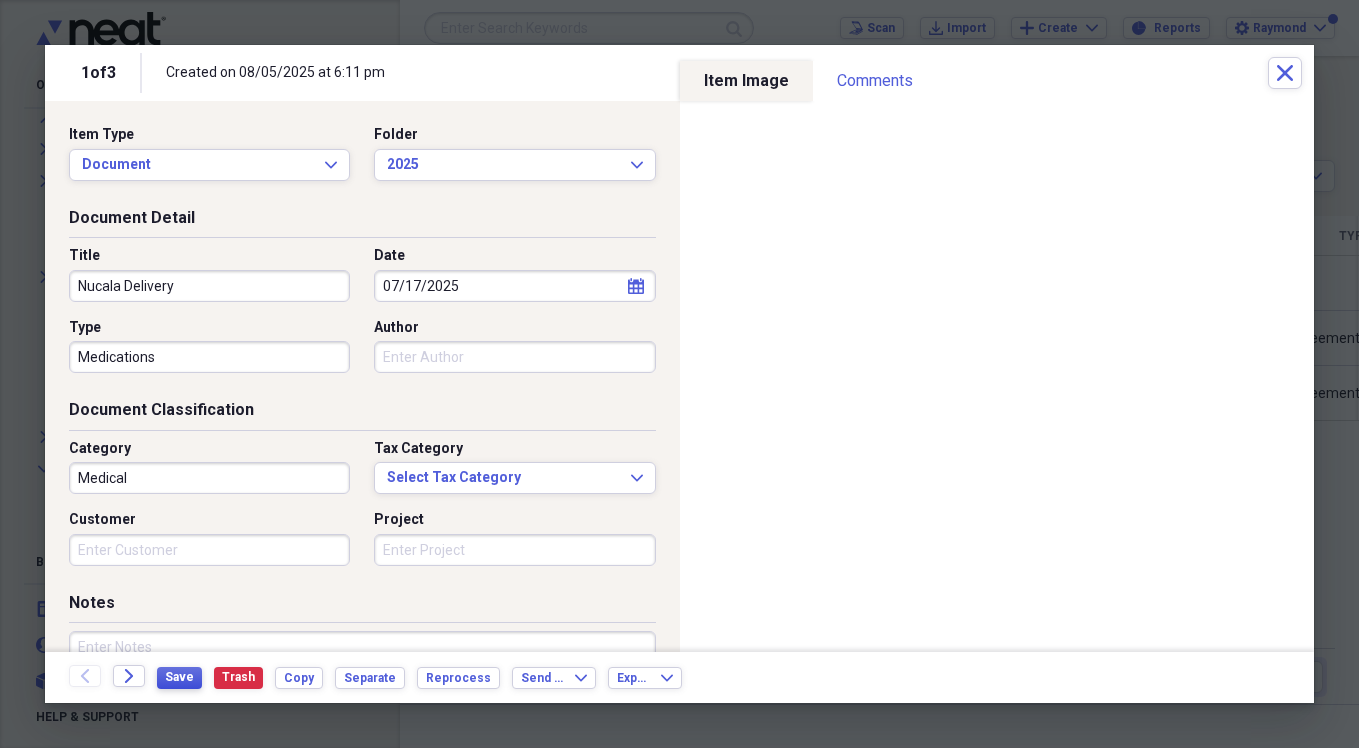 click on "Save" at bounding box center (179, 677) 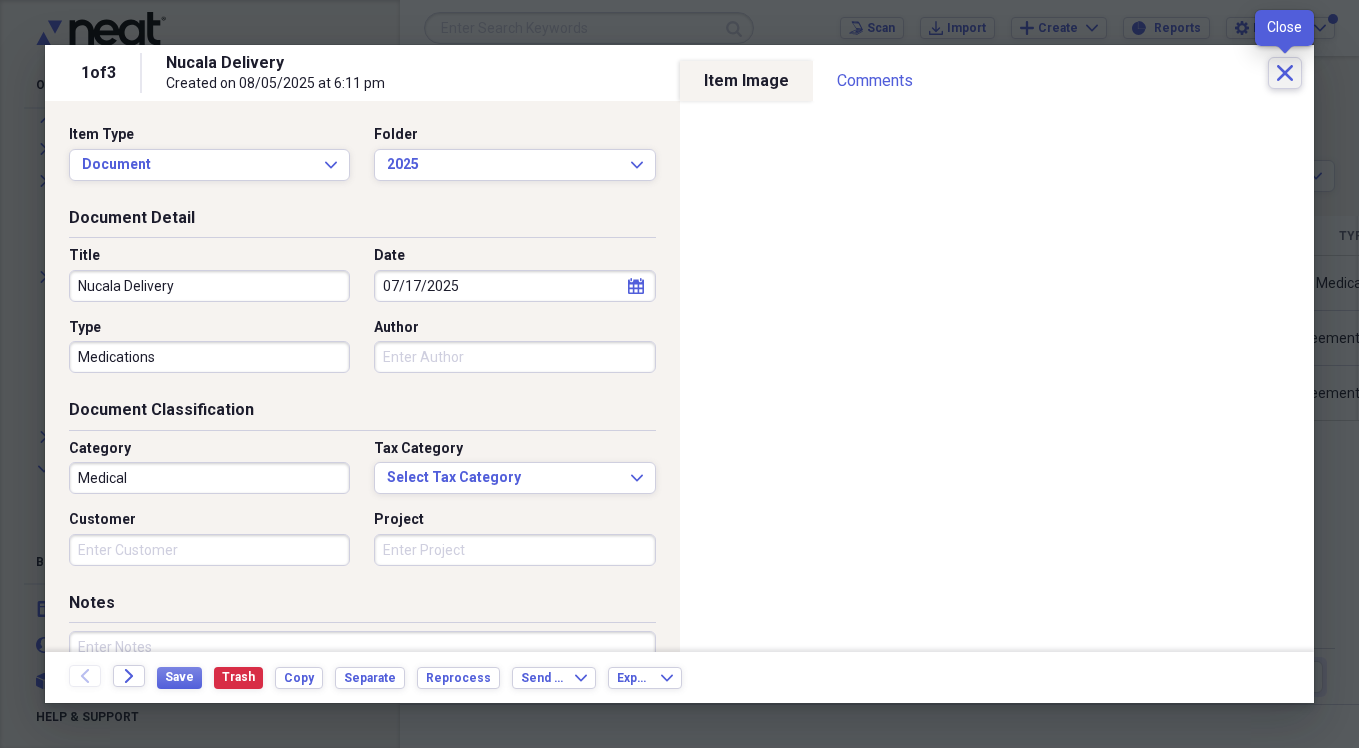 click 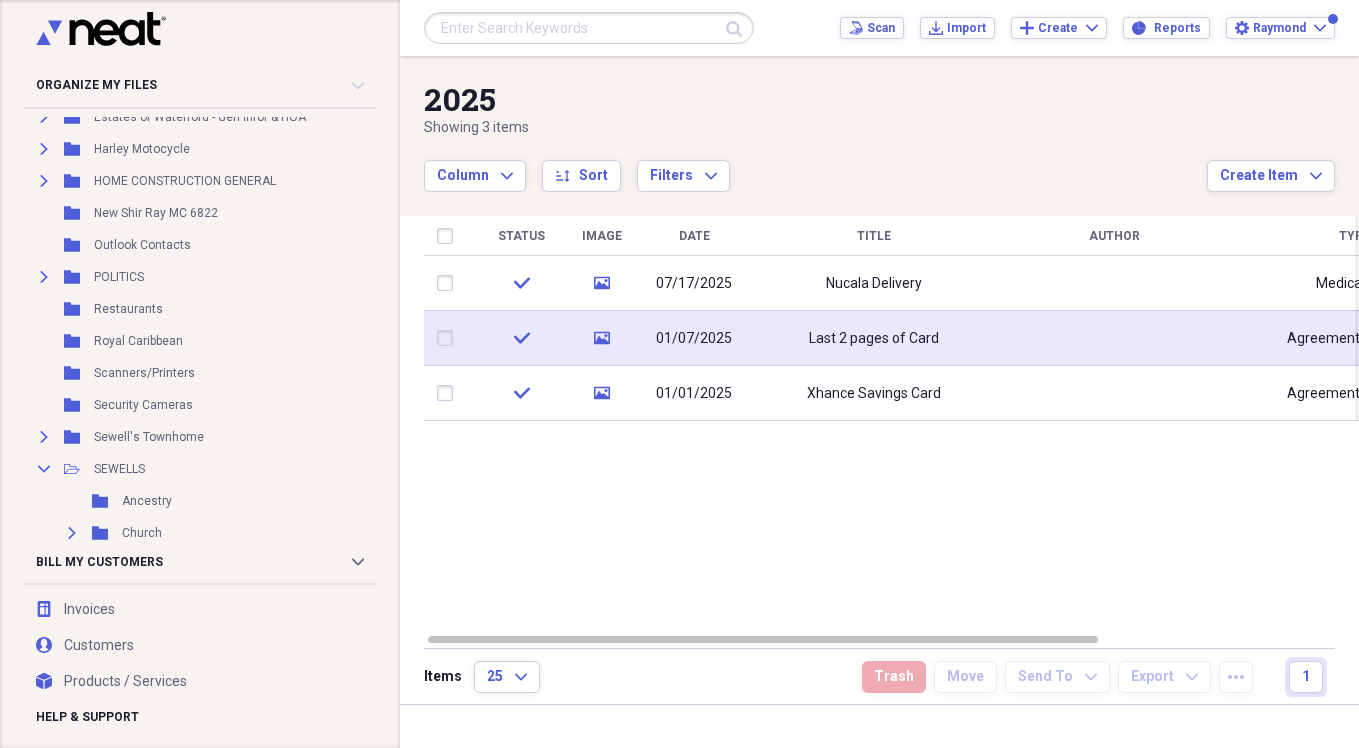 click on "Last 2 pages of Card" at bounding box center [874, 338] 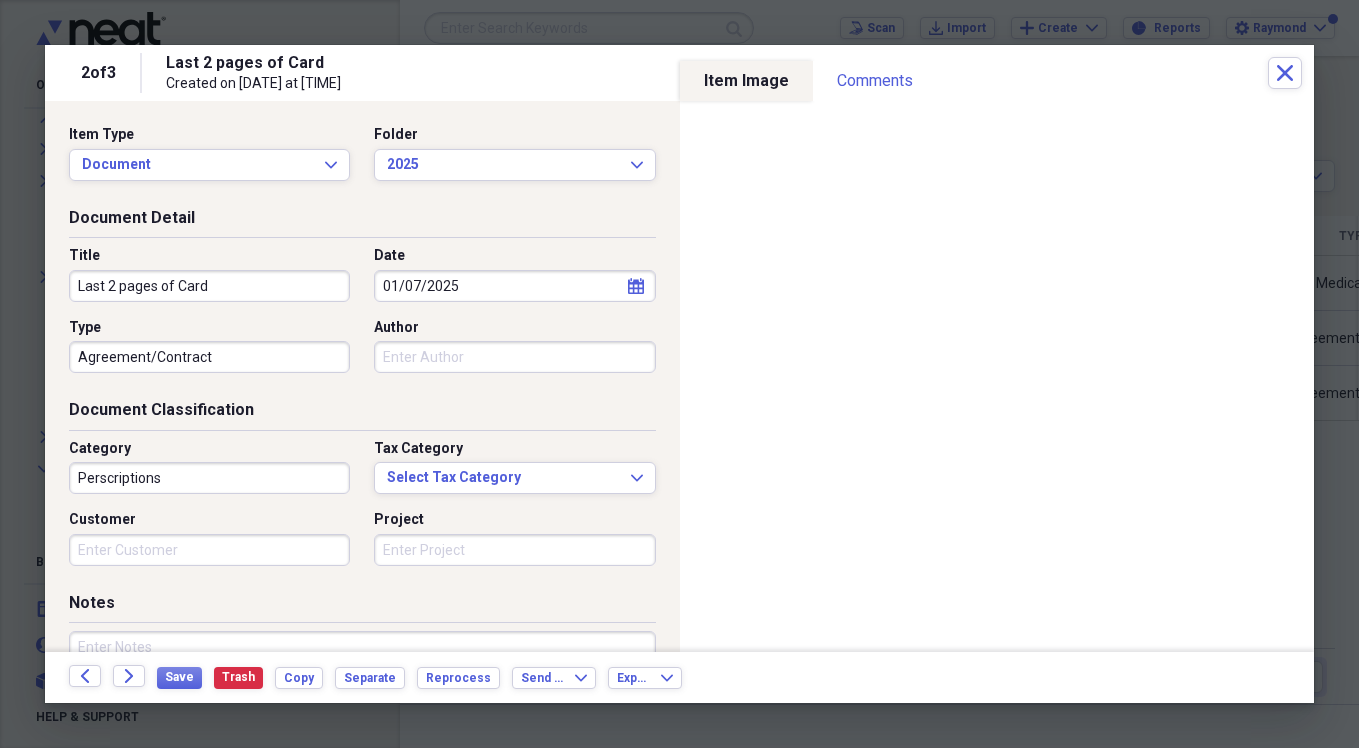 click on "Last 2 pages of Card" at bounding box center (209, 286) 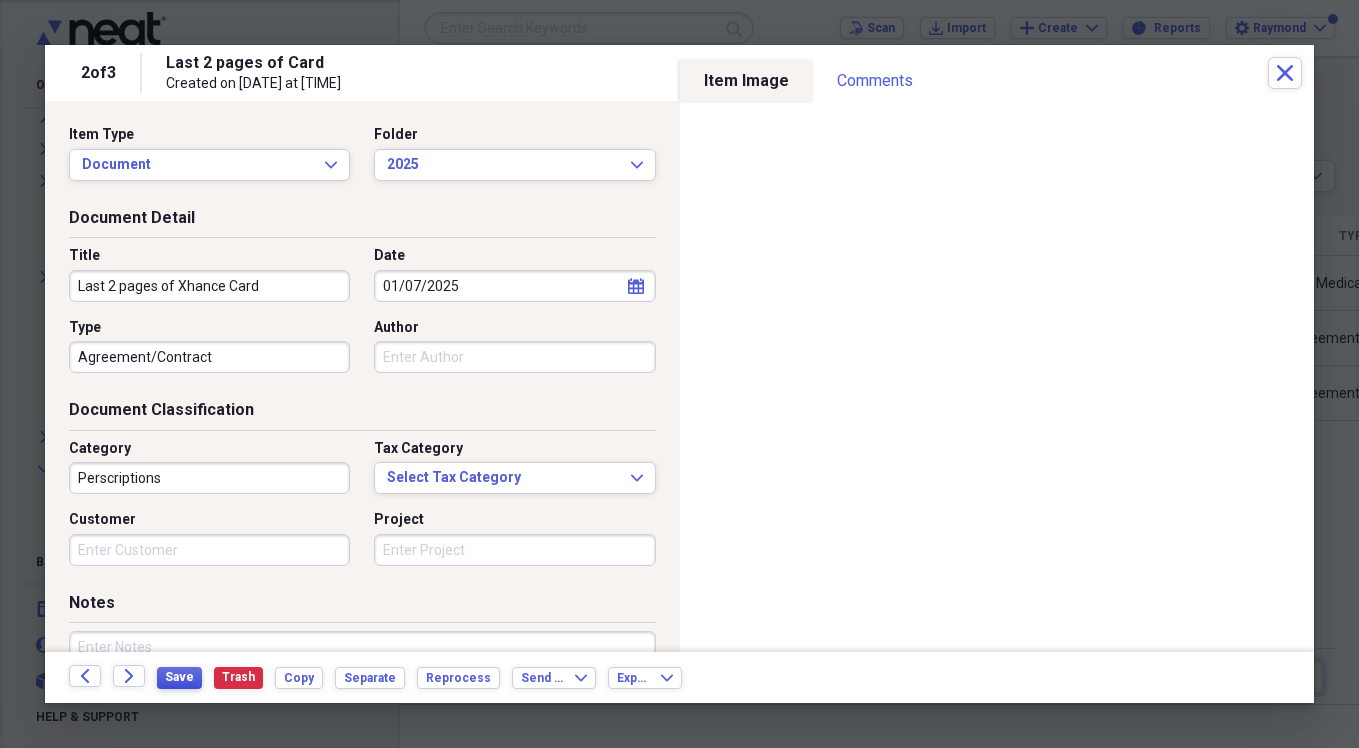 type on "Last 2 pages of Xhance Card" 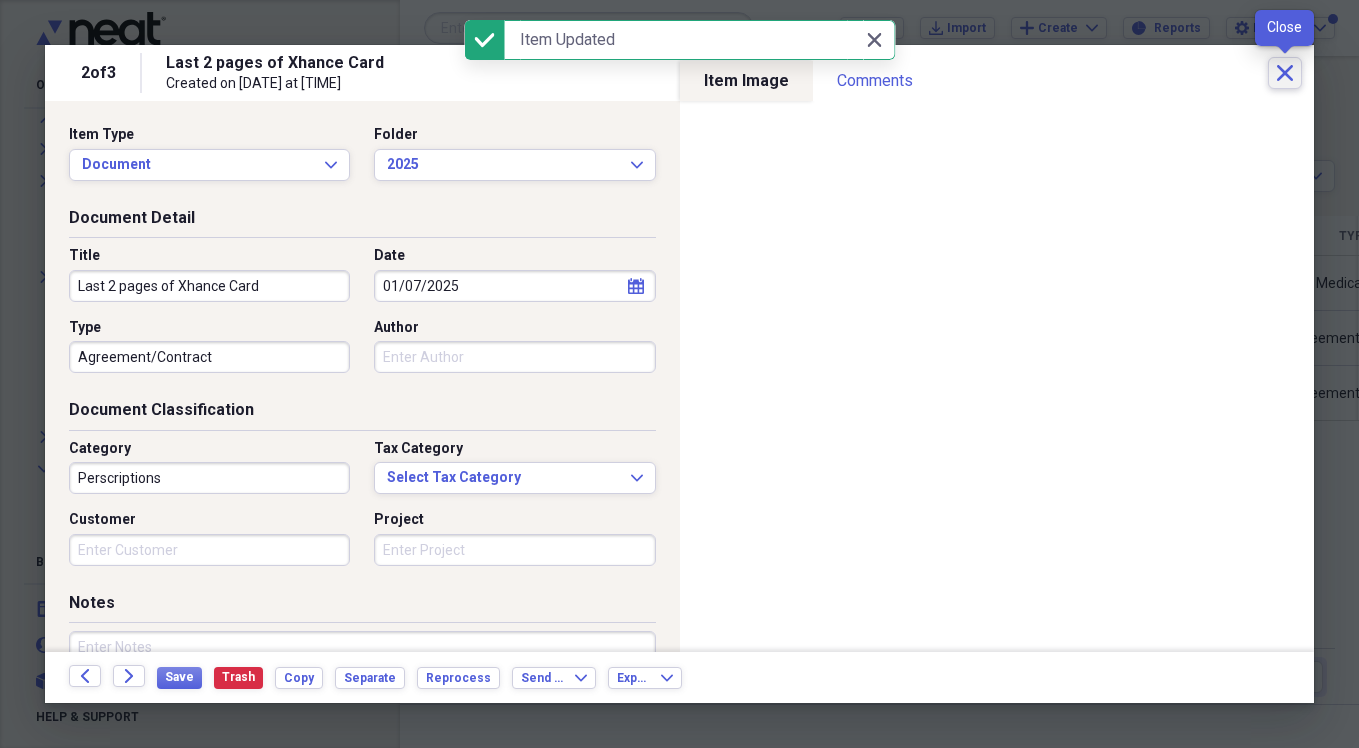 click on "Close" 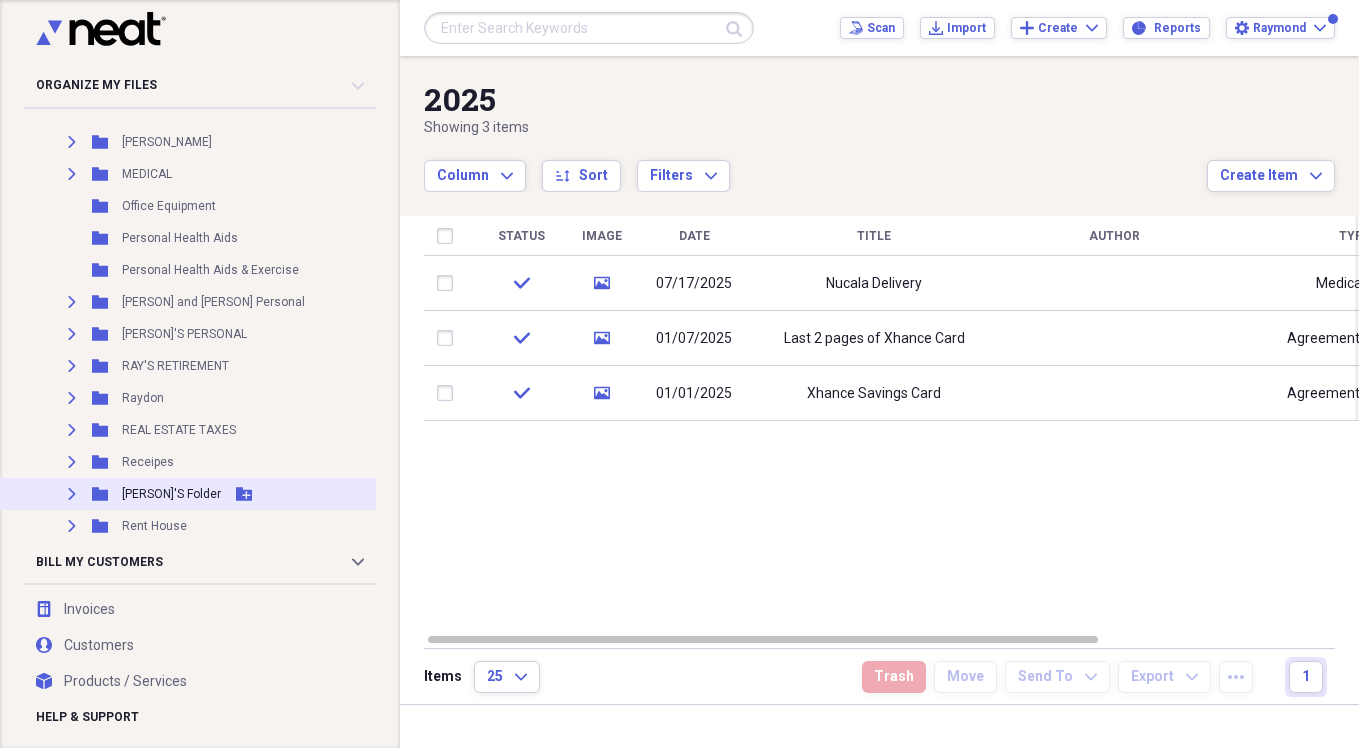 scroll, scrollTop: 1200, scrollLeft: 0, axis: vertical 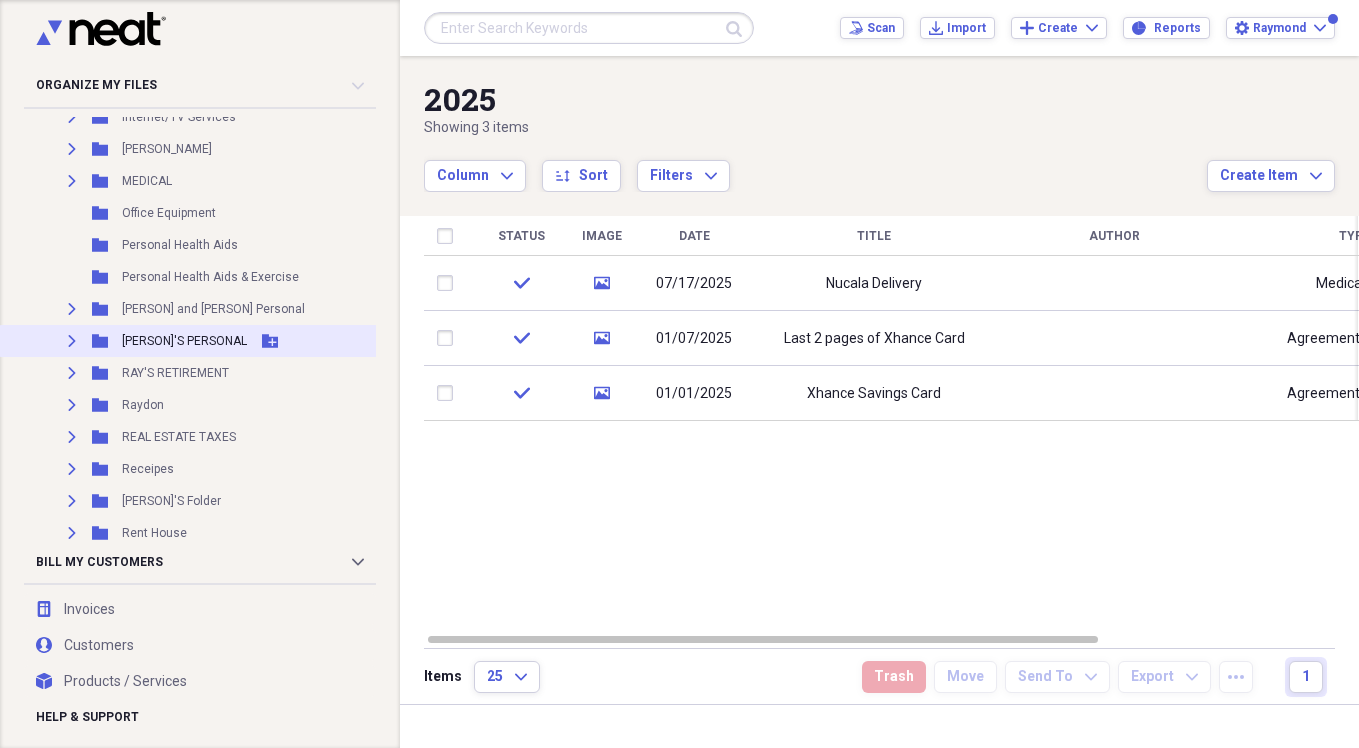 click on "Expand" 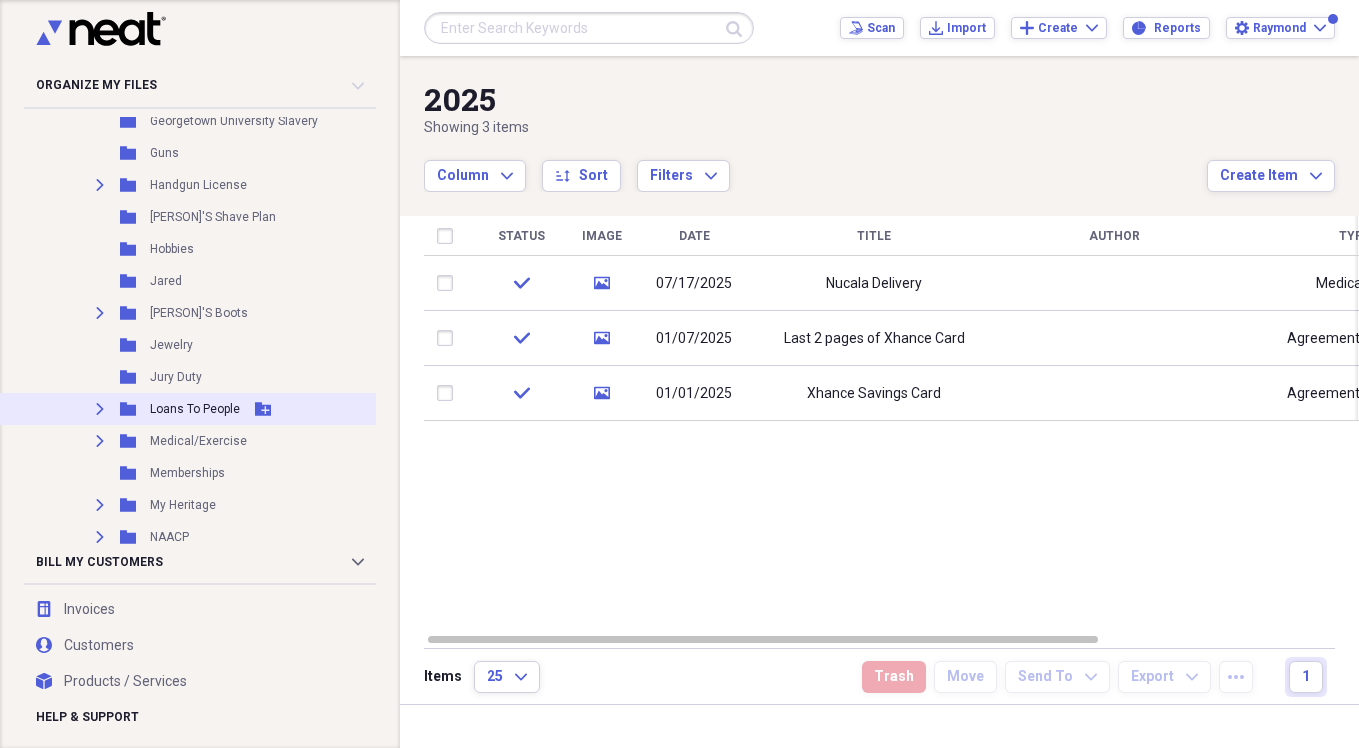 scroll, scrollTop: 2000, scrollLeft: 0, axis: vertical 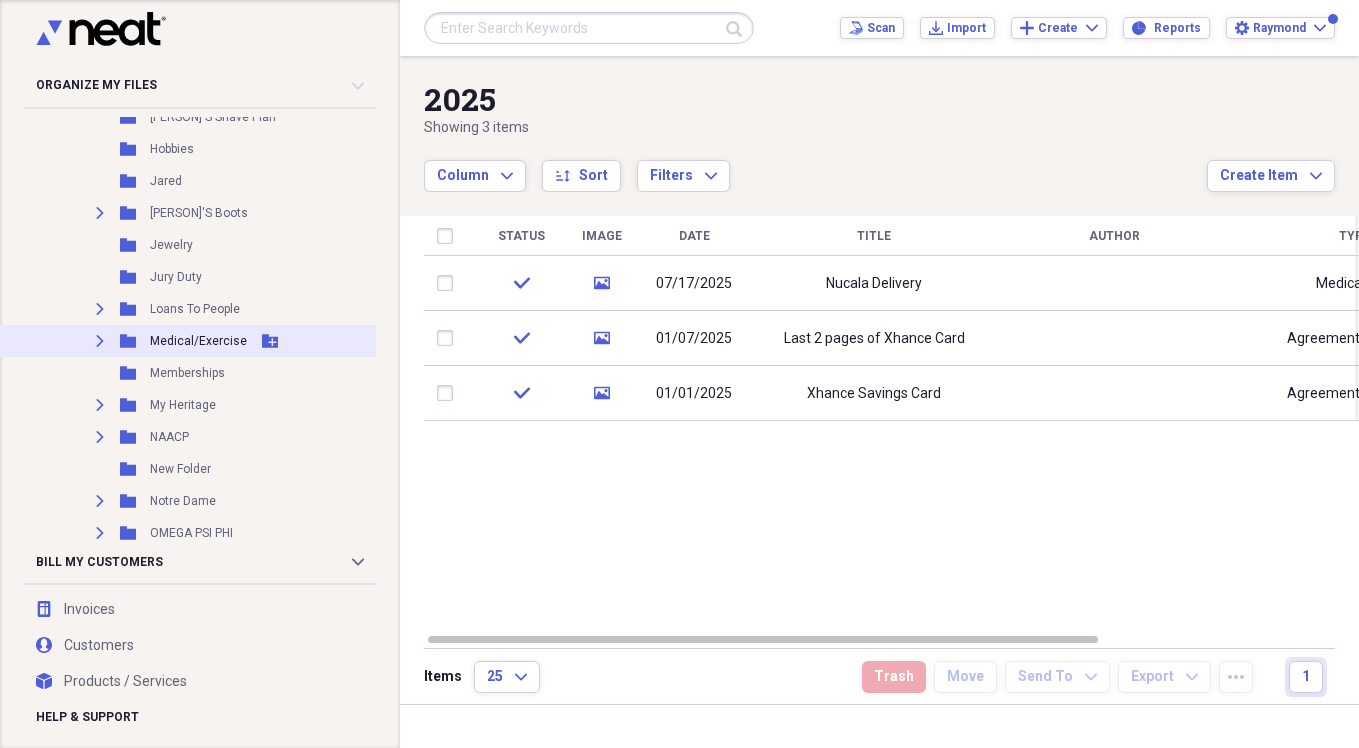 click on "Expand" 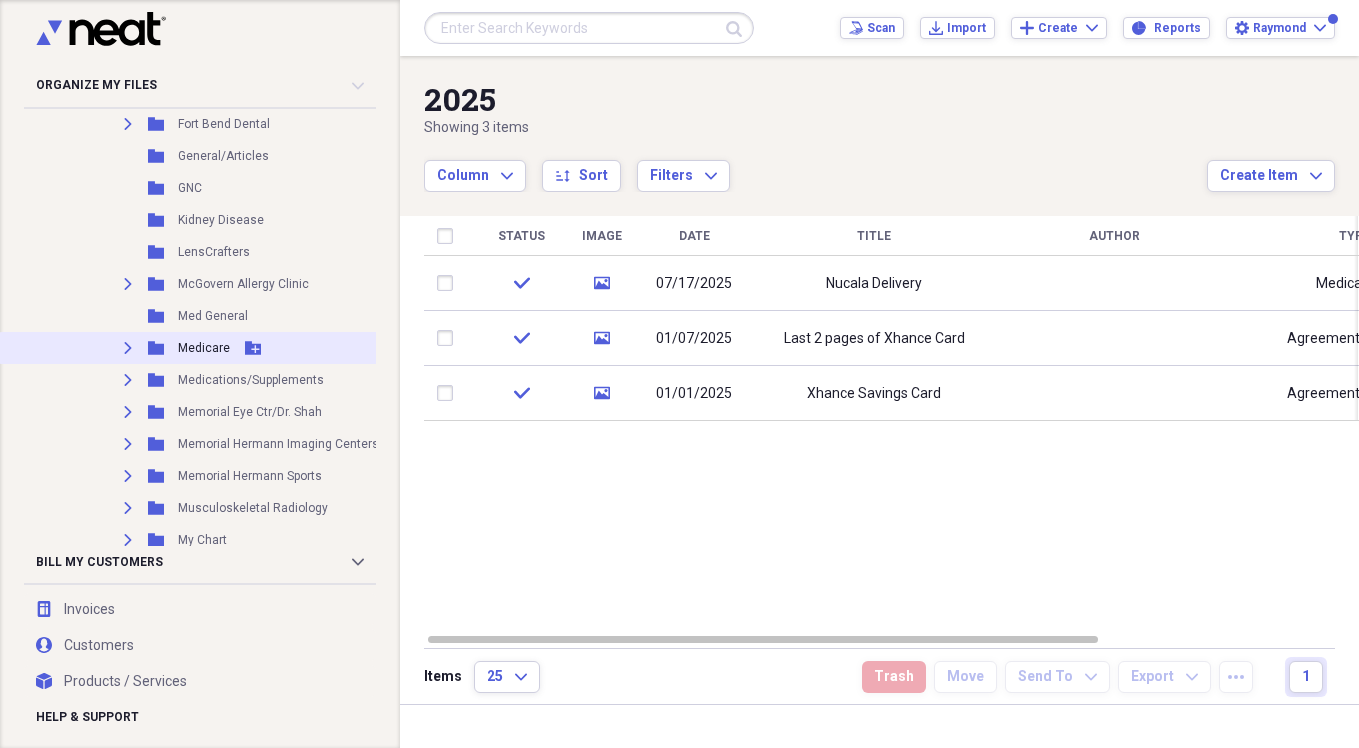 scroll, scrollTop: 3700, scrollLeft: 0, axis: vertical 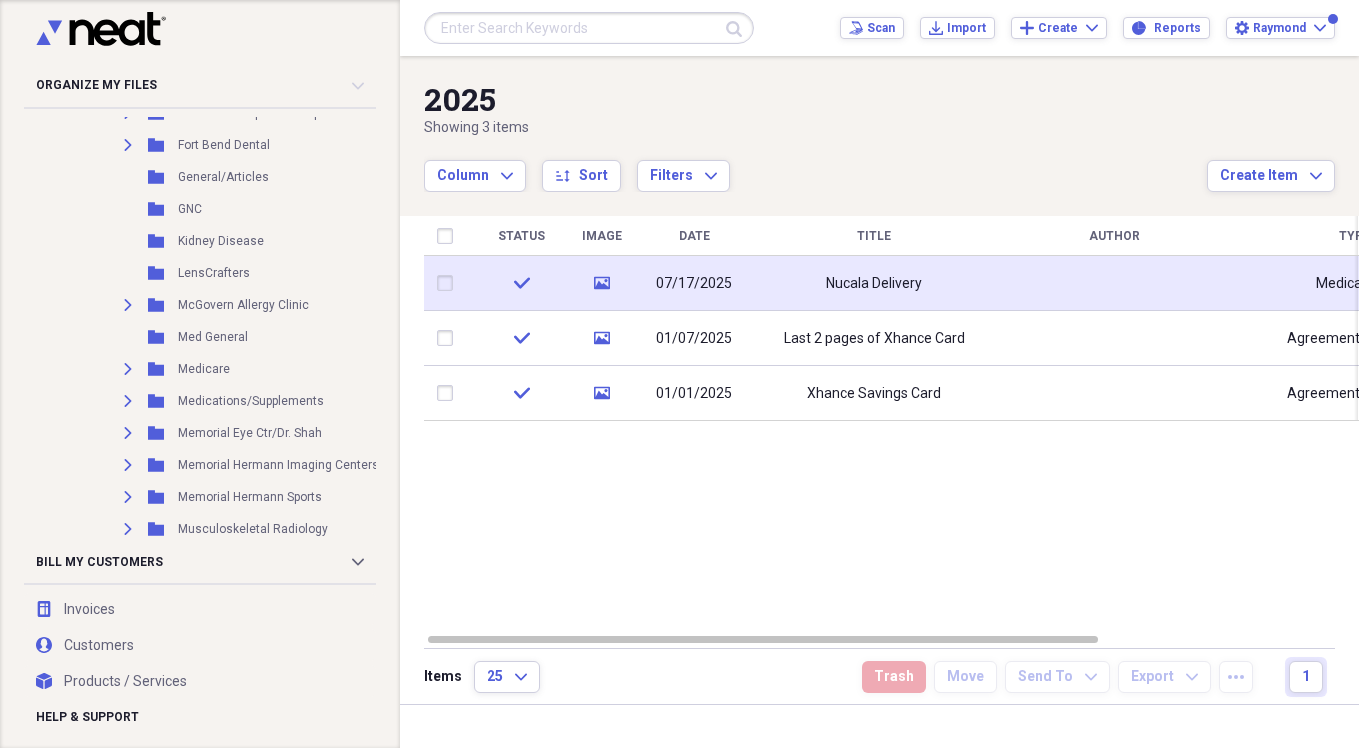 click on "Nucala Delivery" at bounding box center (874, 283) 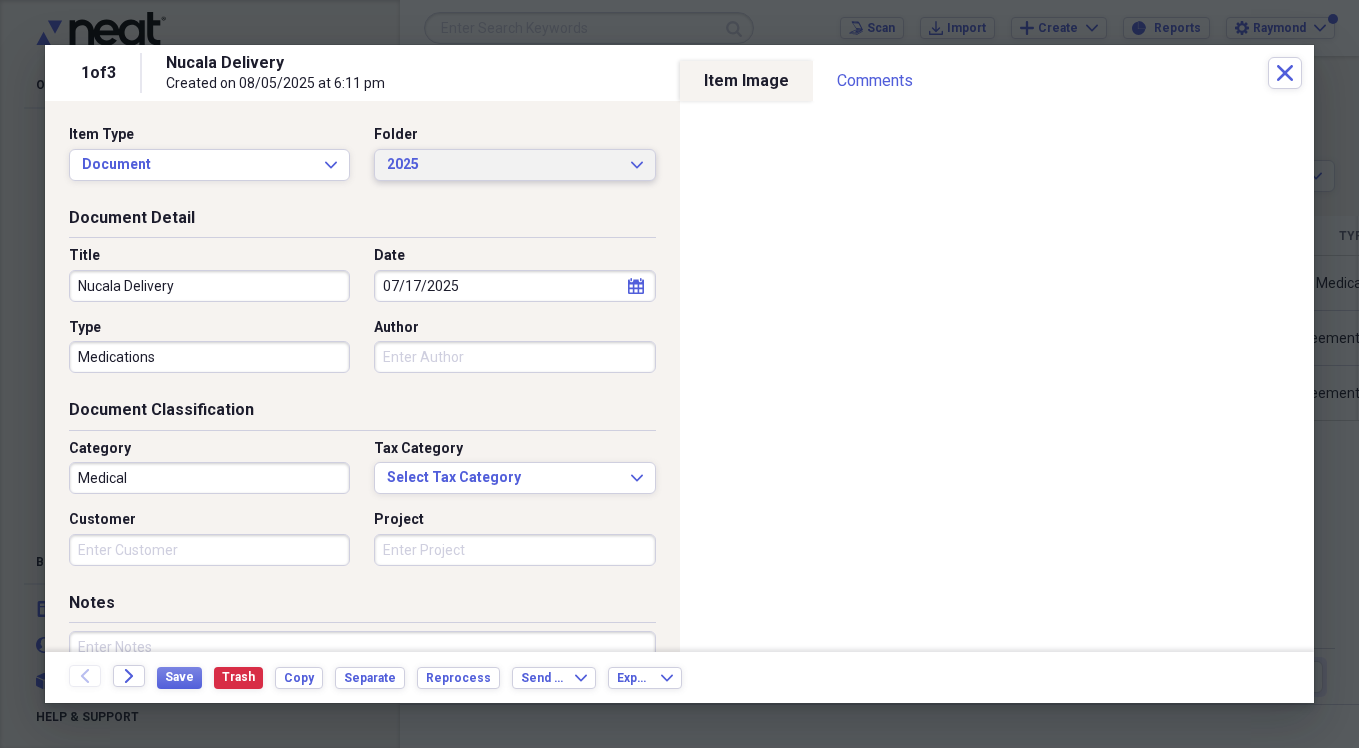 click on "Expand" 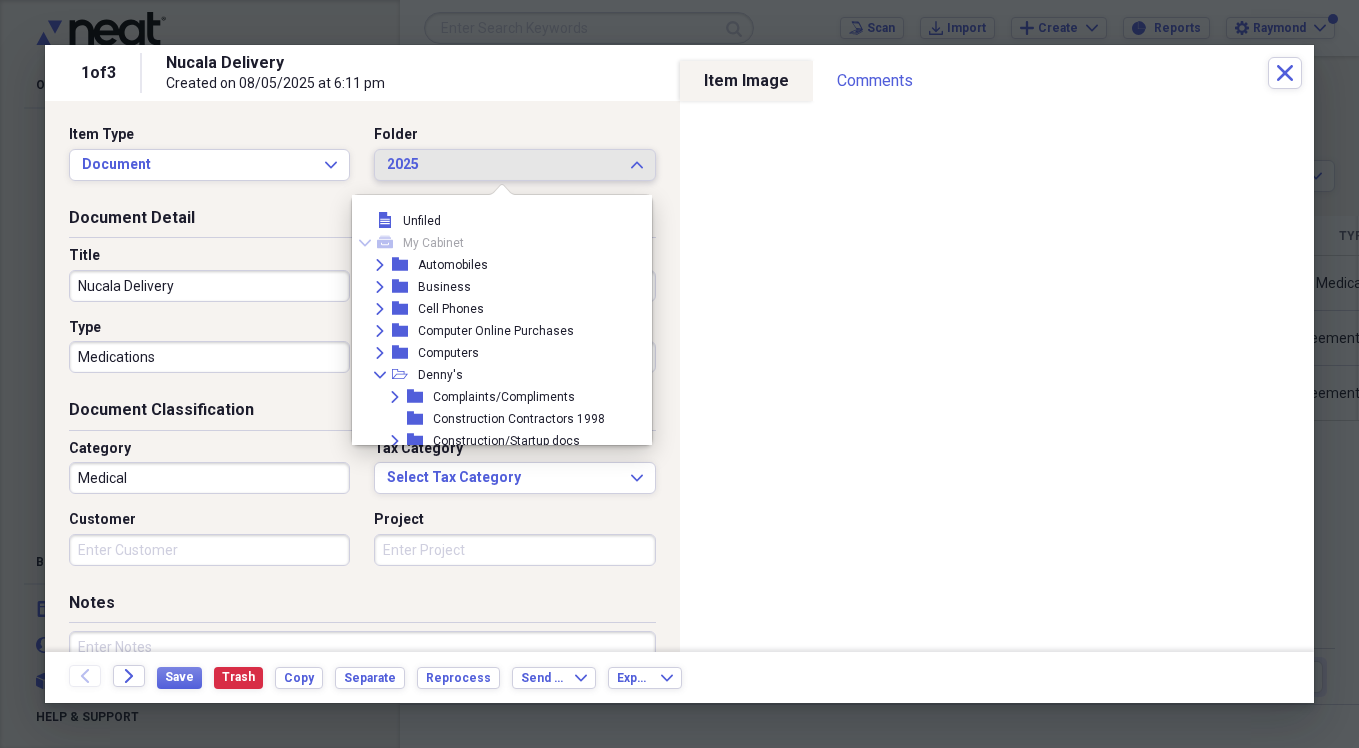 scroll, scrollTop: 4772, scrollLeft: 0, axis: vertical 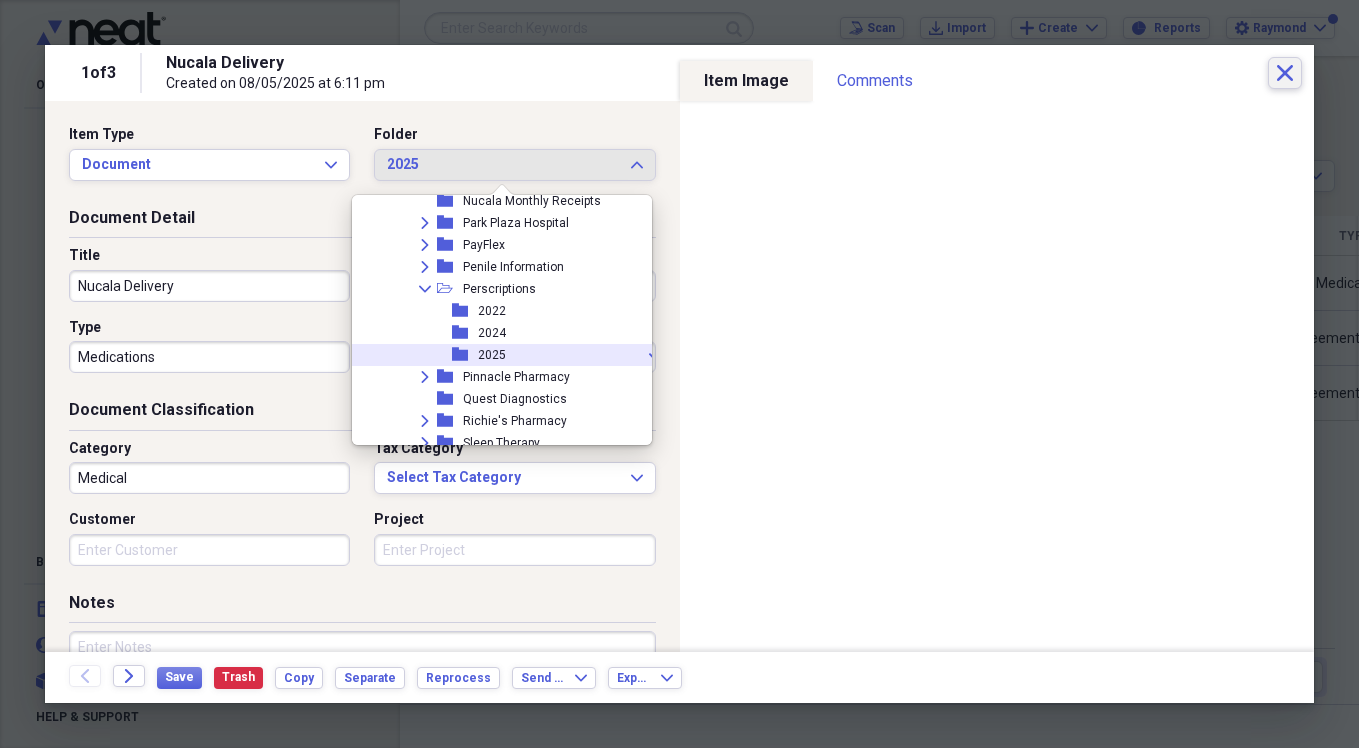 click on "Document Detail" at bounding box center (362, 222) 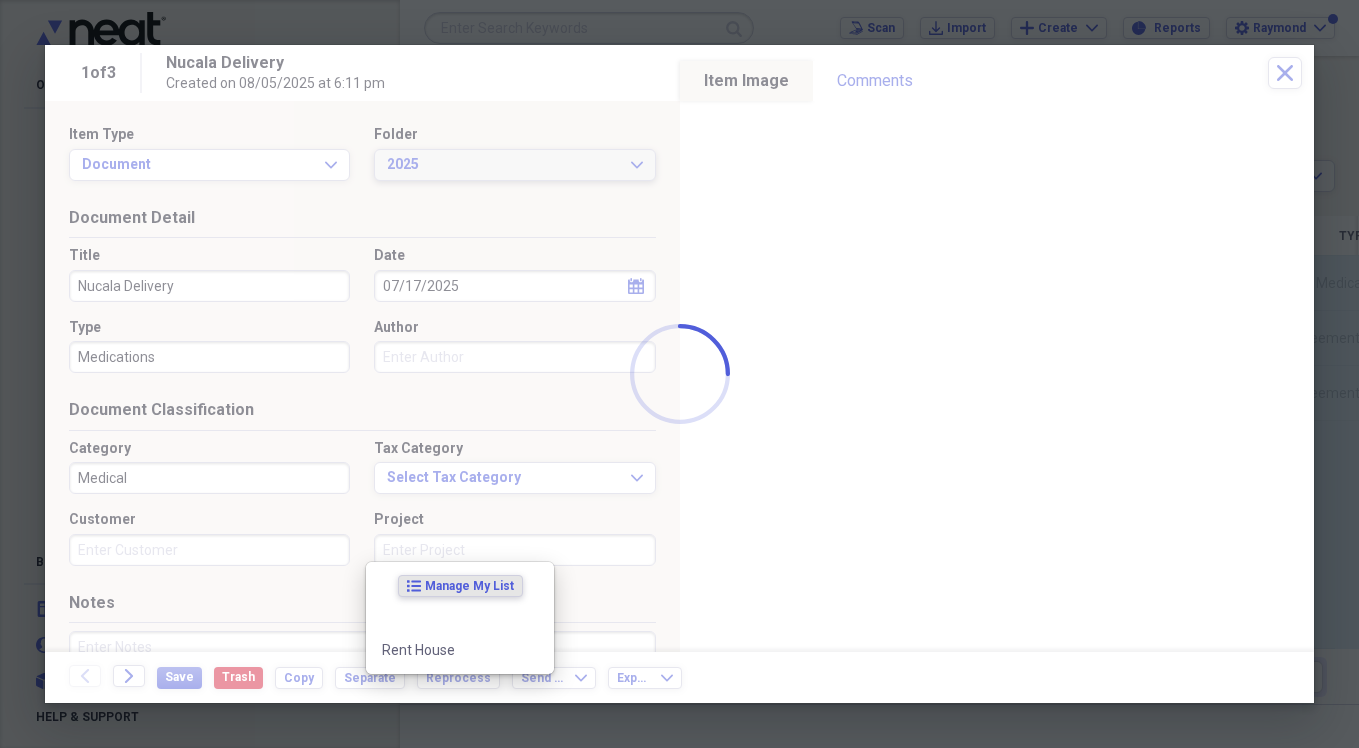 scroll, scrollTop: 5872, scrollLeft: 0, axis: vertical 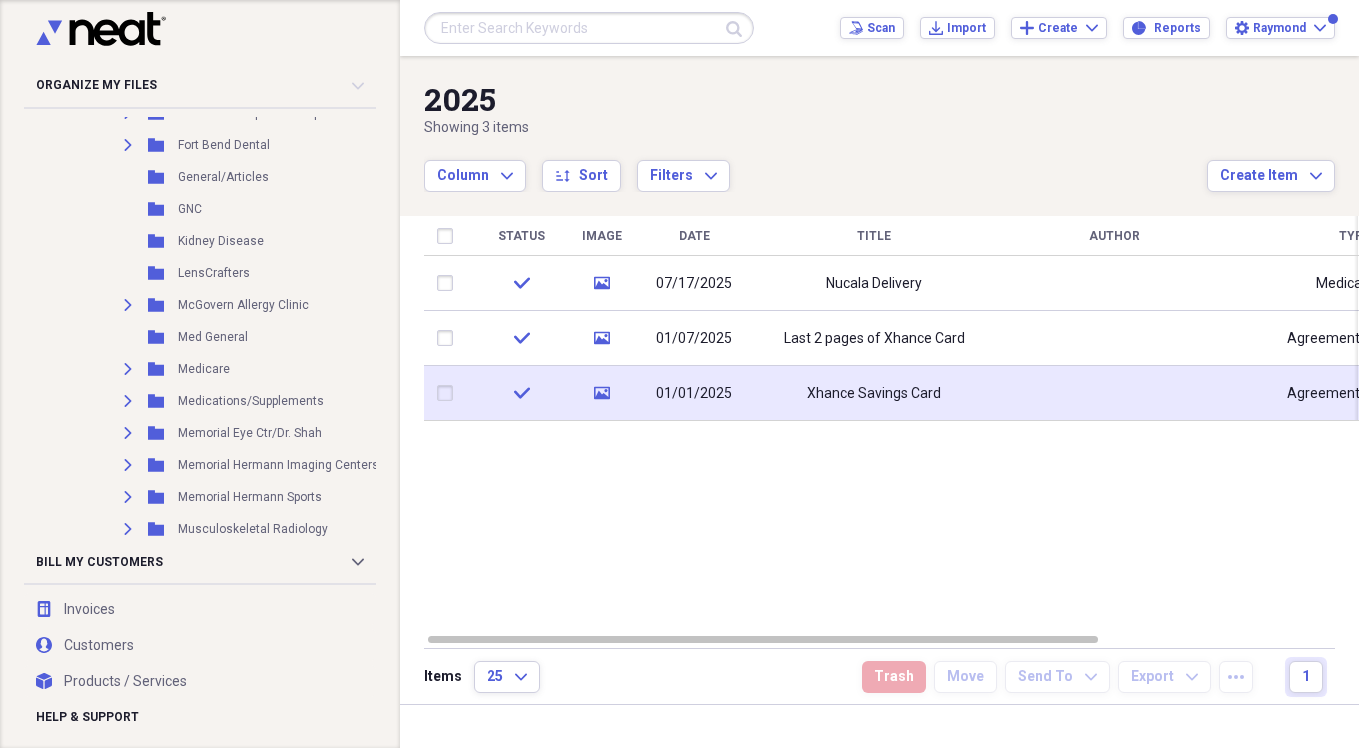 click on "Xhance Savings Card" at bounding box center (874, 394) 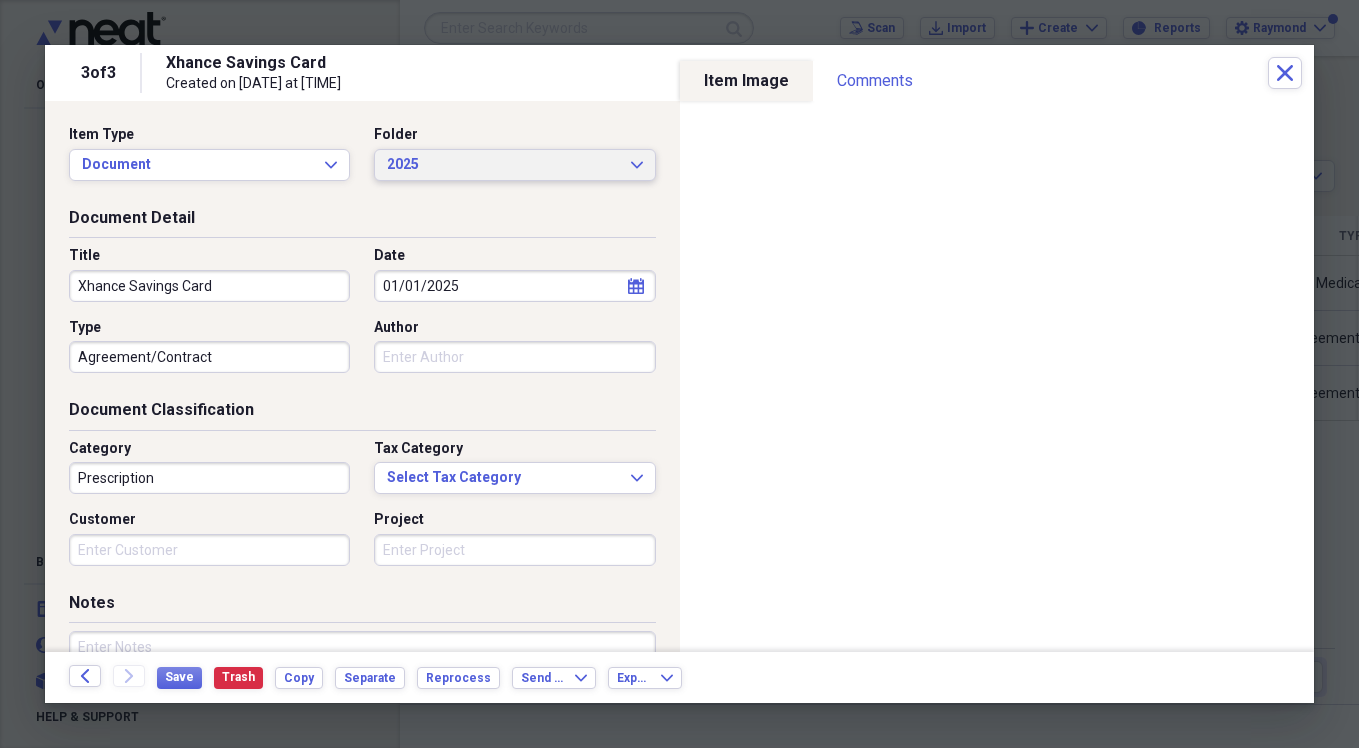 click on "Expand" 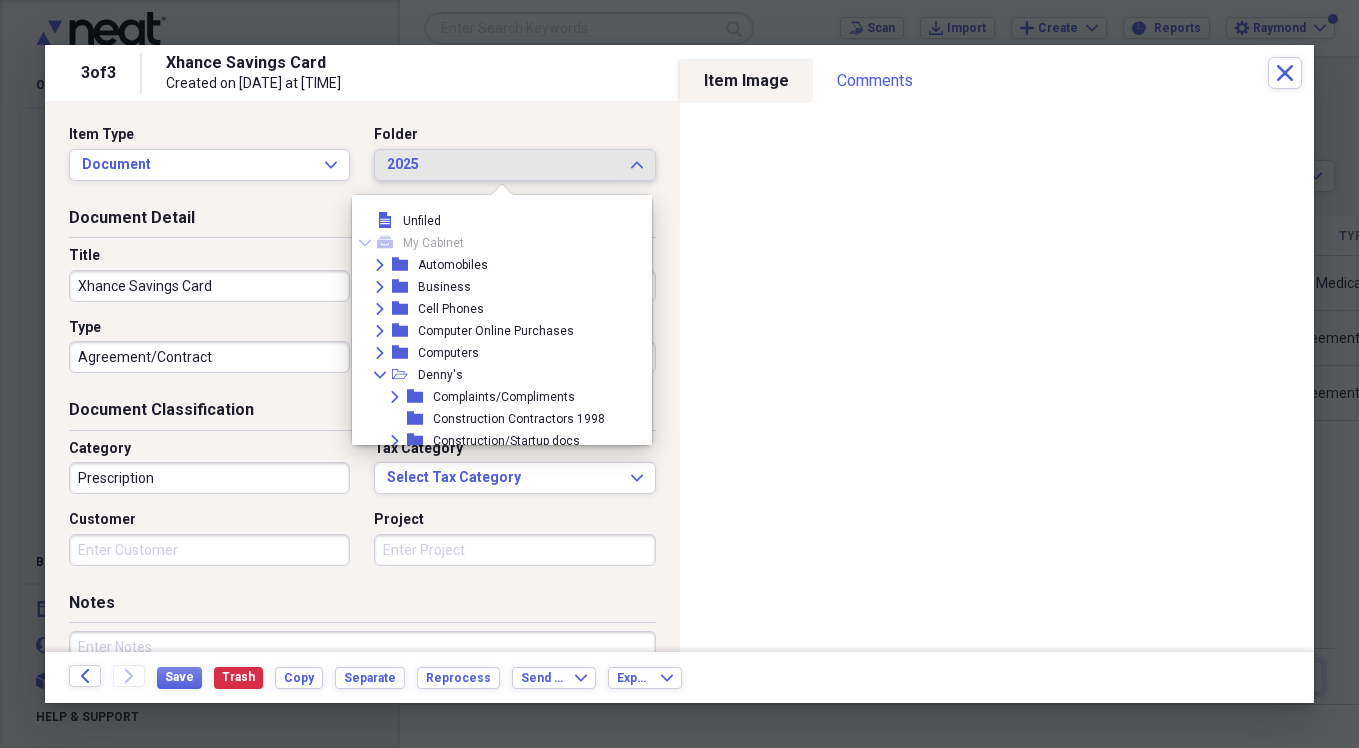 scroll, scrollTop: 8512, scrollLeft: 0, axis: vertical 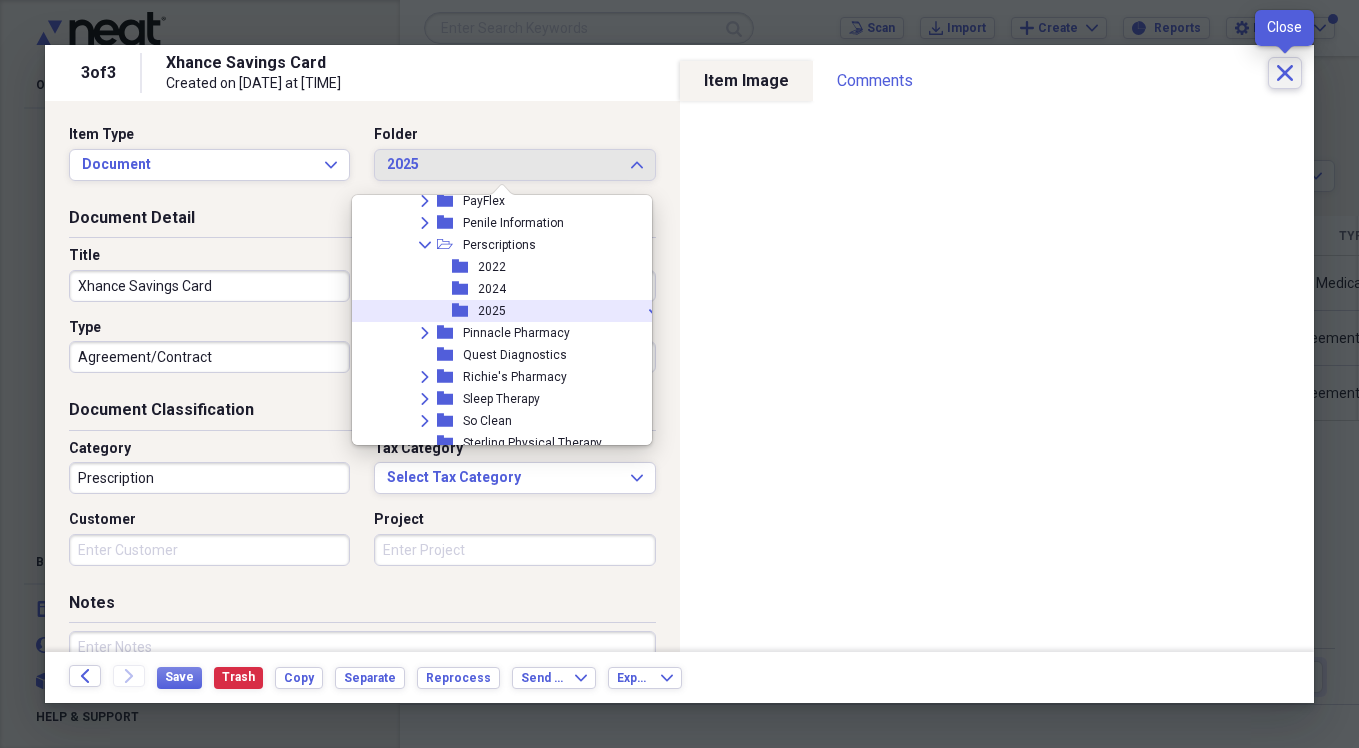 click on "Close" 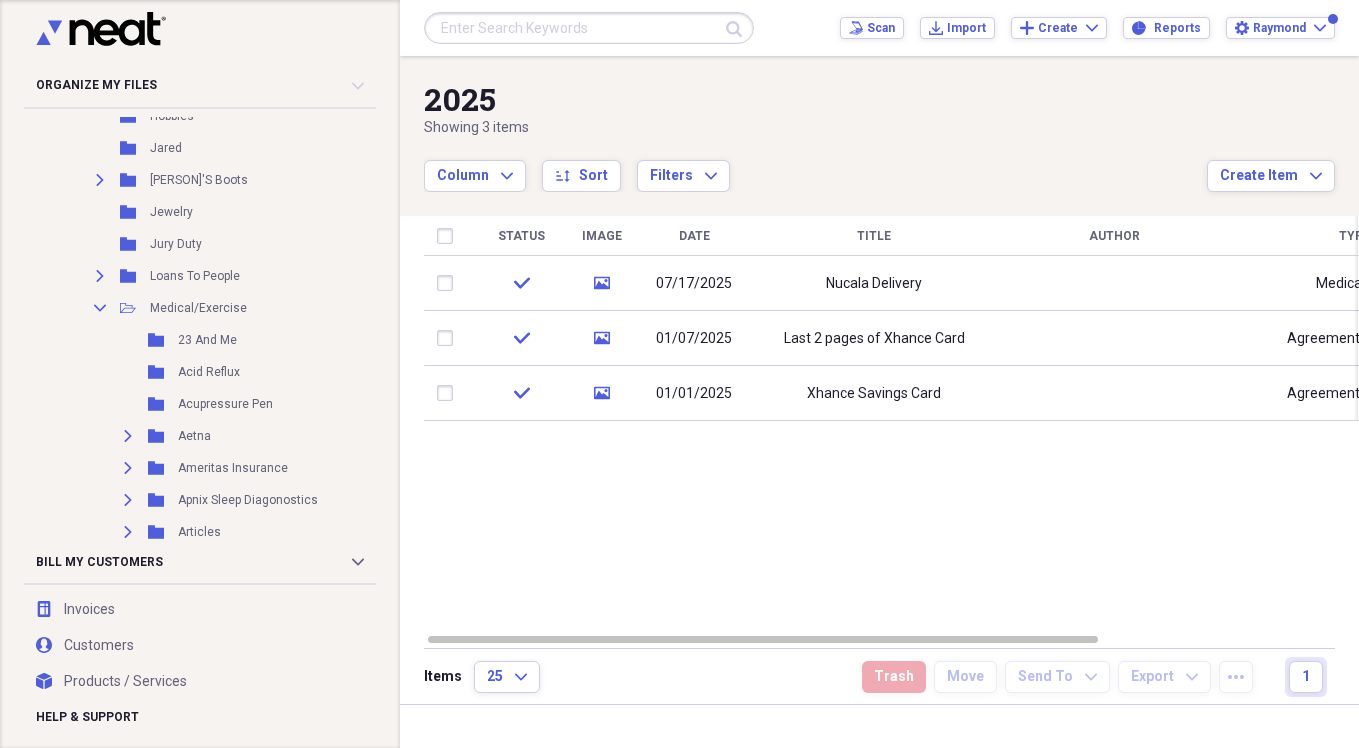 scroll, scrollTop: 2000, scrollLeft: 0, axis: vertical 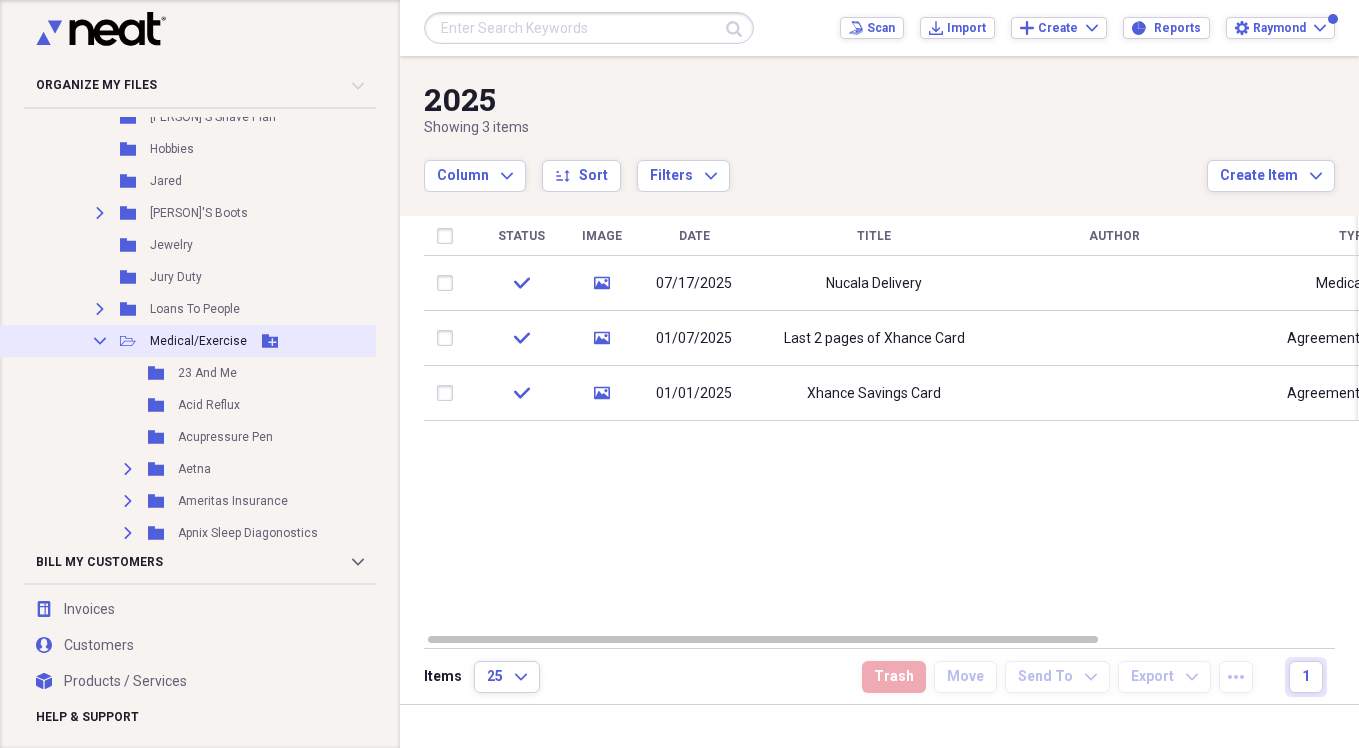click 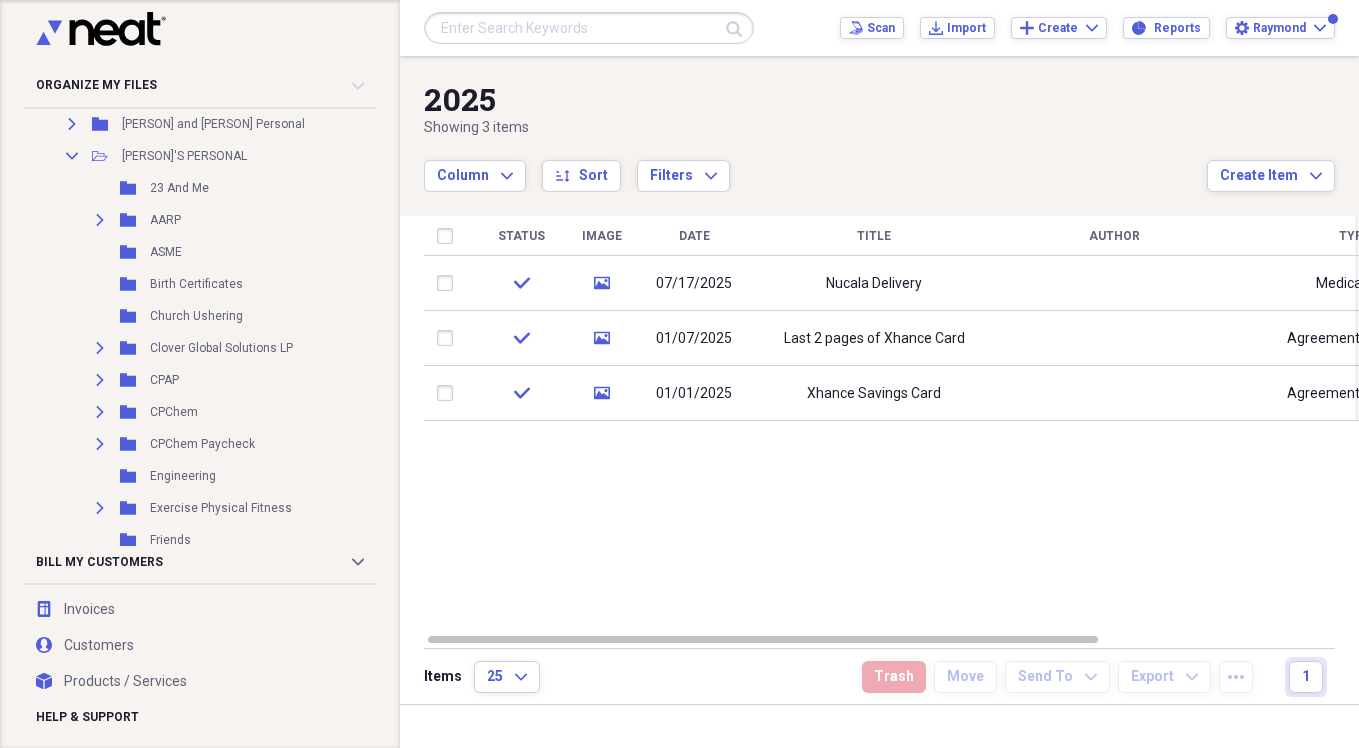 scroll, scrollTop: 1300, scrollLeft: 0, axis: vertical 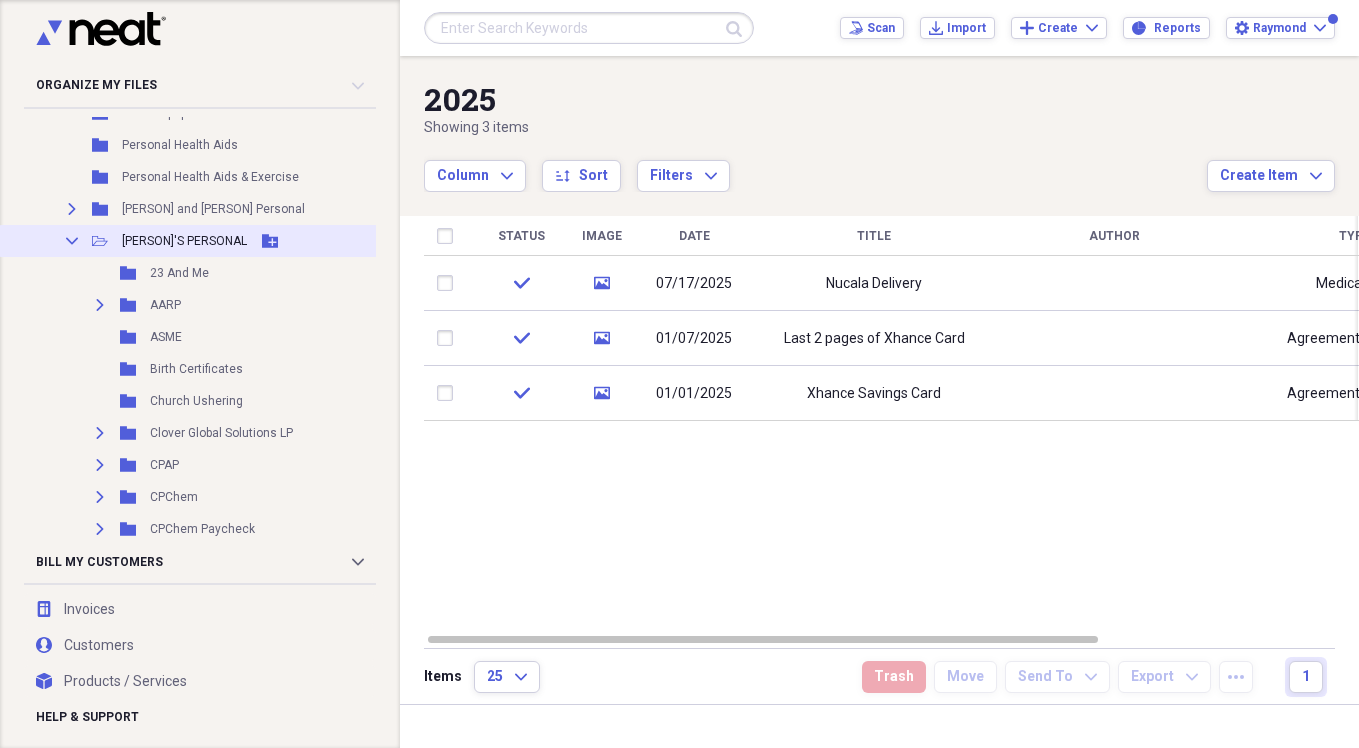 click 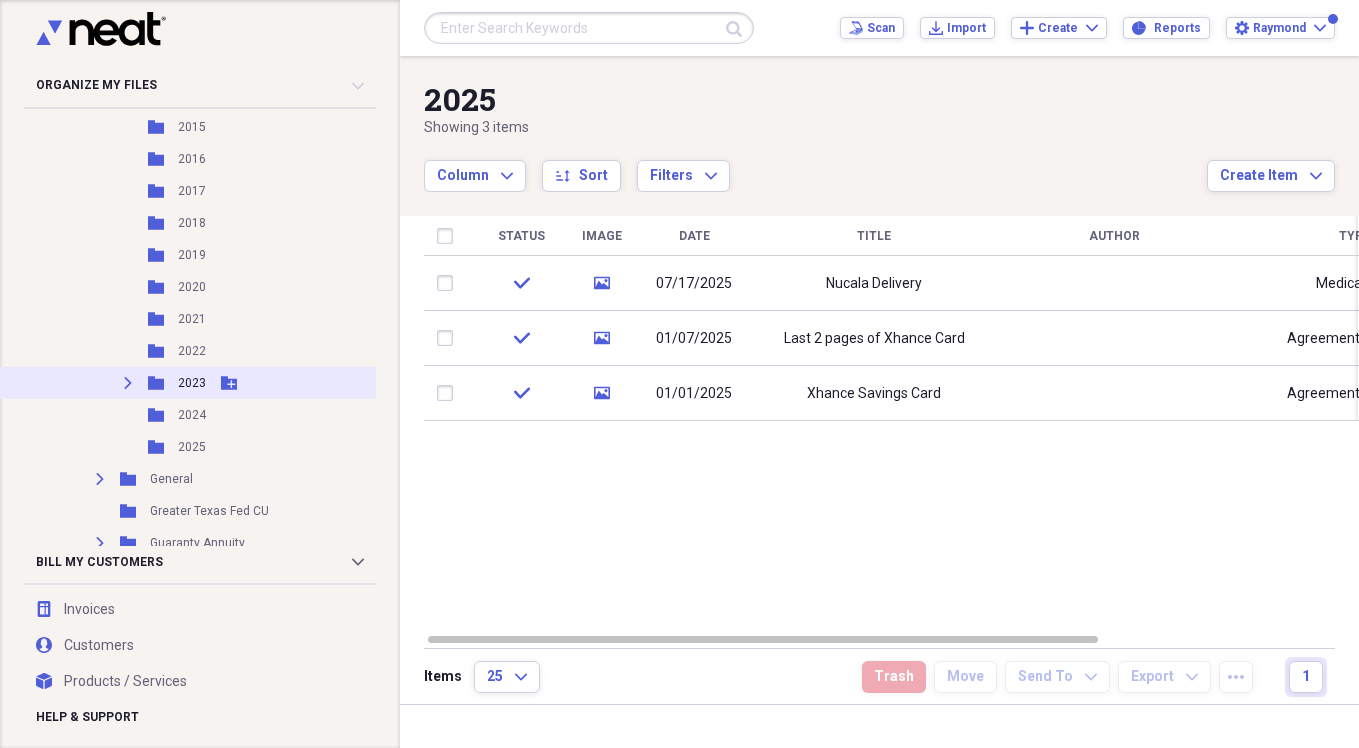 scroll, scrollTop: 2600, scrollLeft: 0, axis: vertical 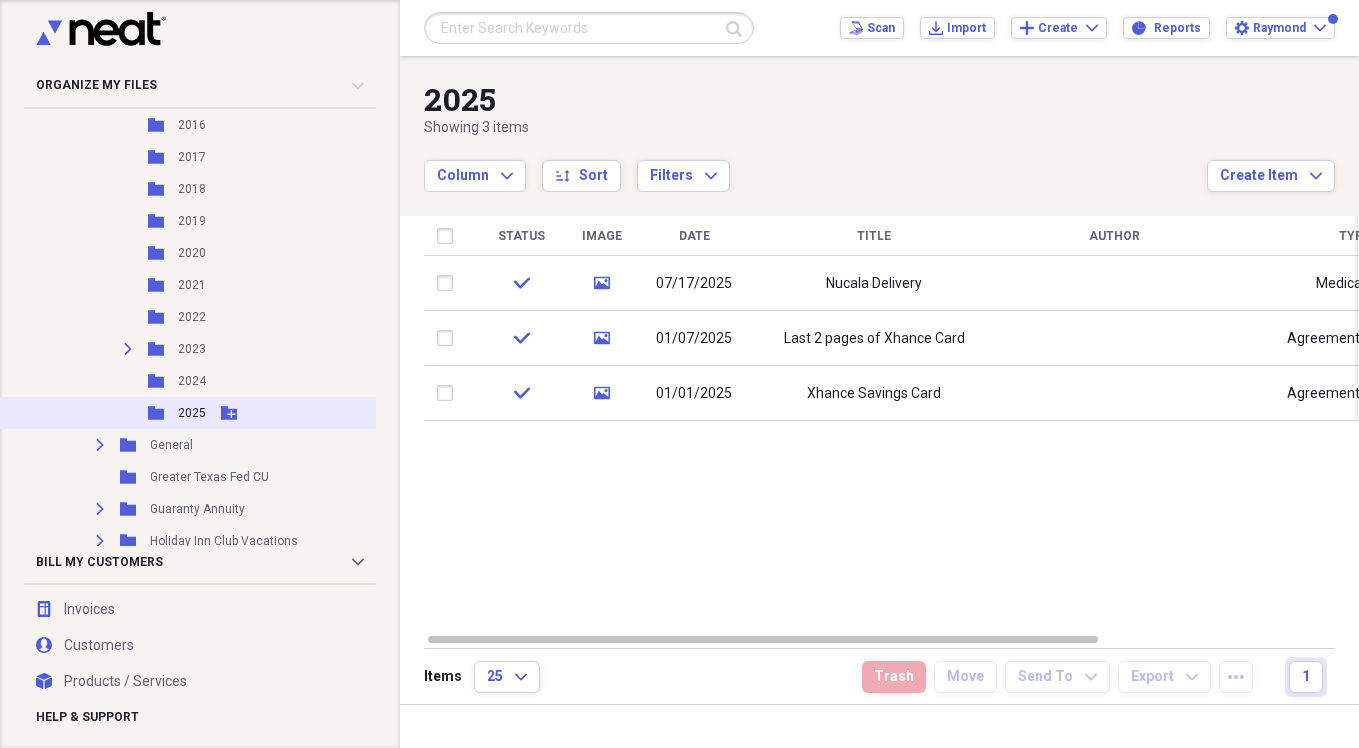 click on "Folder 2025 Add Folder" at bounding box center (240, 413) 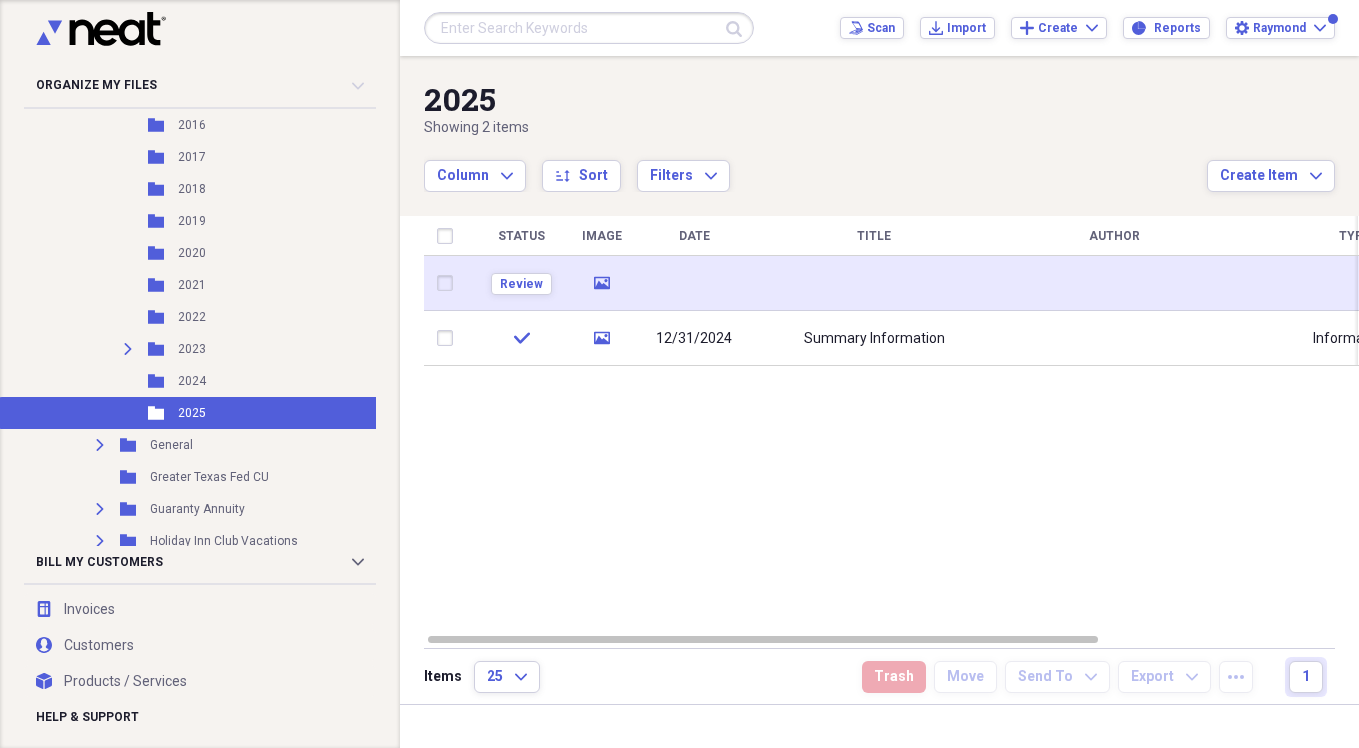 click at bounding box center [874, 283] 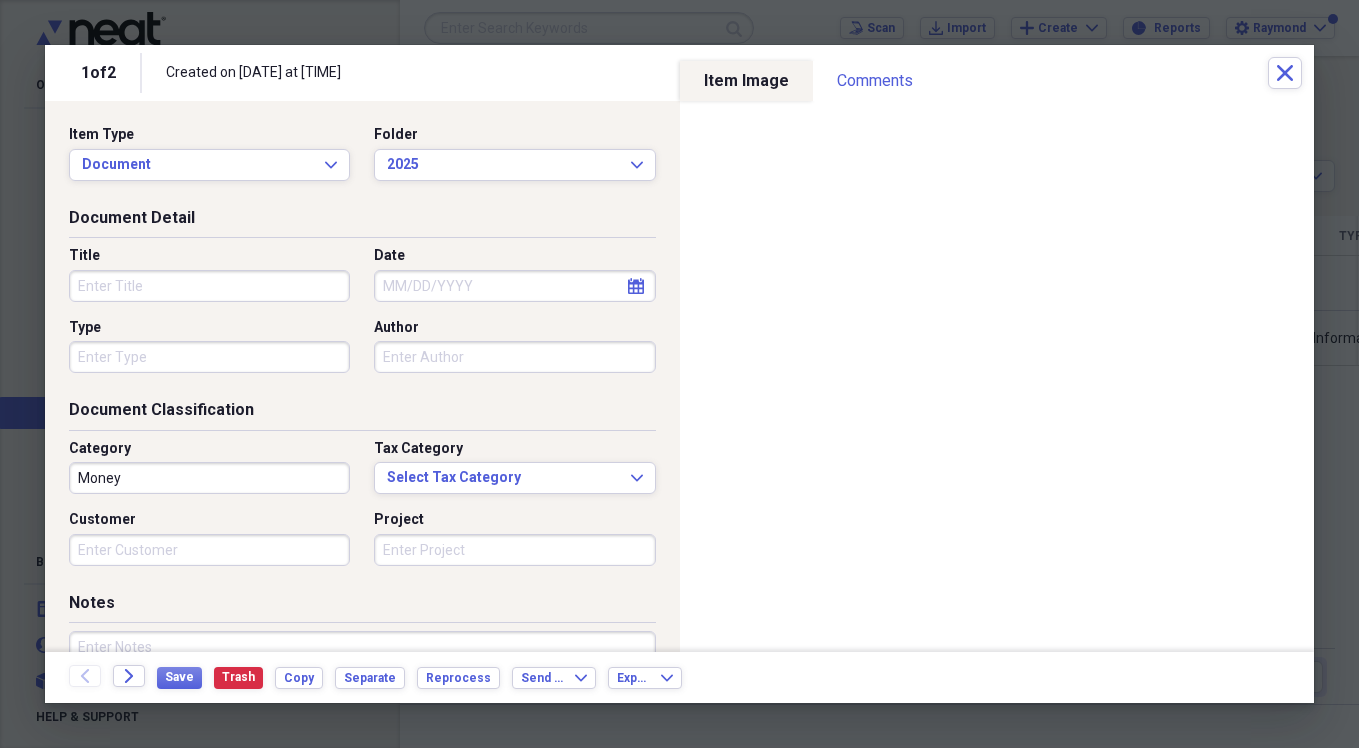 click on "Title" at bounding box center [209, 286] 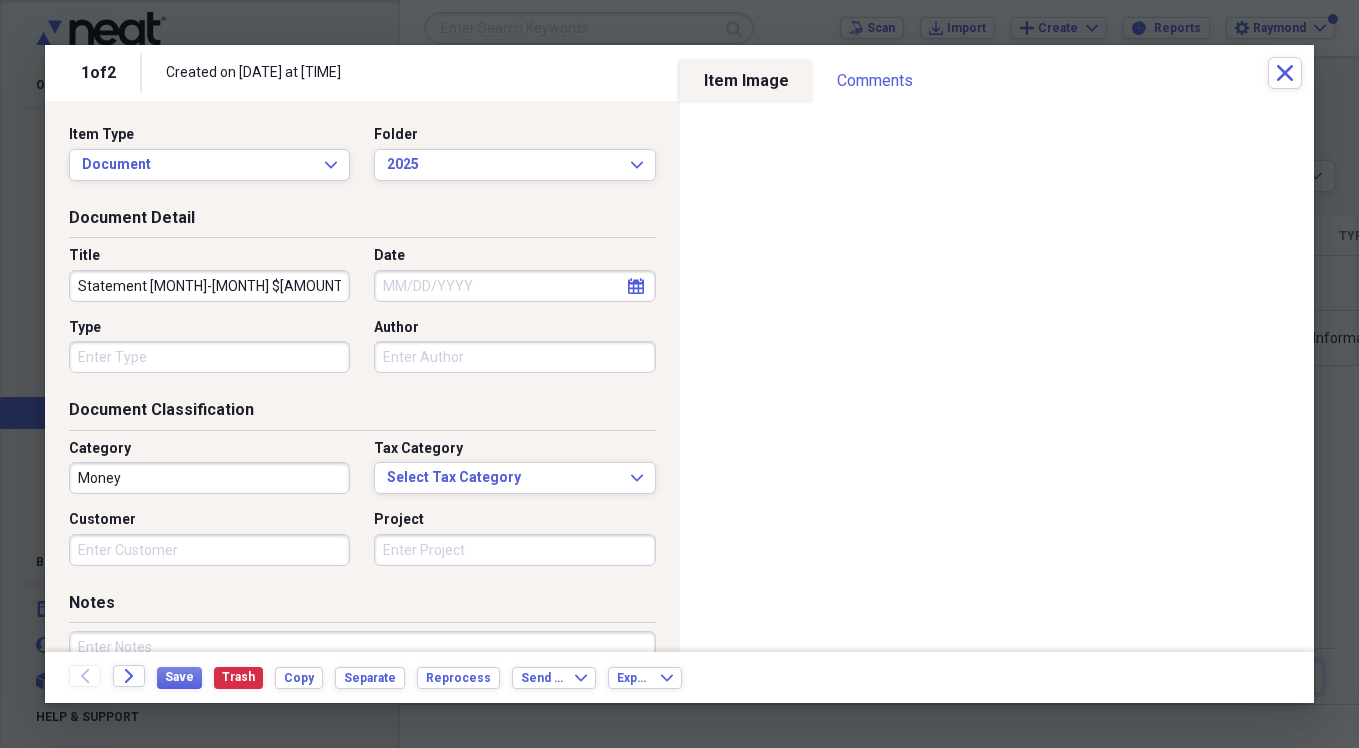 click on "Statement [MONTH]-[MONTH] $[AMOUNT]" at bounding box center (209, 286) 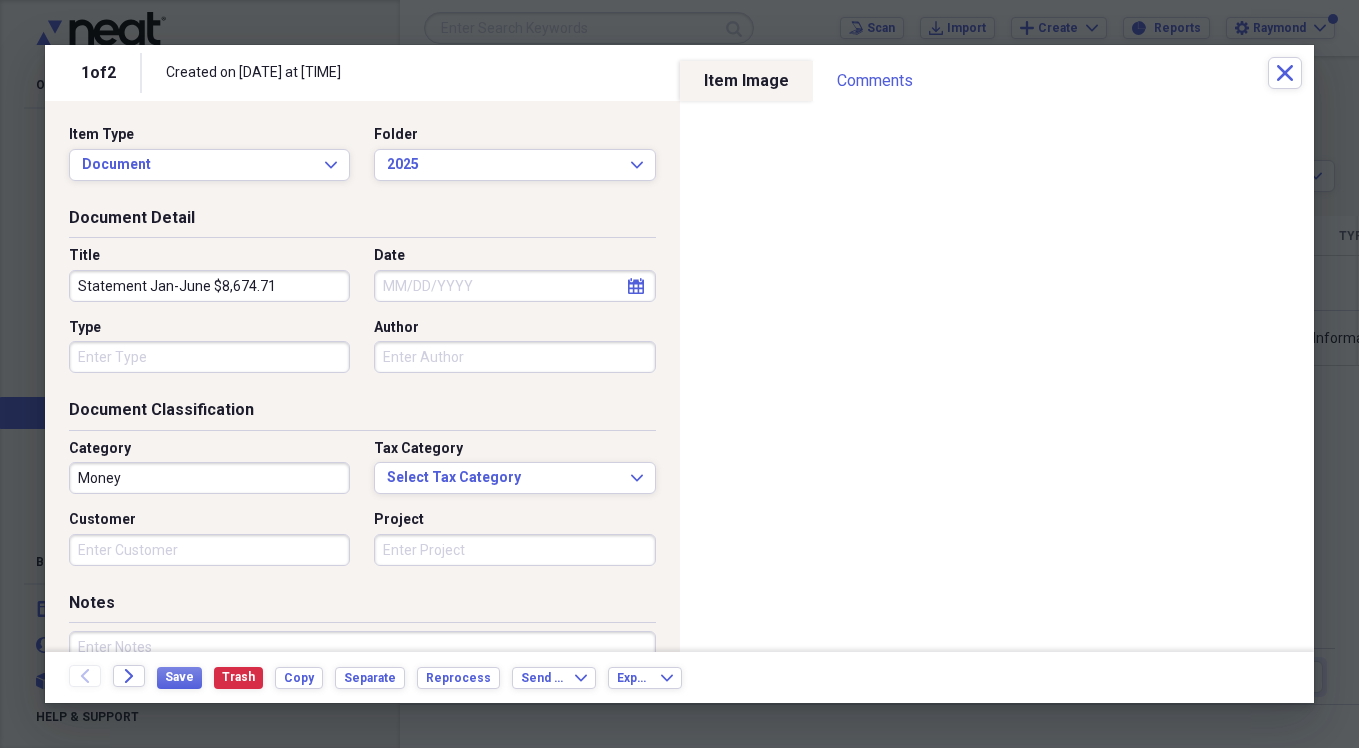type on "Statement Jan-June $8,674.71" 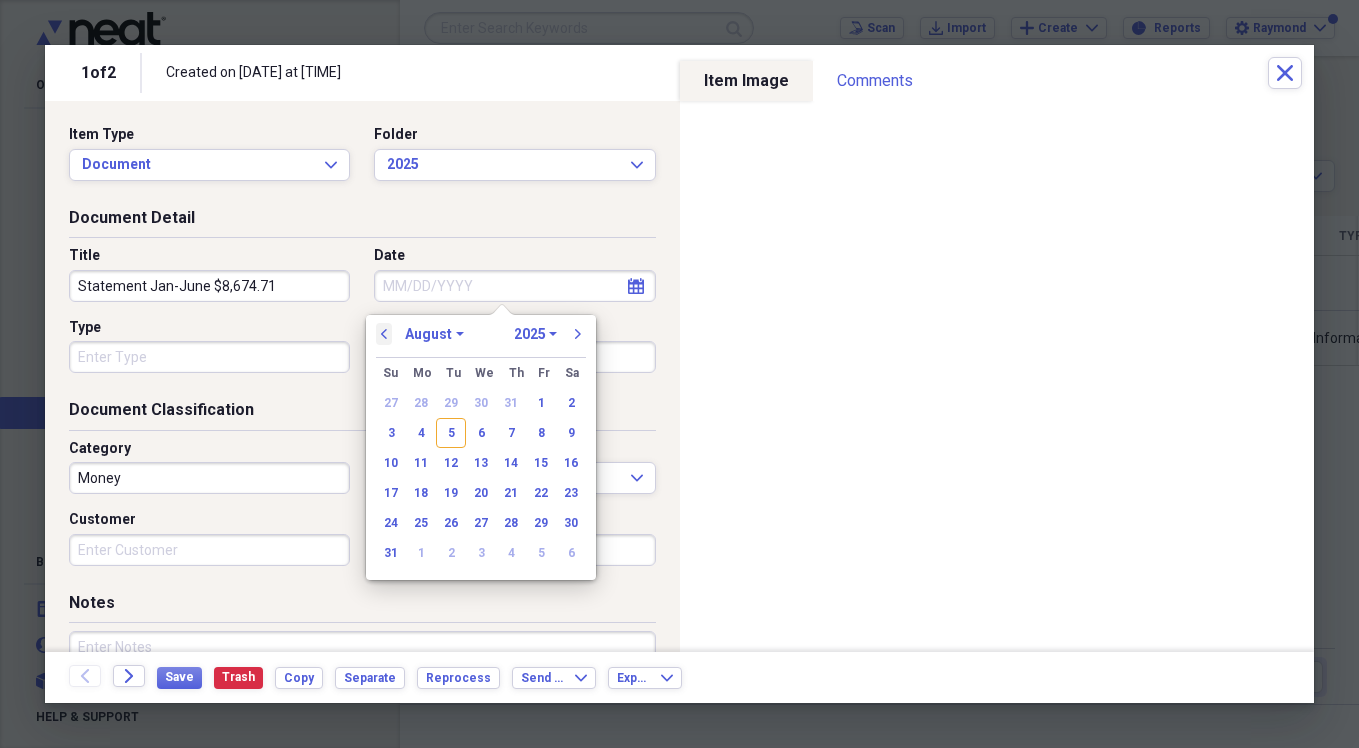 click on "previous" at bounding box center [384, 334] 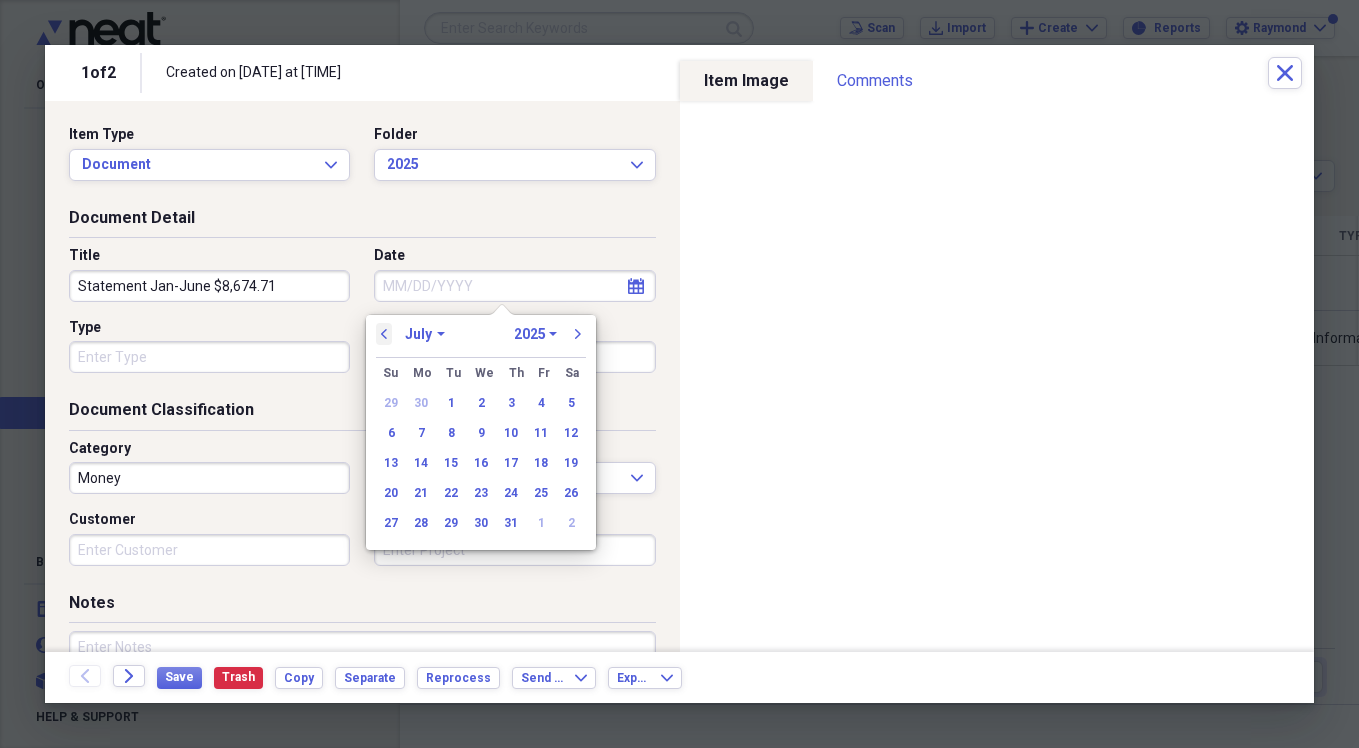 click on "previous" at bounding box center [384, 334] 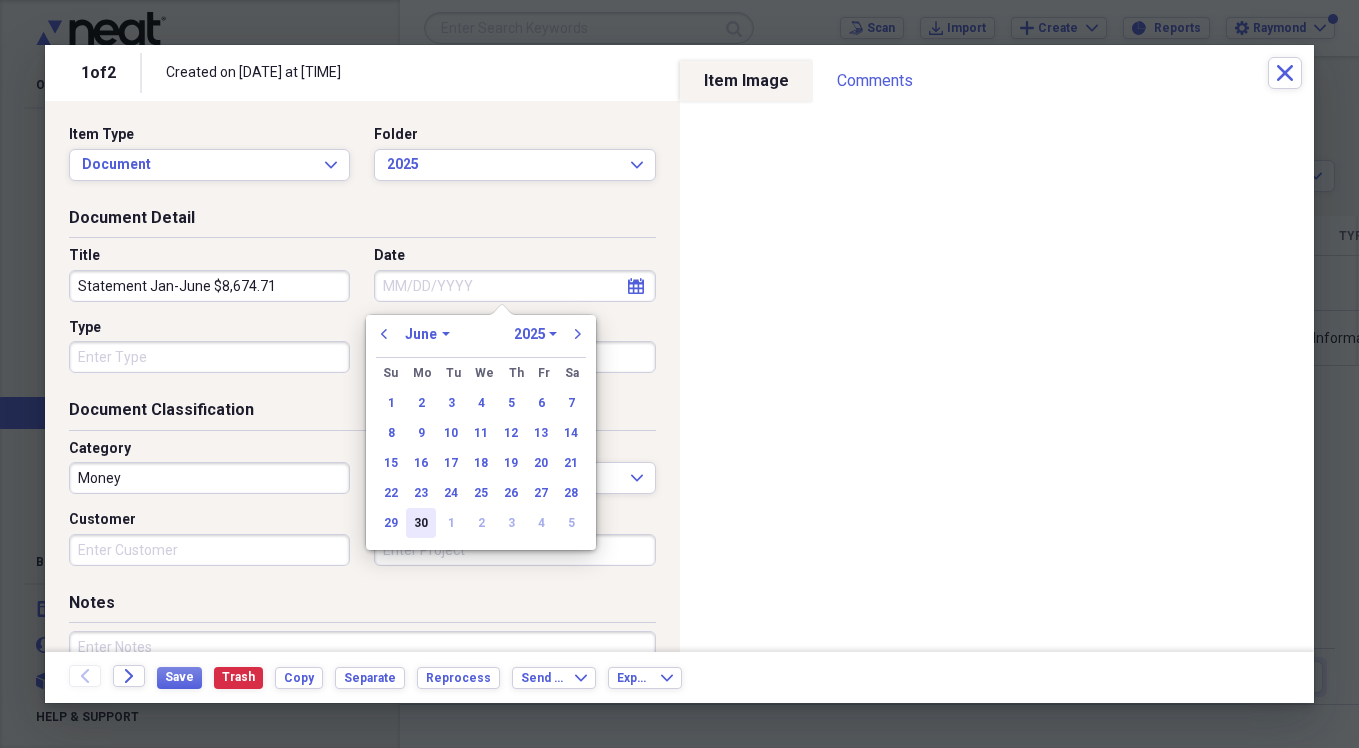 click on "30" at bounding box center [421, 523] 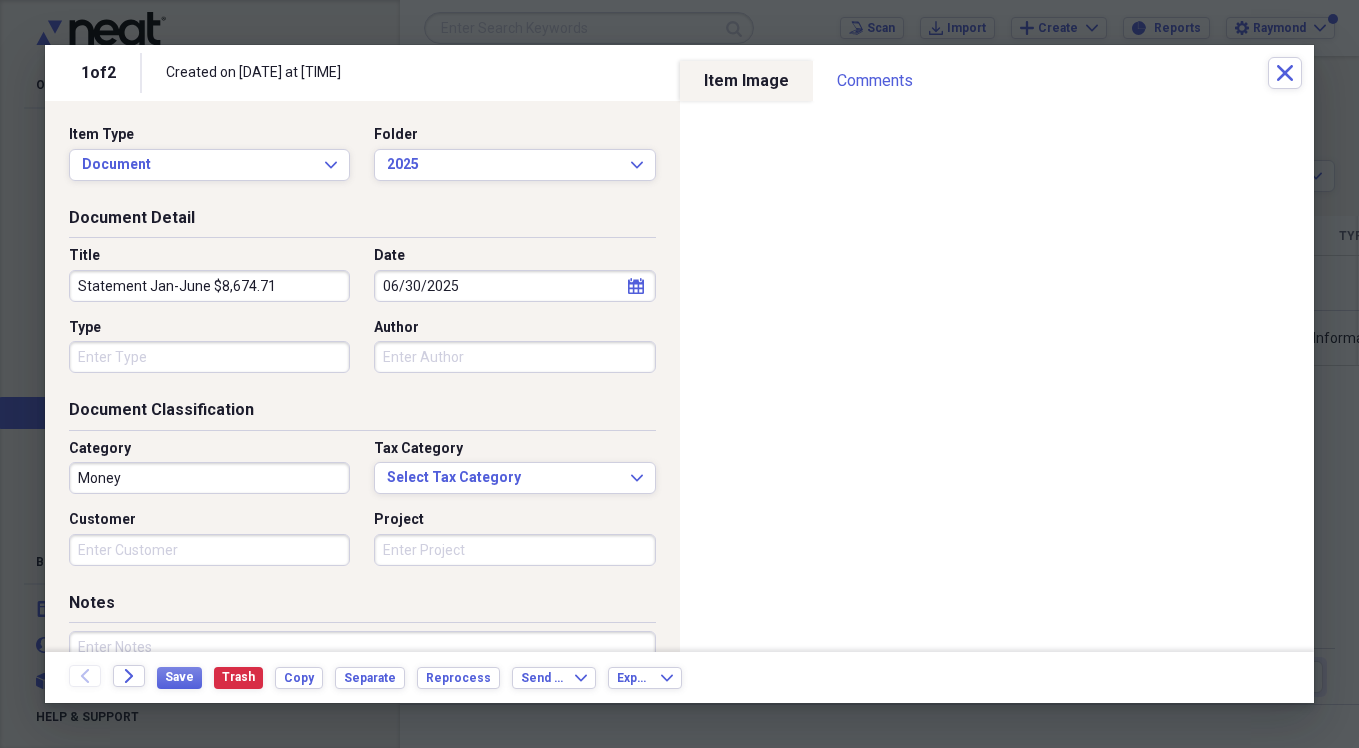 click on "Type" at bounding box center [209, 357] 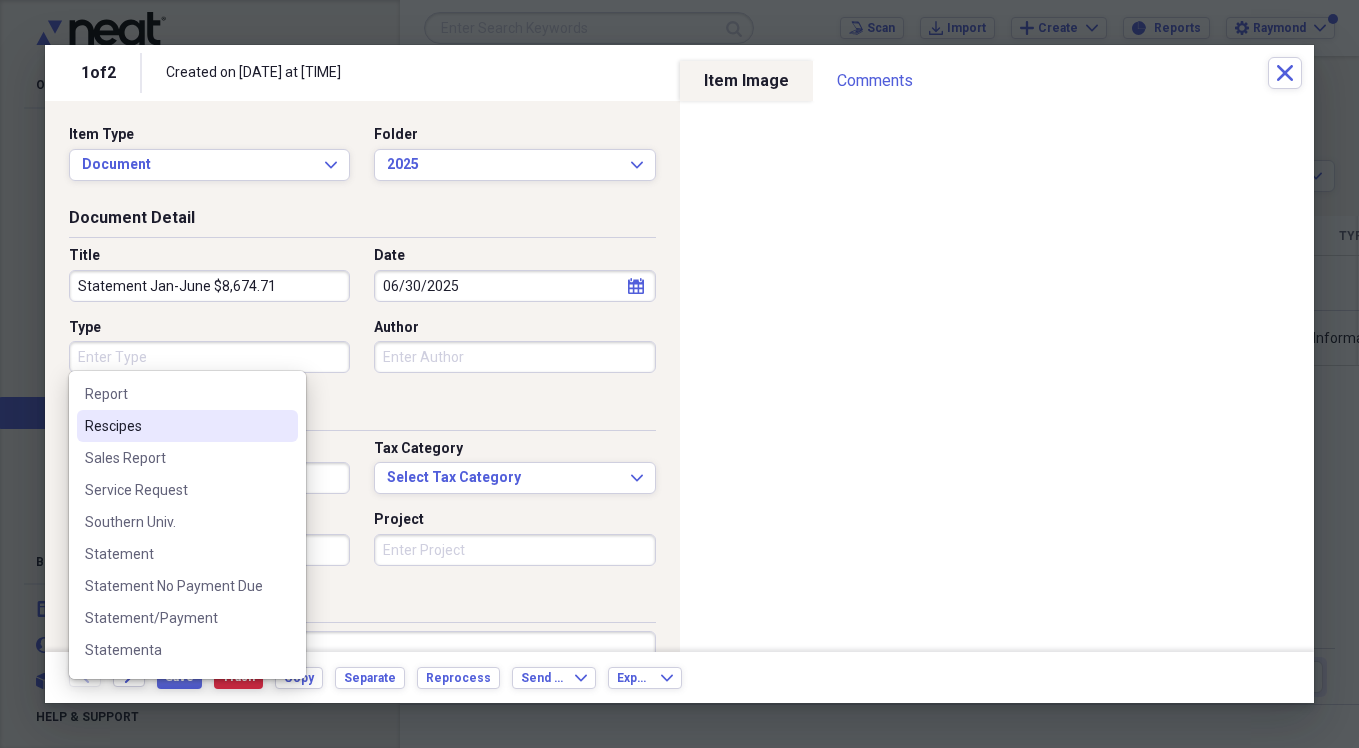 scroll, scrollTop: 2500, scrollLeft: 0, axis: vertical 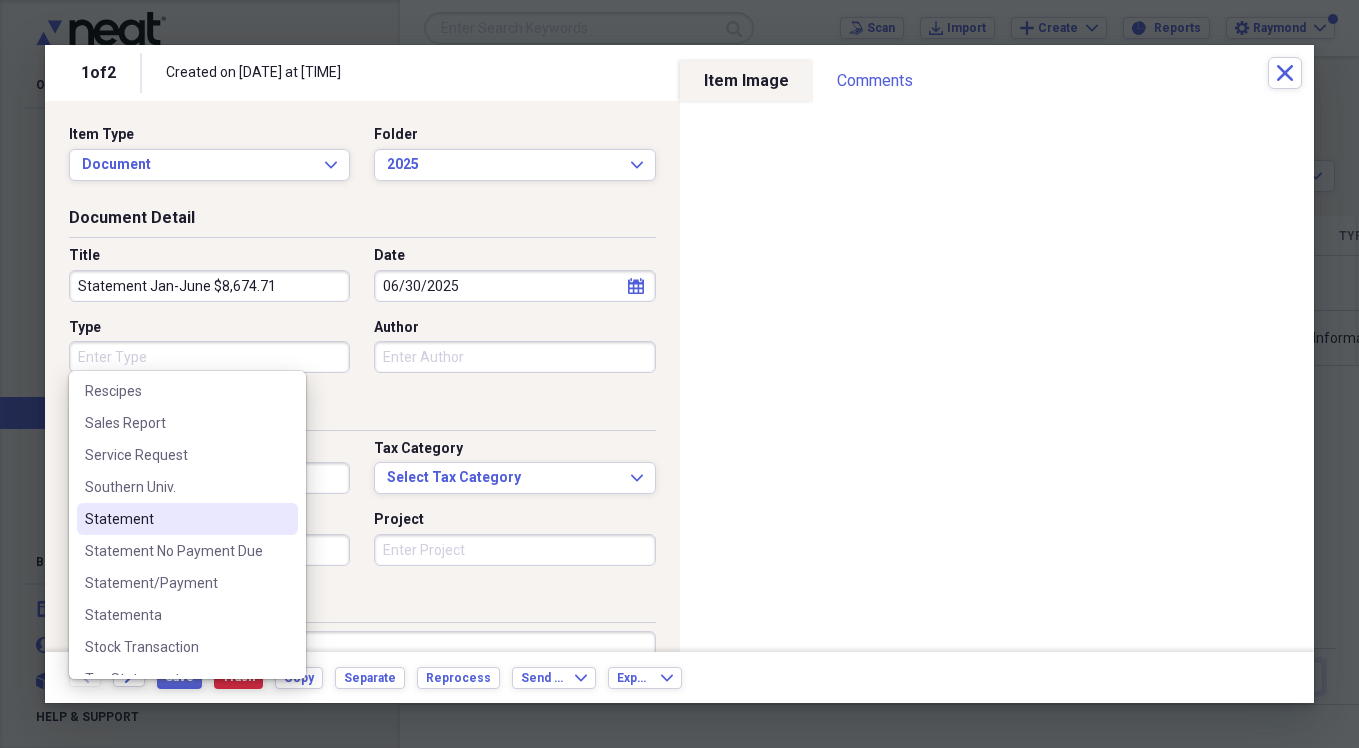click on "Statement" at bounding box center (175, 519) 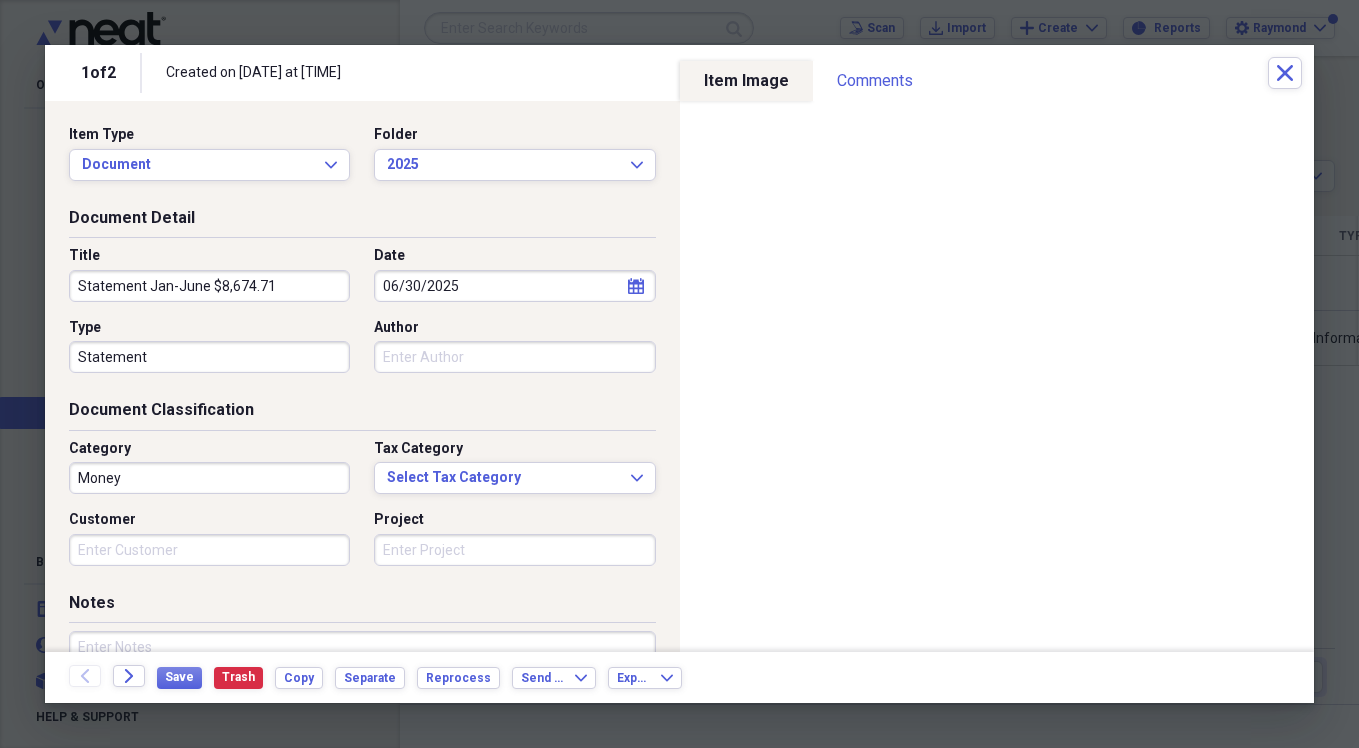 type on "Statement" 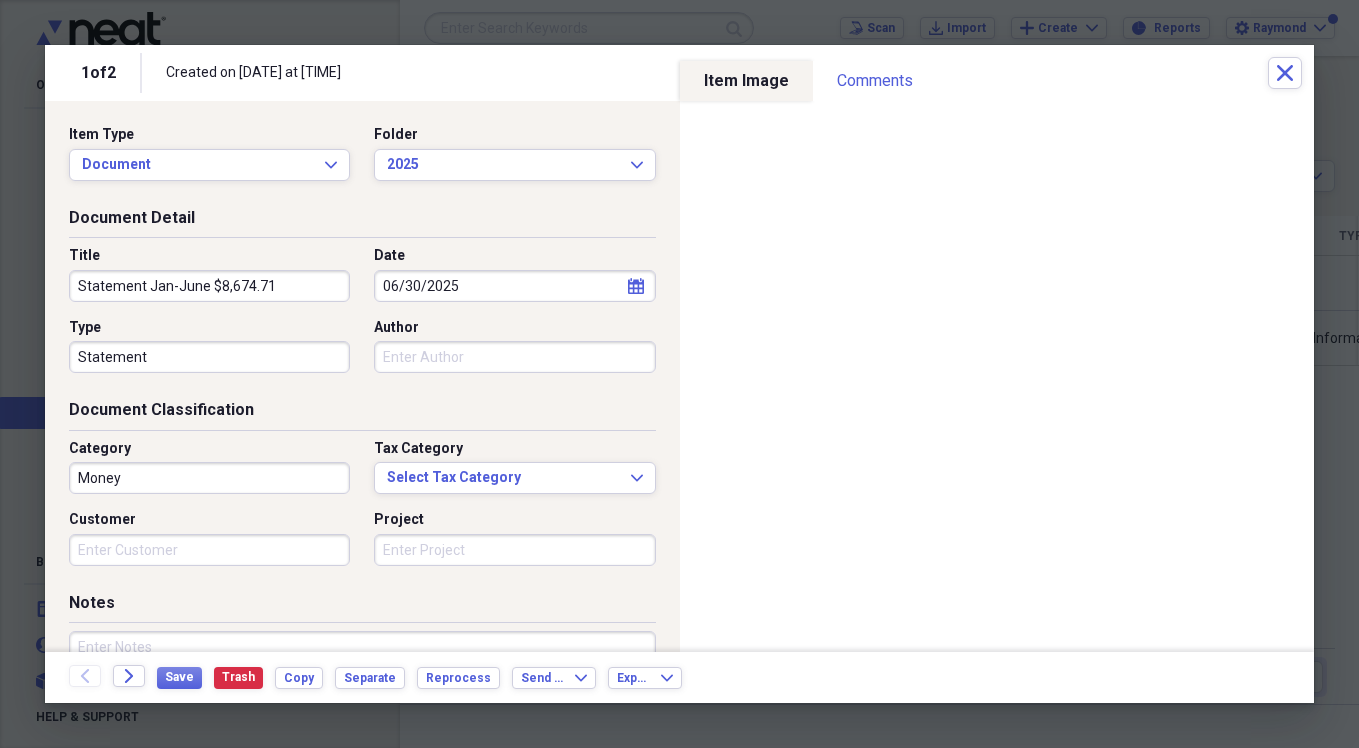 click on "Money" at bounding box center [209, 478] 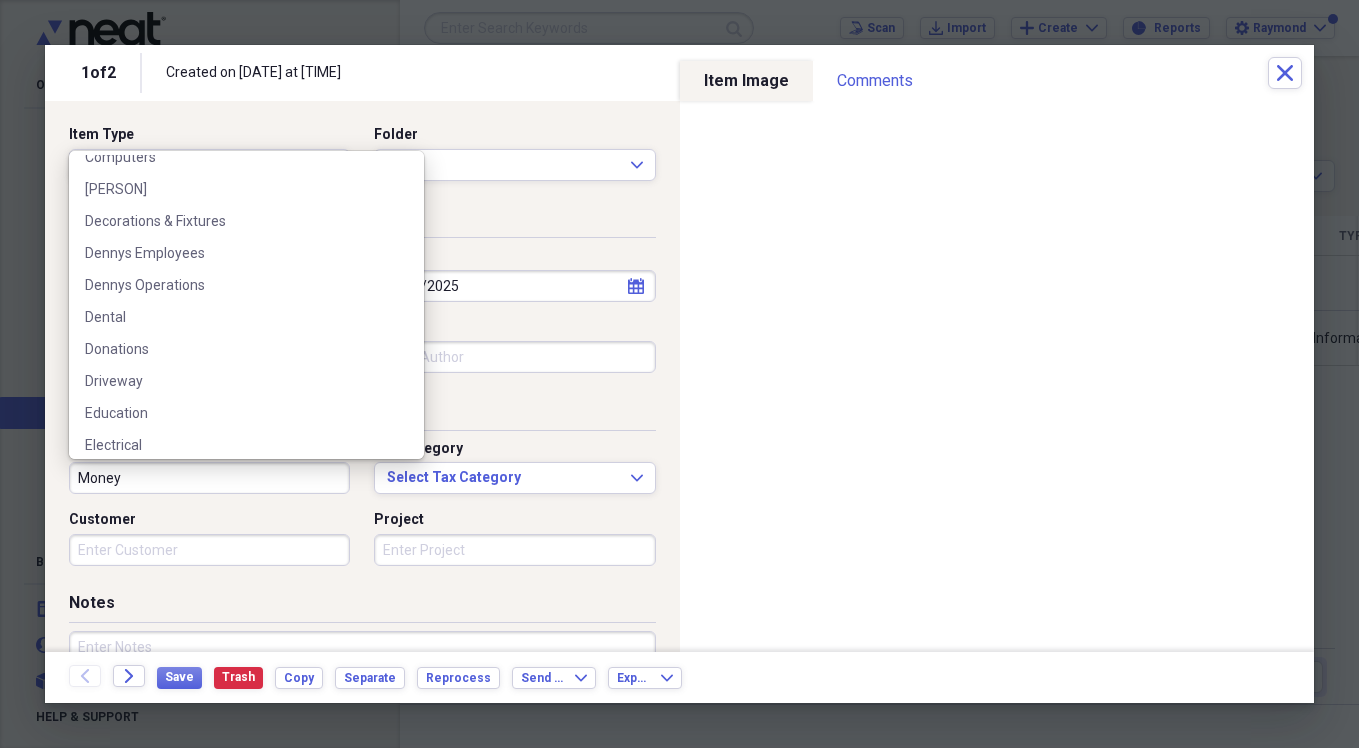 scroll, scrollTop: 1600, scrollLeft: 0, axis: vertical 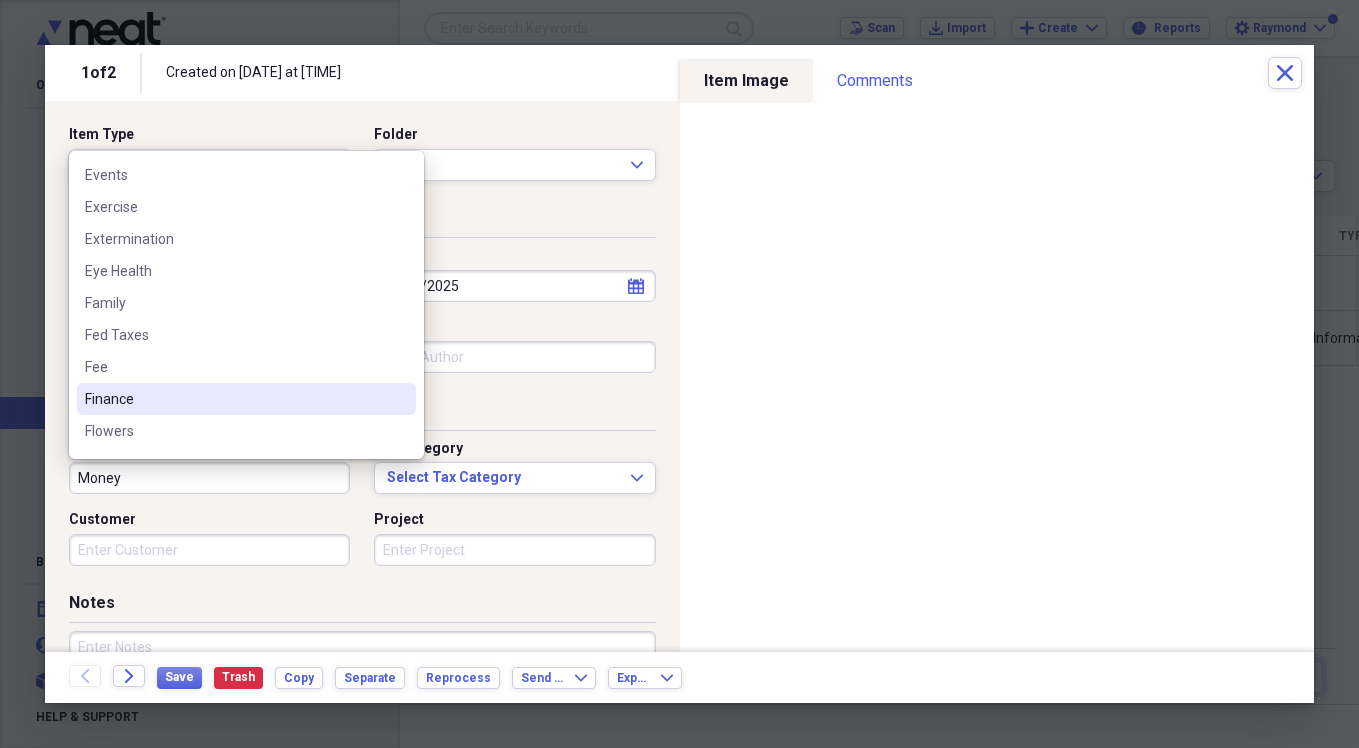 click on "Finance" at bounding box center (234, 399) 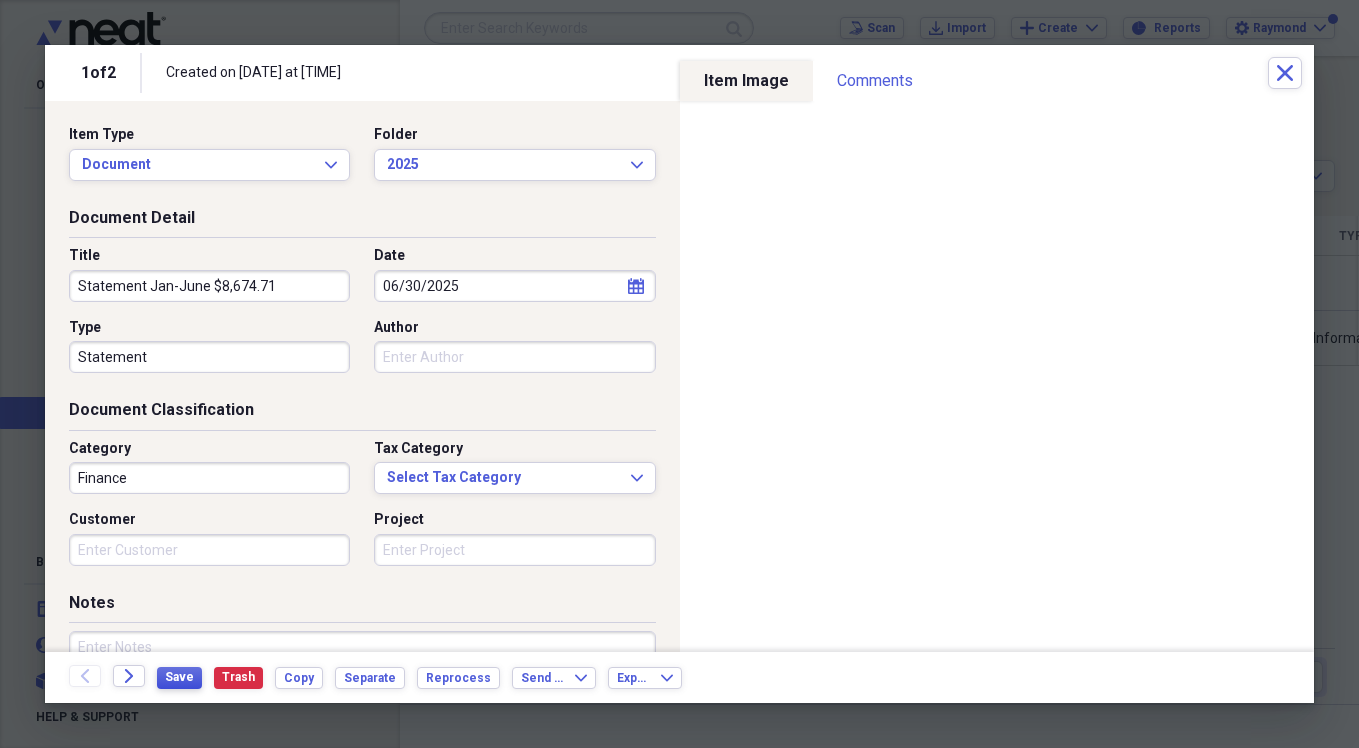 click on "Save" at bounding box center (179, 677) 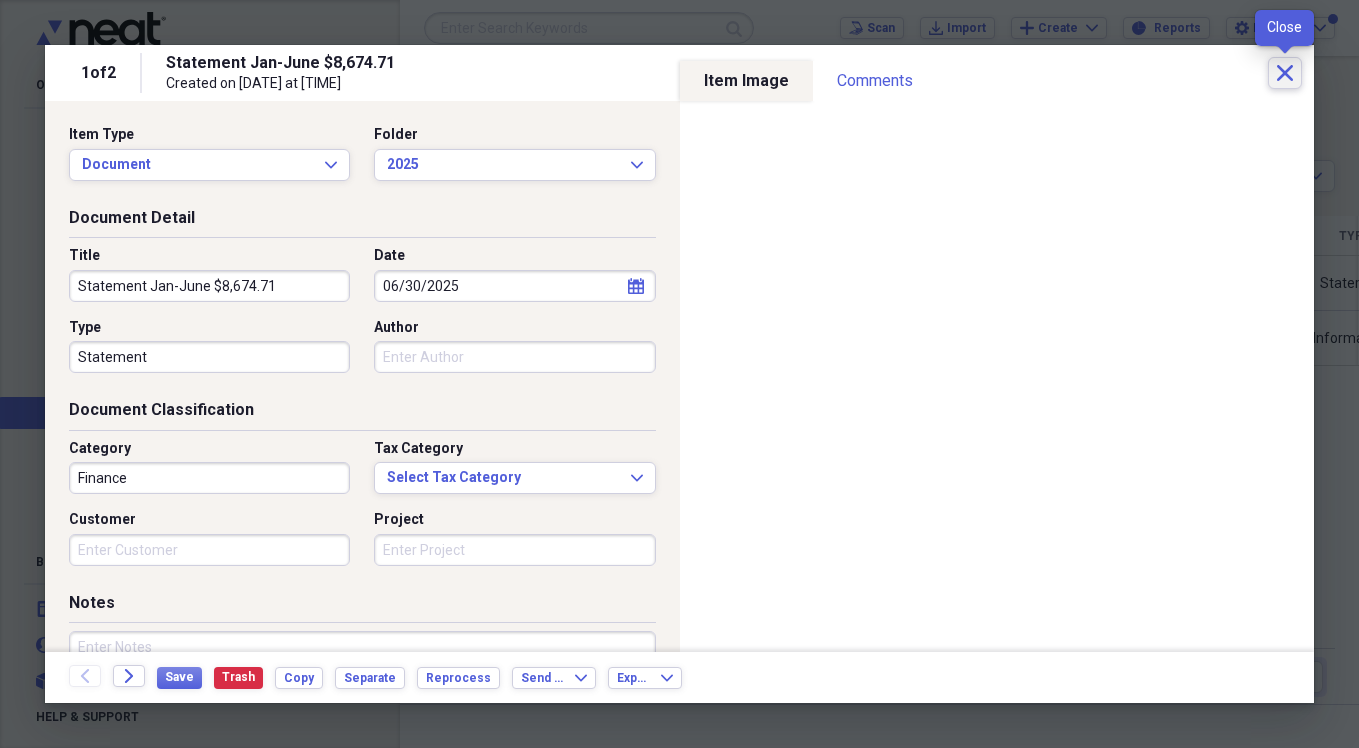 click on "Close" 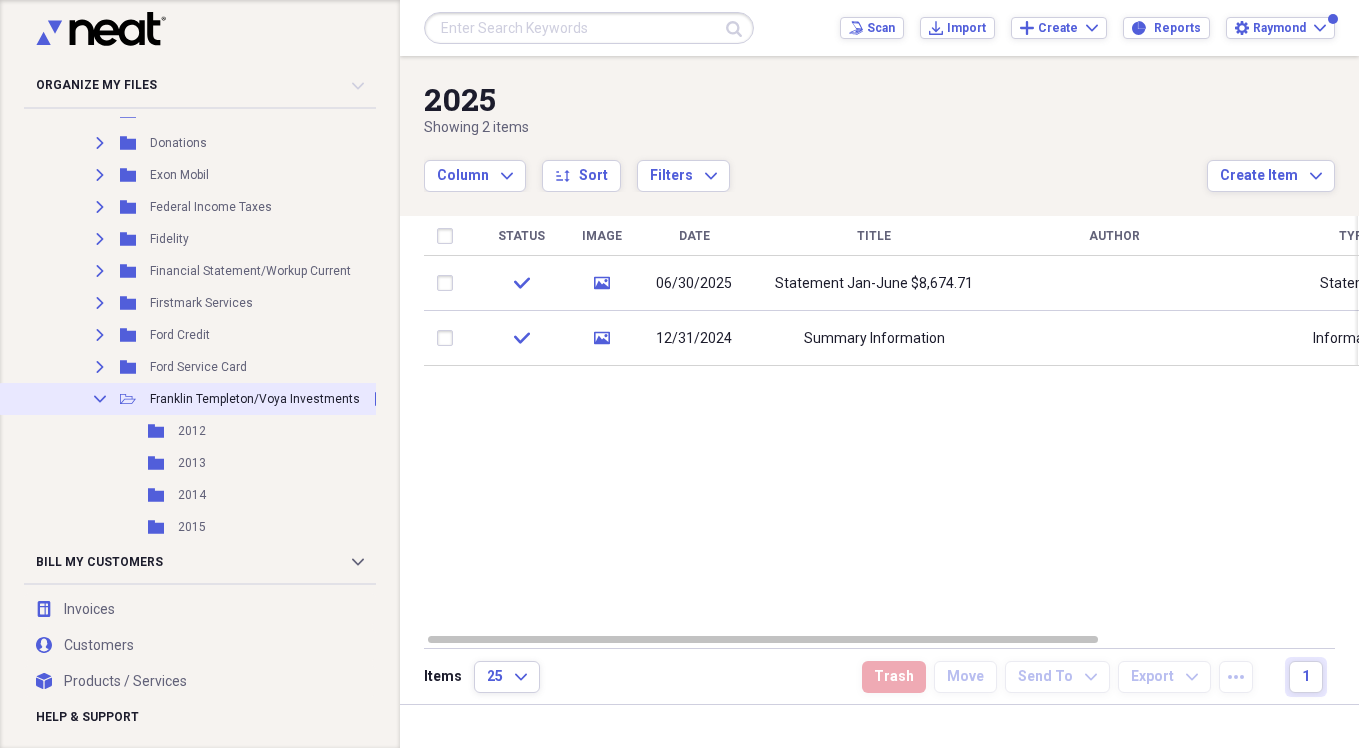scroll, scrollTop: 2200, scrollLeft: 0, axis: vertical 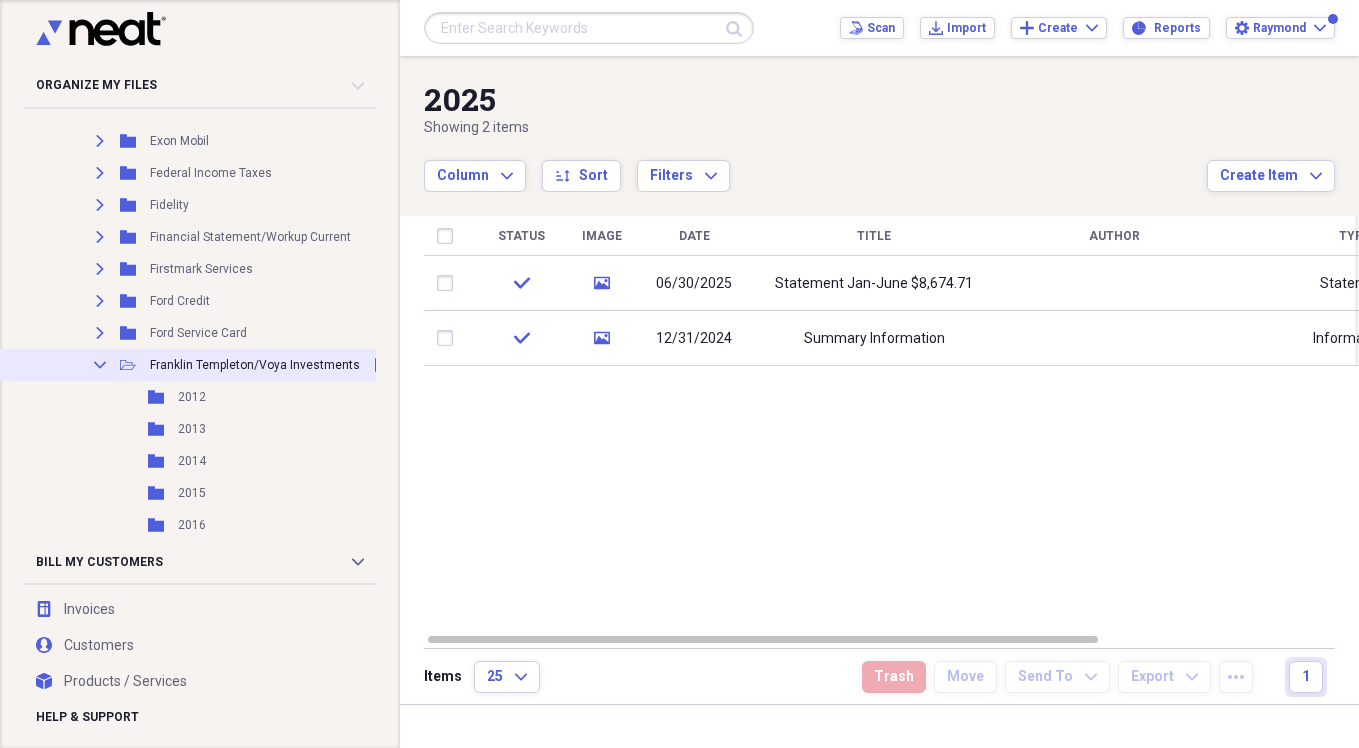click on "Collapse" 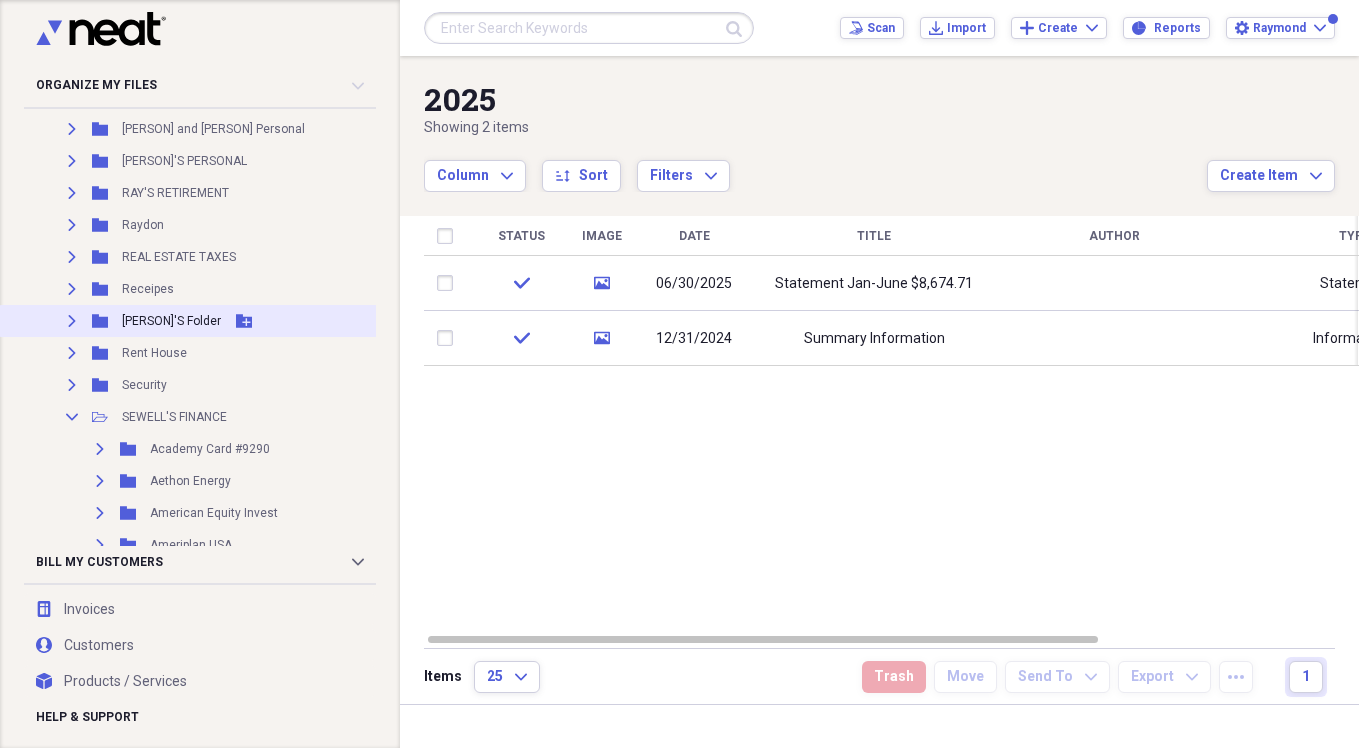 scroll, scrollTop: 1500, scrollLeft: 0, axis: vertical 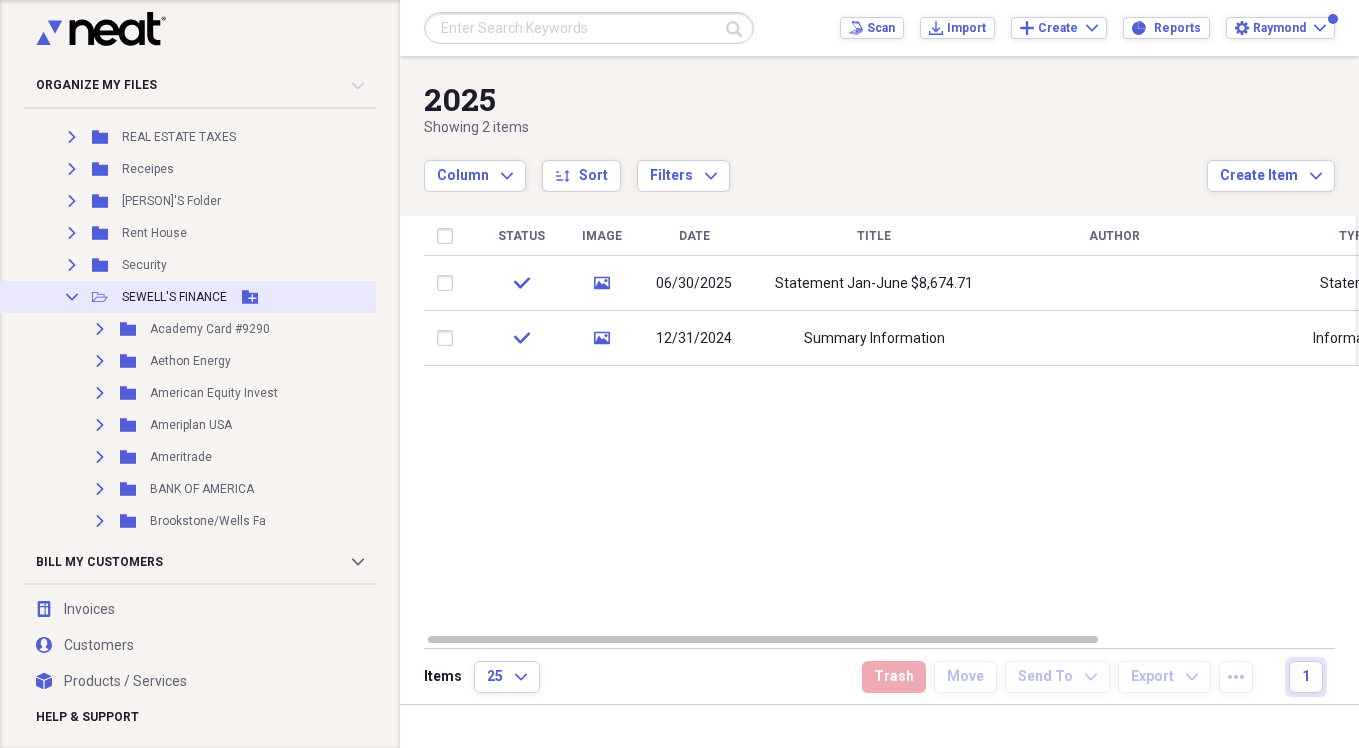 click on "Collapse" 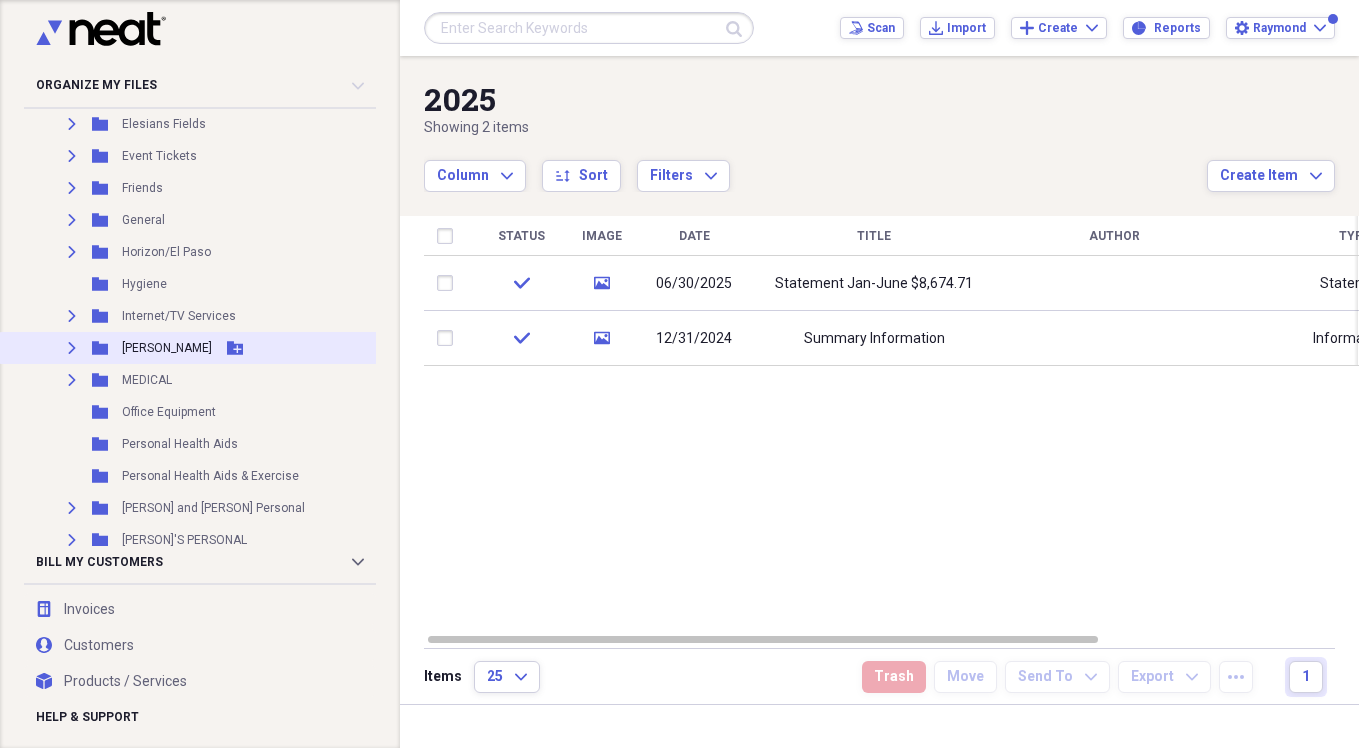scroll, scrollTop: 1000, scrollLeft: 0, axis: vertical 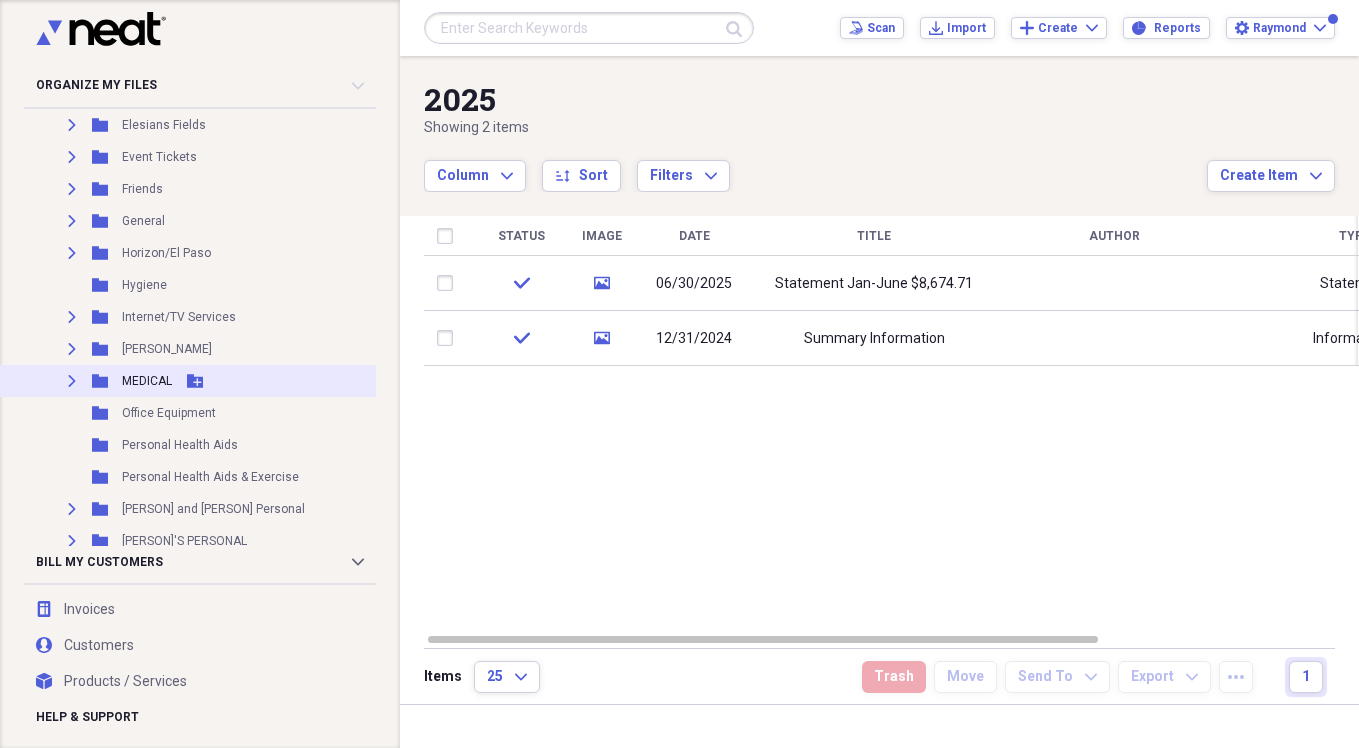 click 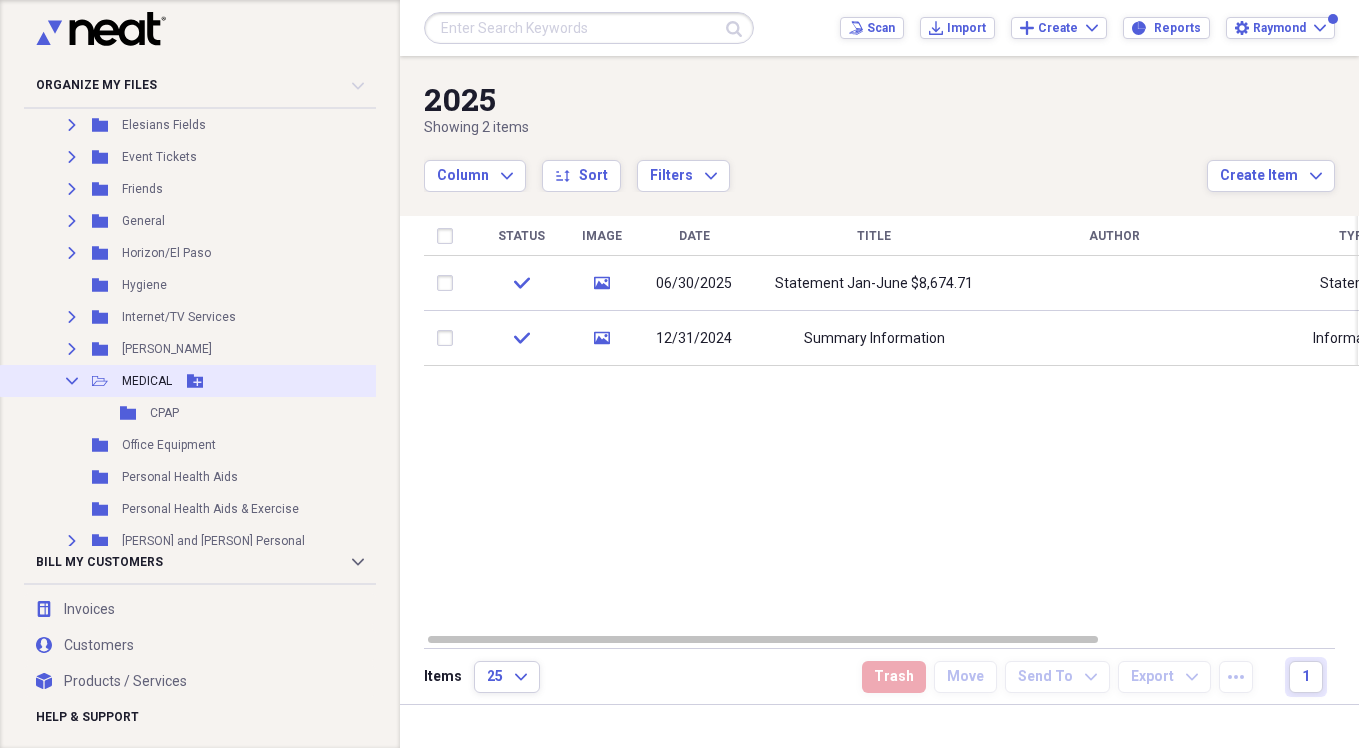 click on "Collapse" 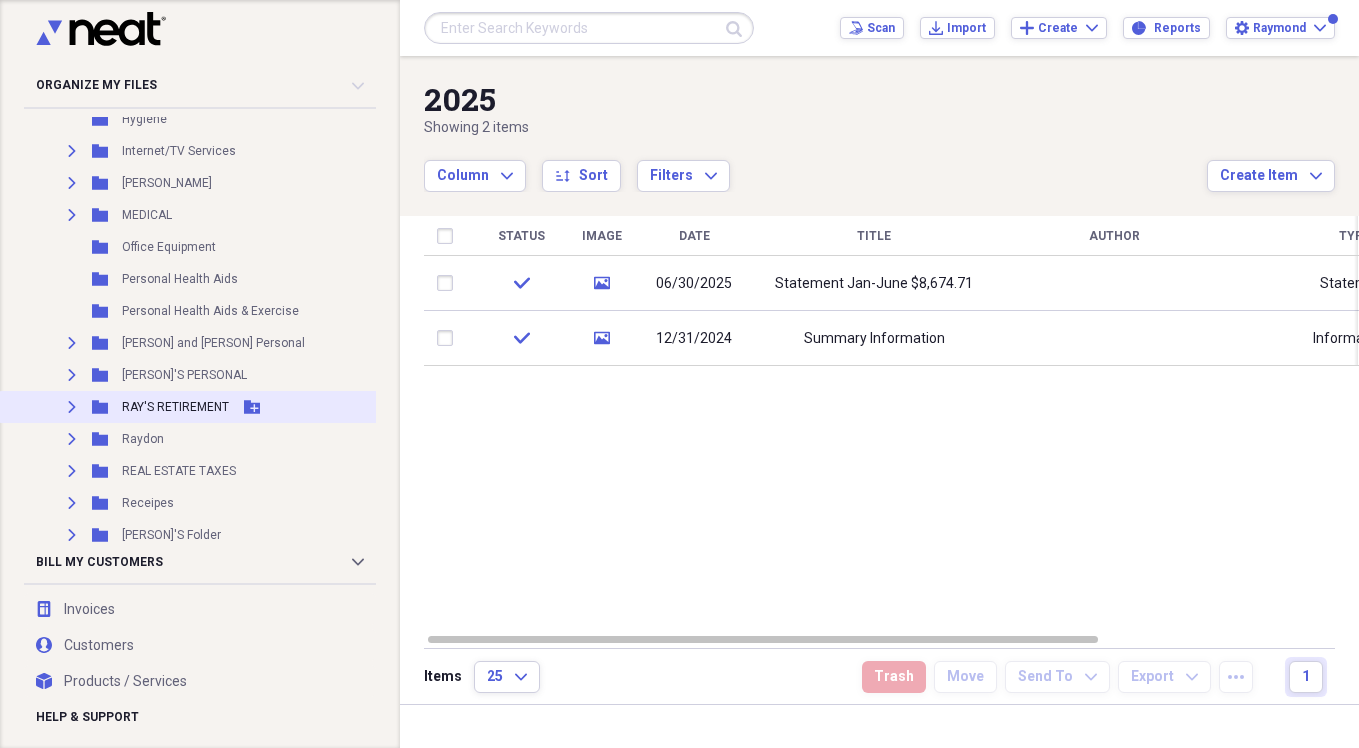 scroll, scrollTop: 1200, scrollLeft: 0, axis: vertical 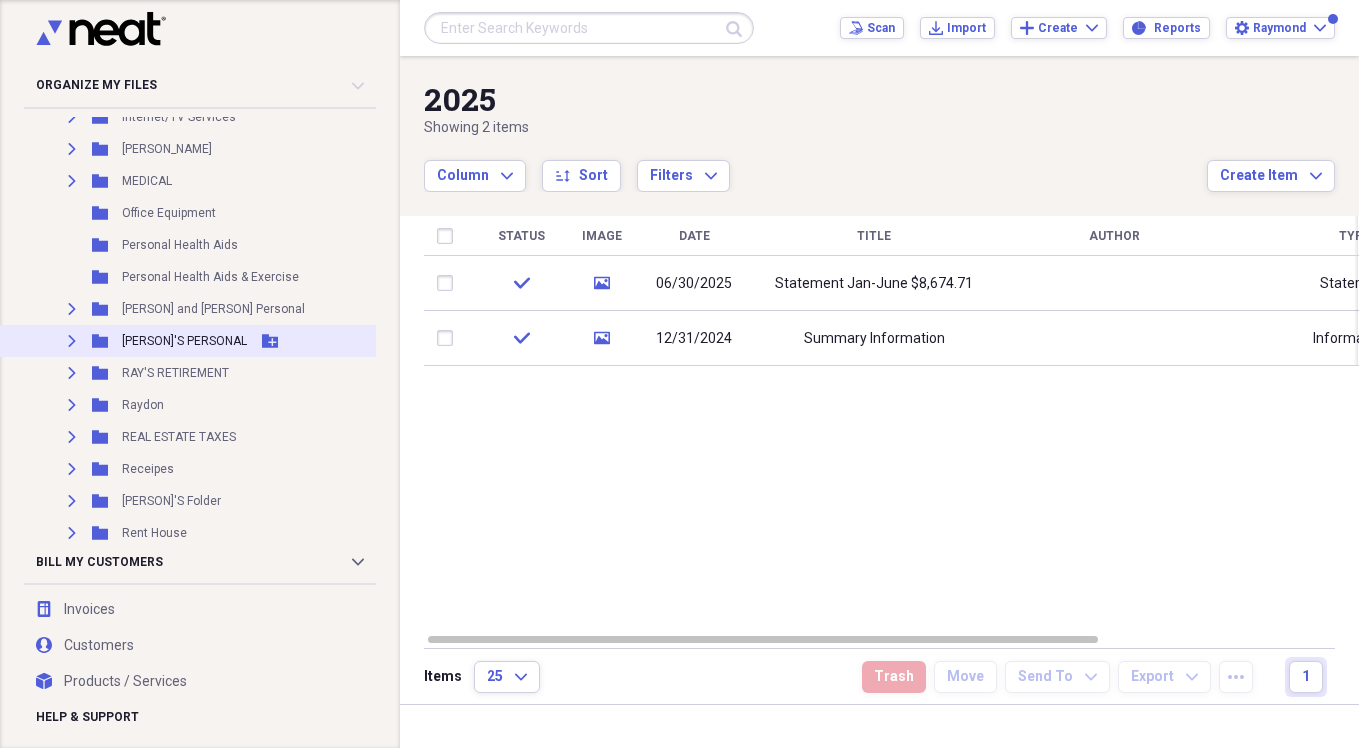 click 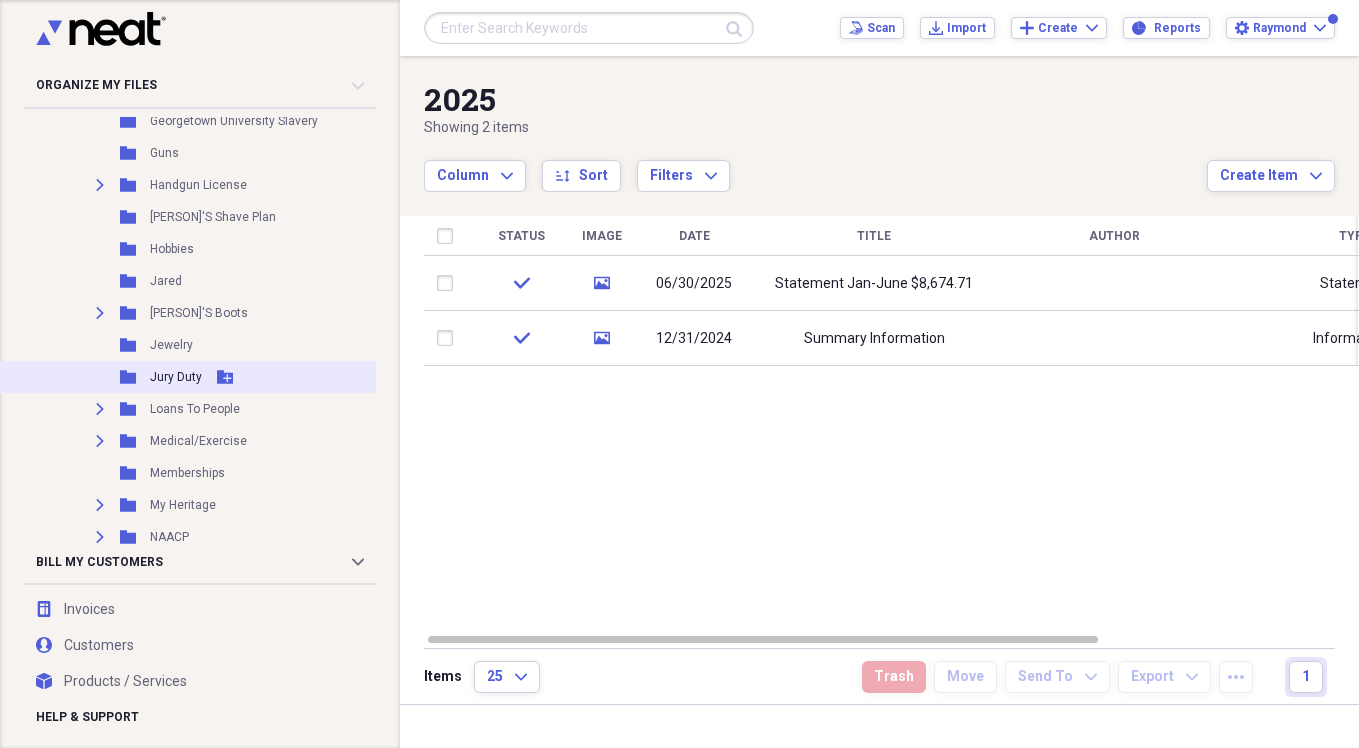 scroll, scrollTop: 2000, scrollLeft: 0, axis: vertical 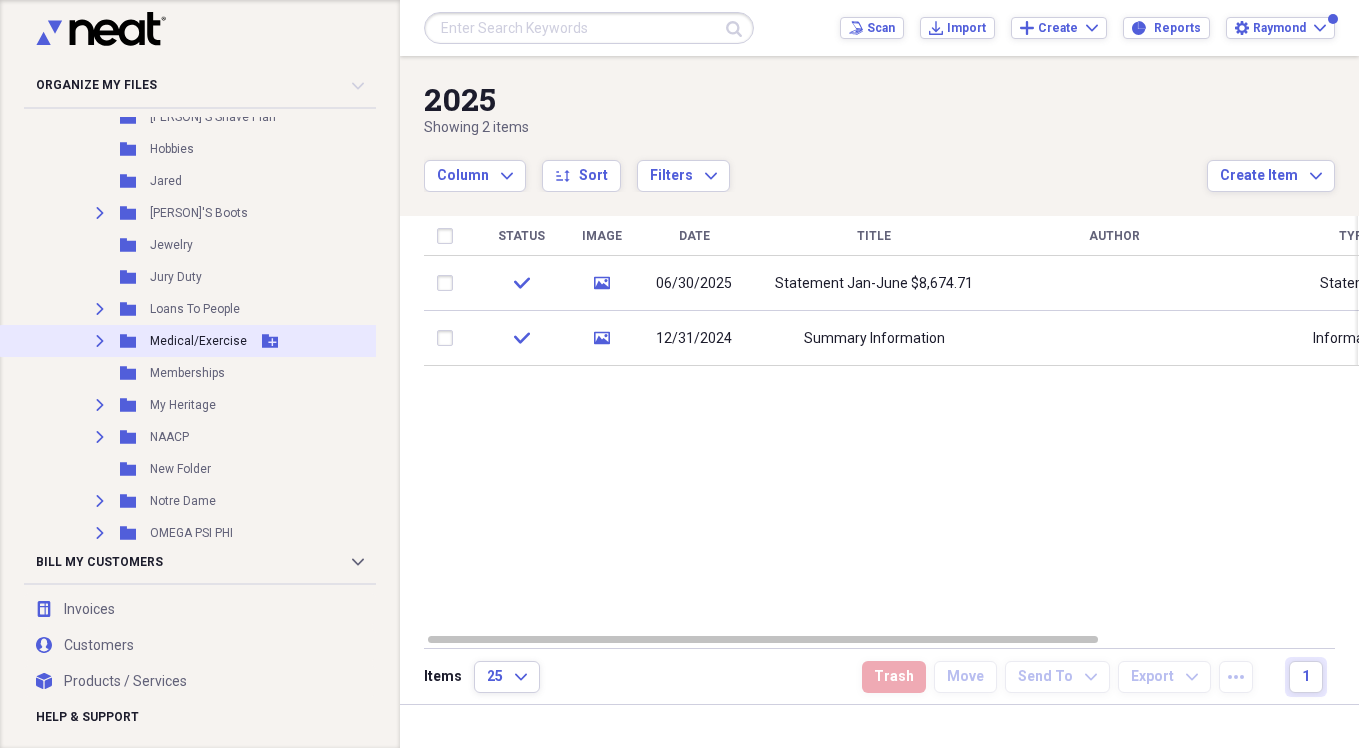 click 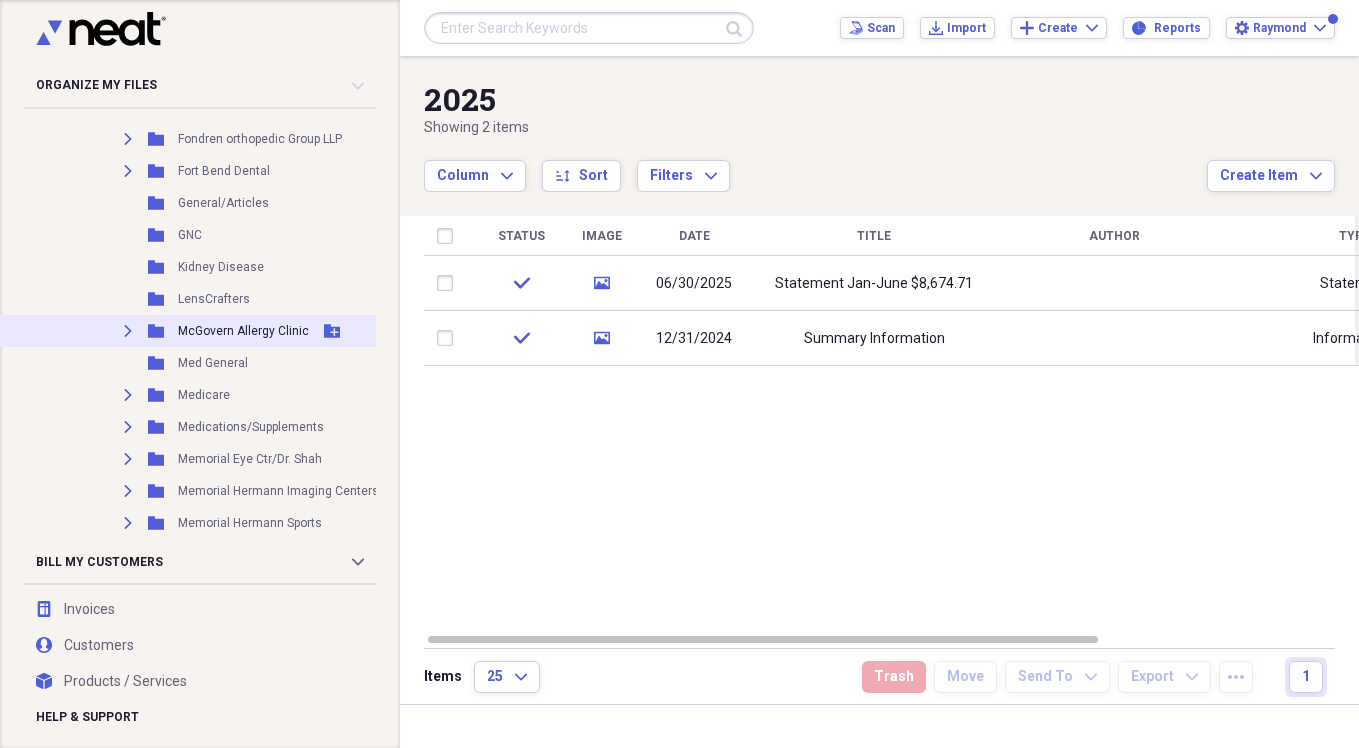 scroll, scrollTop: 3700, scrollLeft: 0, axis: vertical 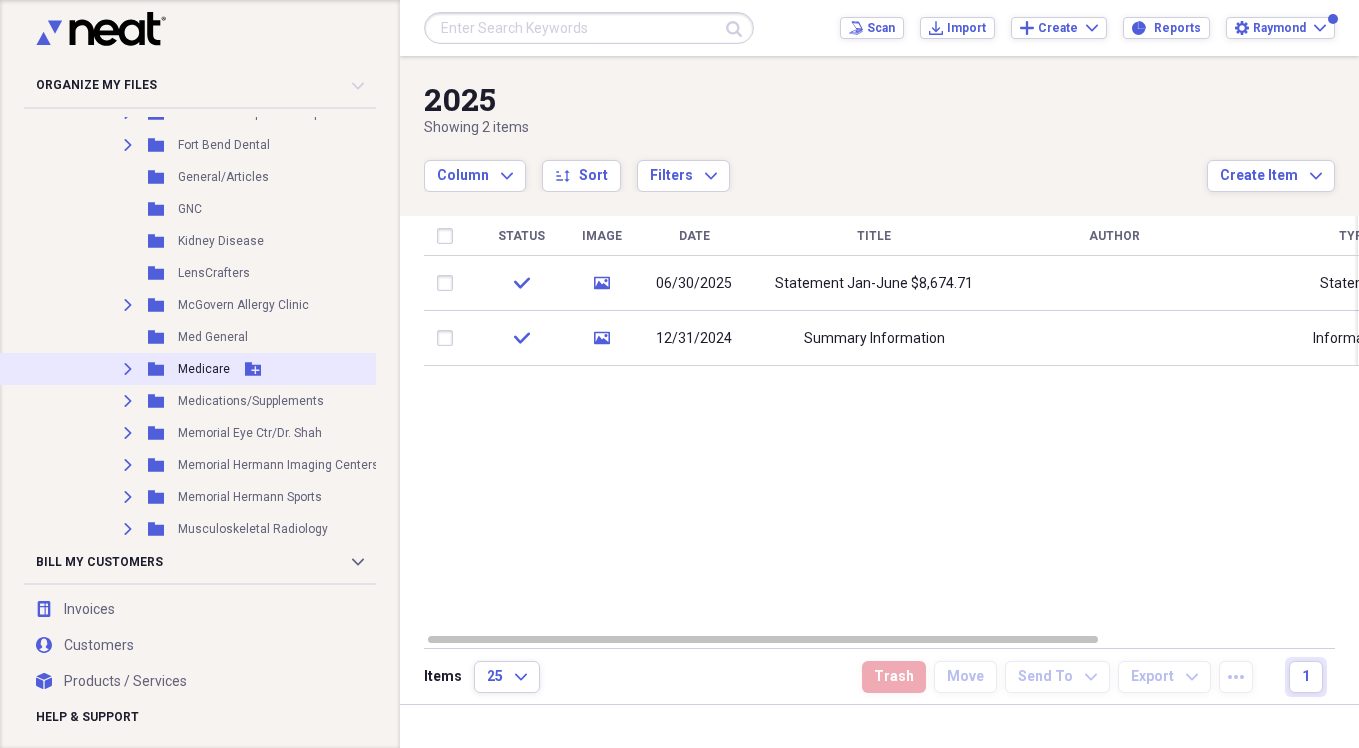 click on "Expand" 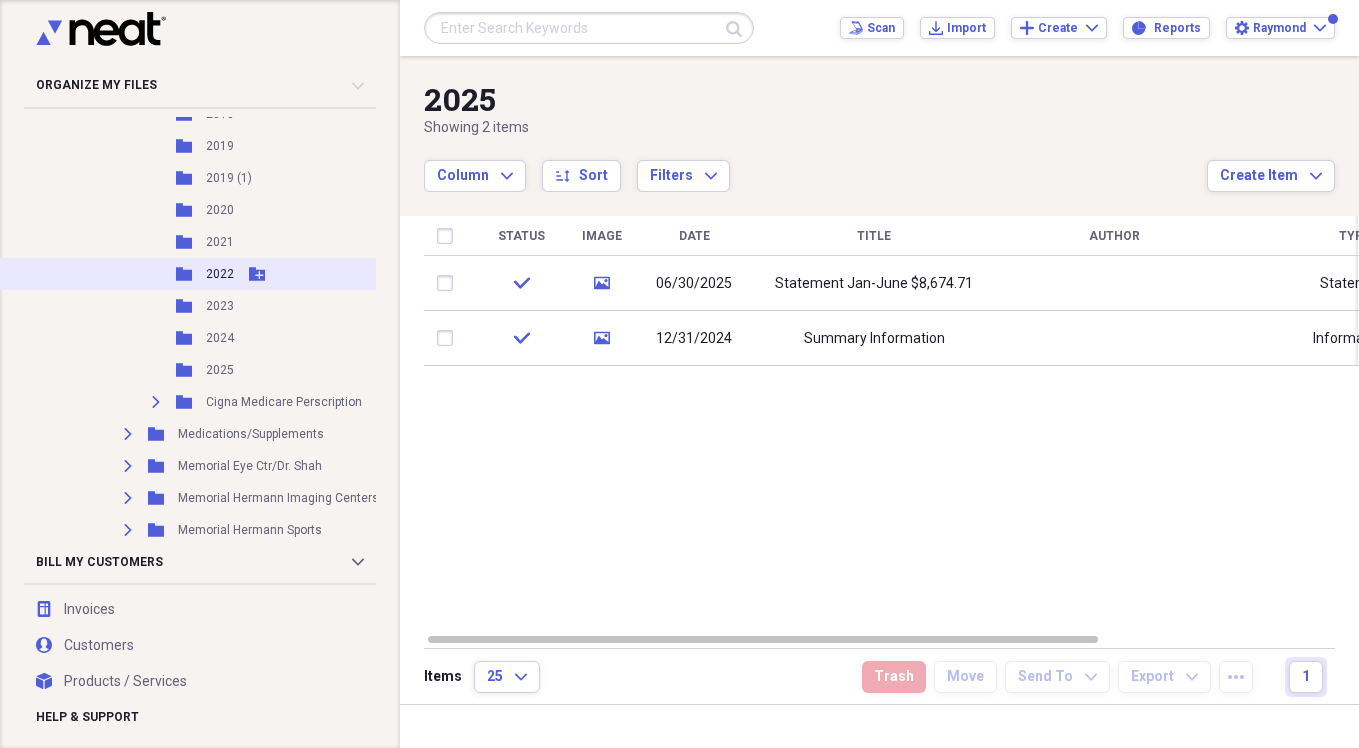 scroll, scrollTop: 4200, scrollLeft: 0, axis: vertical 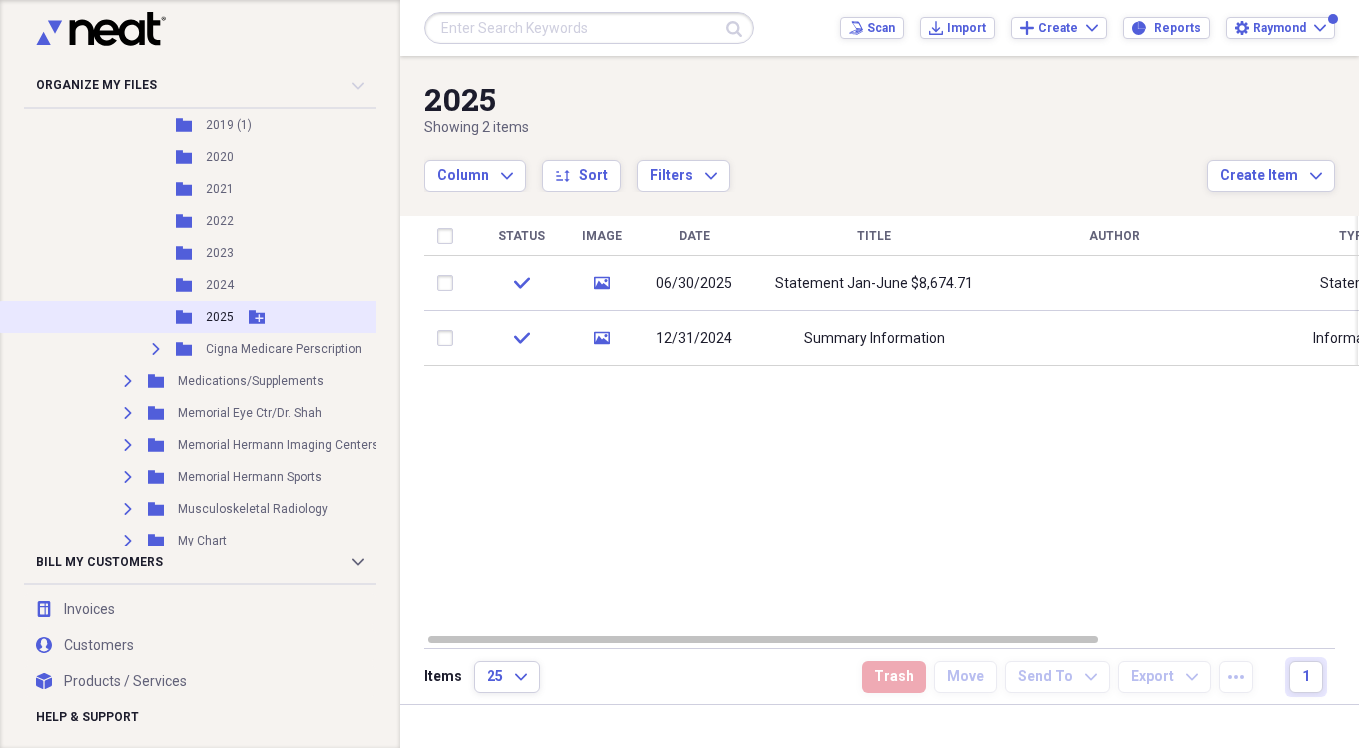 click on "2025" at bounding box center (220, 317) 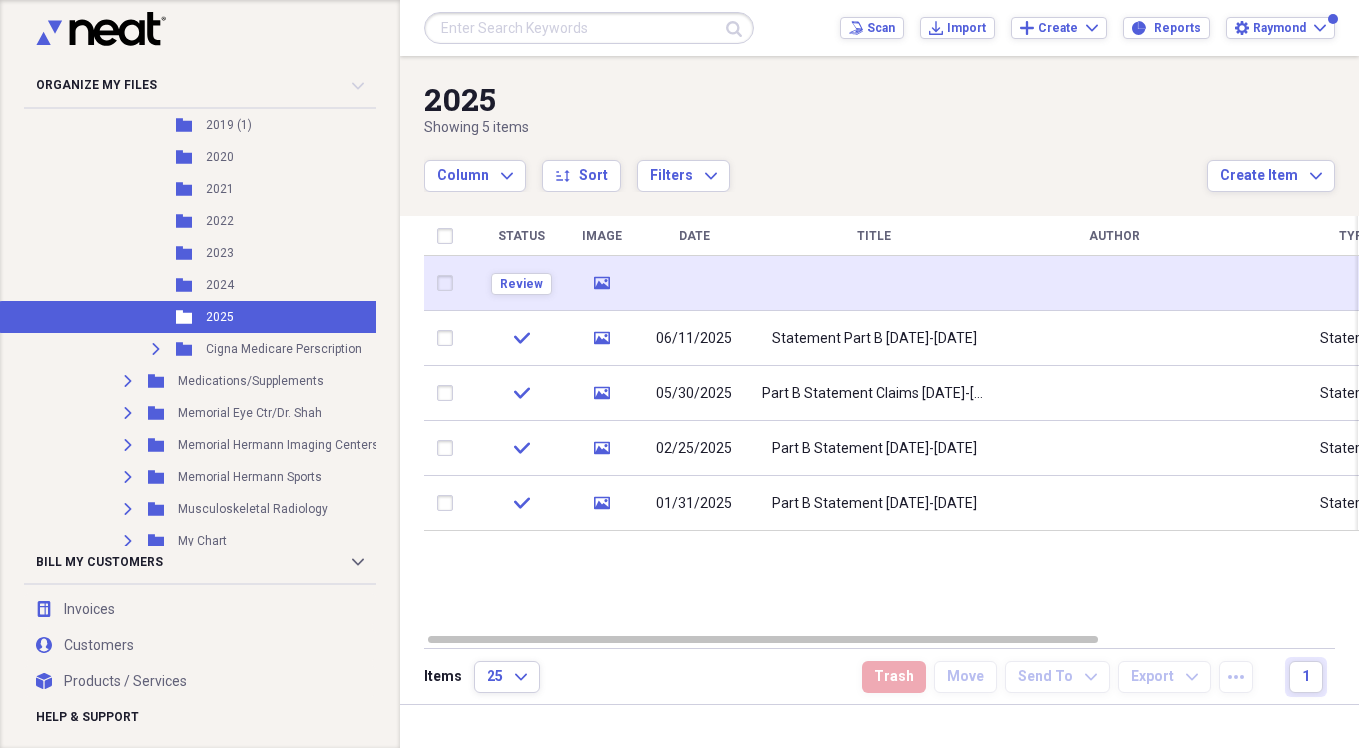 click at bounding box center [874, 283] 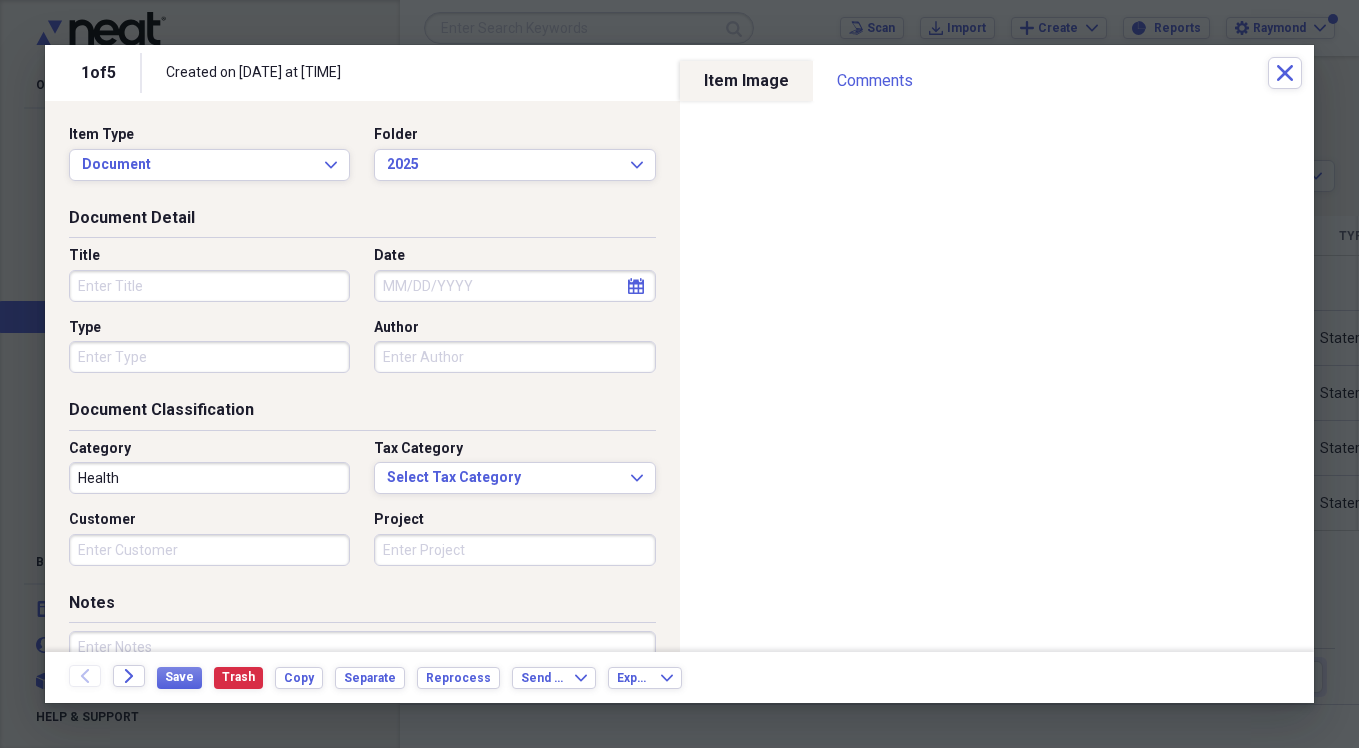 click on "Title" at bounding box center [209, 286] 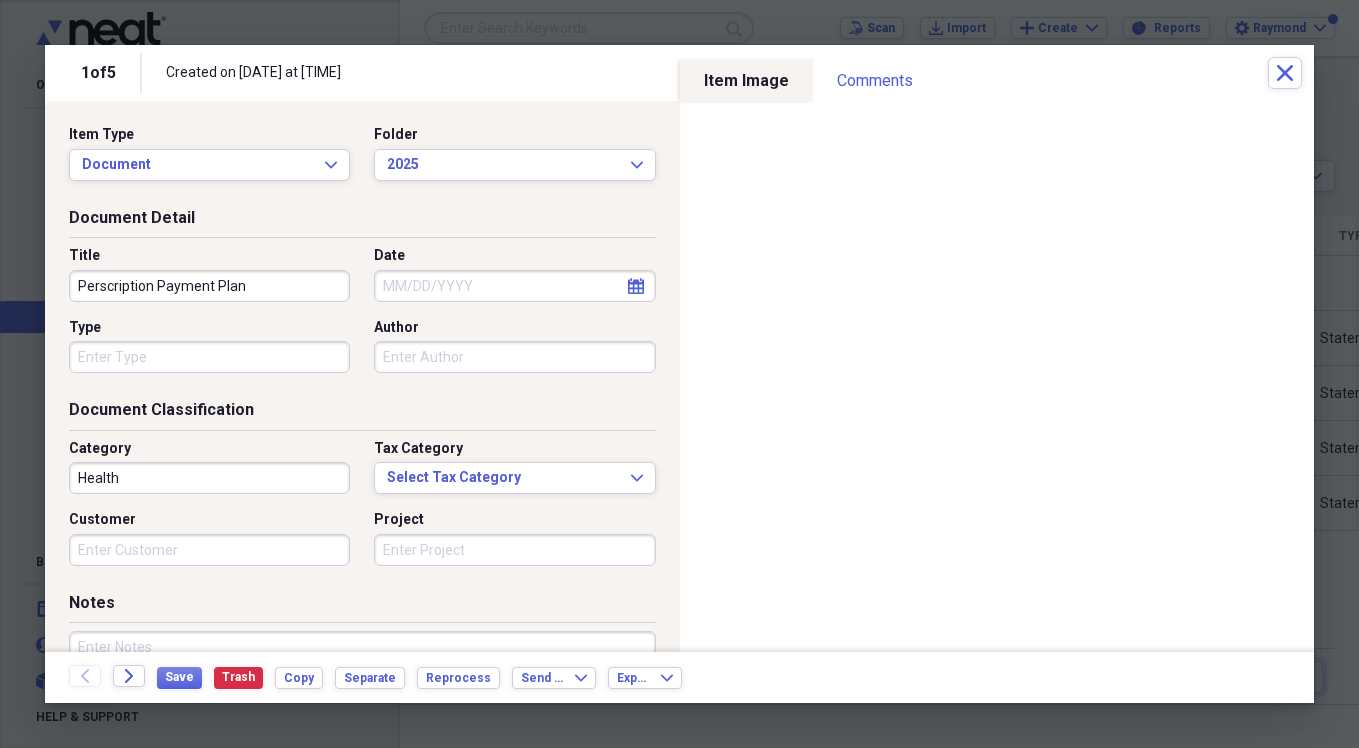 type on "Perscription Payment Plan" 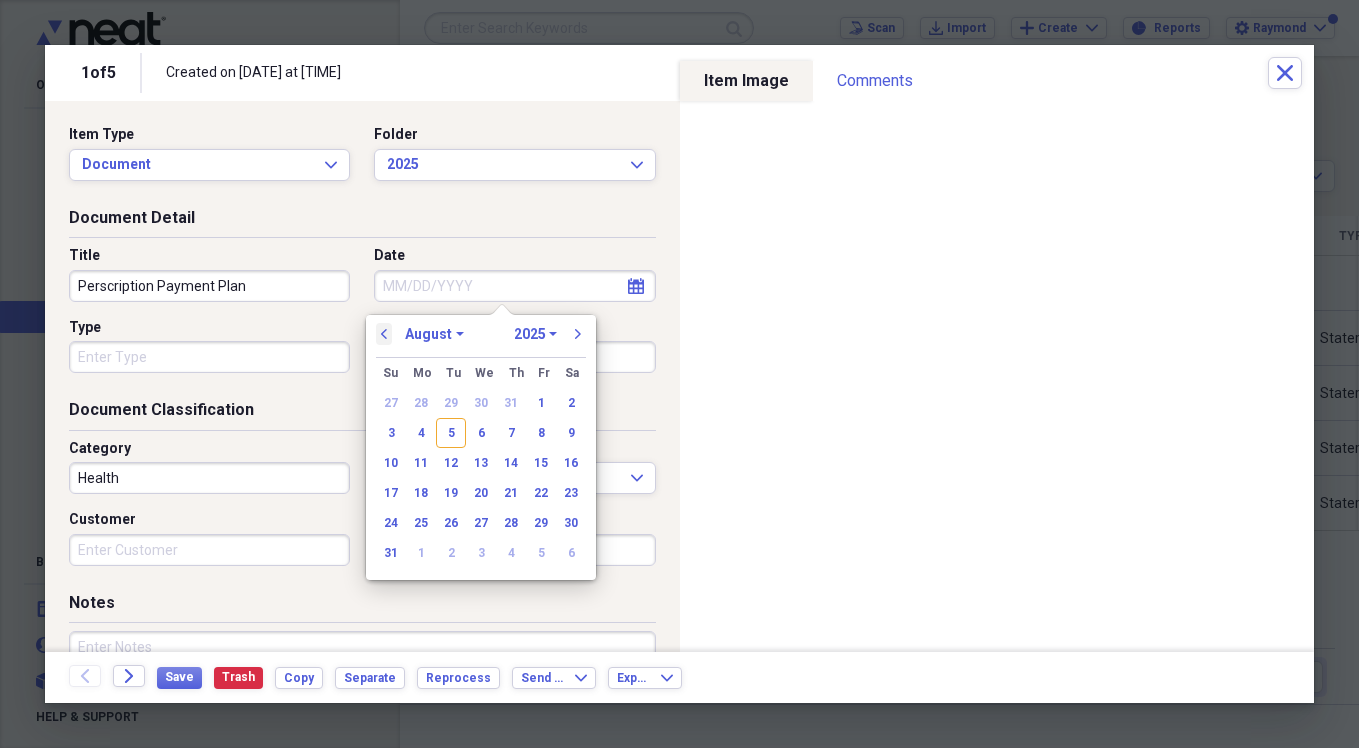 click on "previous" at bounding box center (384, 334) 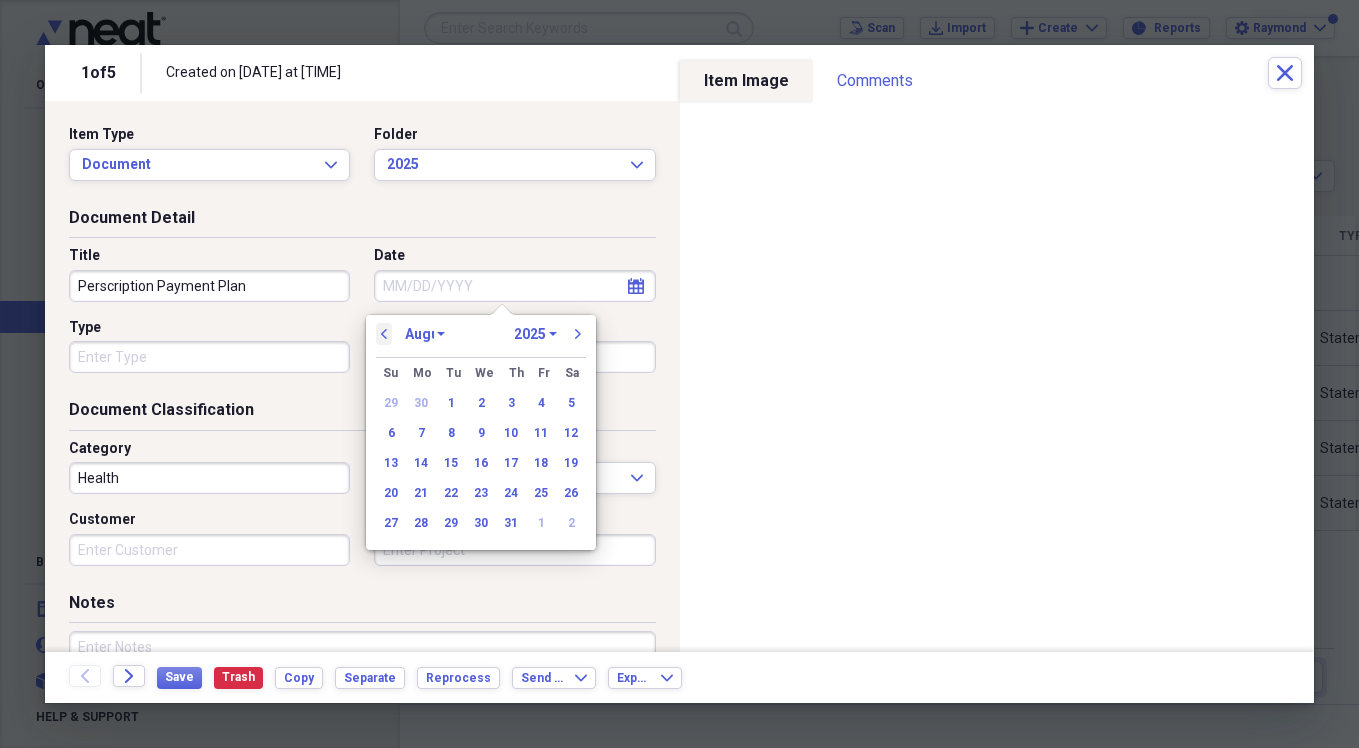 select on "6" 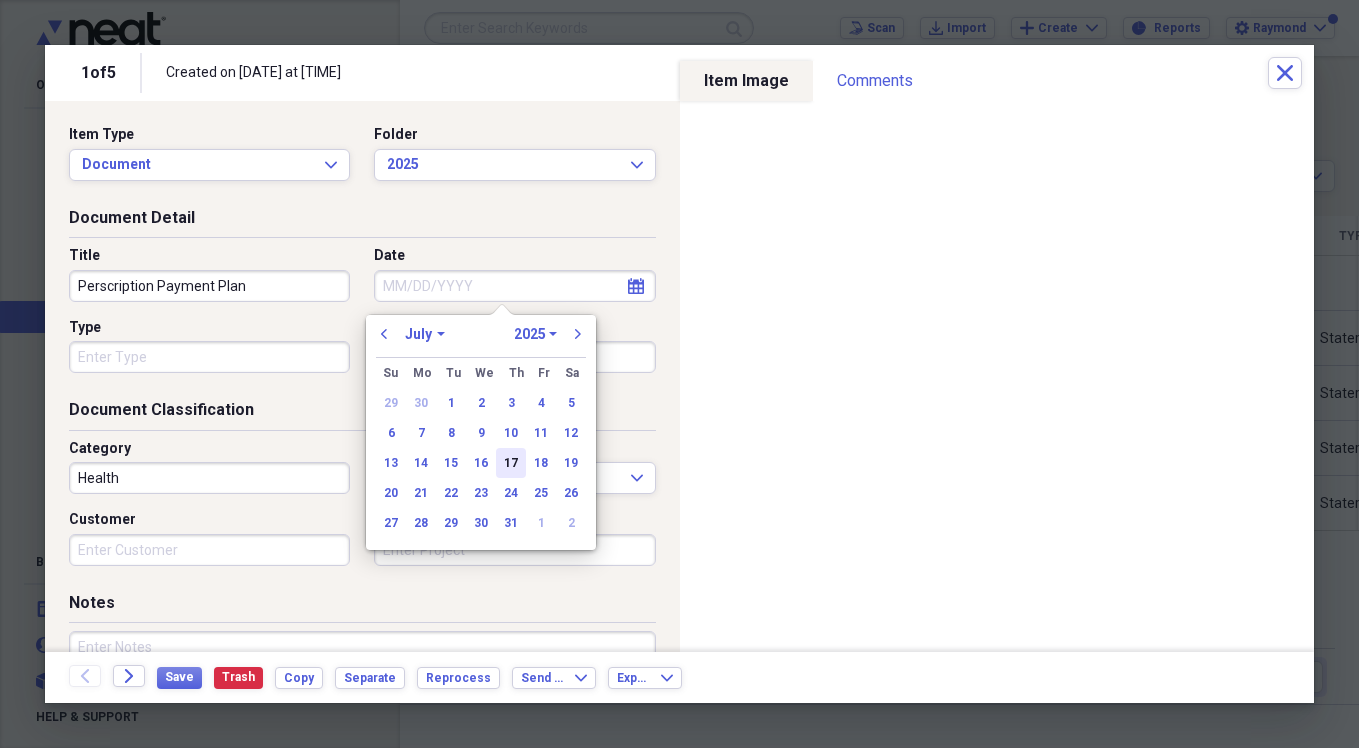click on "17" at bounding box center [511, 463] 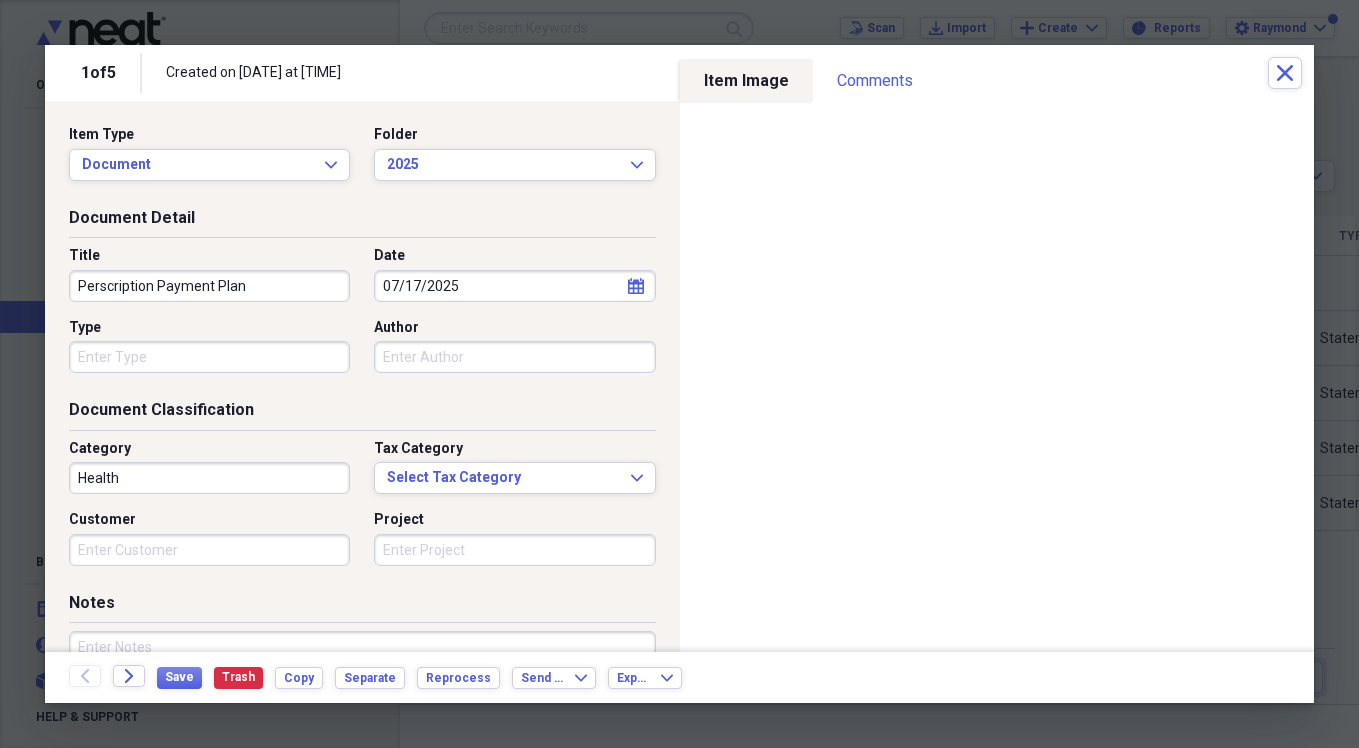 click on "Type" at bounding box center [209, 357] 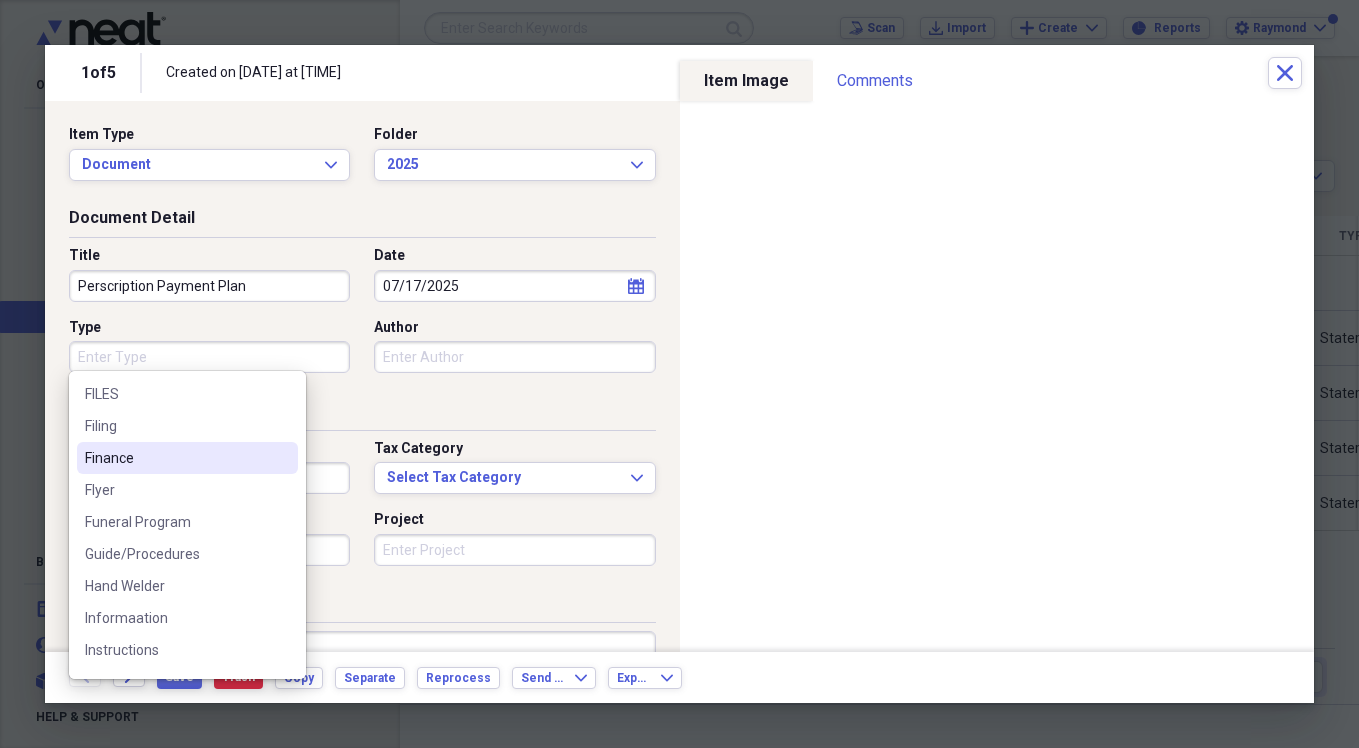 scroll, scrollTop: 800, scrollLeft: 0, axis: vertical 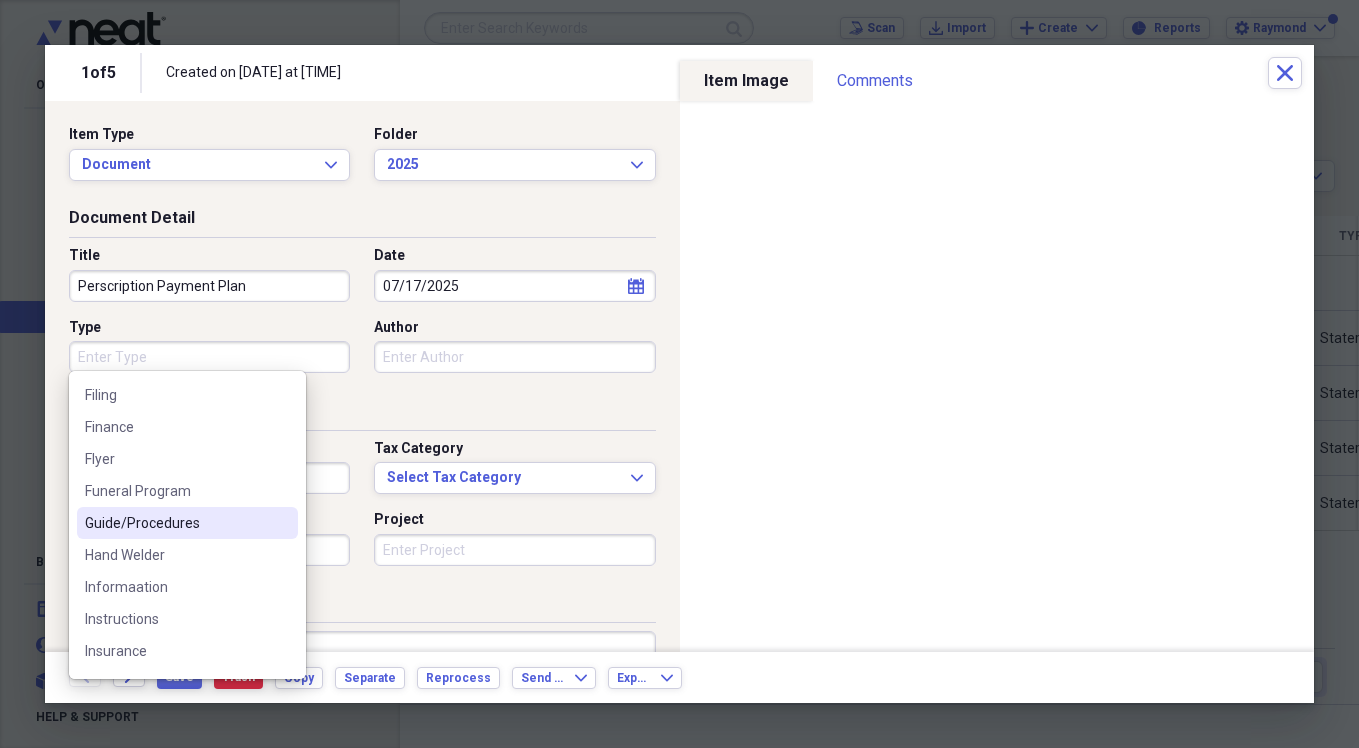 click on "Guide/Procedures" at bounding box center [175, 523] 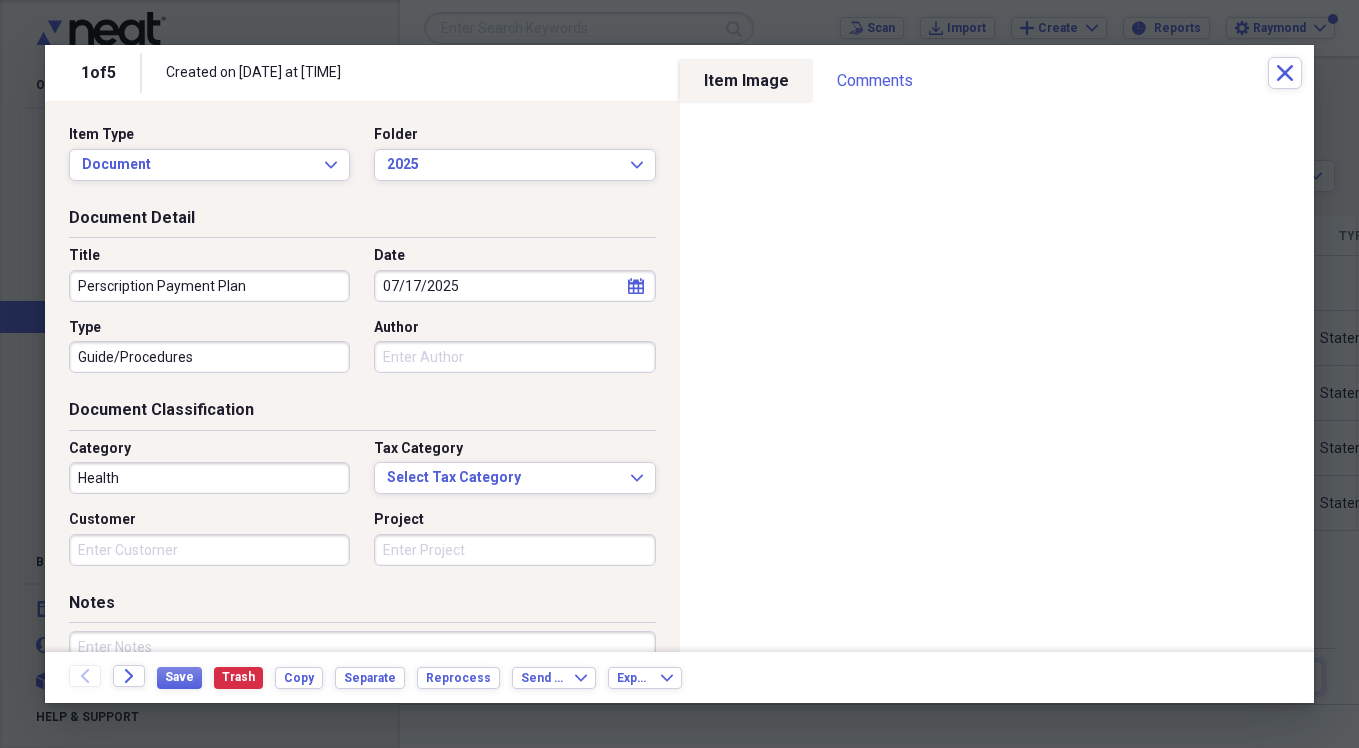 click on "Guide/Procedures" at bounding box center [209, 357] 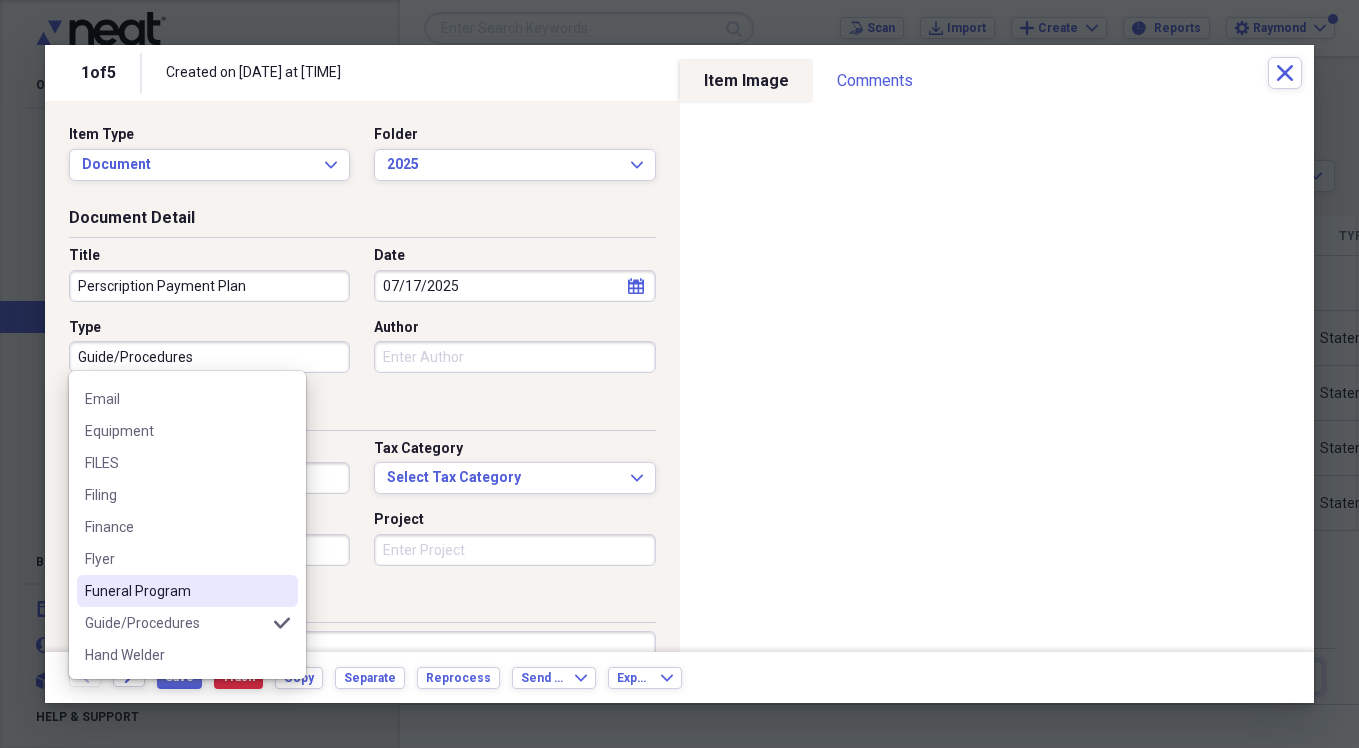 scroll, scrollTop: 800, scrollLeft: 0, axis: vertical 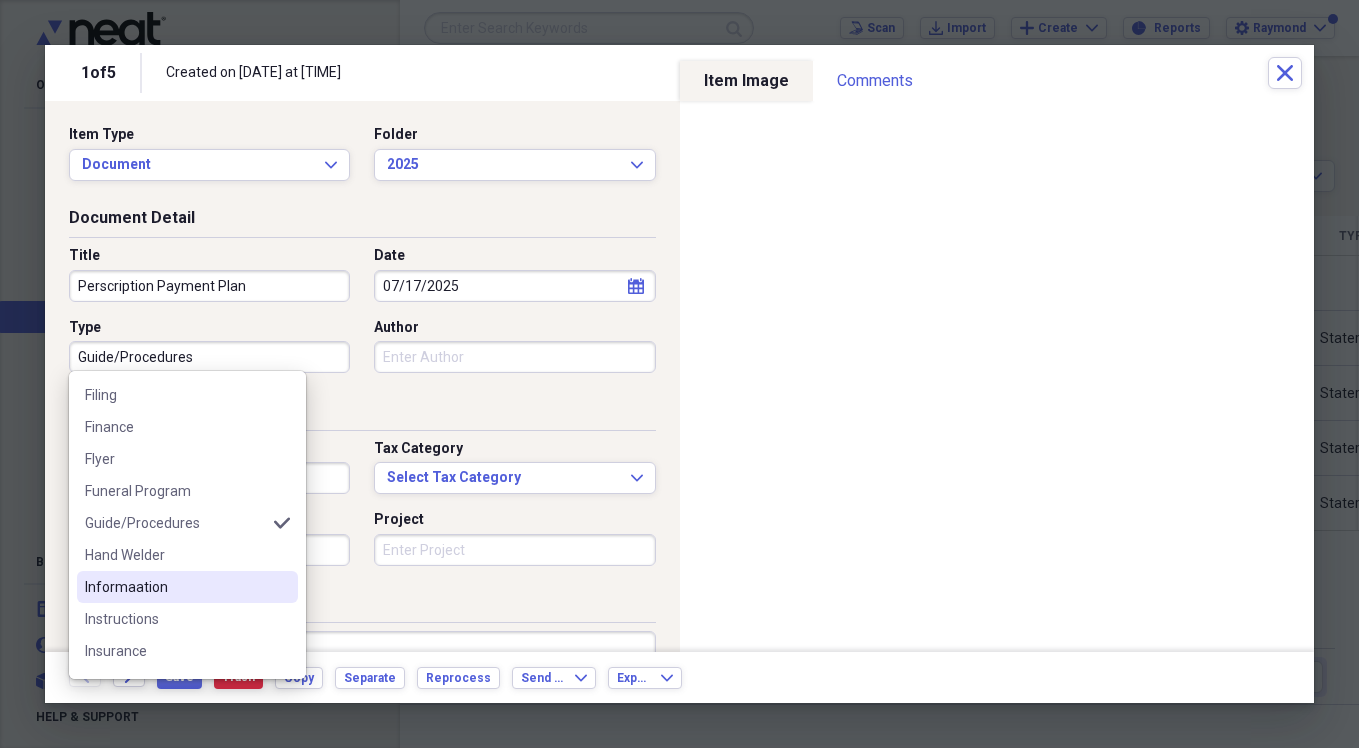 click on "Informaation" at bounding box center [175, 587] 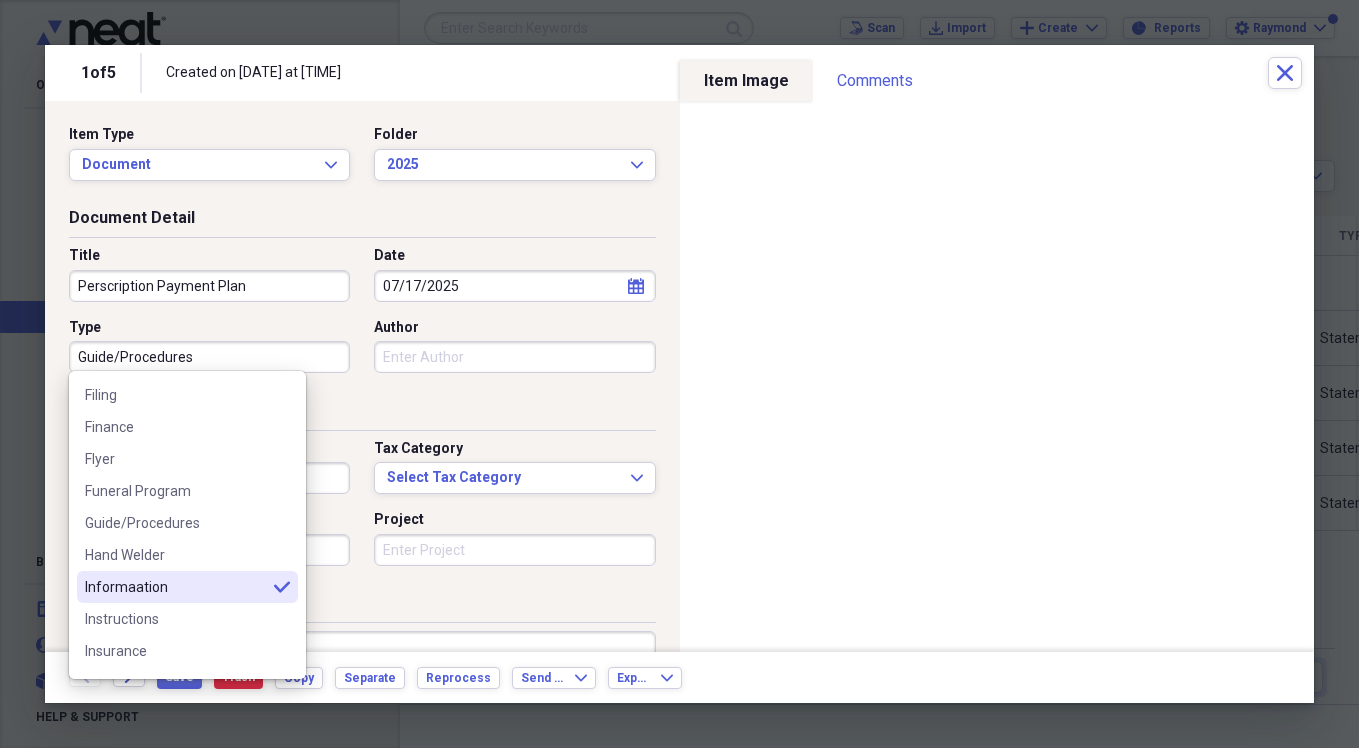 type on "Informaation" 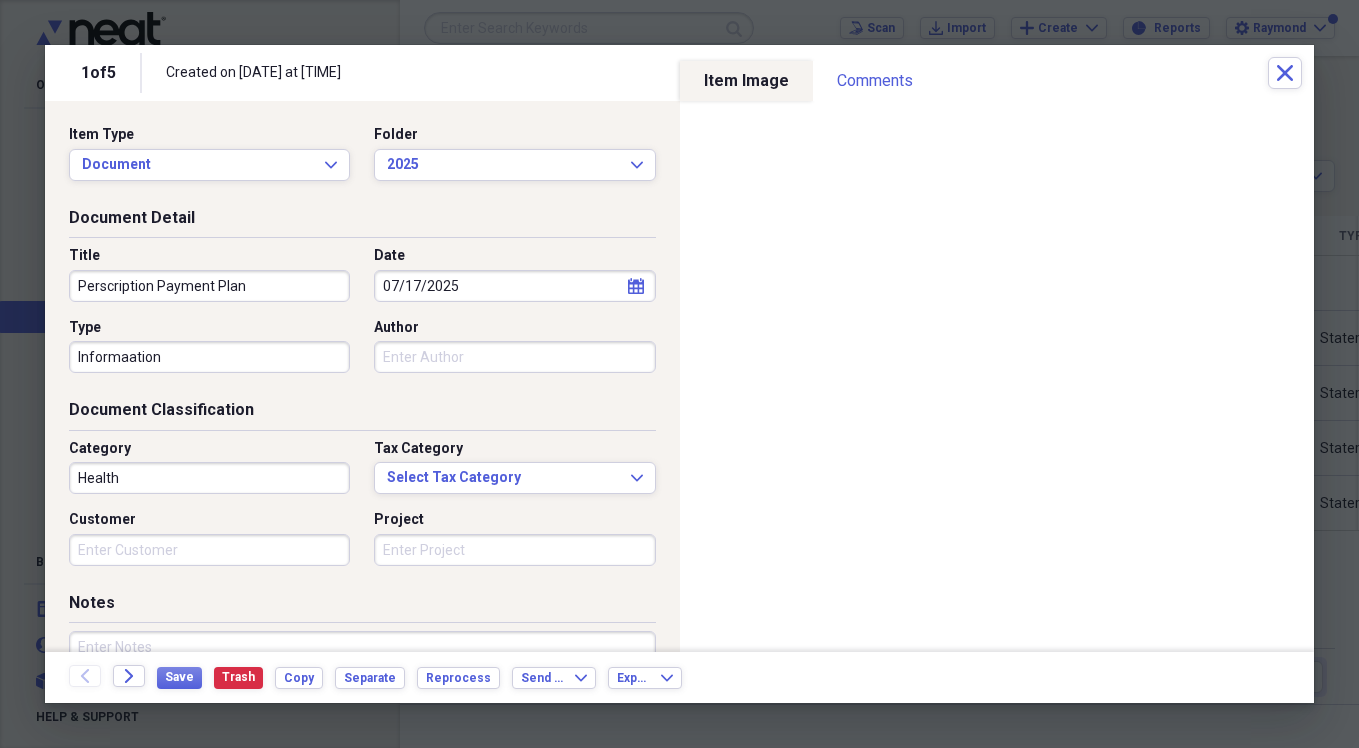 click on "Health" at bounding box center (209, 478) 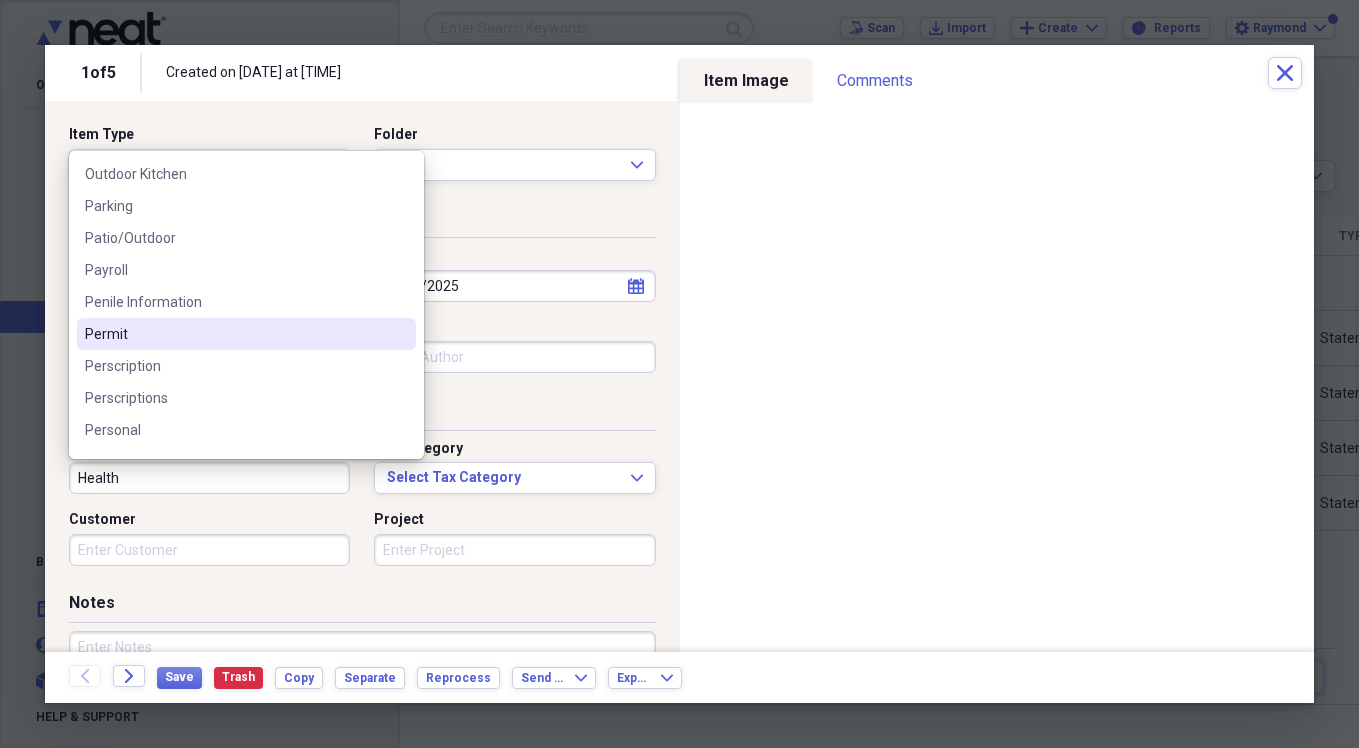 scroll, scrollTop: 3900, scrollLeft: 0, axis: vertical 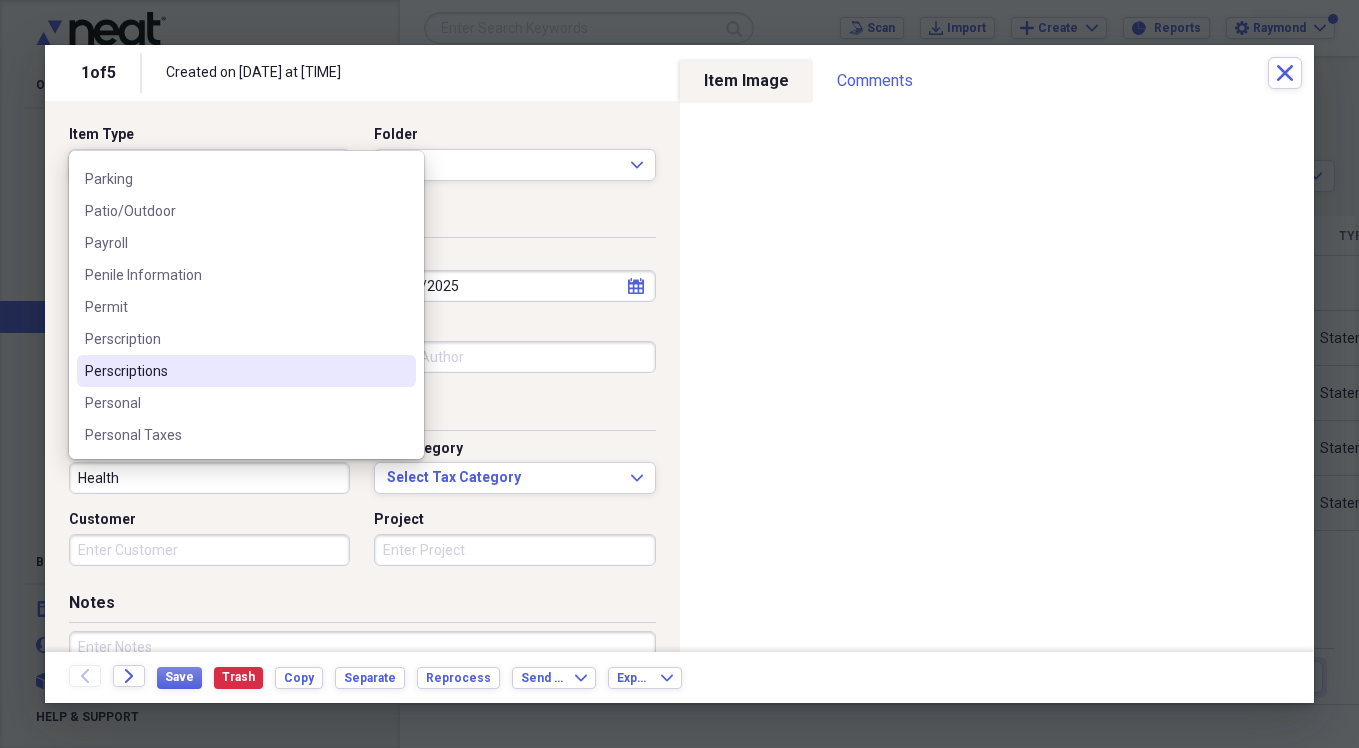 click on "Perscriptions" at bounding box center [234, 371] 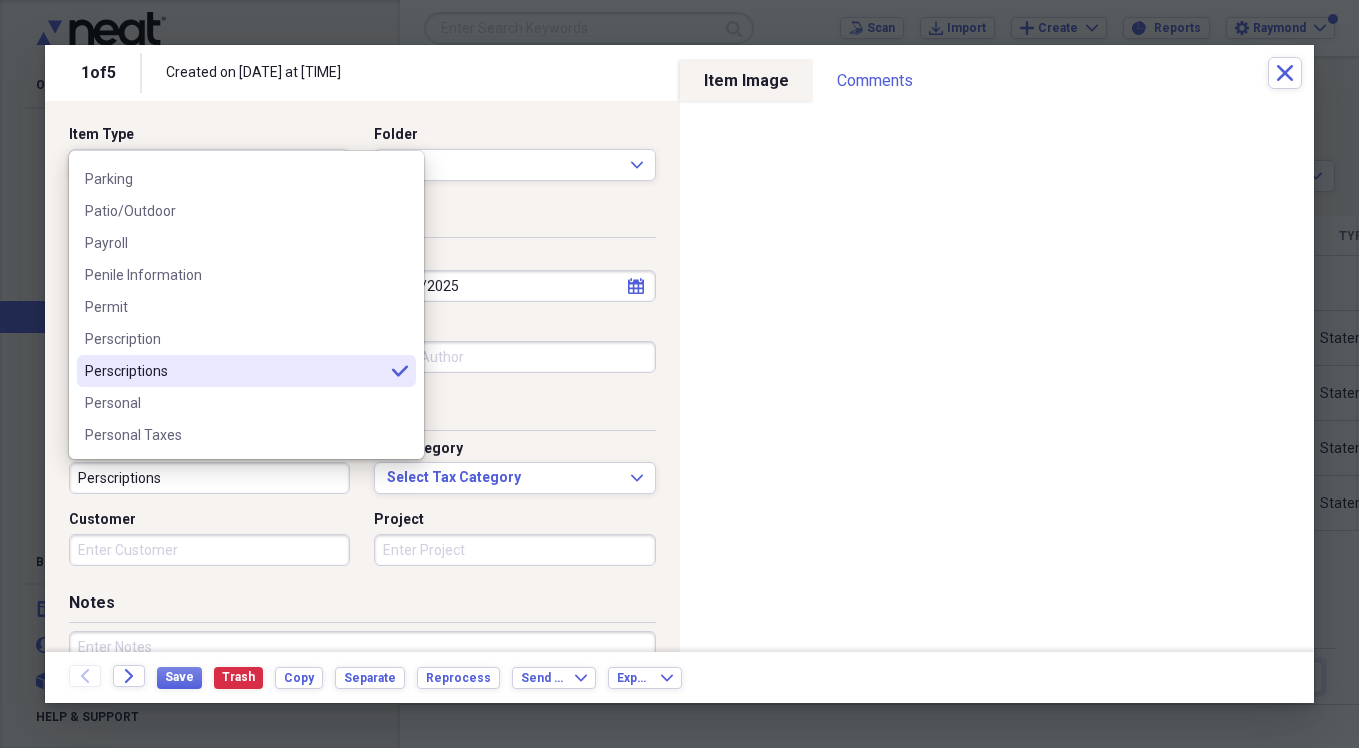 type on "Perscriptions" 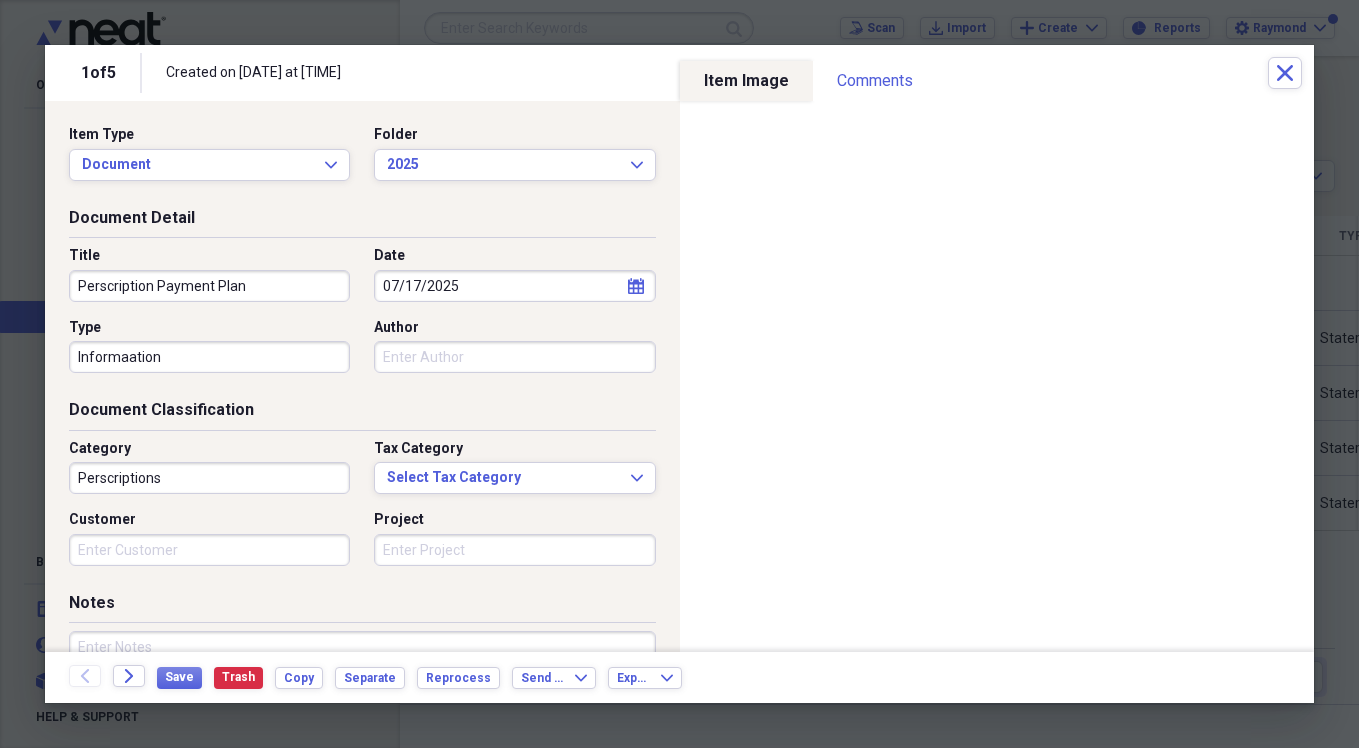 click on "Back Forward Save Trash Copy Separate Reprocess Send To Expand Export Expand" at bounding box center (679, 677) 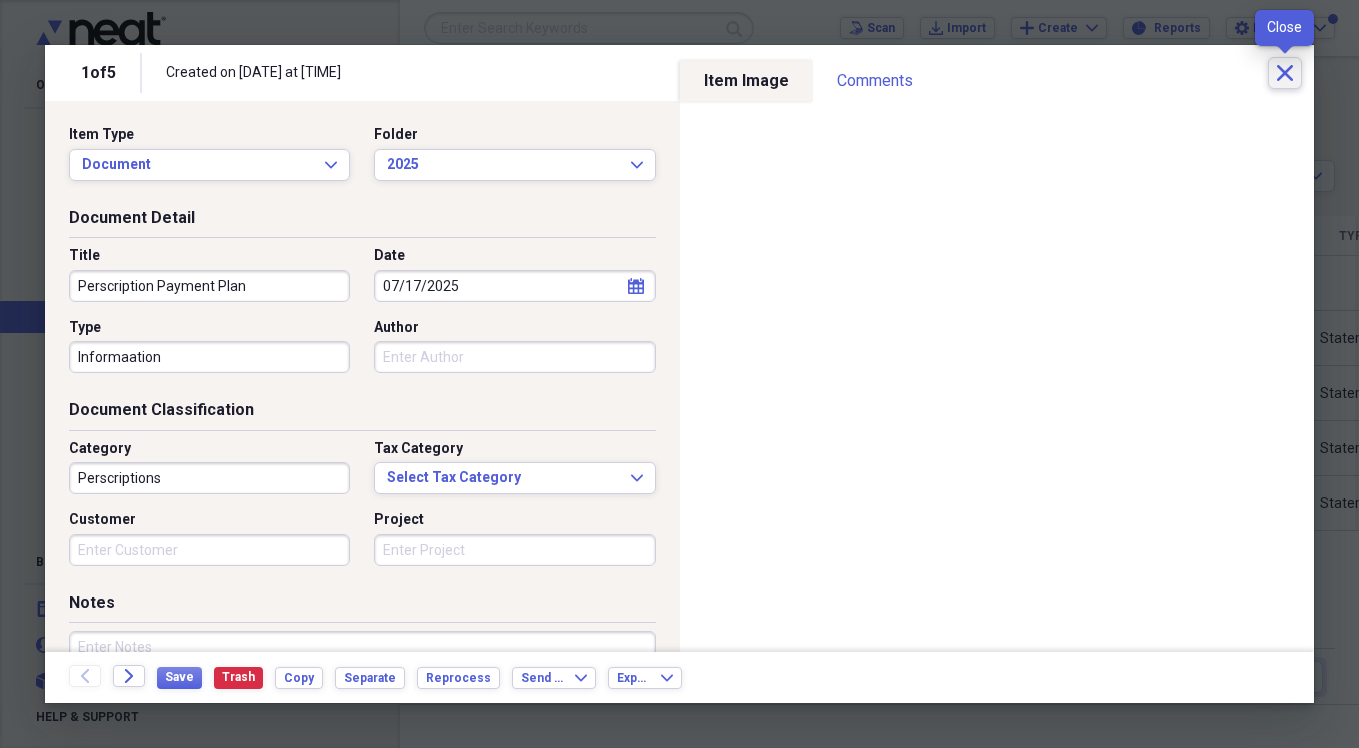 click on "Close" 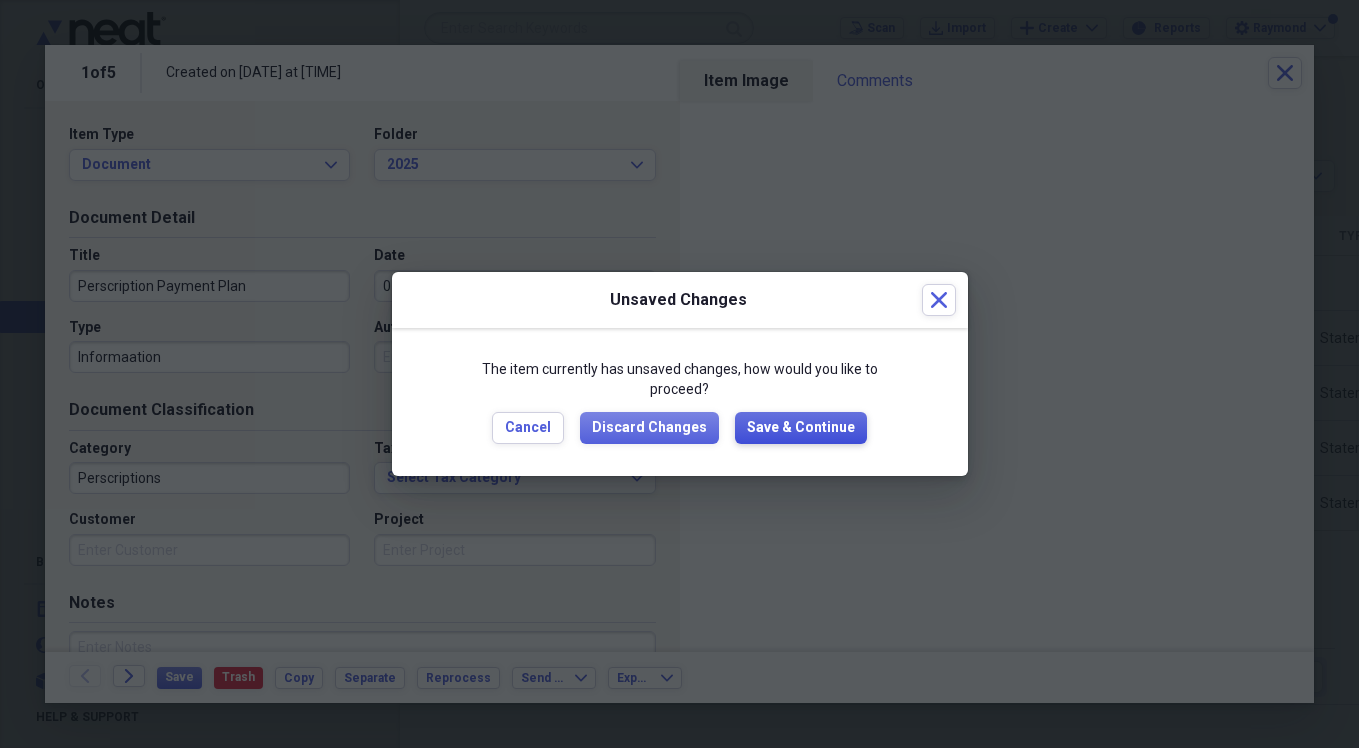 click on "Save & Continue" at bounding box center (801, 428) 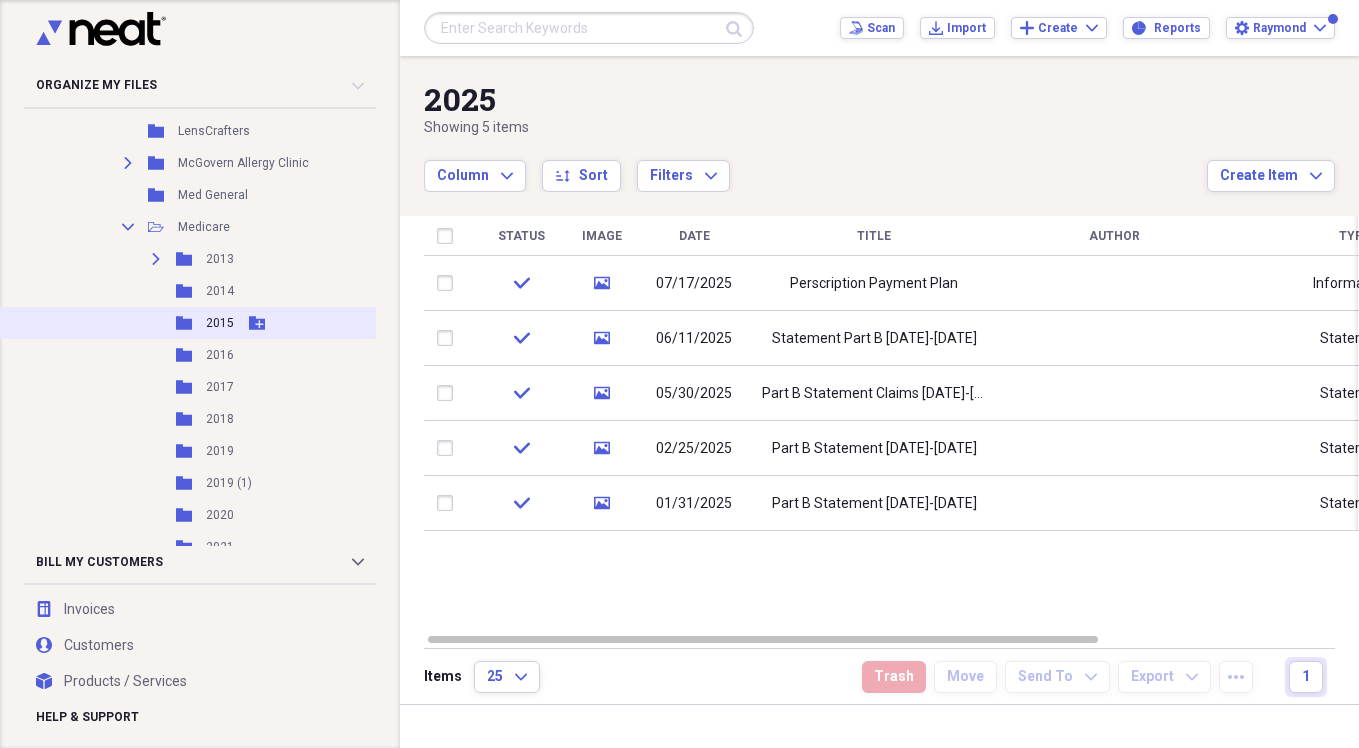 scroll, scrollTop: 3800, scrollLeft: 0, axis: vertical 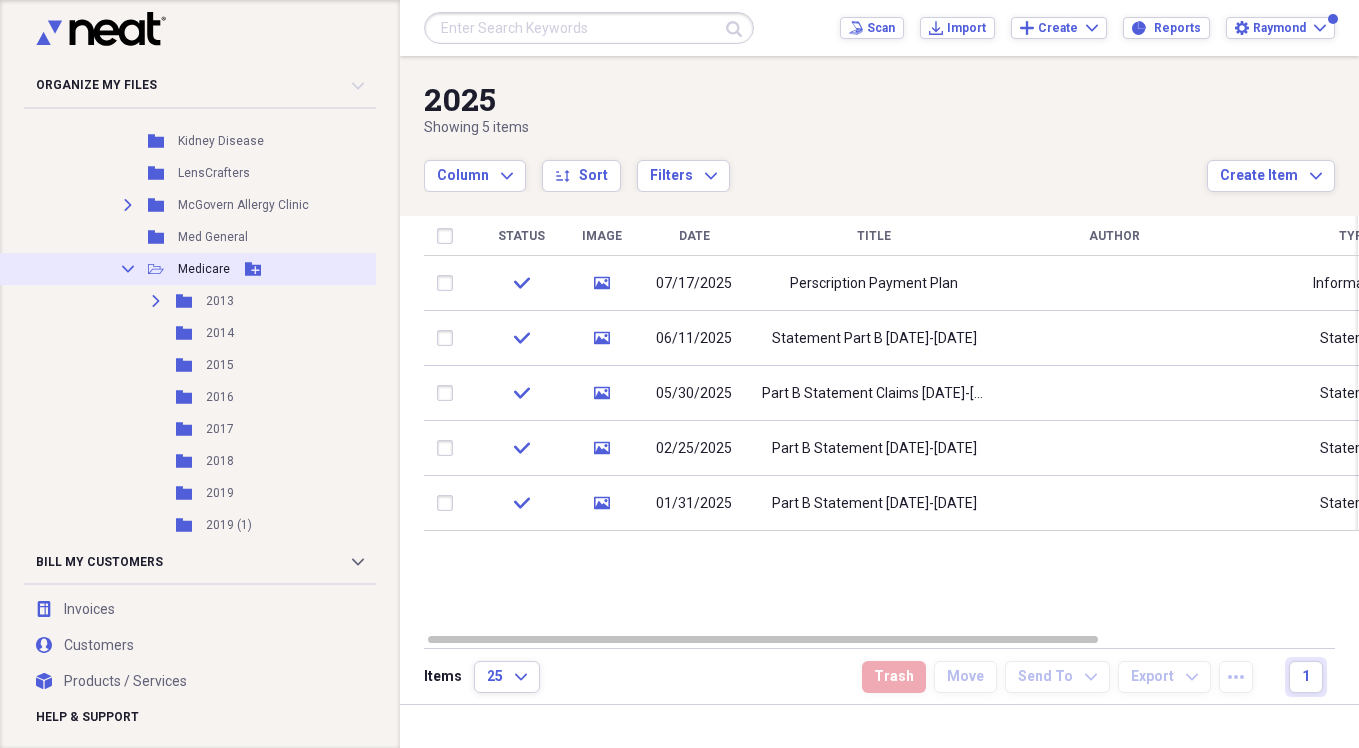 click 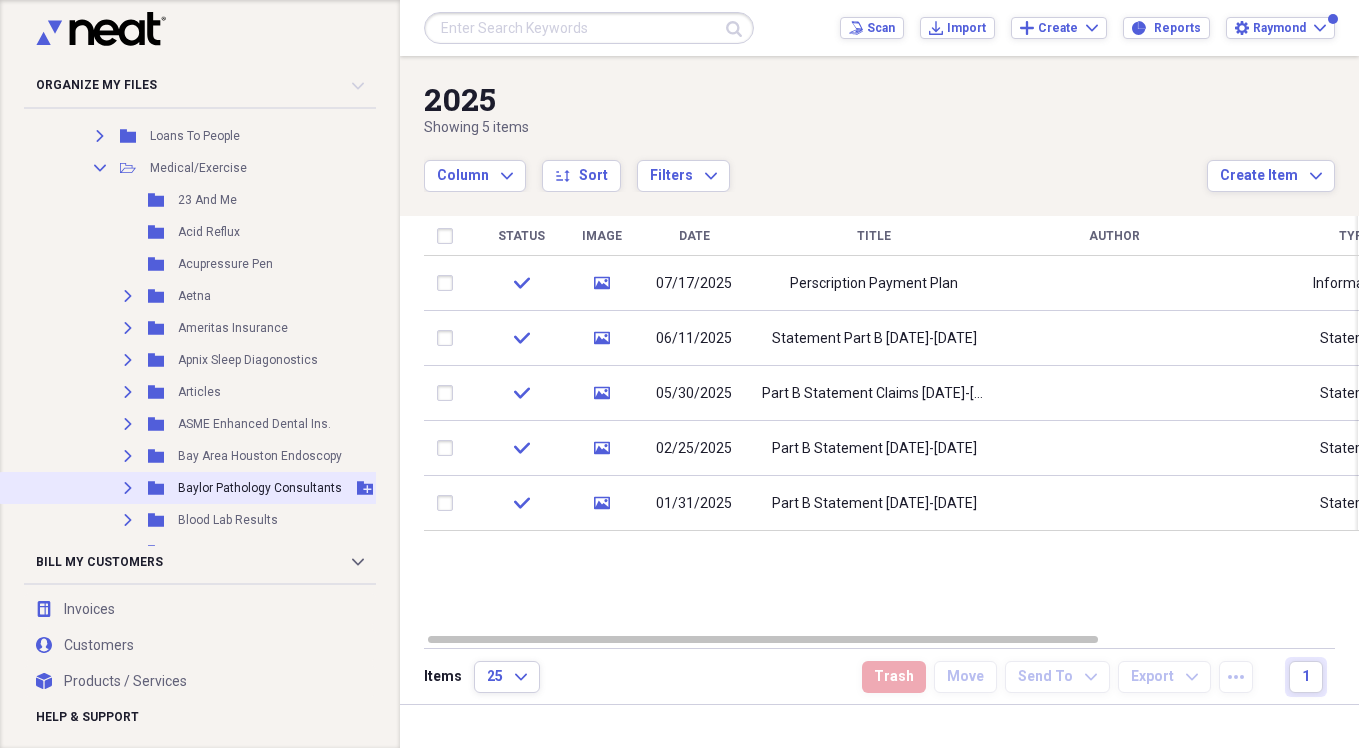scroll, scrollTop: 2000, scrollLeft: 0, axis: vertical 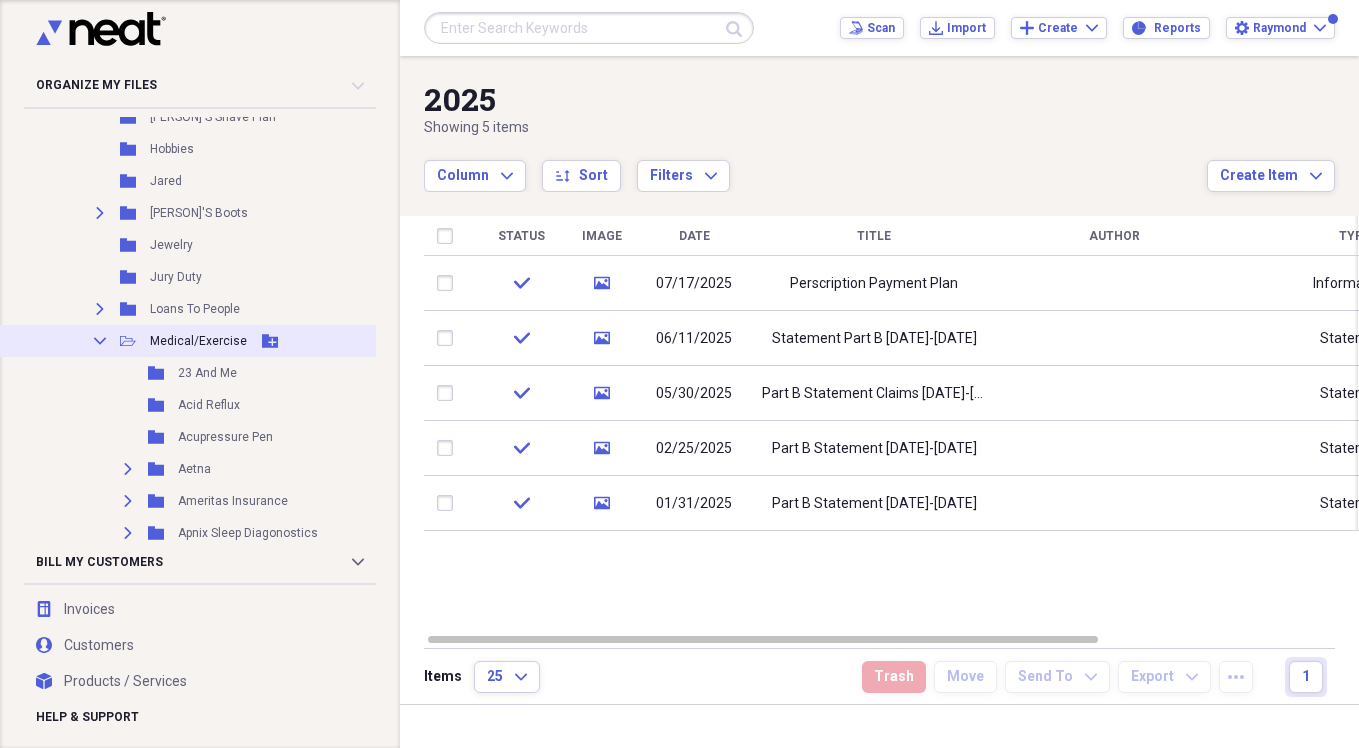 click on "Collapse" 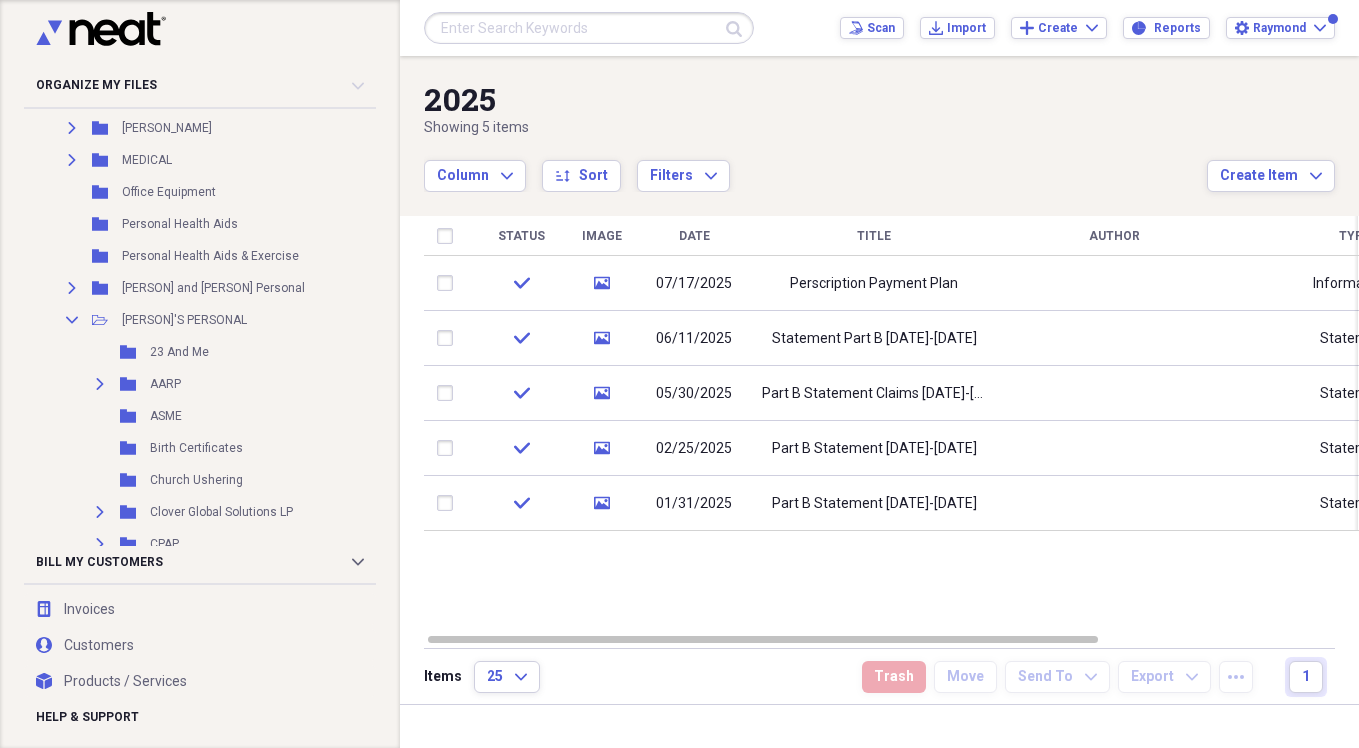 scroll, scrollTop: 1200, scrollLeft: 0, axis: vertical 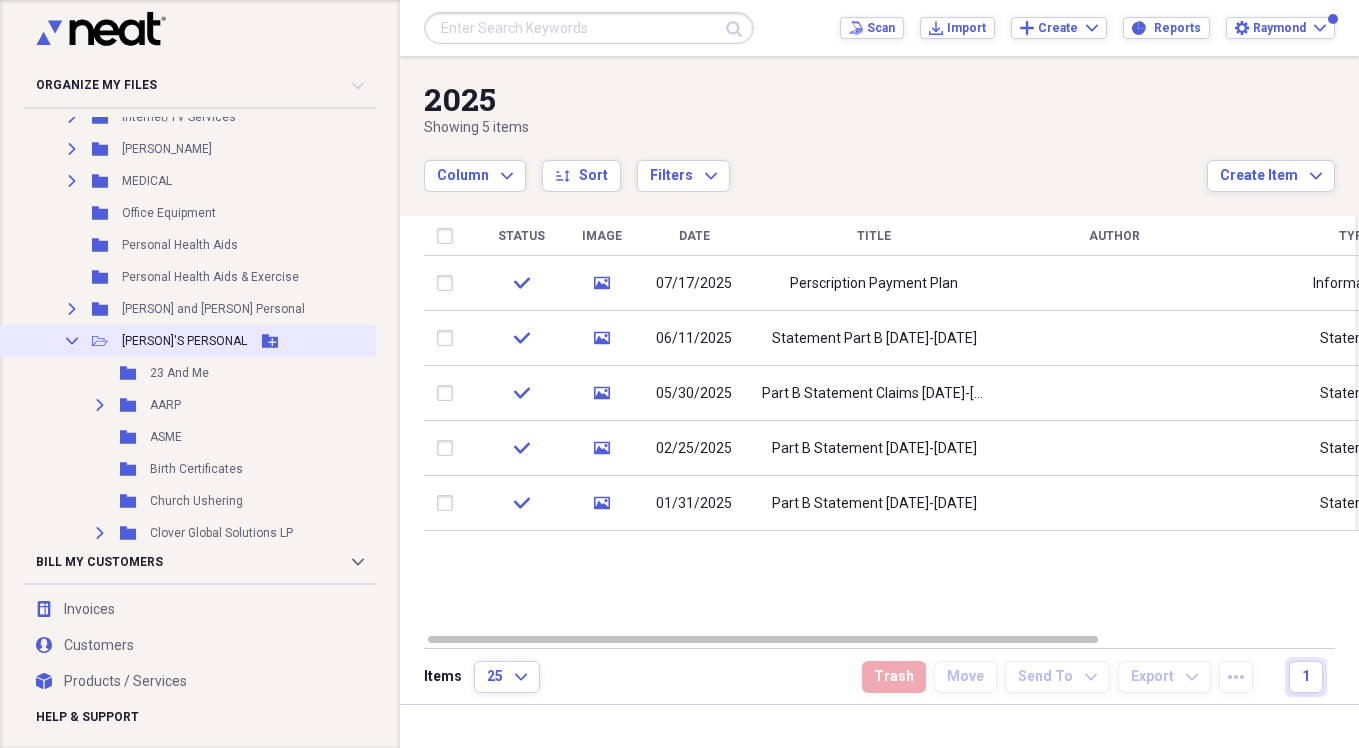 click on "Collapse" 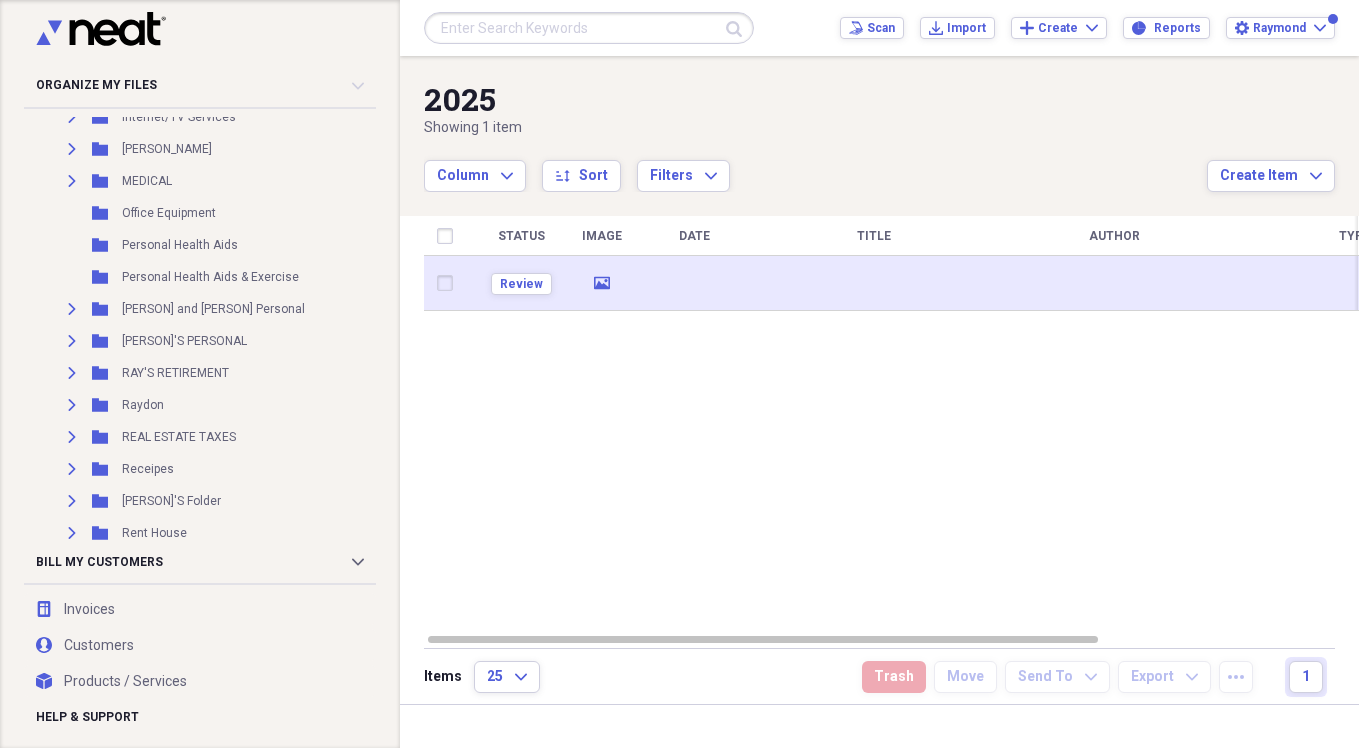 click at bounding box center [694, 283] 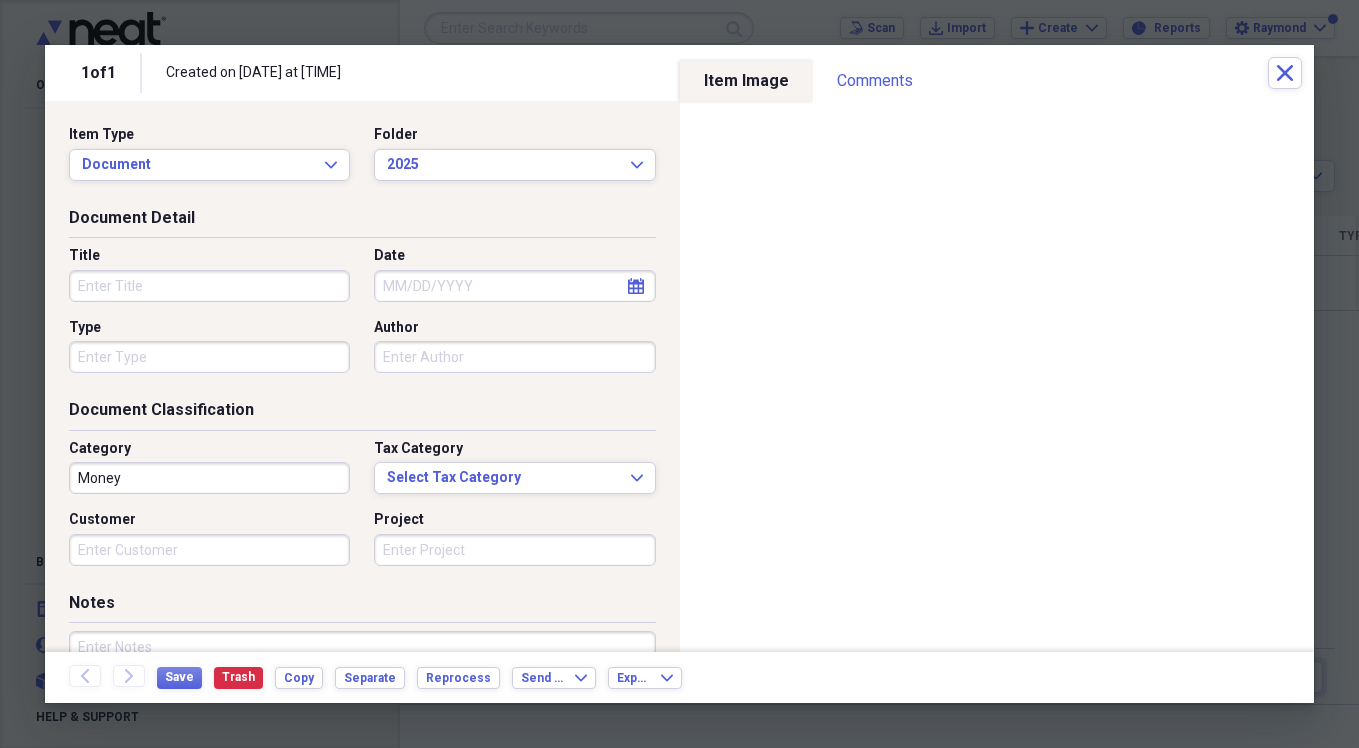 click on "Title" at bounding box center (209, 286) 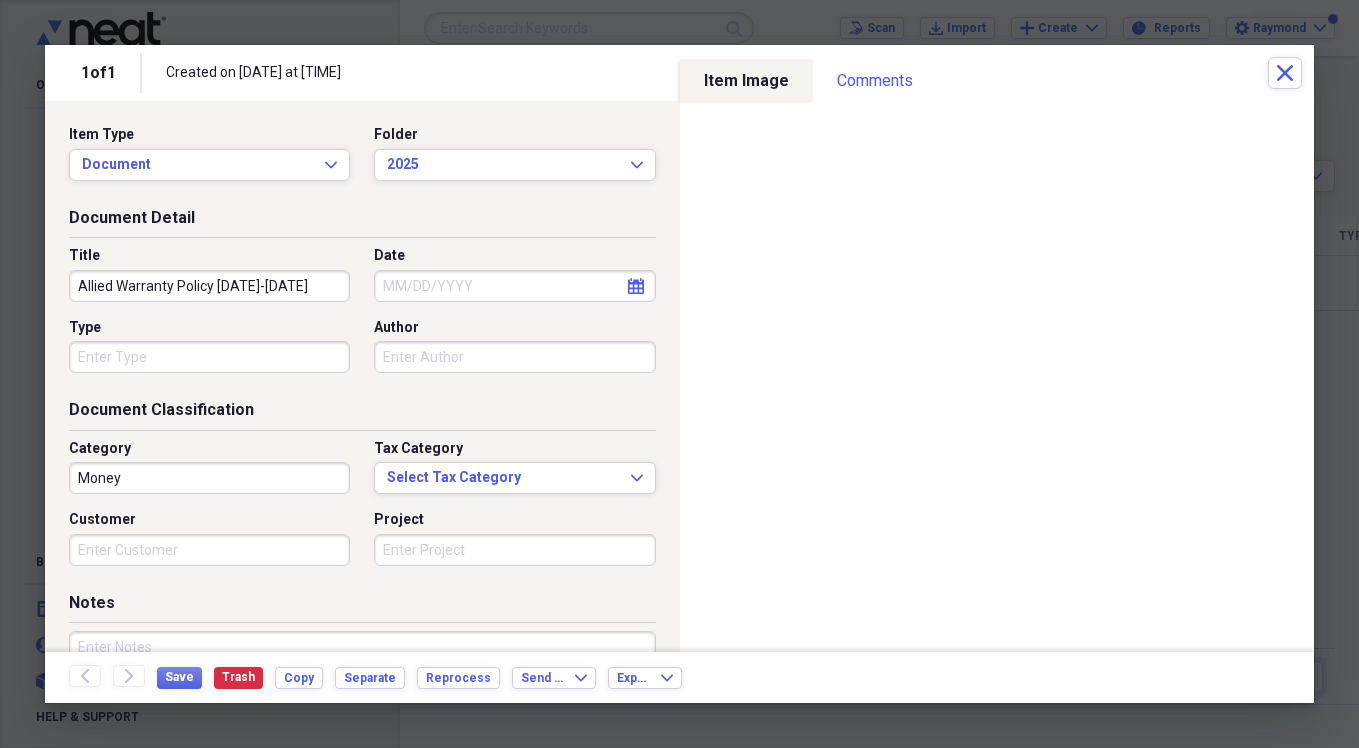 type on "Allied Warranty Policy [DATE]-[DATE]" 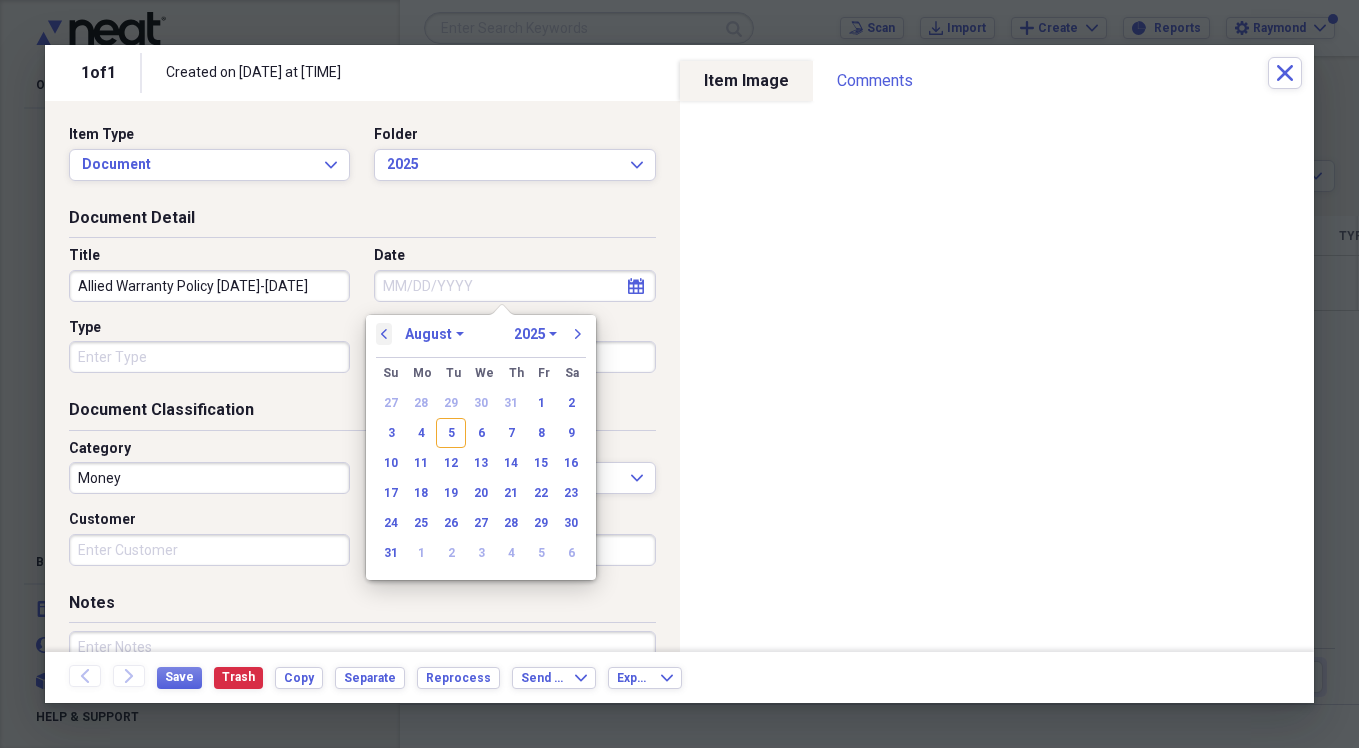click on "previous" at bounding box center (384, 334) 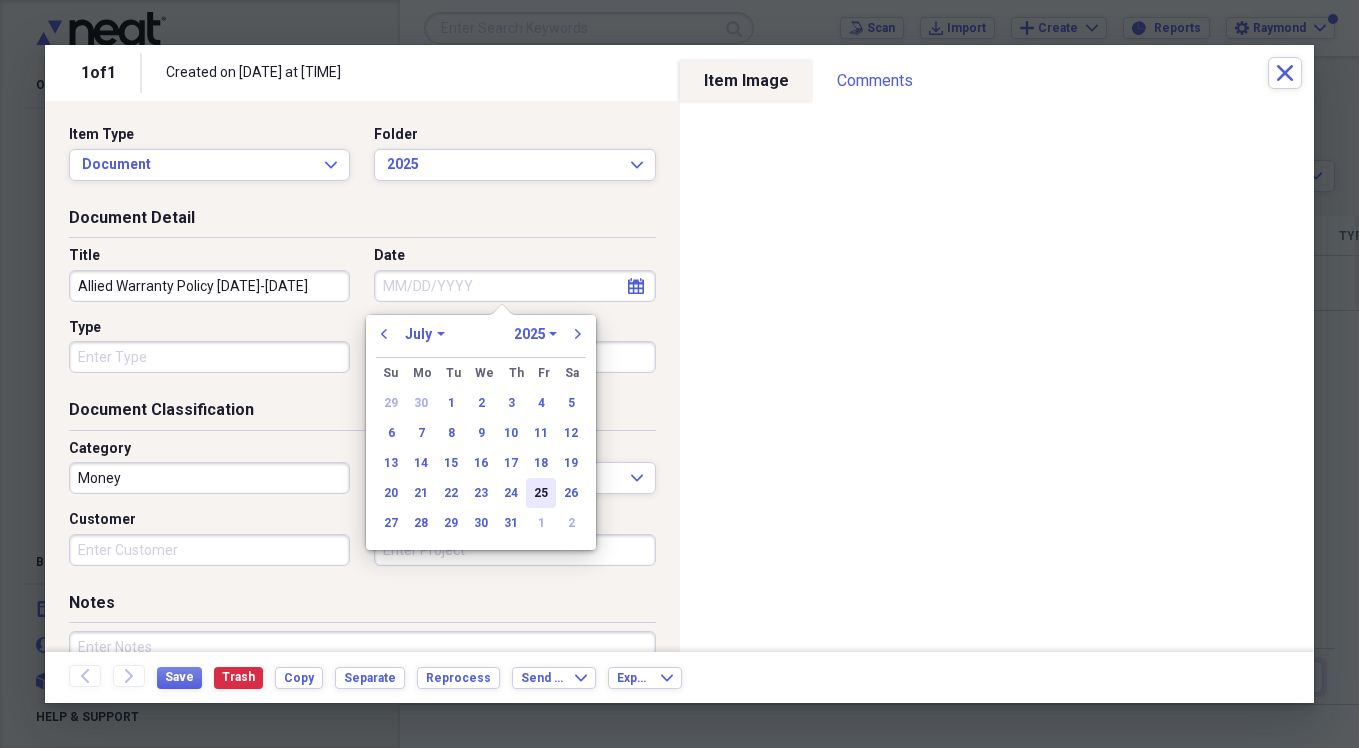 click on "25" at bounding box center (541, 493) 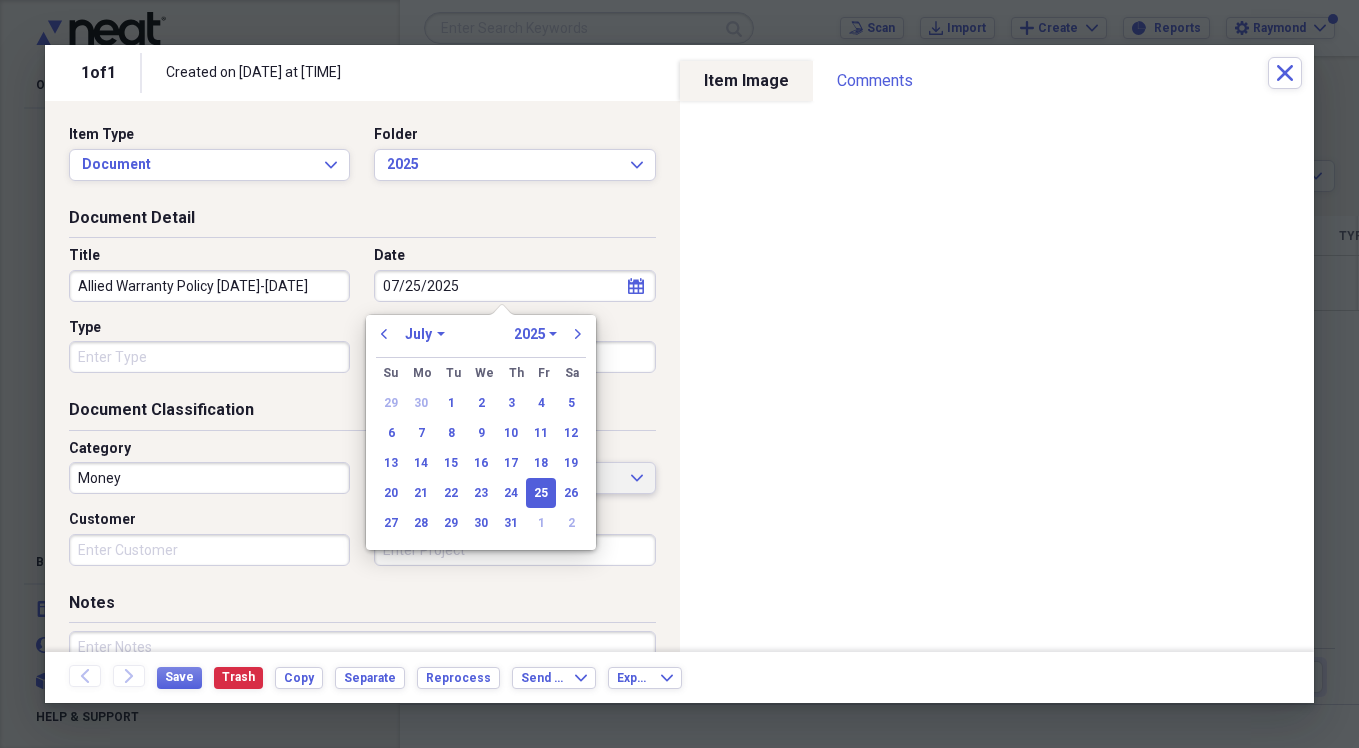 type on "07/25/2025" 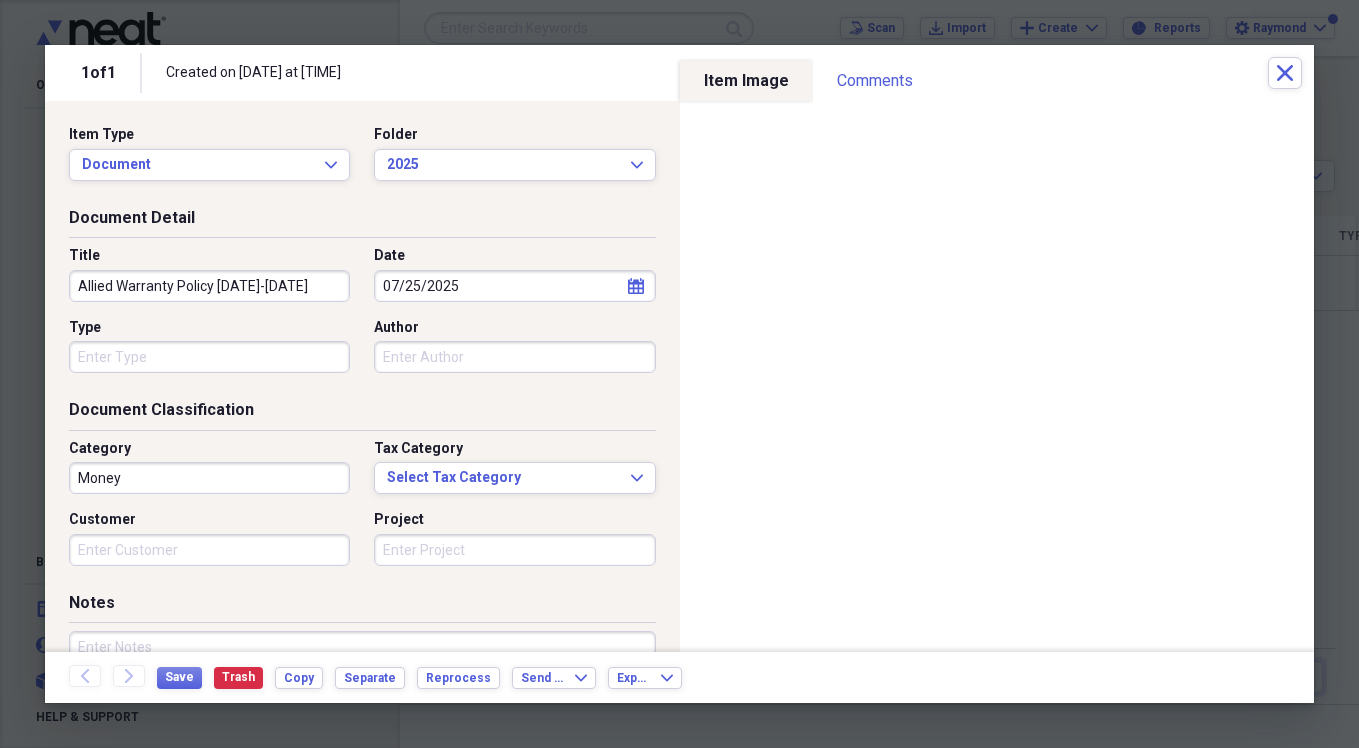 click on "Type" at bounding box center (209, 357) 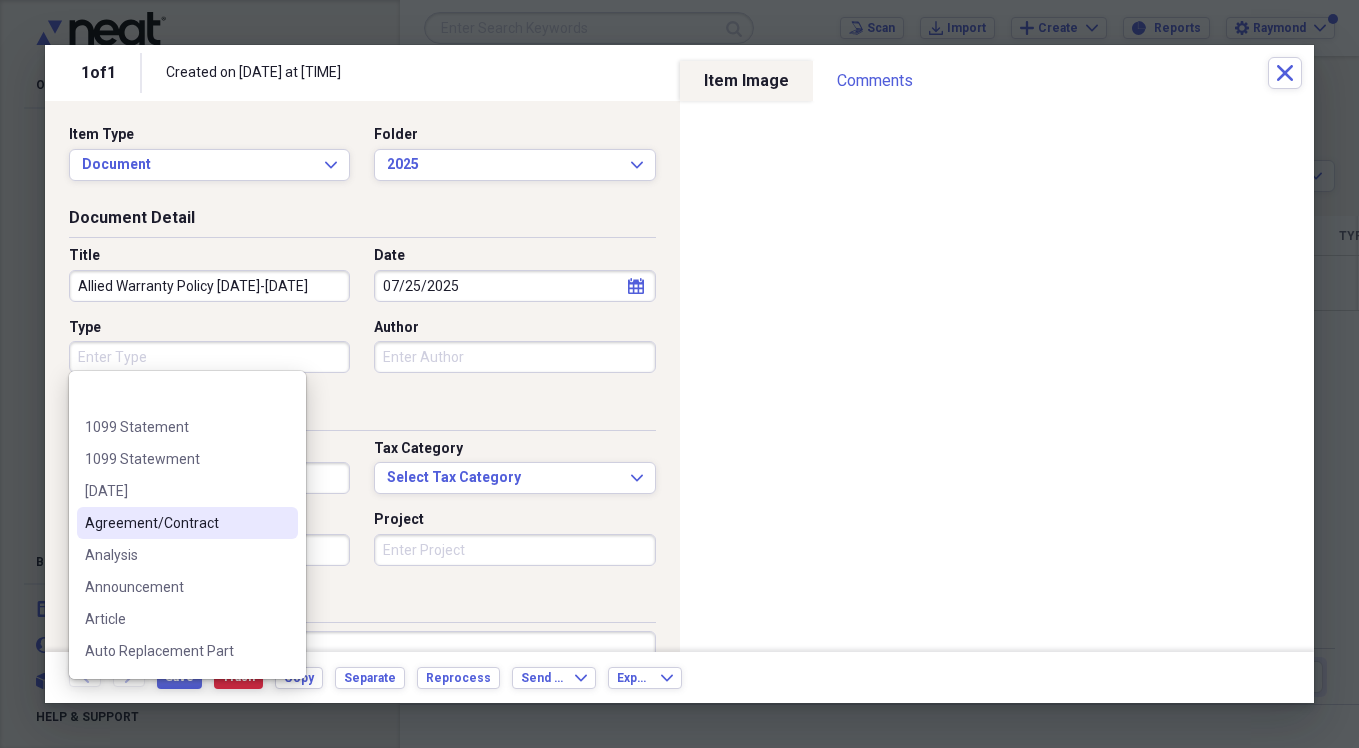click on "Agreement/Contract" at bounding box center [175, 523] 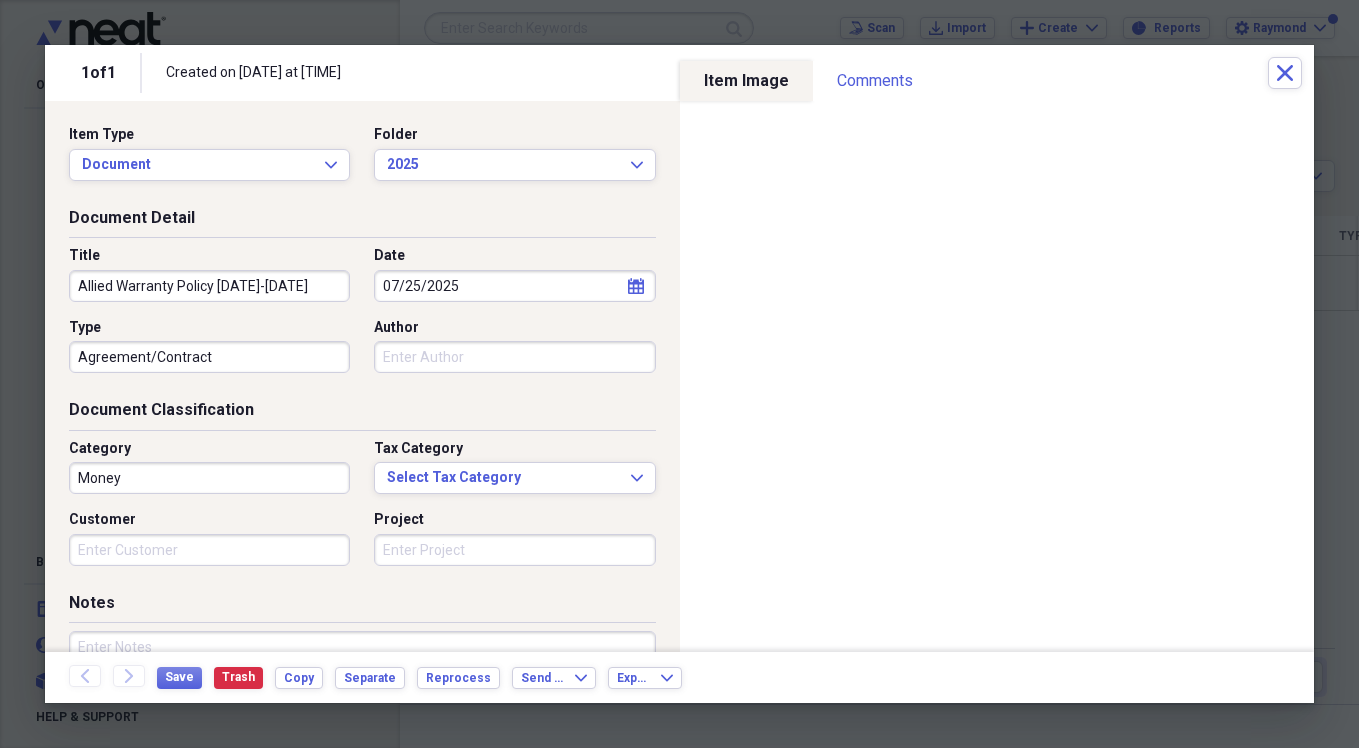 click on "Money" at bounding box center [209, 478] 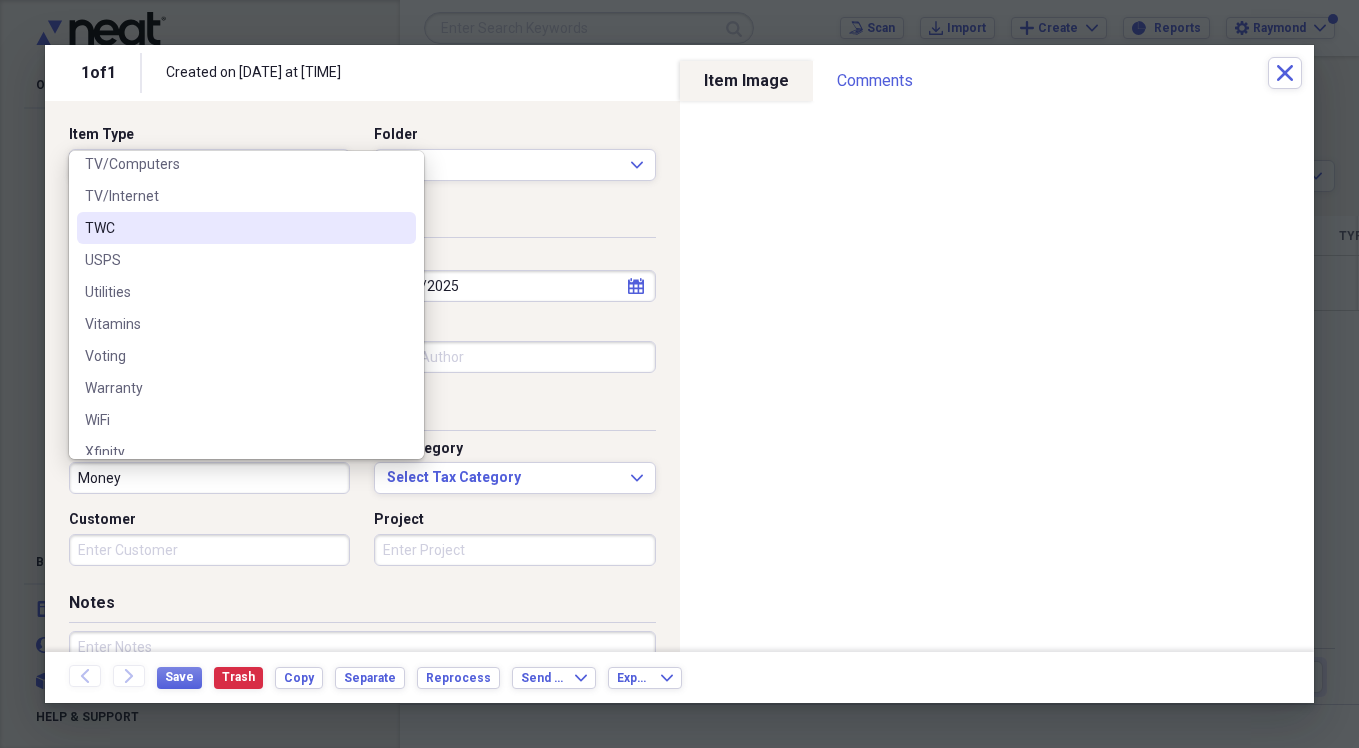 scroll, scrollTop: 5980, scrollLeft: 0, axis: vertical 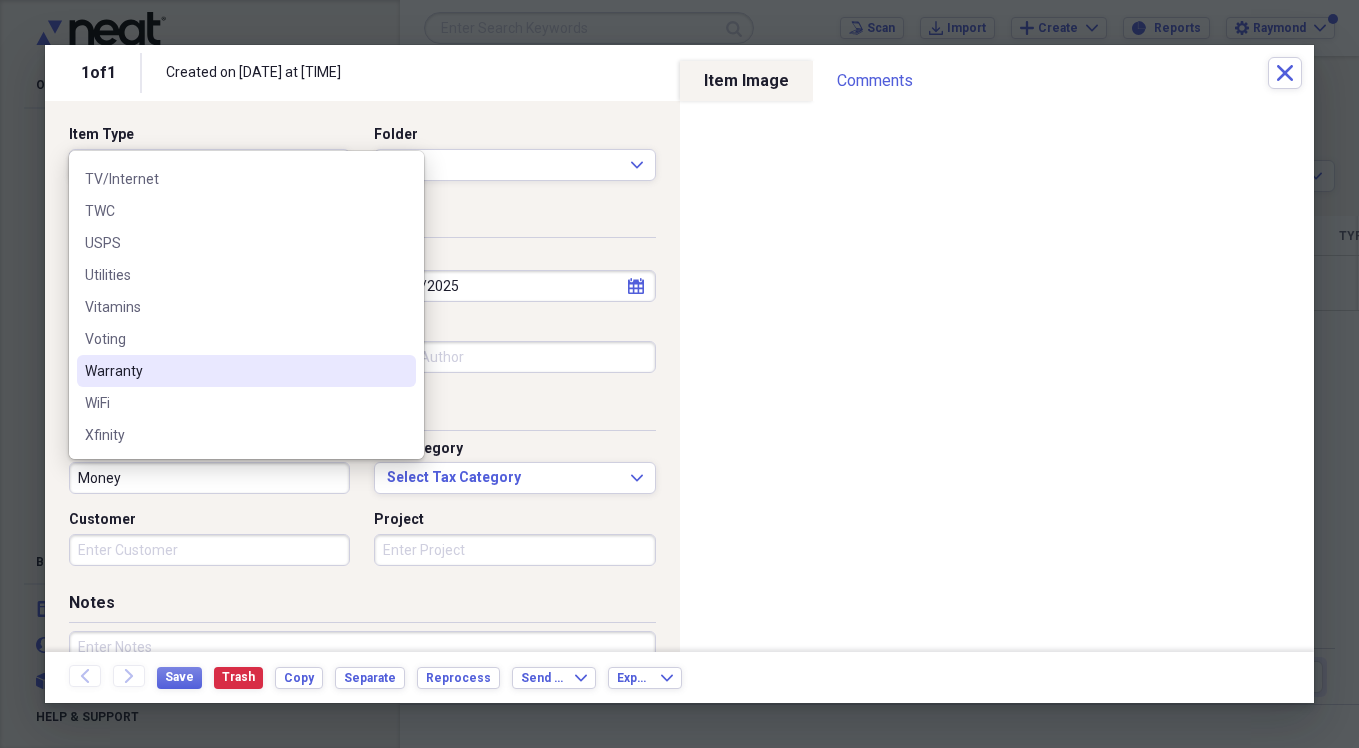 click on "Warranty" at bounding box center [246, 371] 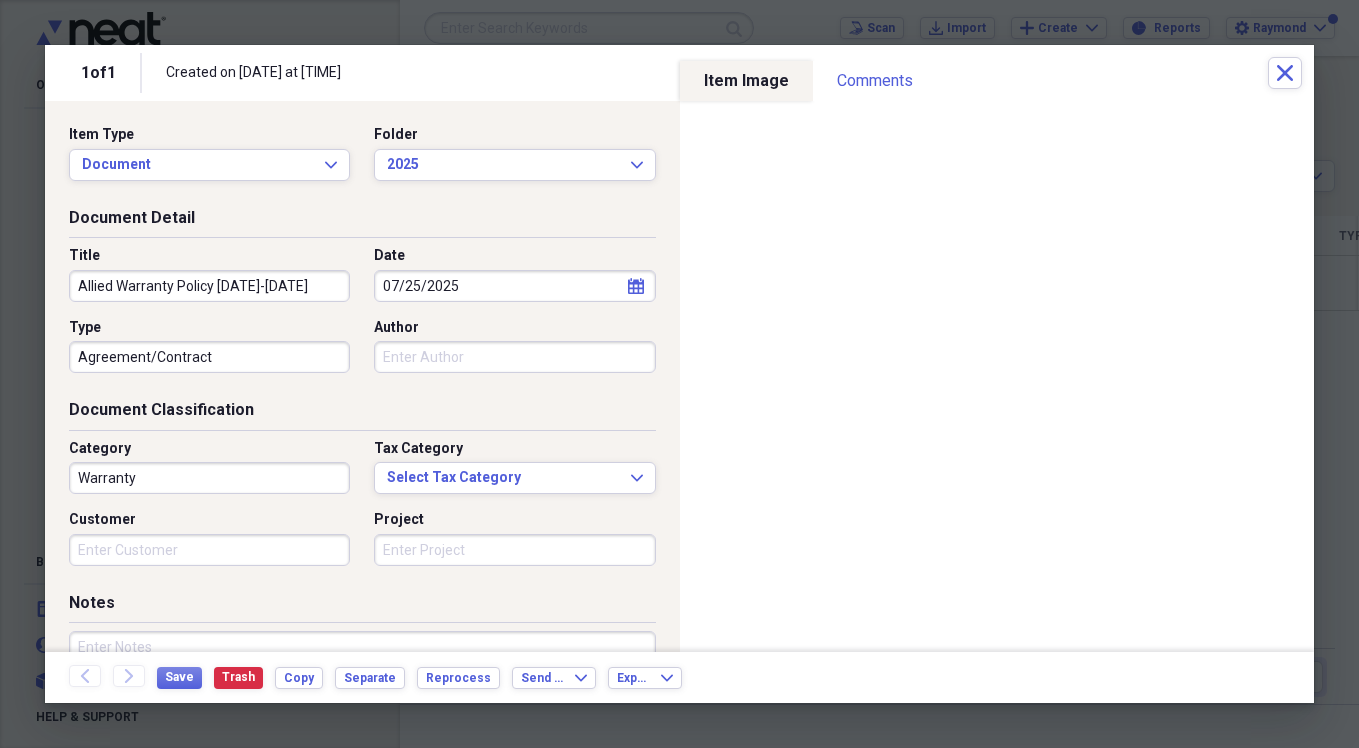 type on "Warranty" 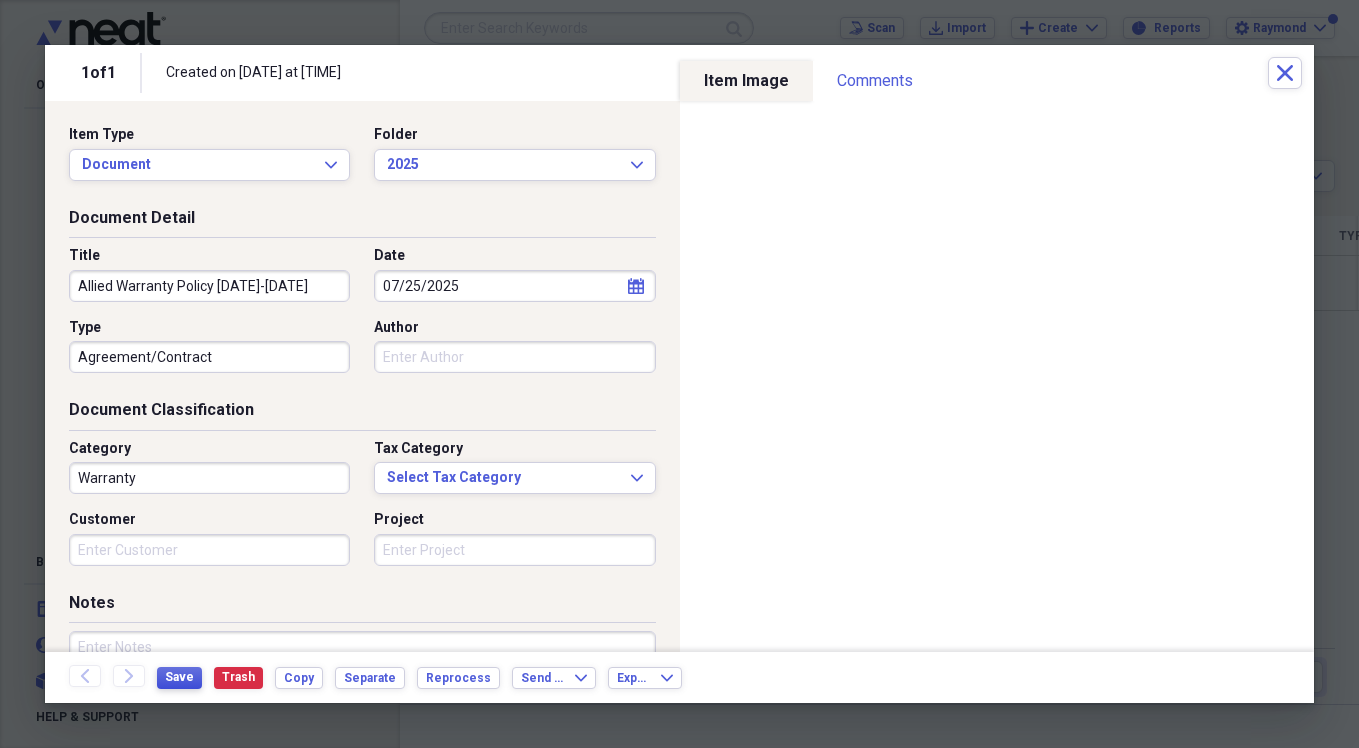 click on "Save" at bounding box center (179, 677) 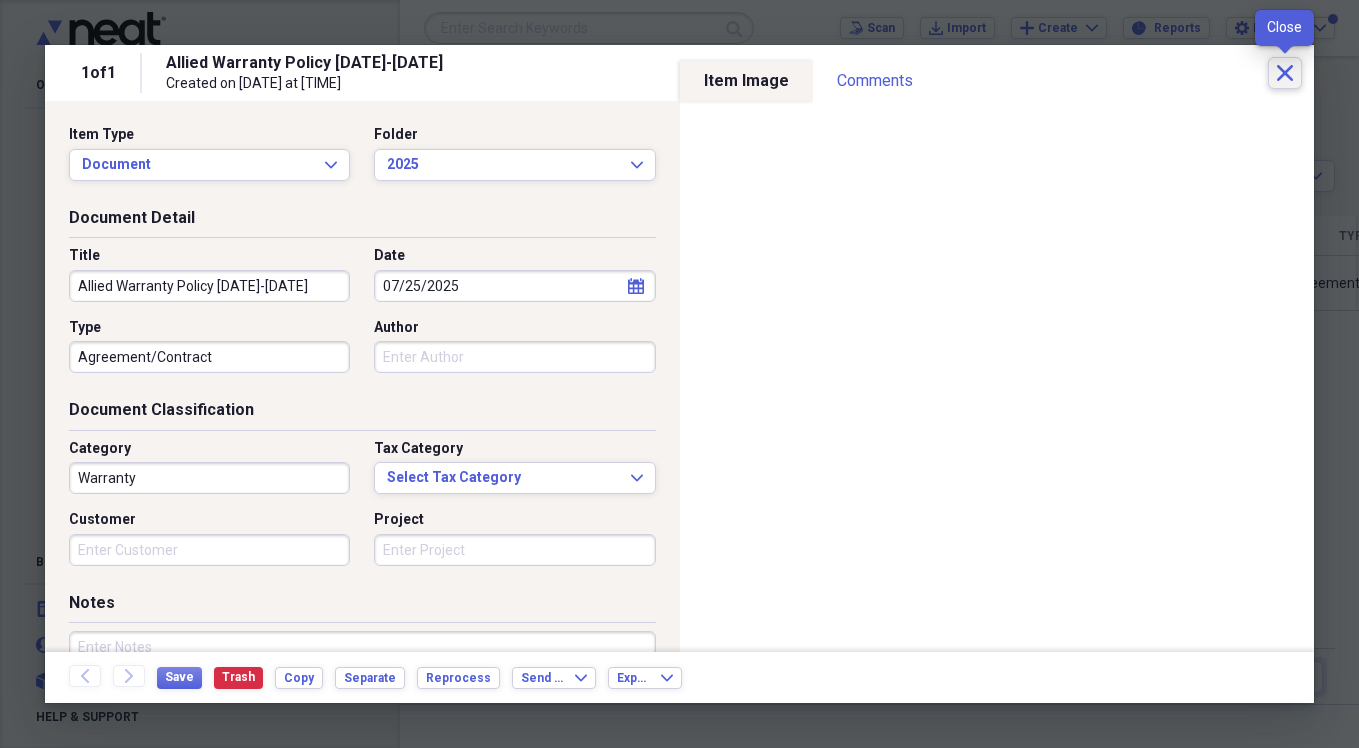 click on "Close" at bounding box center [1285, 73] 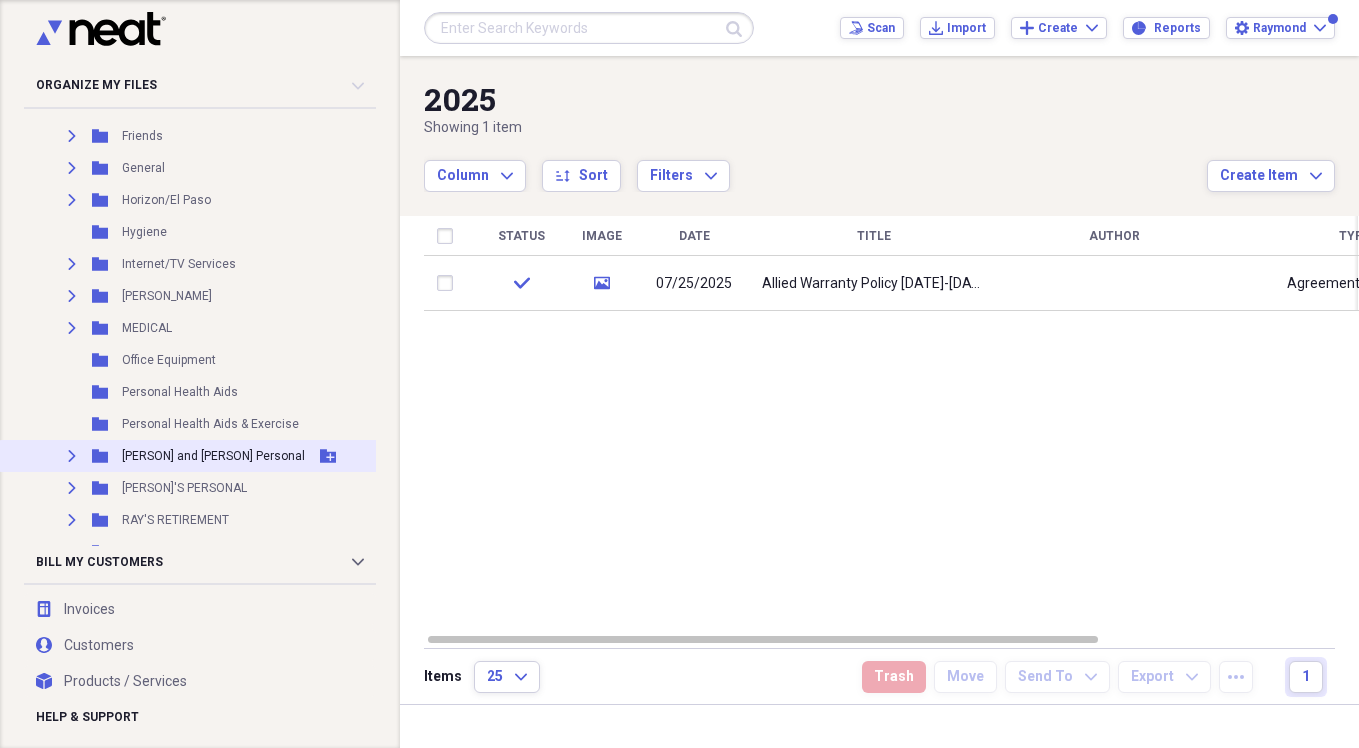 scroll, scrollTop: 1100, scrollLeft: 0, axis: vertical 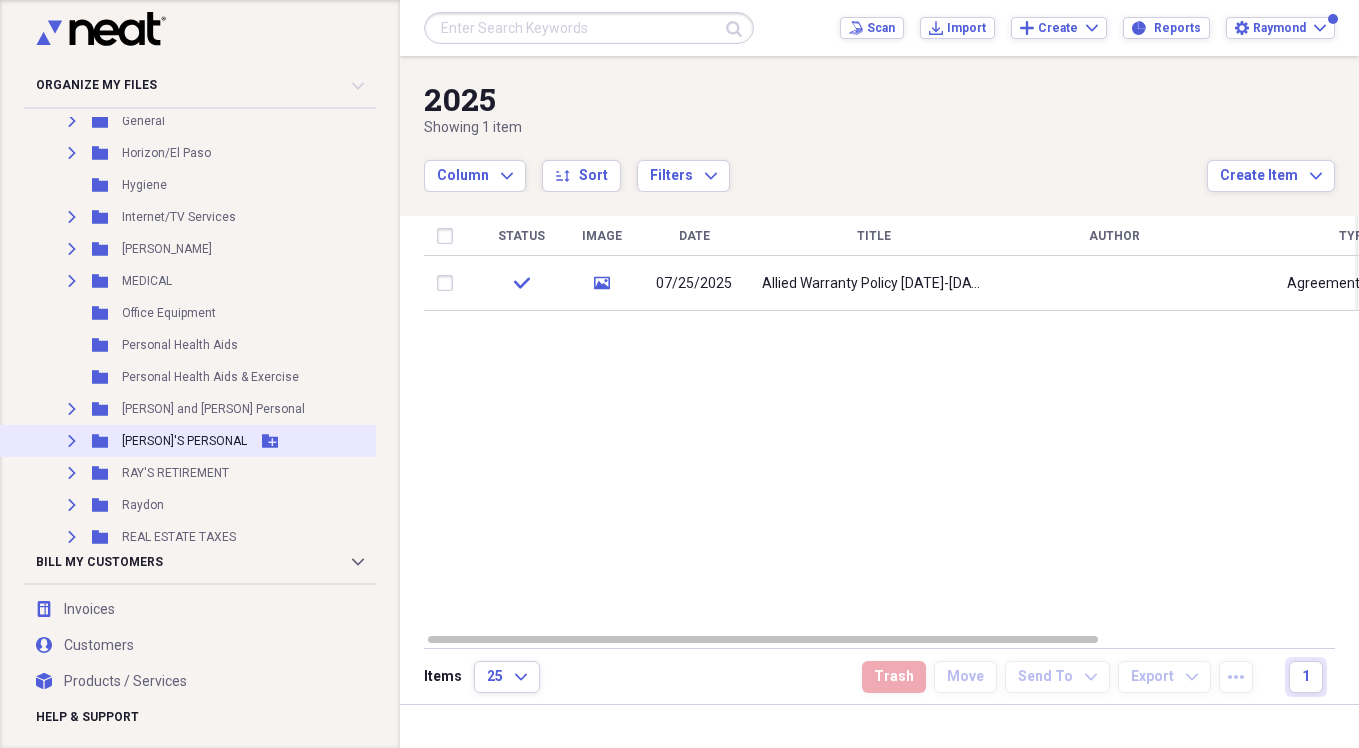 click on "Expand" at bounding box center (72, 441) 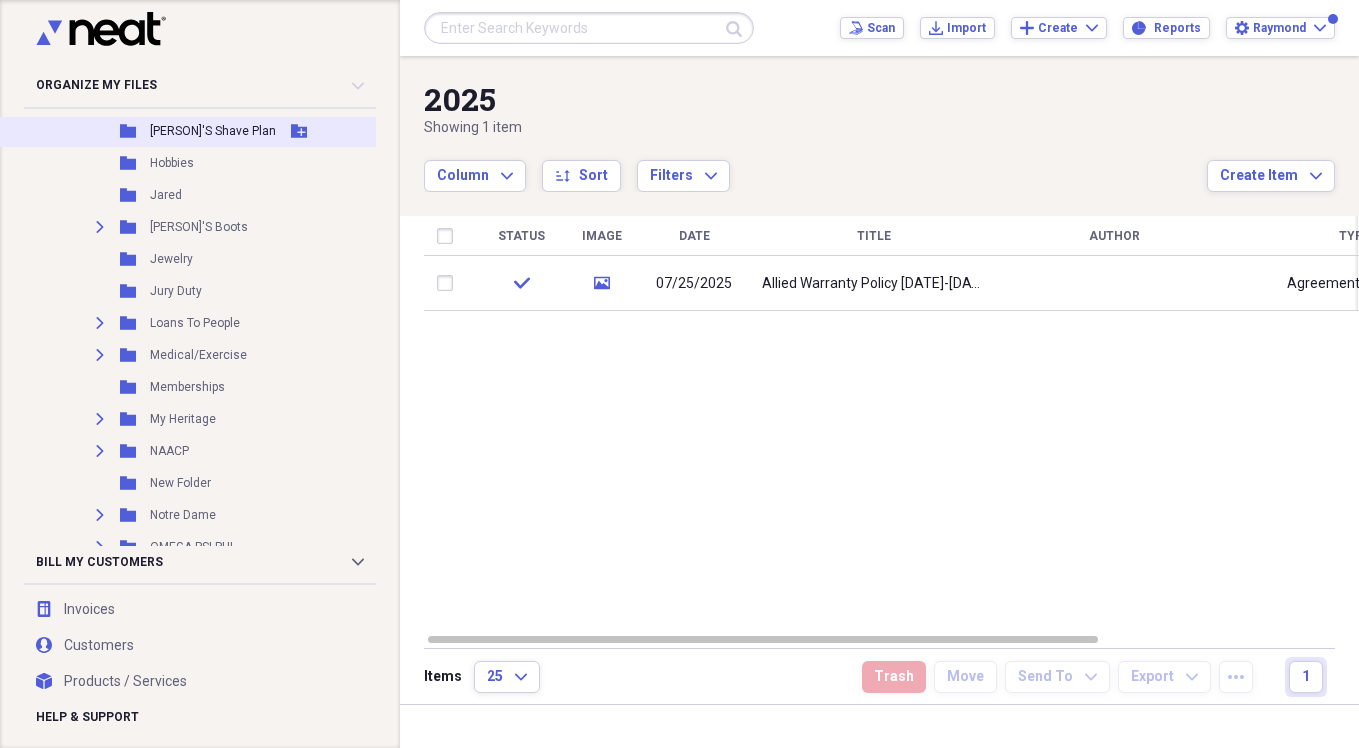 scroll, scrollTop: 2000, scrollLeft: 0, axis: vertical 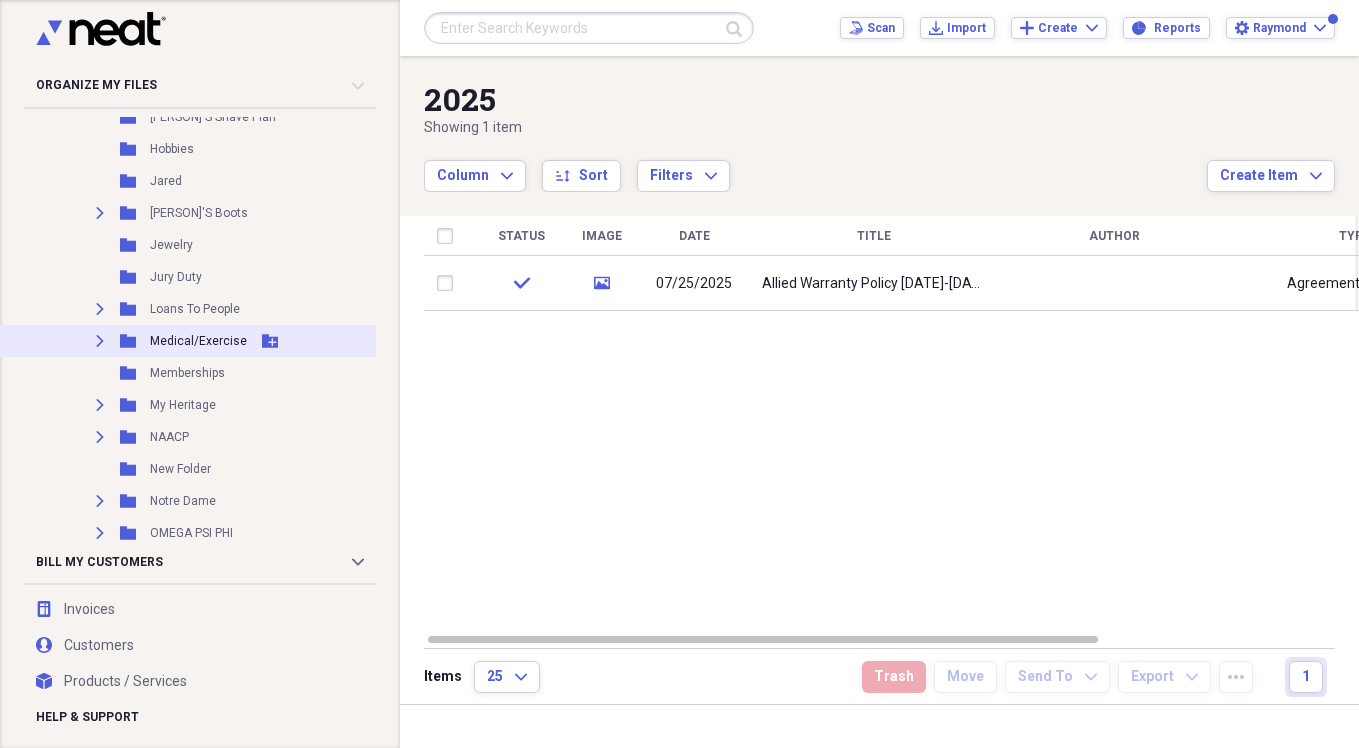click on "Expand" 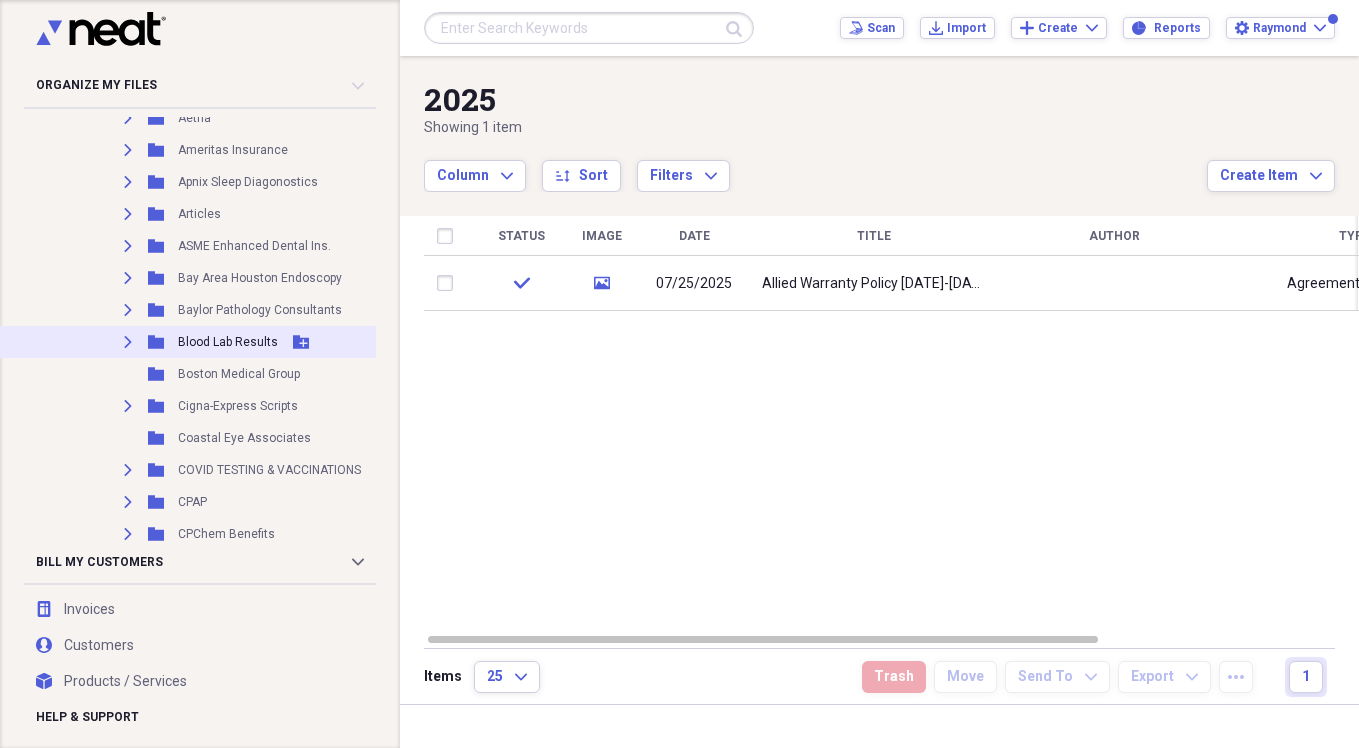 scroll, scrollTop: 2400, scrollLeft: 0, axis: vertical 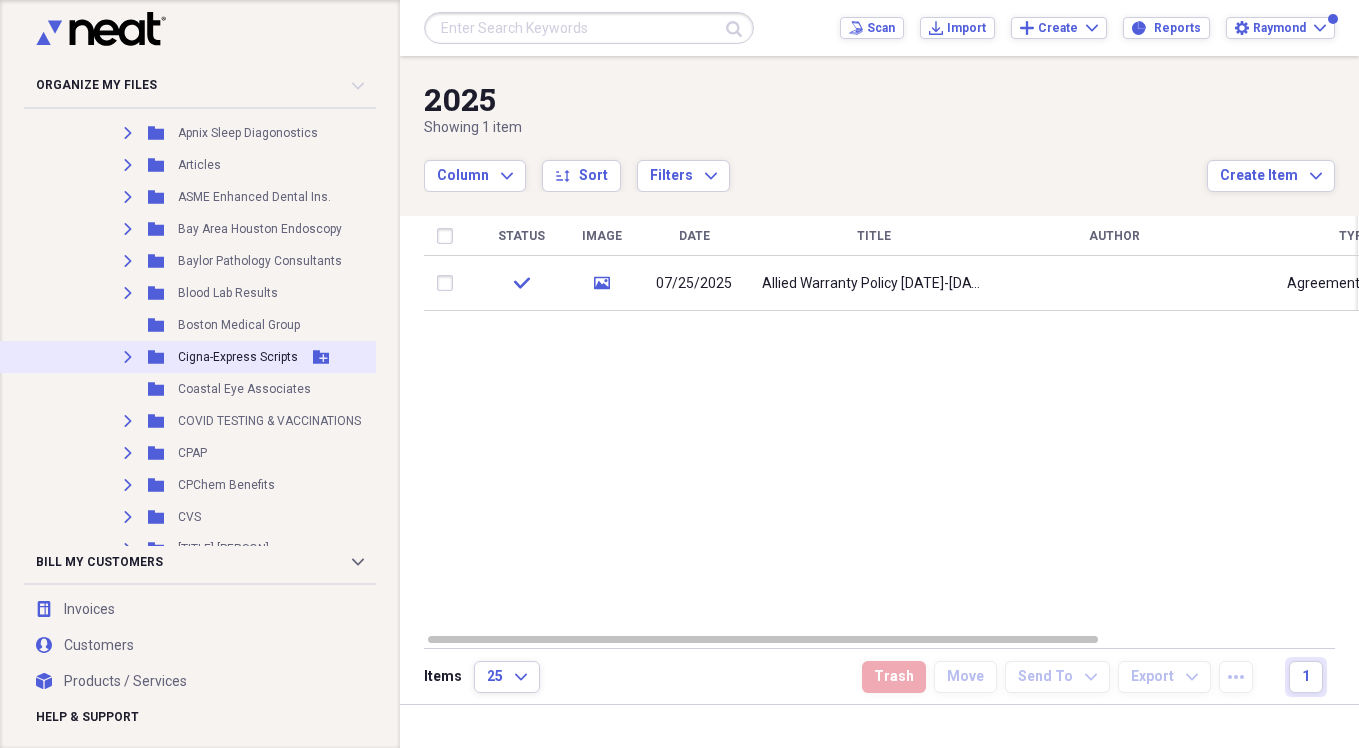 click on "Expand" 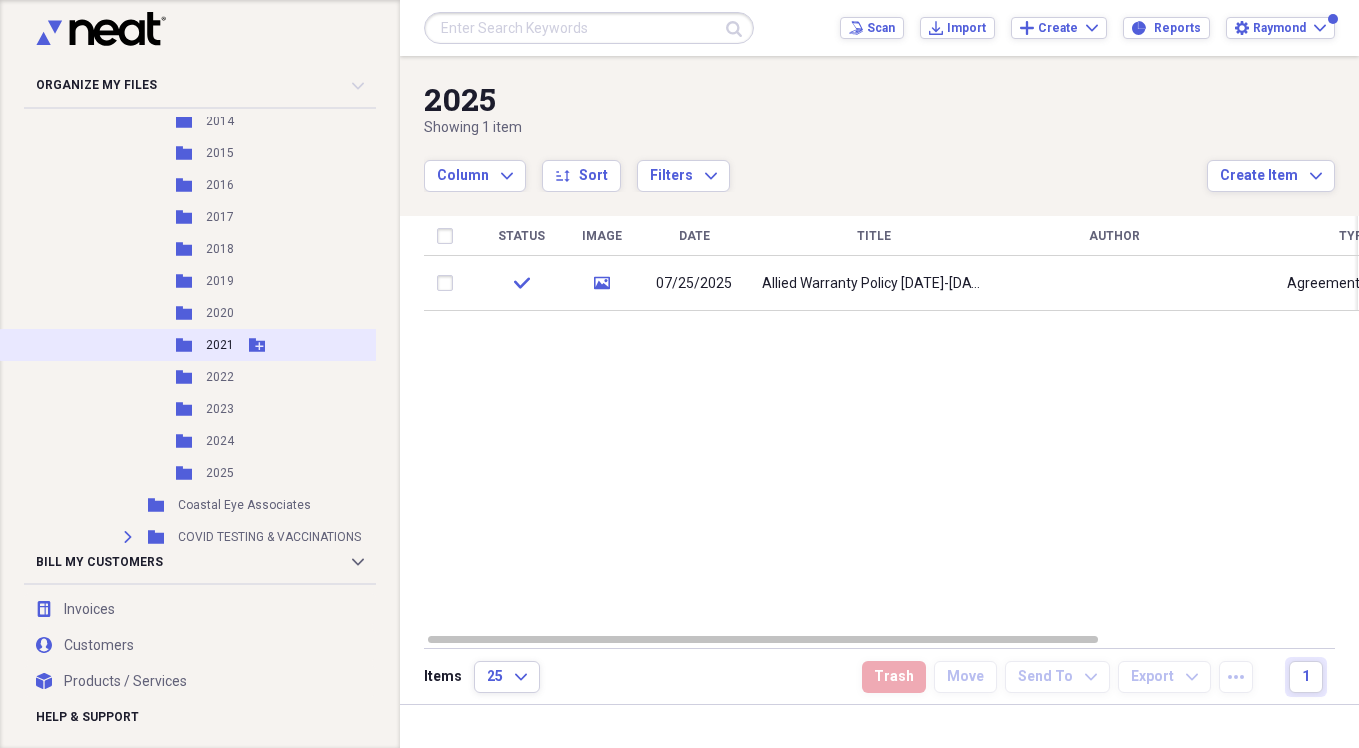 scroll, scrollTop: 2800, scrollLeft: 0, axis: vertical 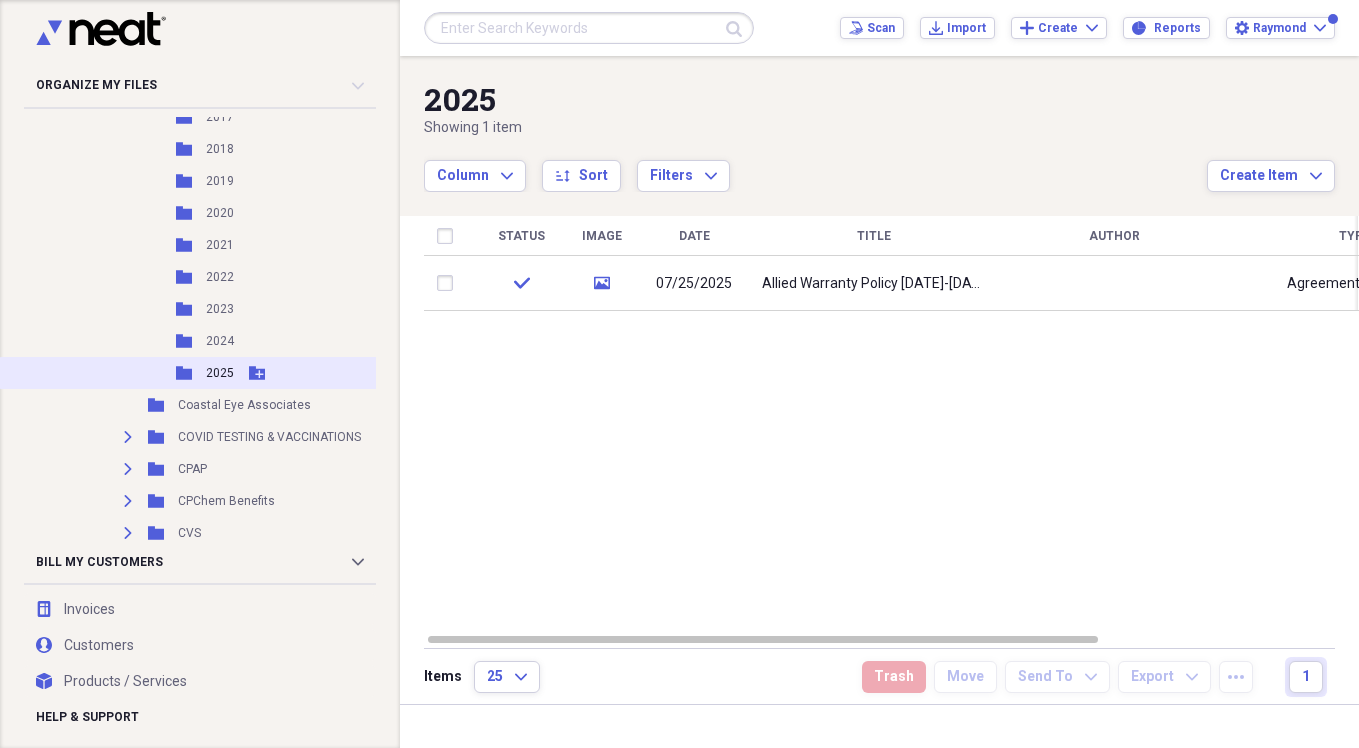 click on "2025" at bounding box center (220, 373) 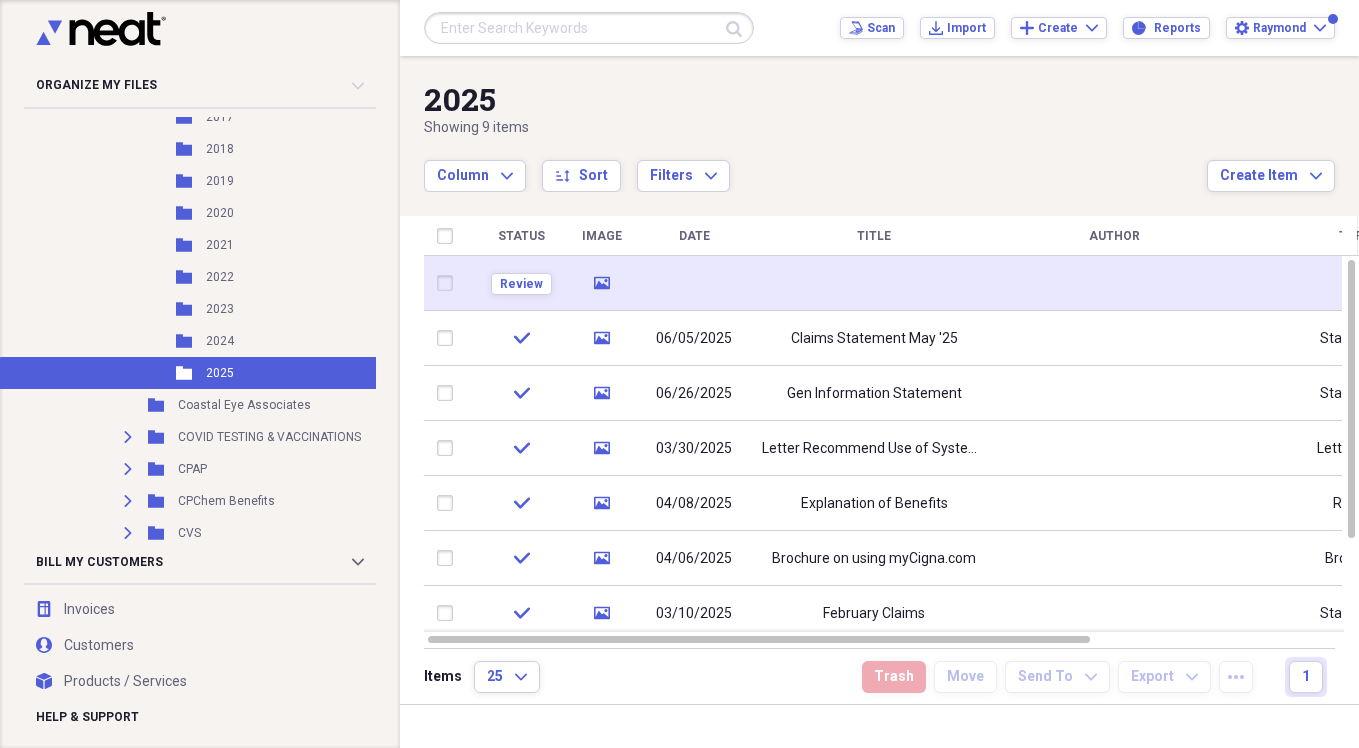 click at bounding box center (874, 283) 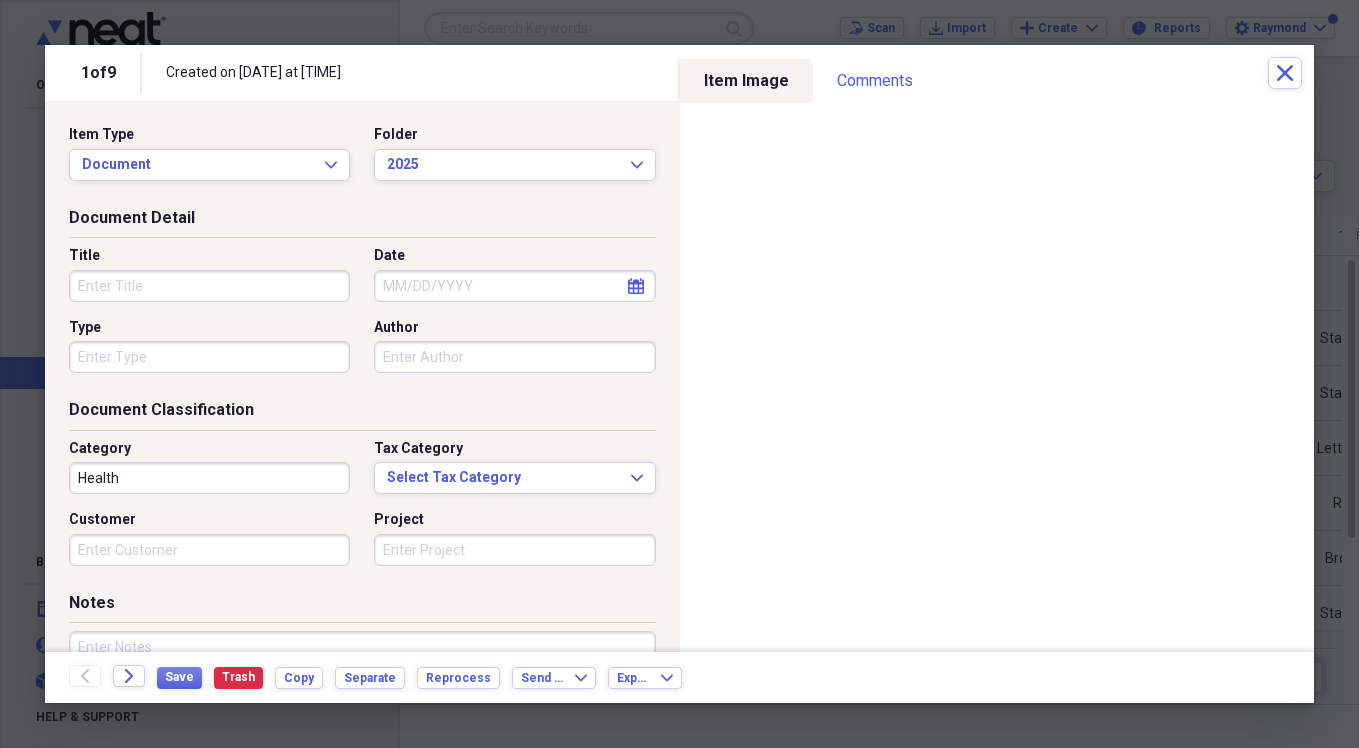 click on "Title" at bounding box center (209, 286) 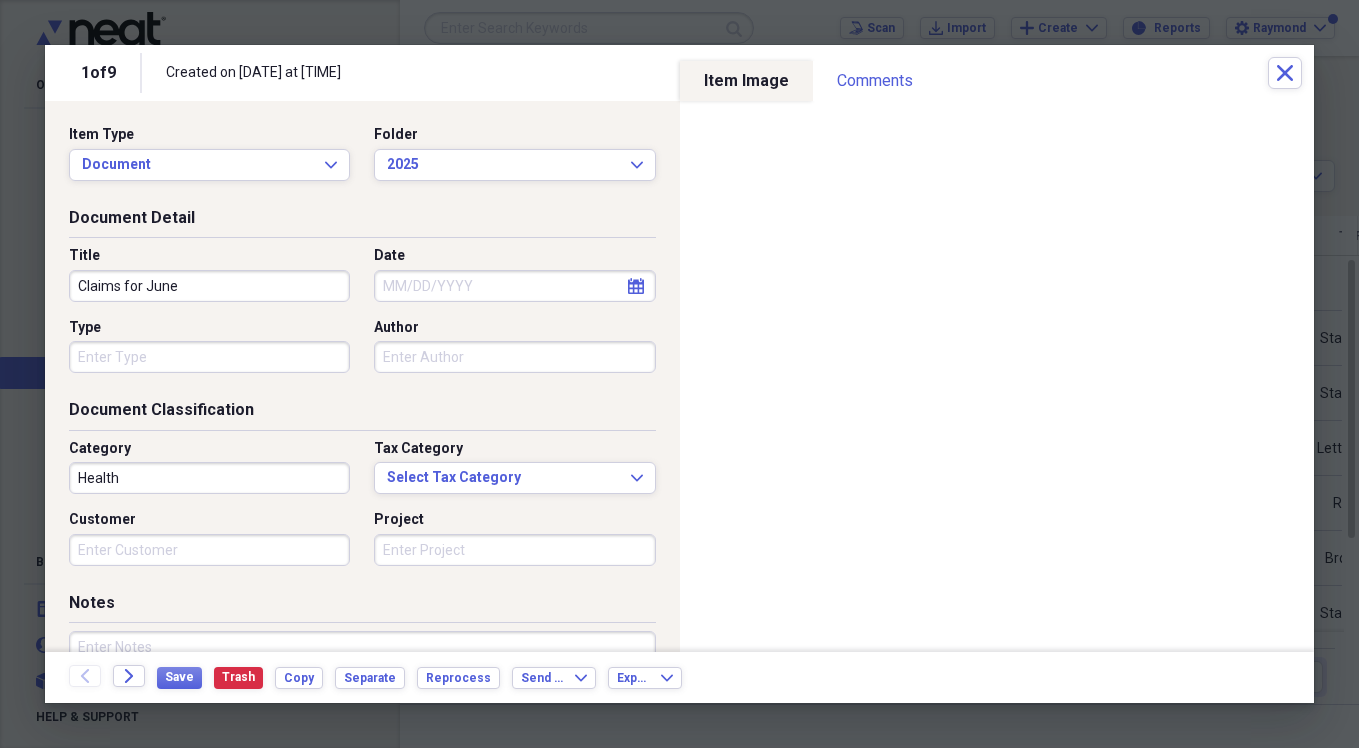 type on "Claims for June" 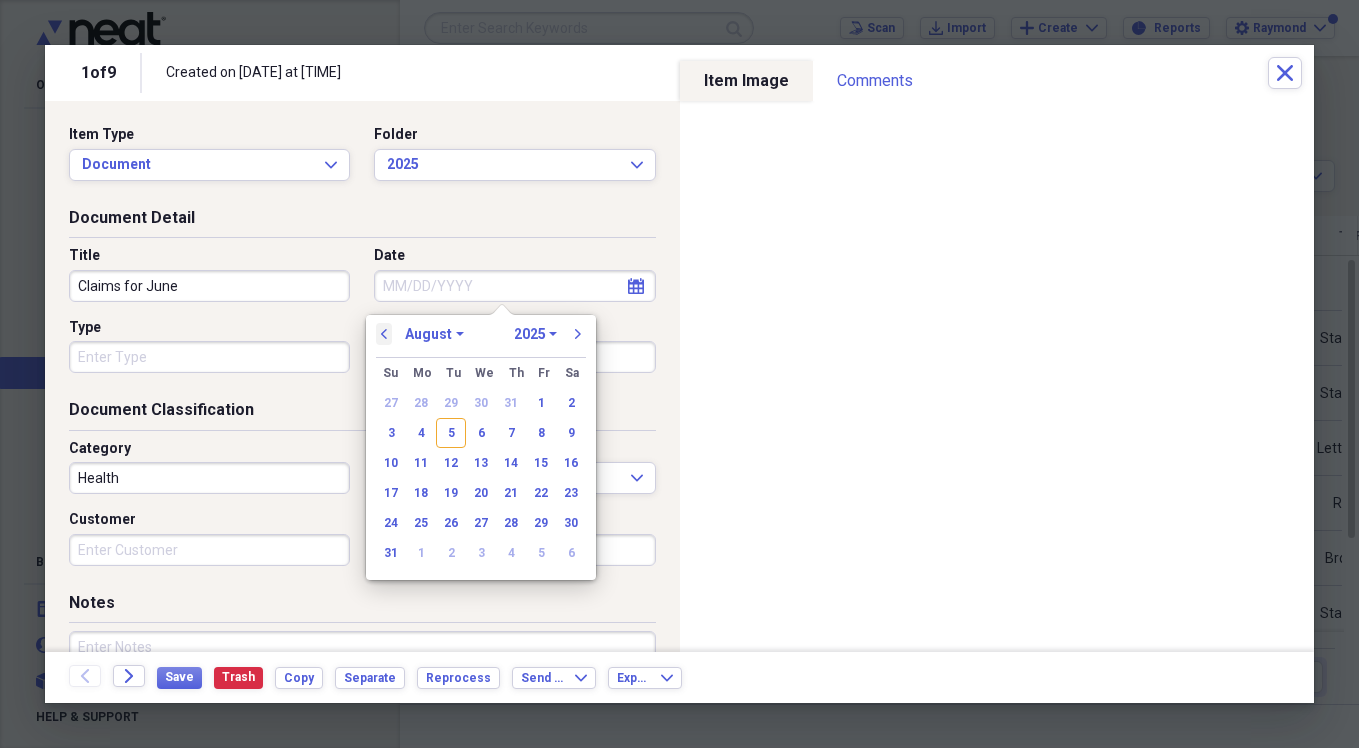 click on "previous" at bounding box center (384, 334) 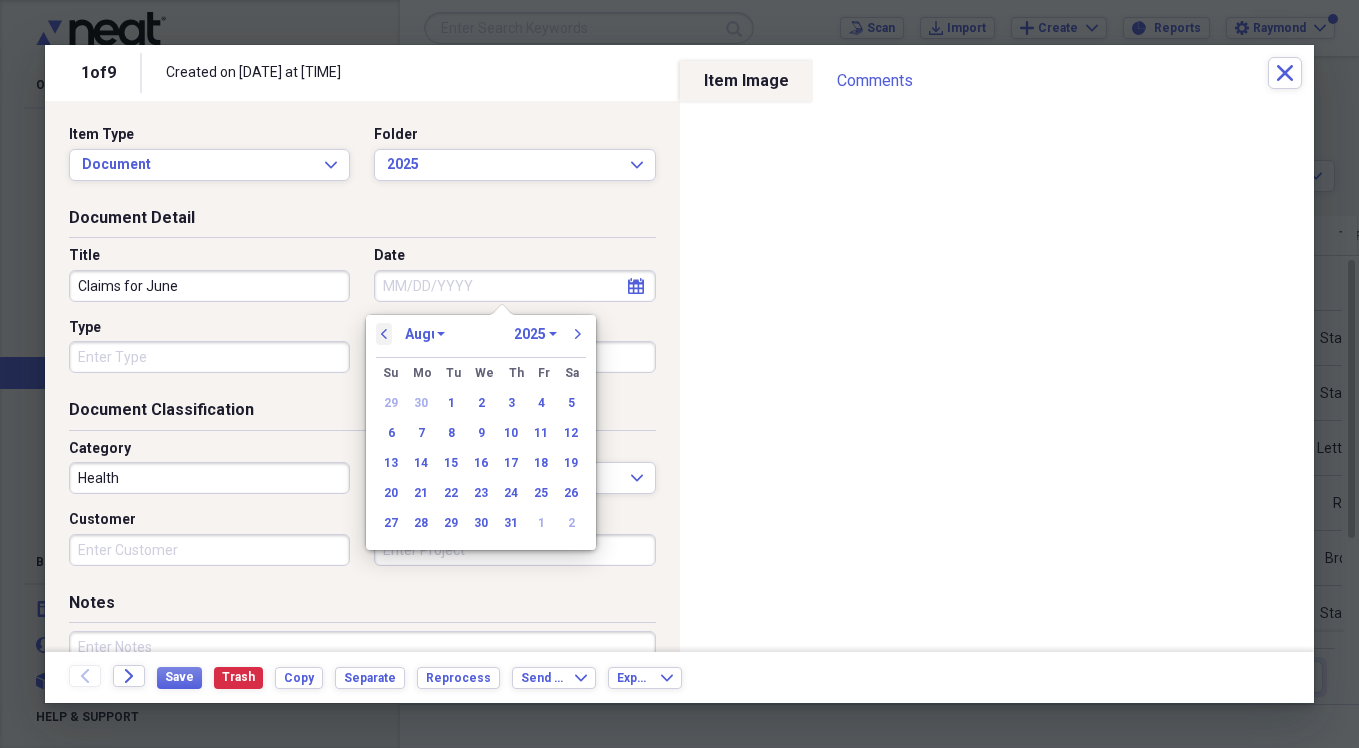 select on "6" 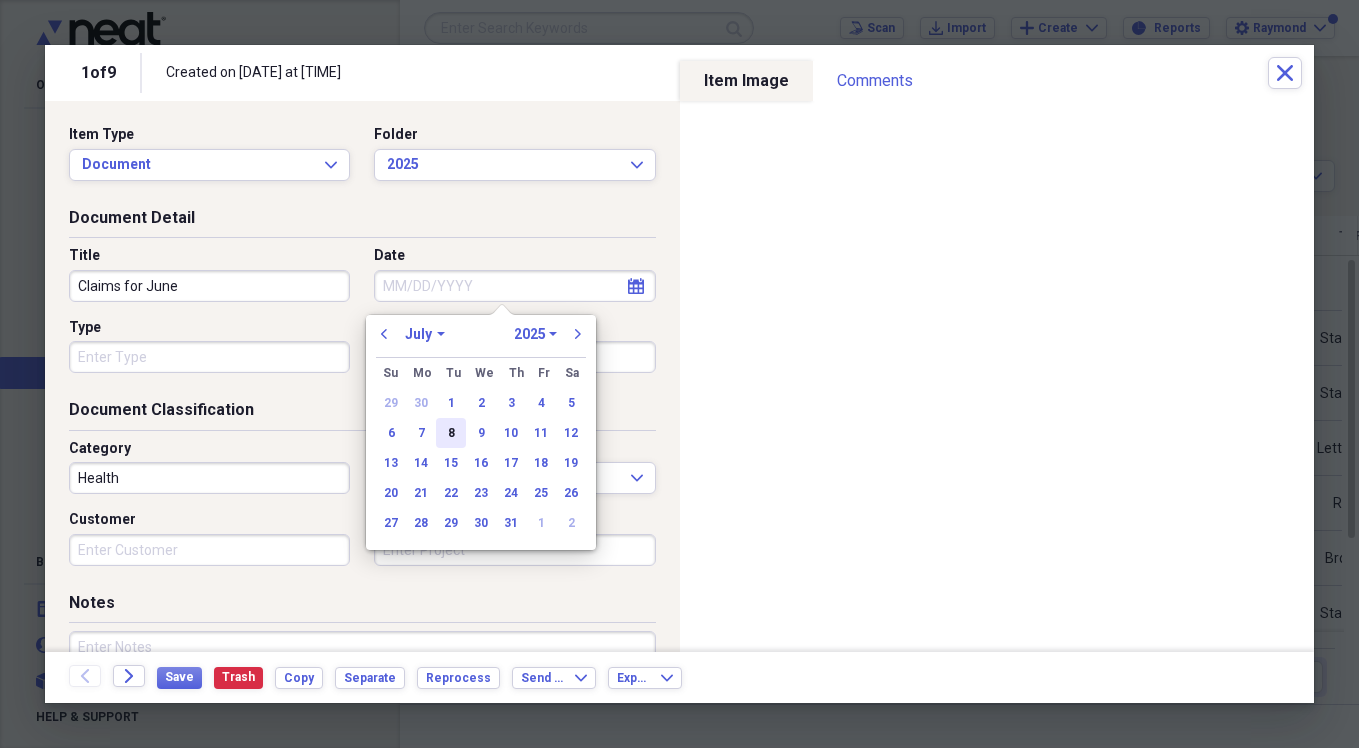 click on "8" at bounding box center [451, 433] 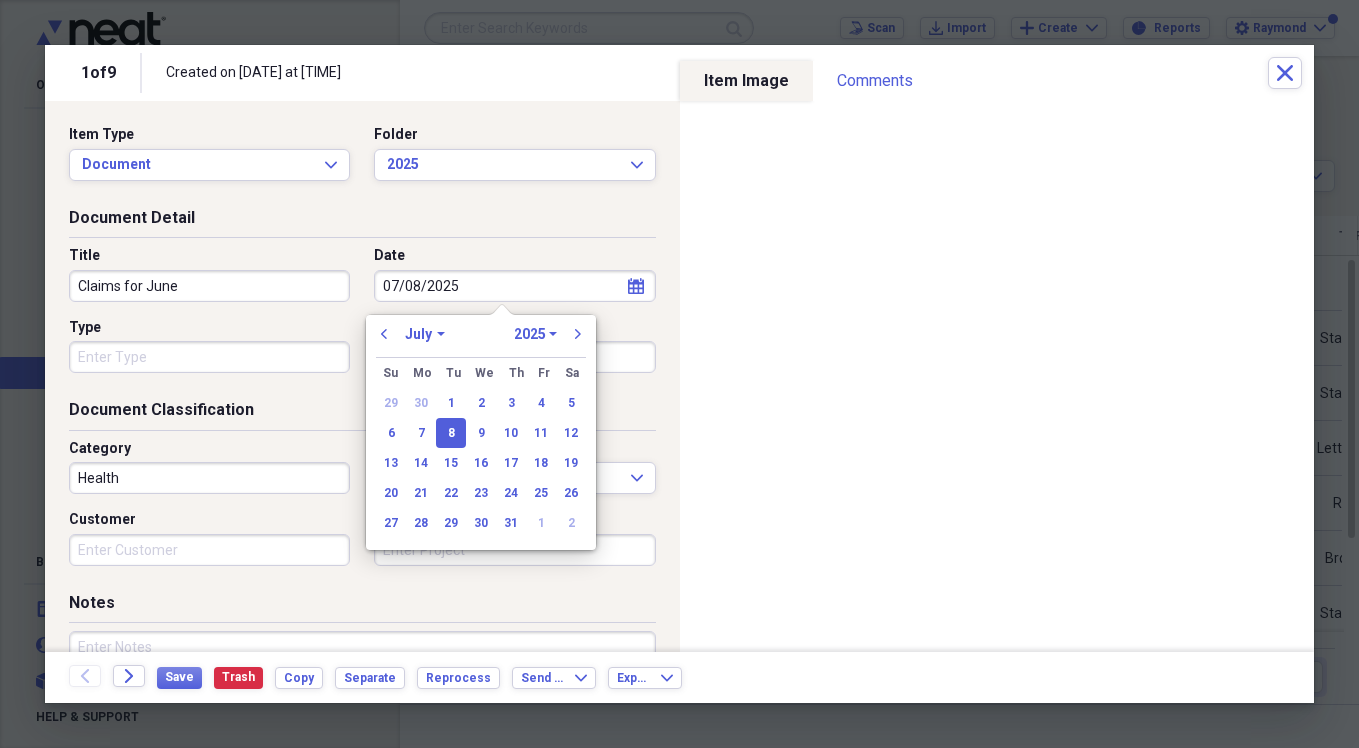 type on "07/08/2025" 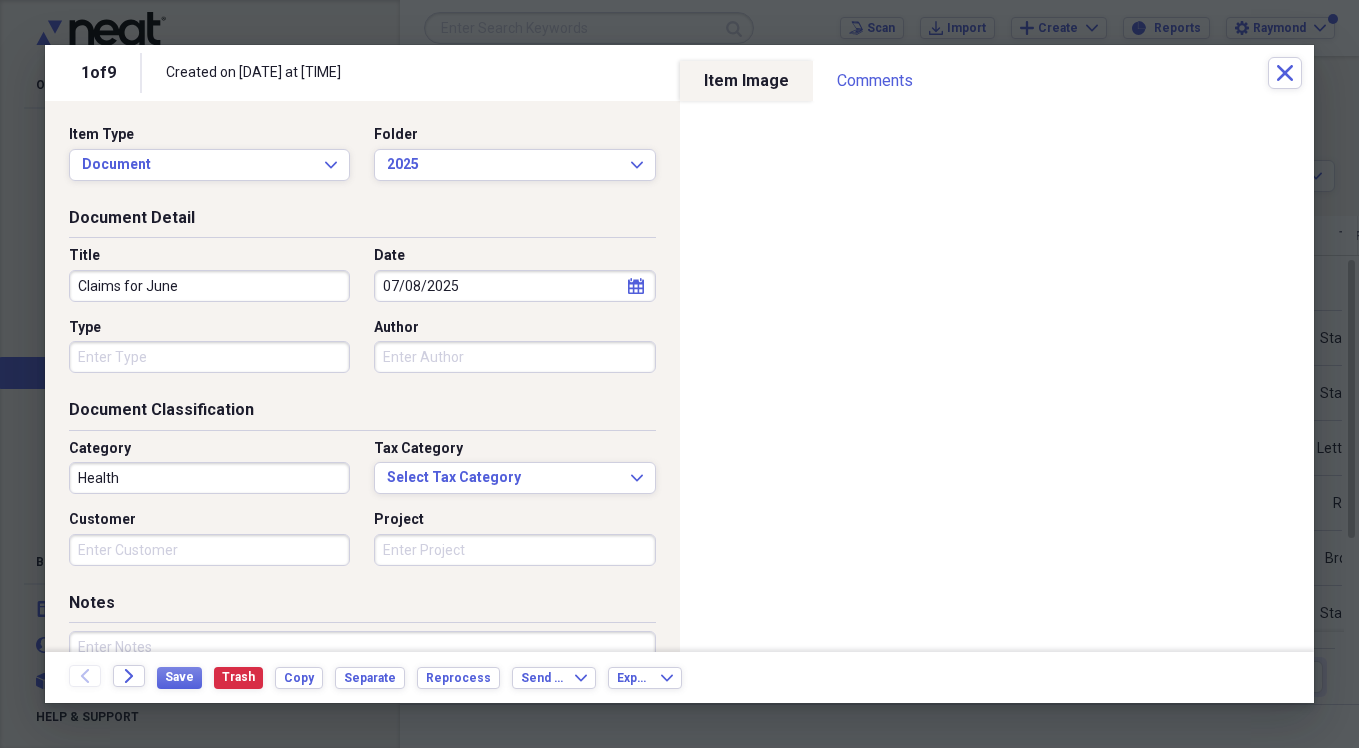 click on "Type" at bounding box center (209, 357) 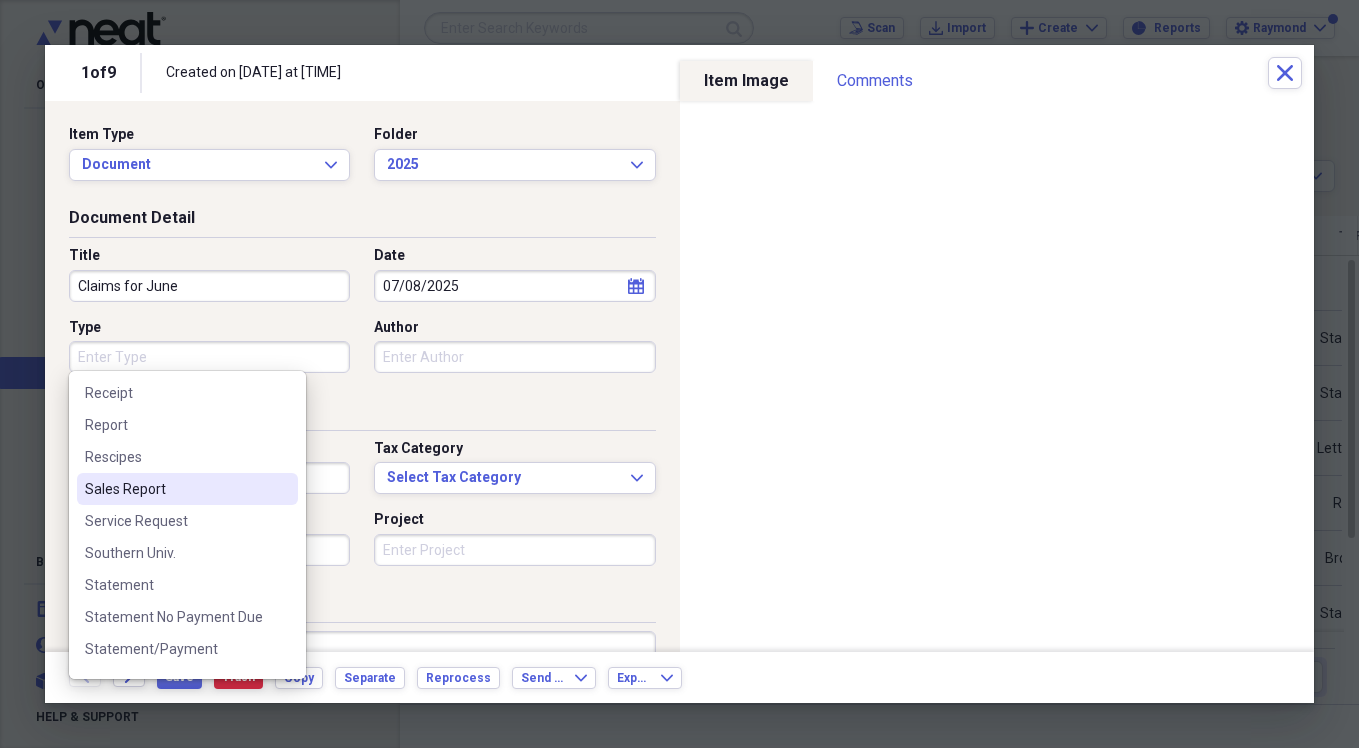 scroll, scrollTop: 2500, scrollLeft: 0, axis: vertical 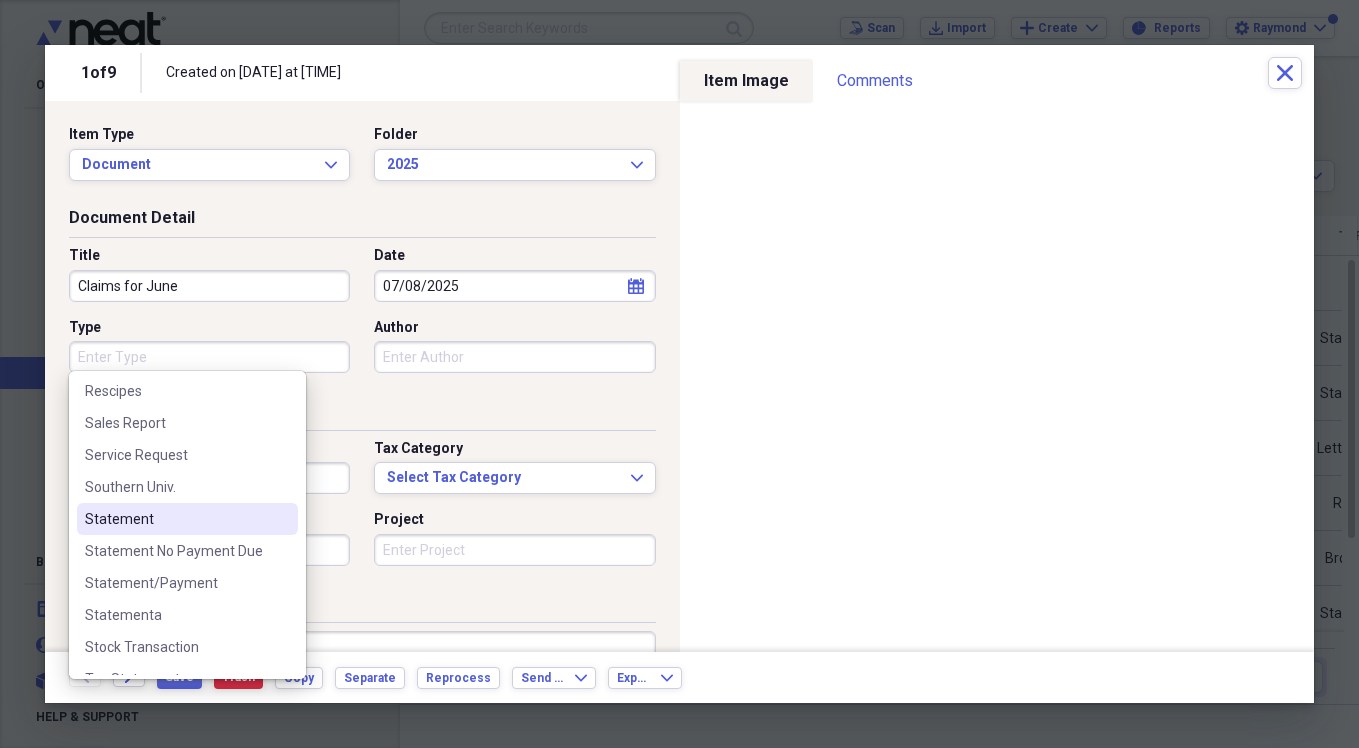 click on "Statement" at bounding box center [175, 519] 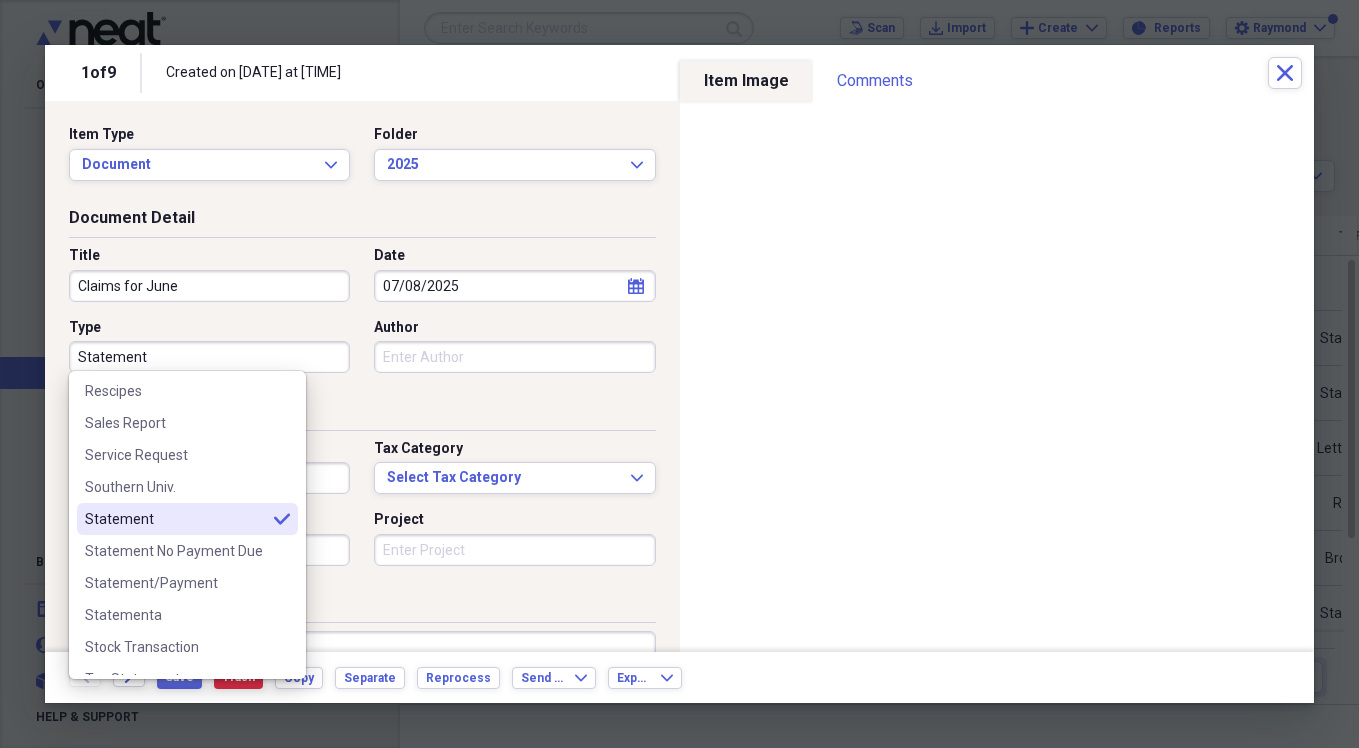 type on "Statement" 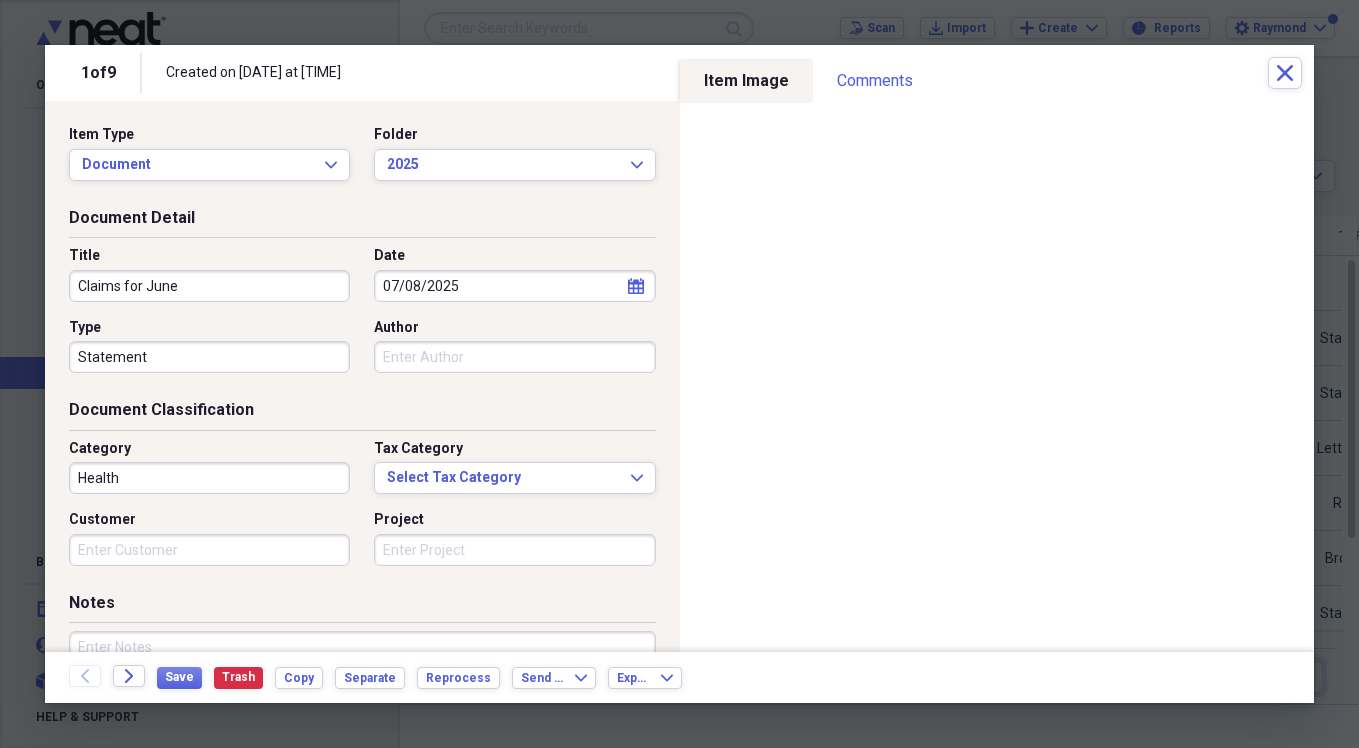 click on "Health" at bounding box center (209, 478) 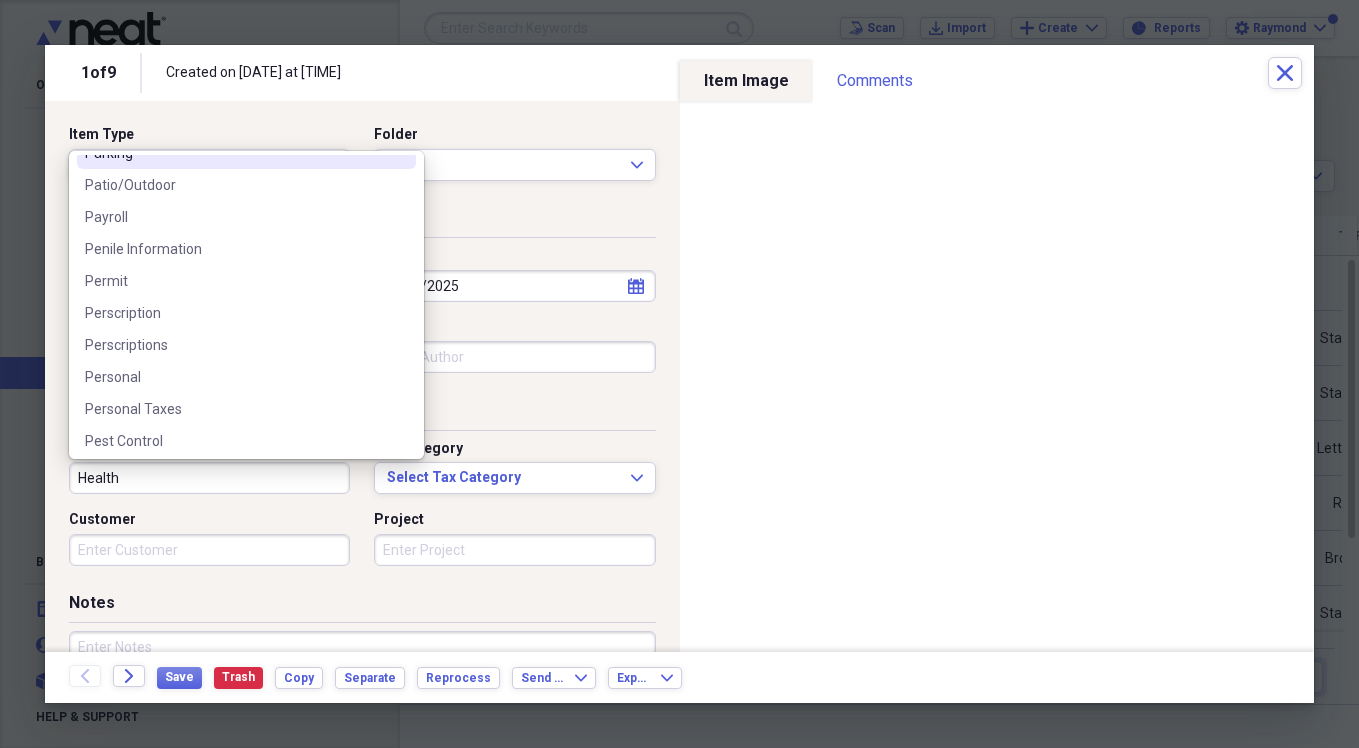 scroll, scrollTop: 4000, scrollLeft: 0, axis: vertical 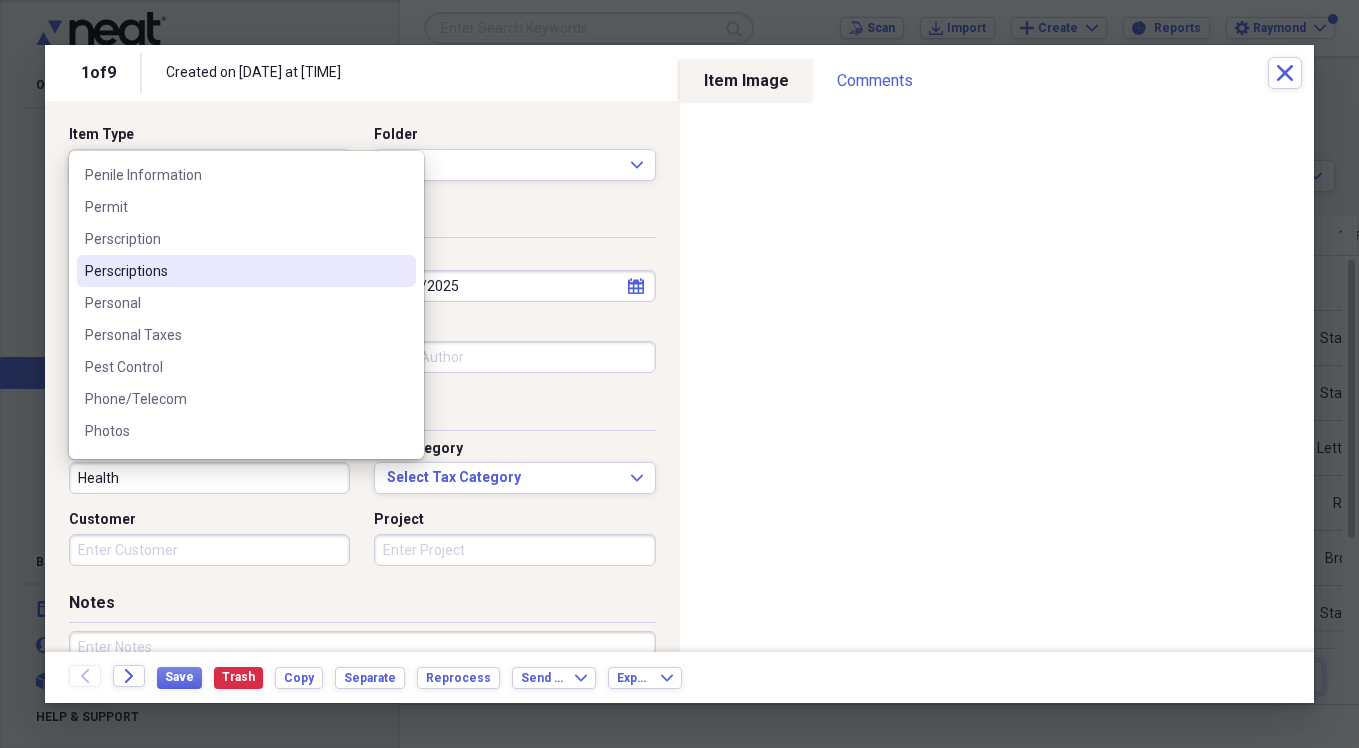 click on "Perscriptions" at bounding box center [246, 271] 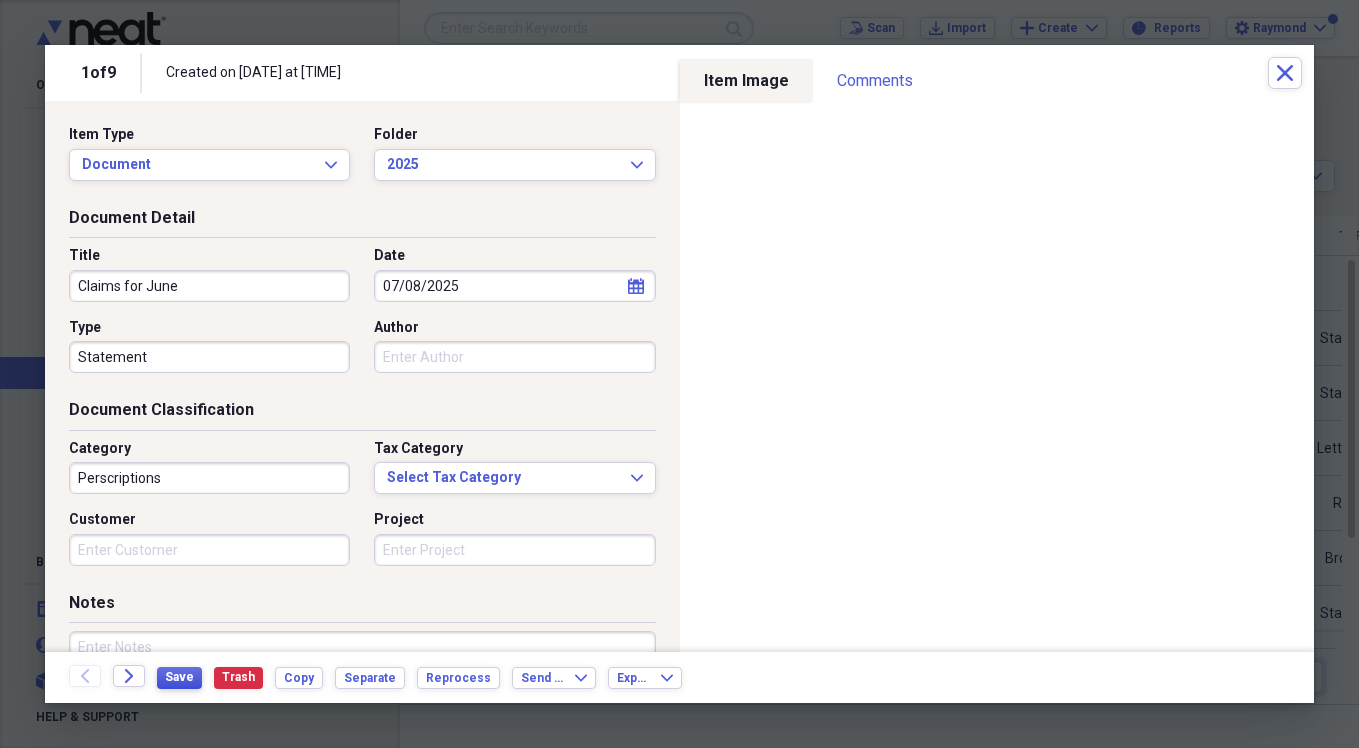 click on "Save" at bounding box center (179, 678) 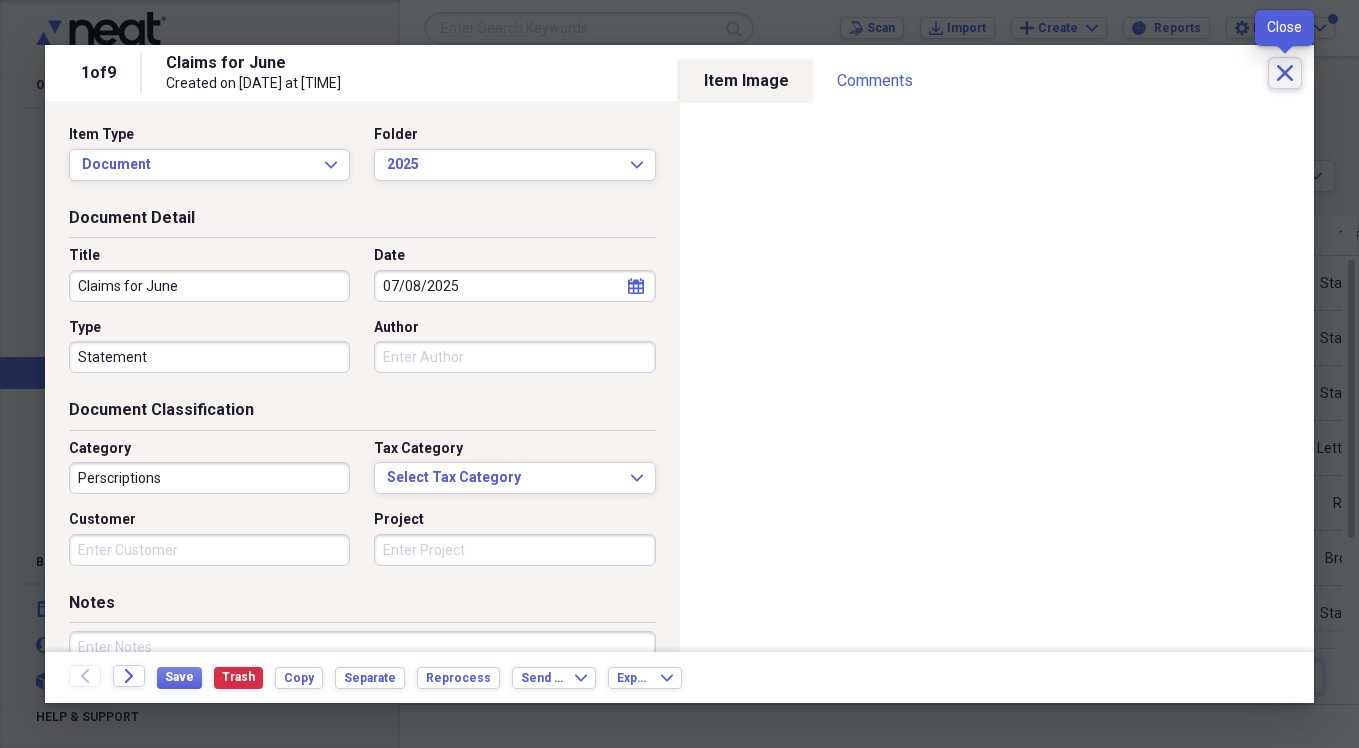 click on "Close" 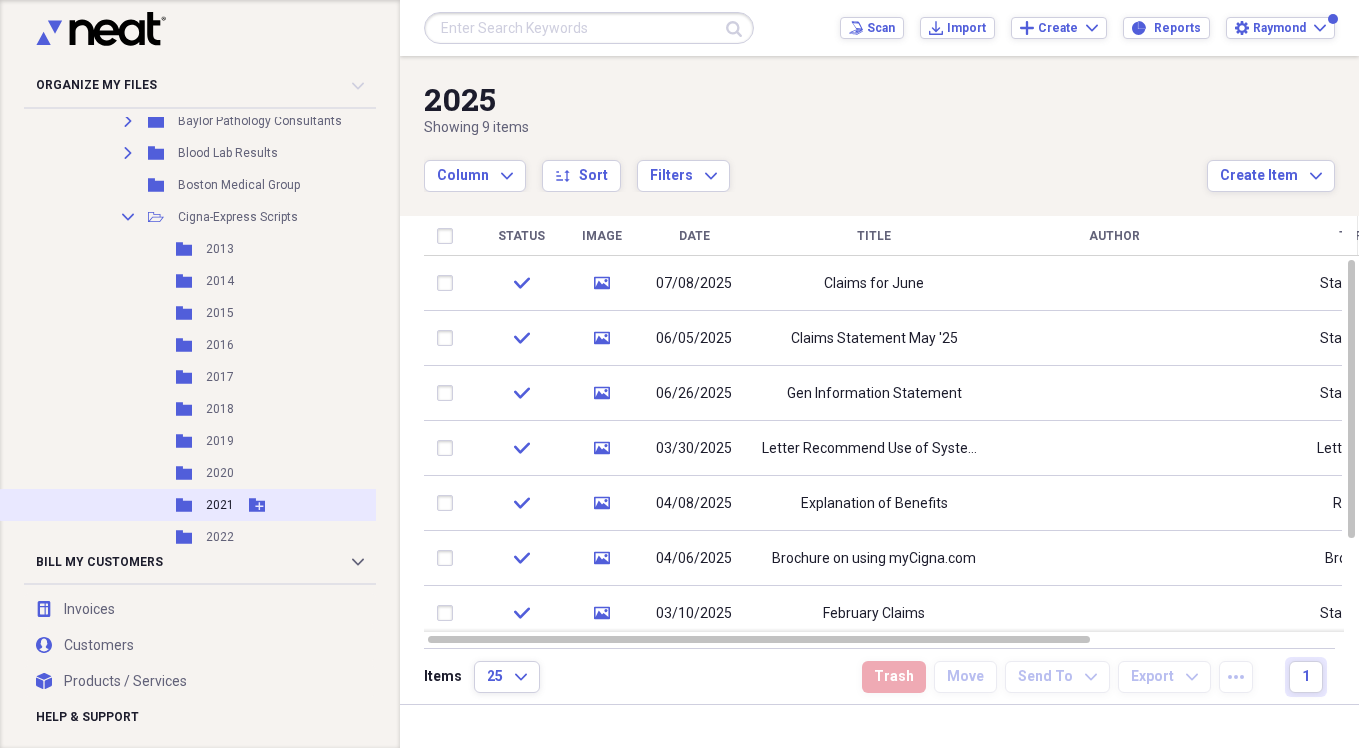 scroll, scrollTop: 2500, scrollLeft: 0, axis: vertical 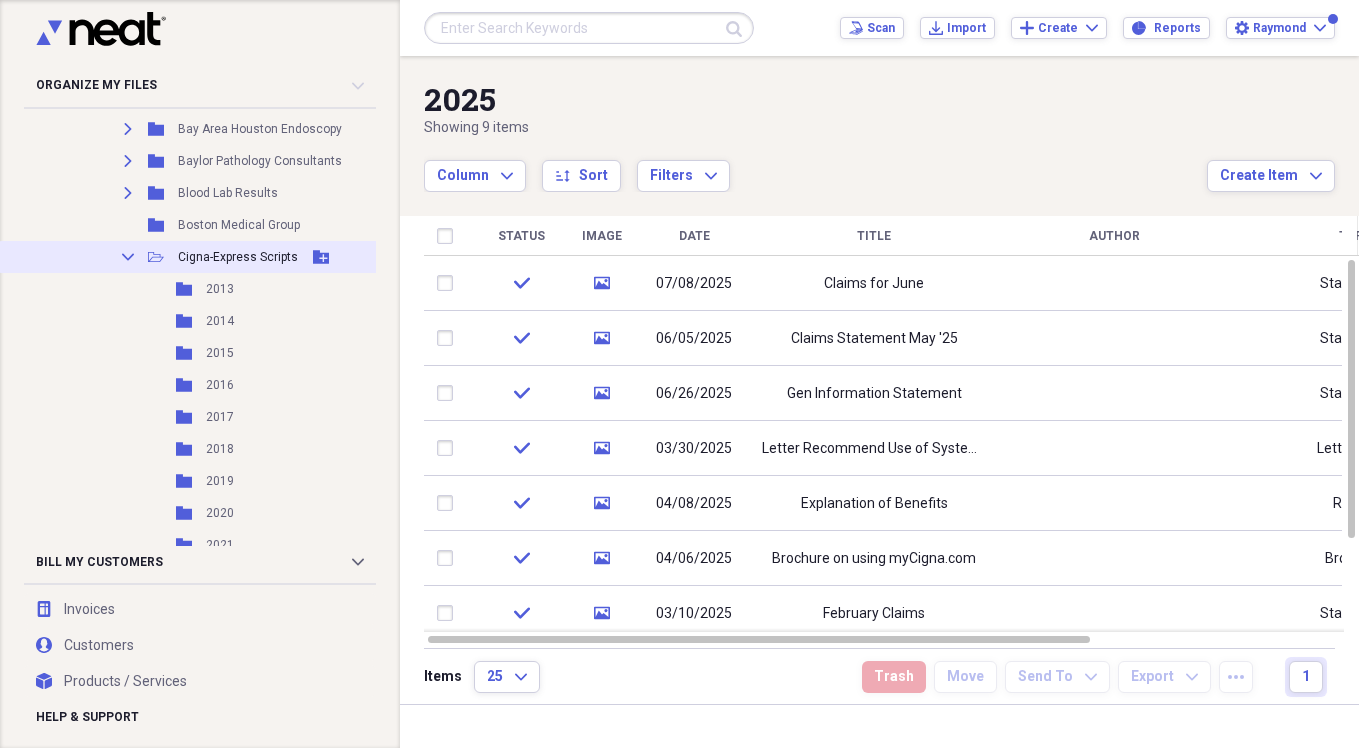 click on "Collapse" 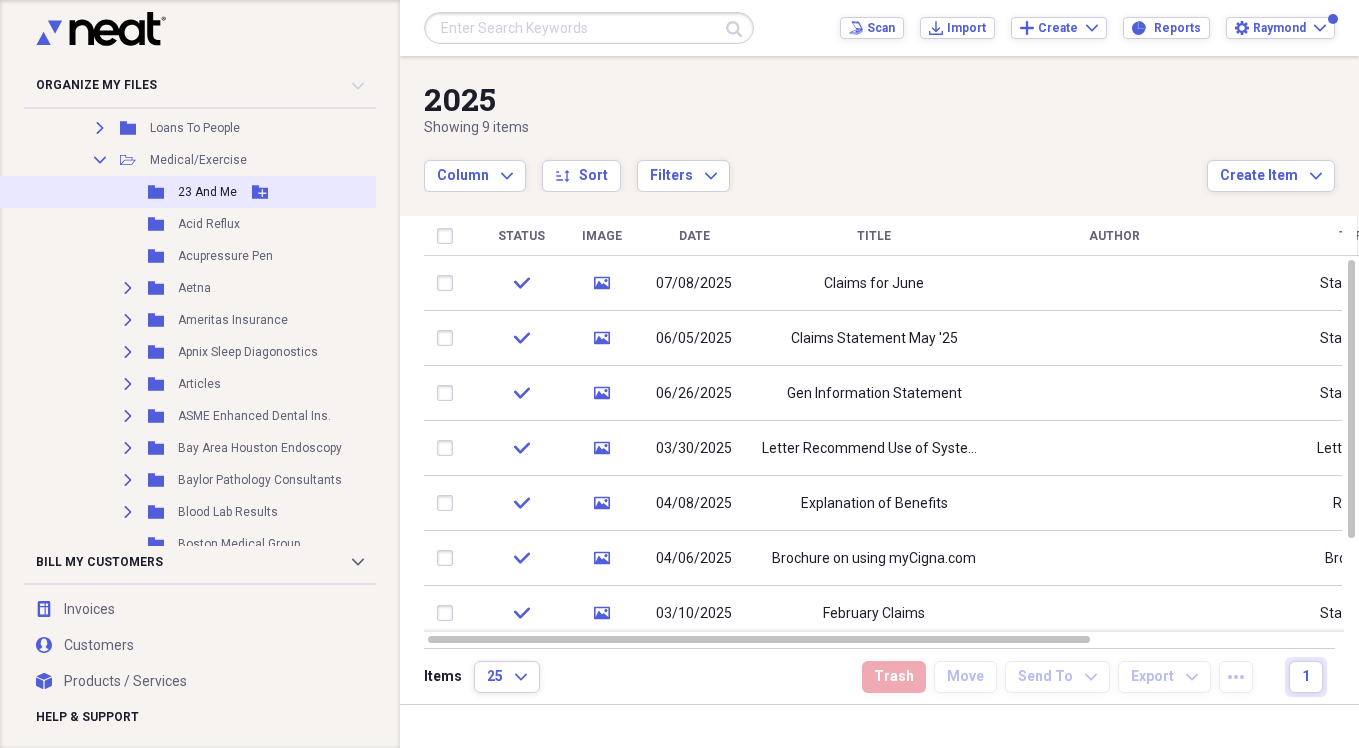 scroll, scrollTop: 2100, scrollLeft: 0, axis: vertical 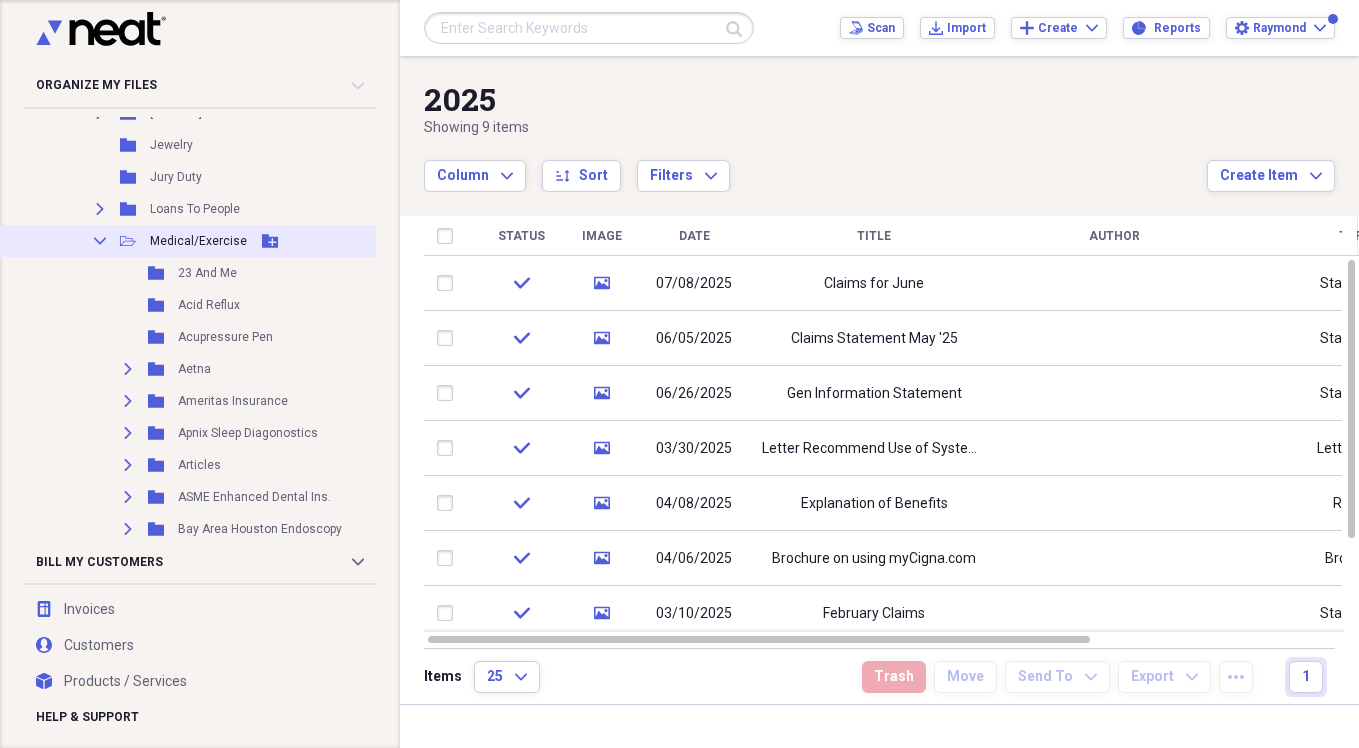 click 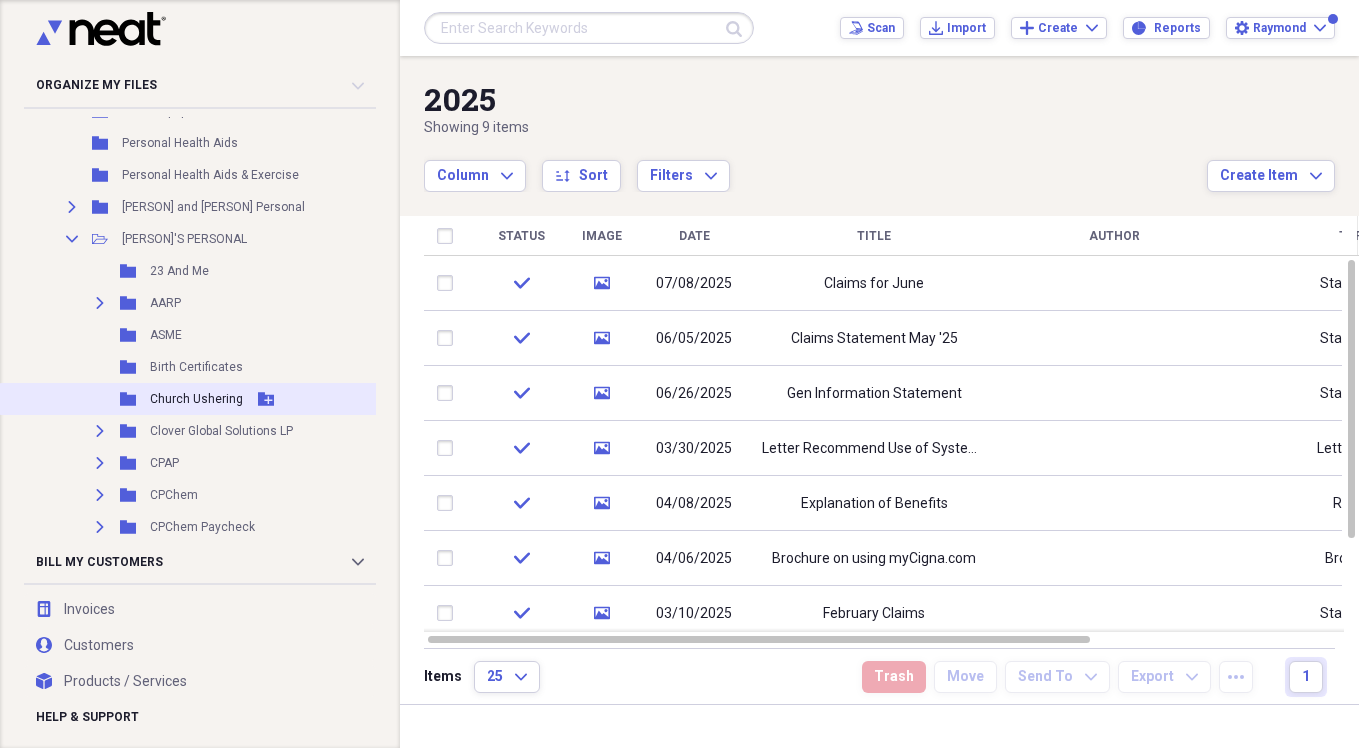 scroll, scrollTop: 1300, scrollLeft: 0, axis: vertical 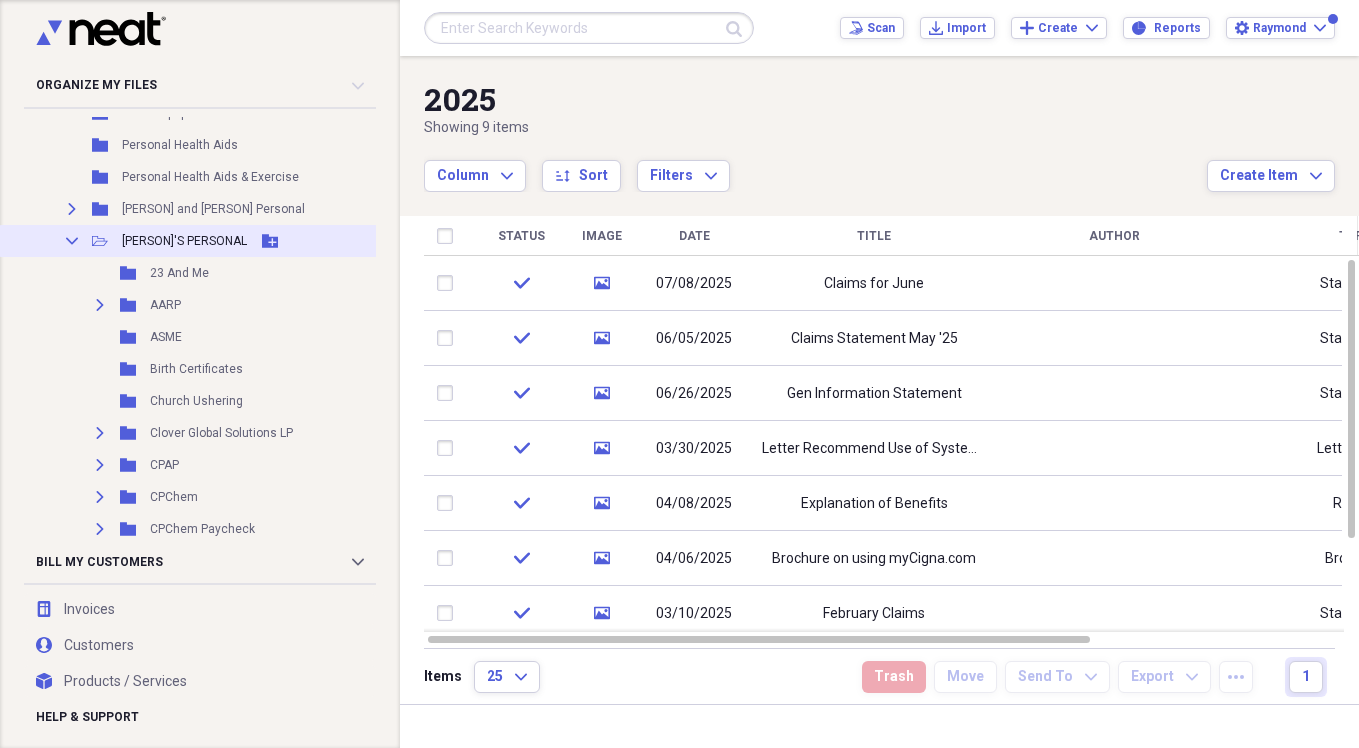 click 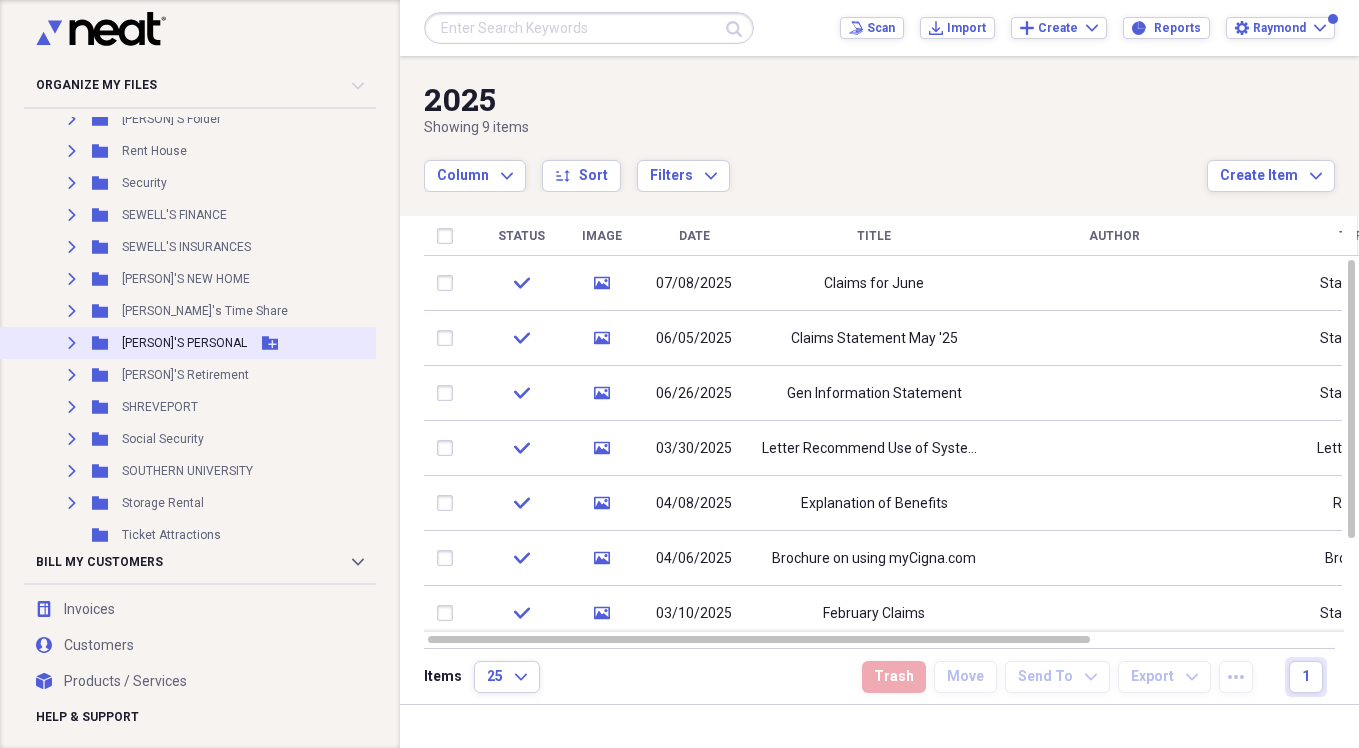 scroll, scrollTop: 1600, scrollLeft: 0, axis: vertical 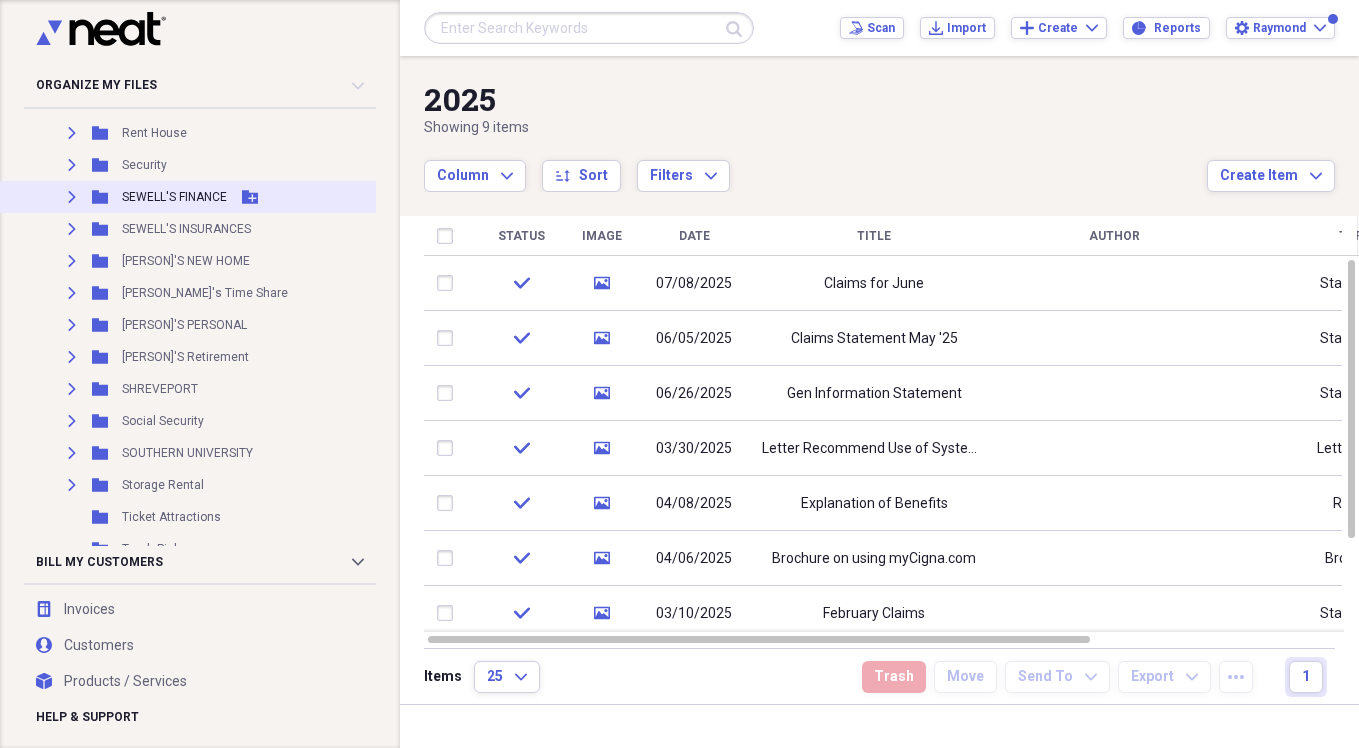 click on "Expand" 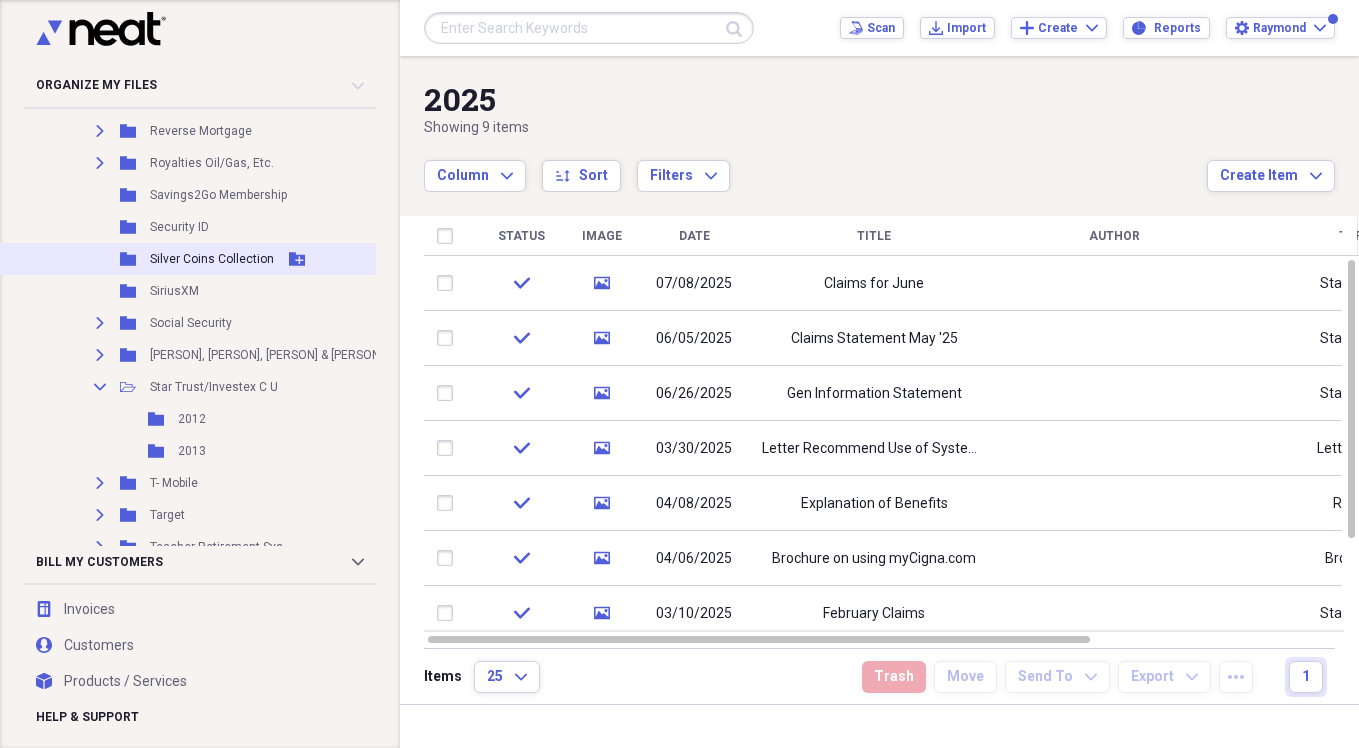 scroll, scrollTop: 3200, scrollLeft: 0, axis: vertical 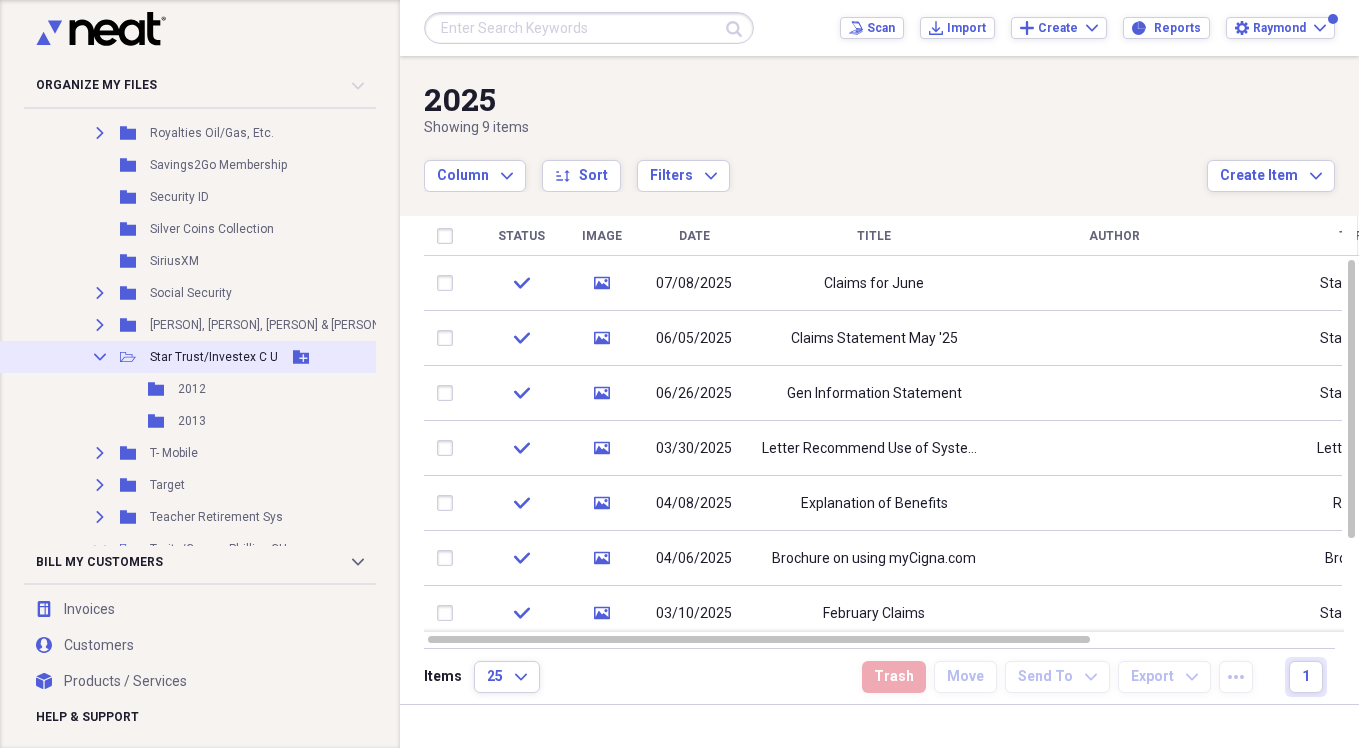 click on "Collapse" 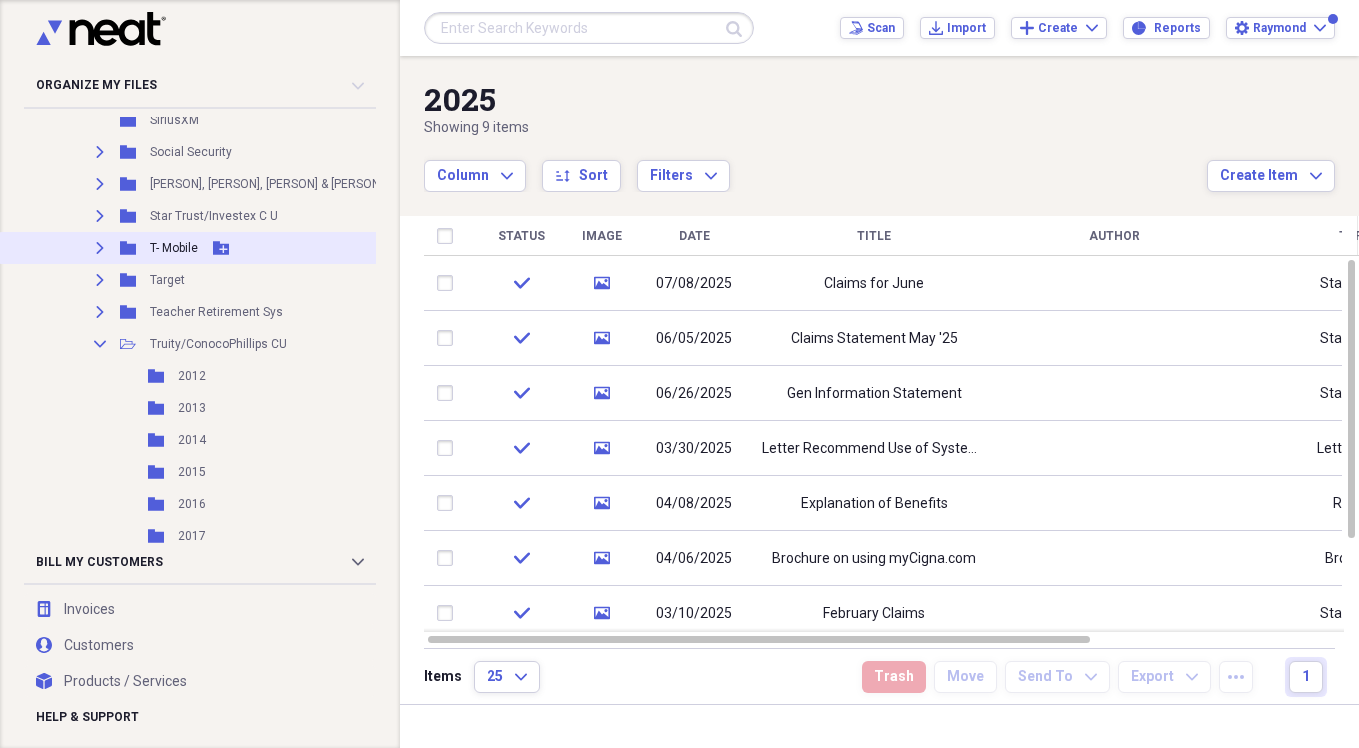 scroll, scrollTop: 3400, scrollLeft: 0, axis: vertical 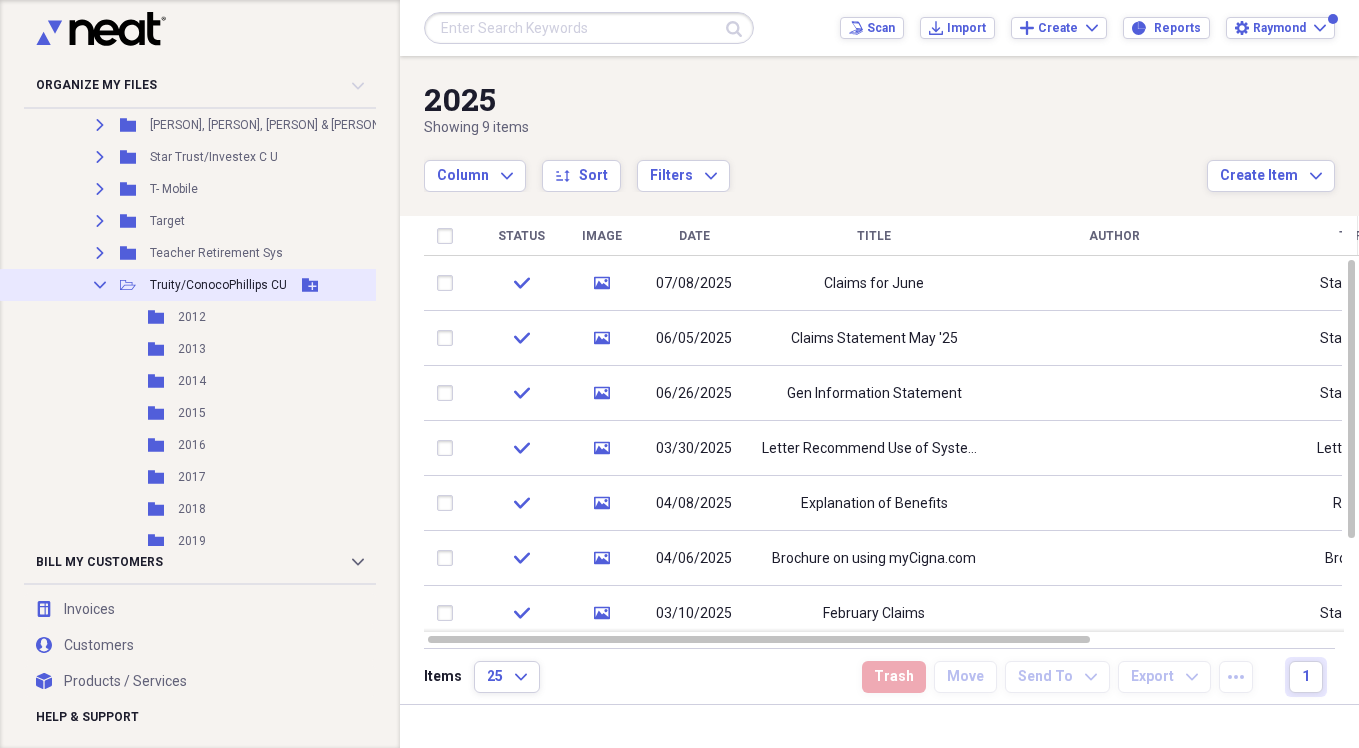 click 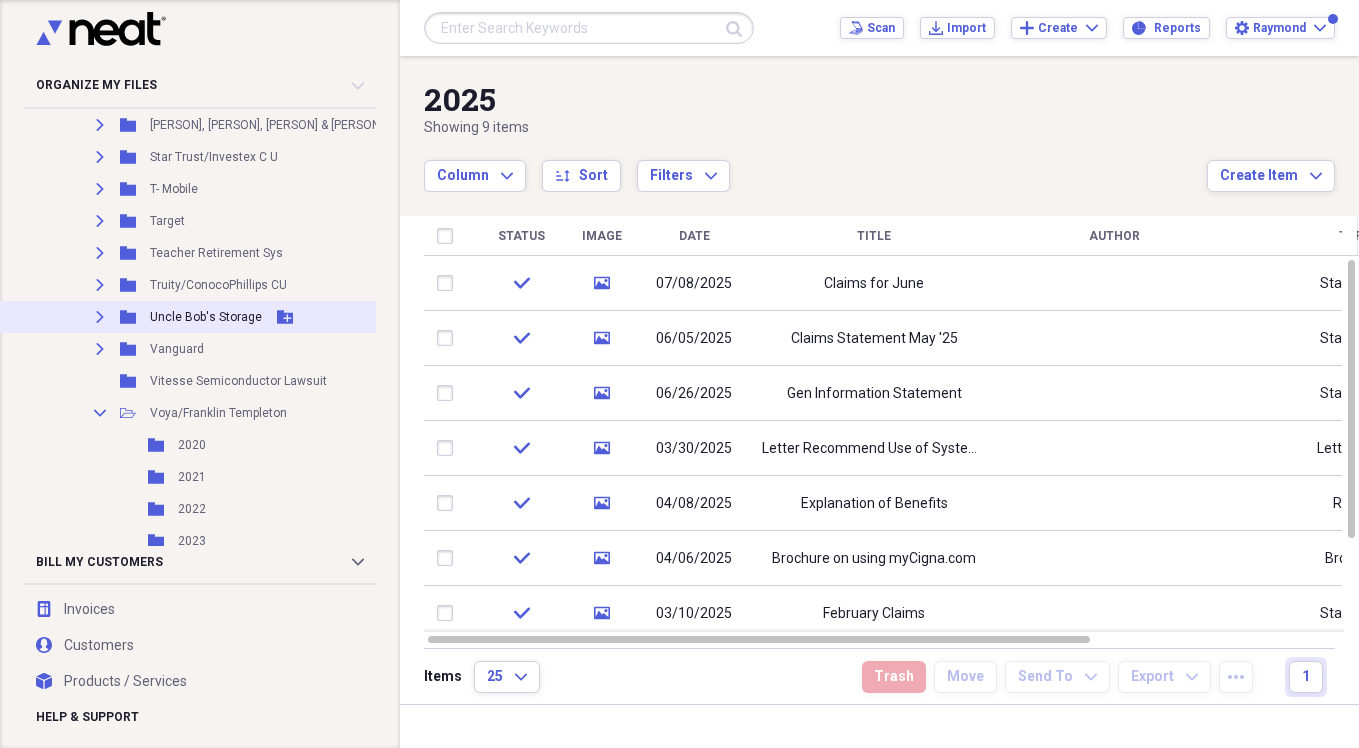 scroll, scrollTop: 3500, scrollLeft: 0, axis: vertical 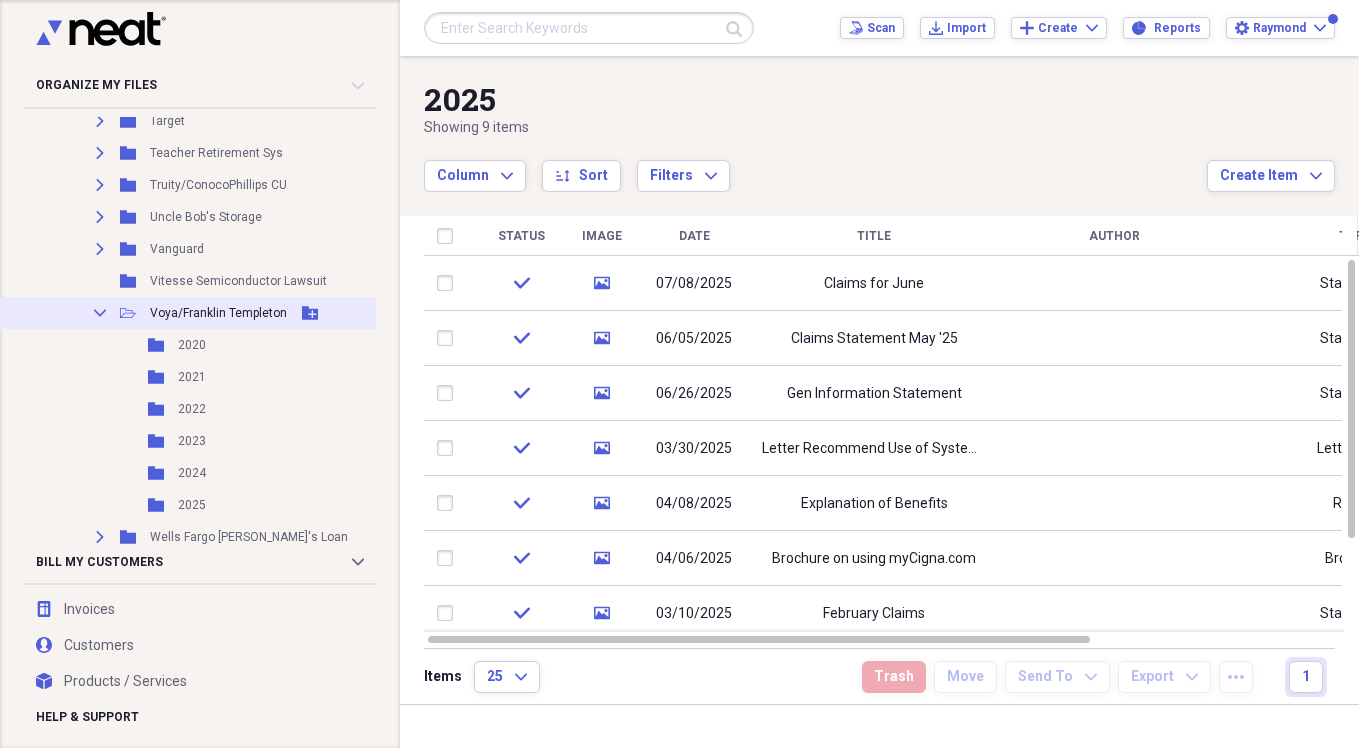 click on "Collapse" at bounding box center [100, 313] 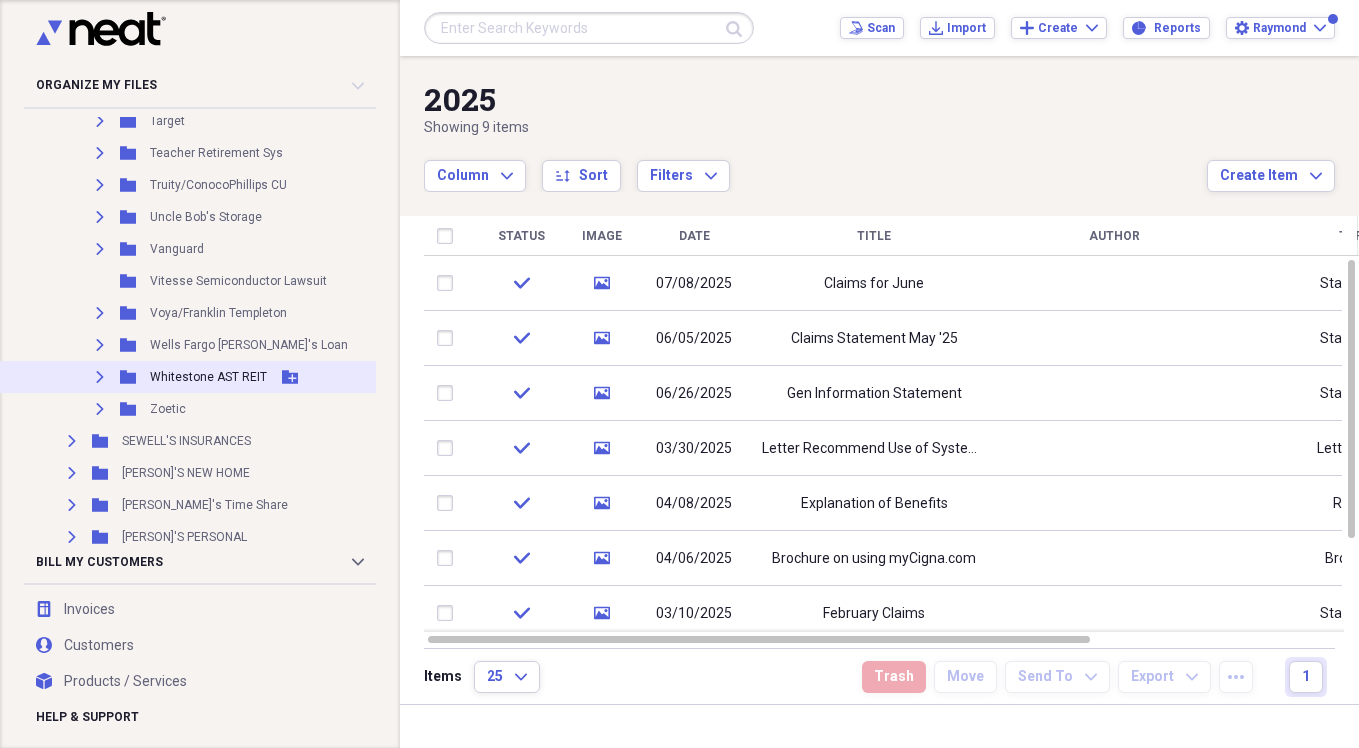 click 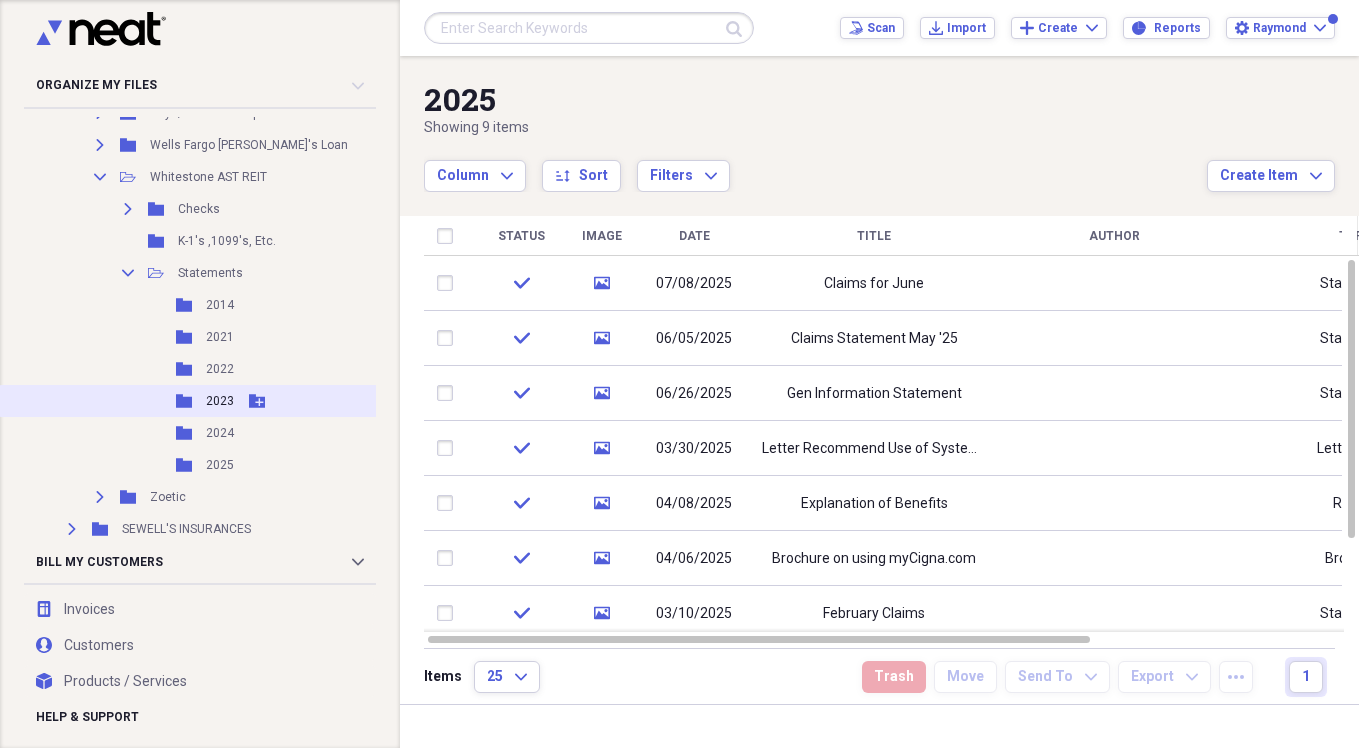 scroll, scrollTop: 3800, scrollLeft: 0, axis: vertical 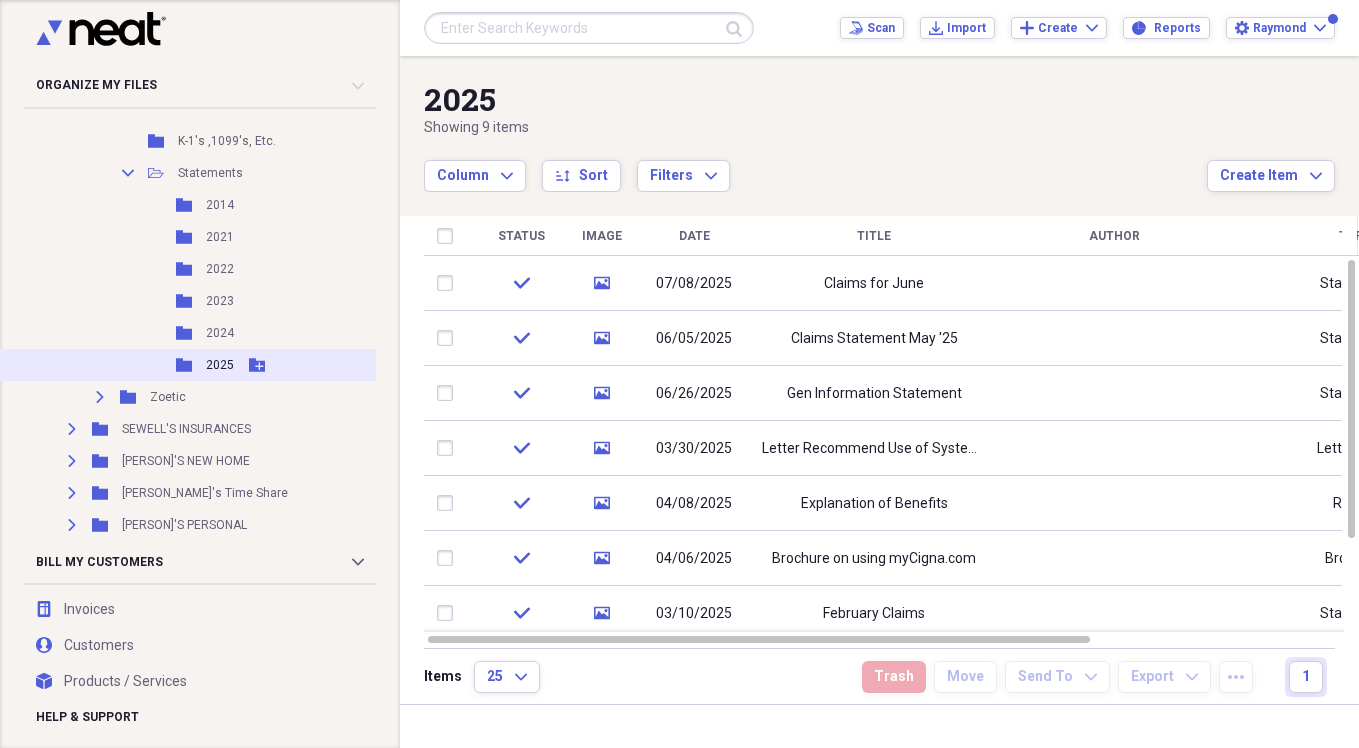 click on "2025" at bounding box center (220, 365) 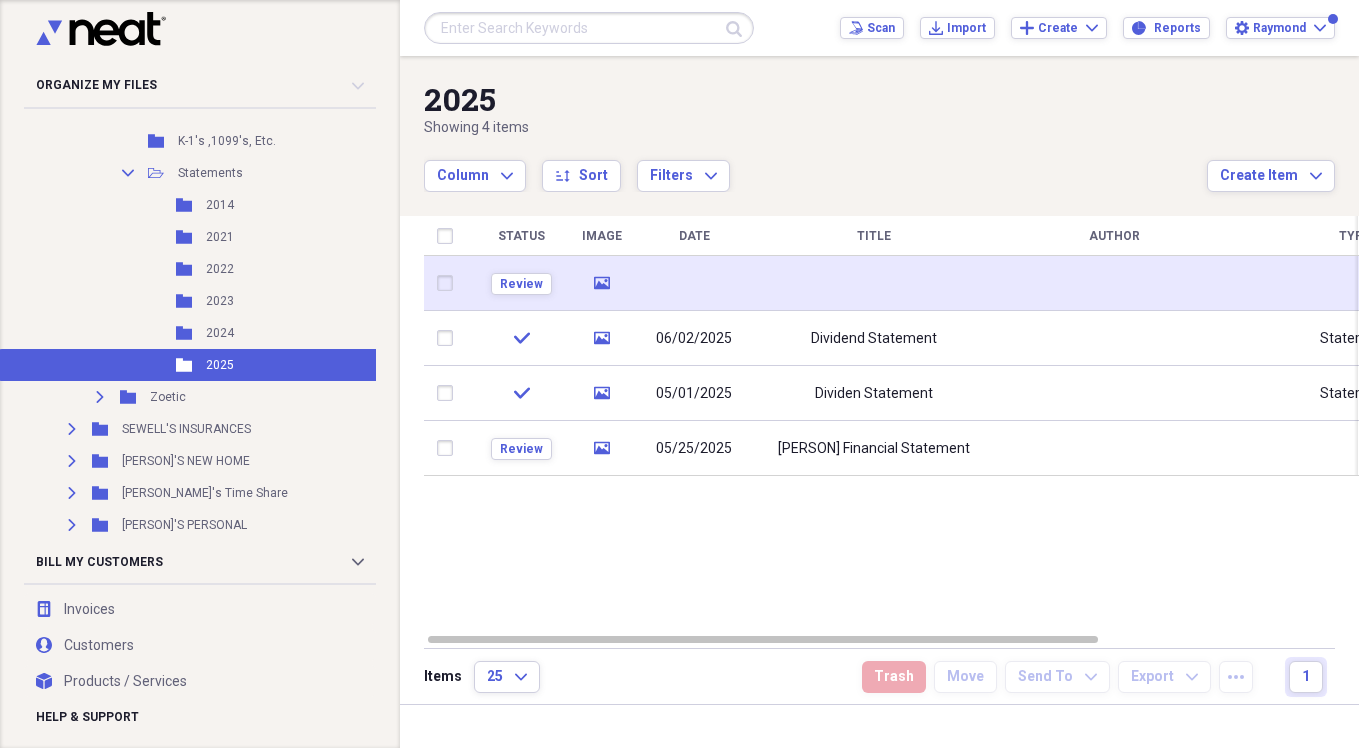 click at bounding box center [694, 283] 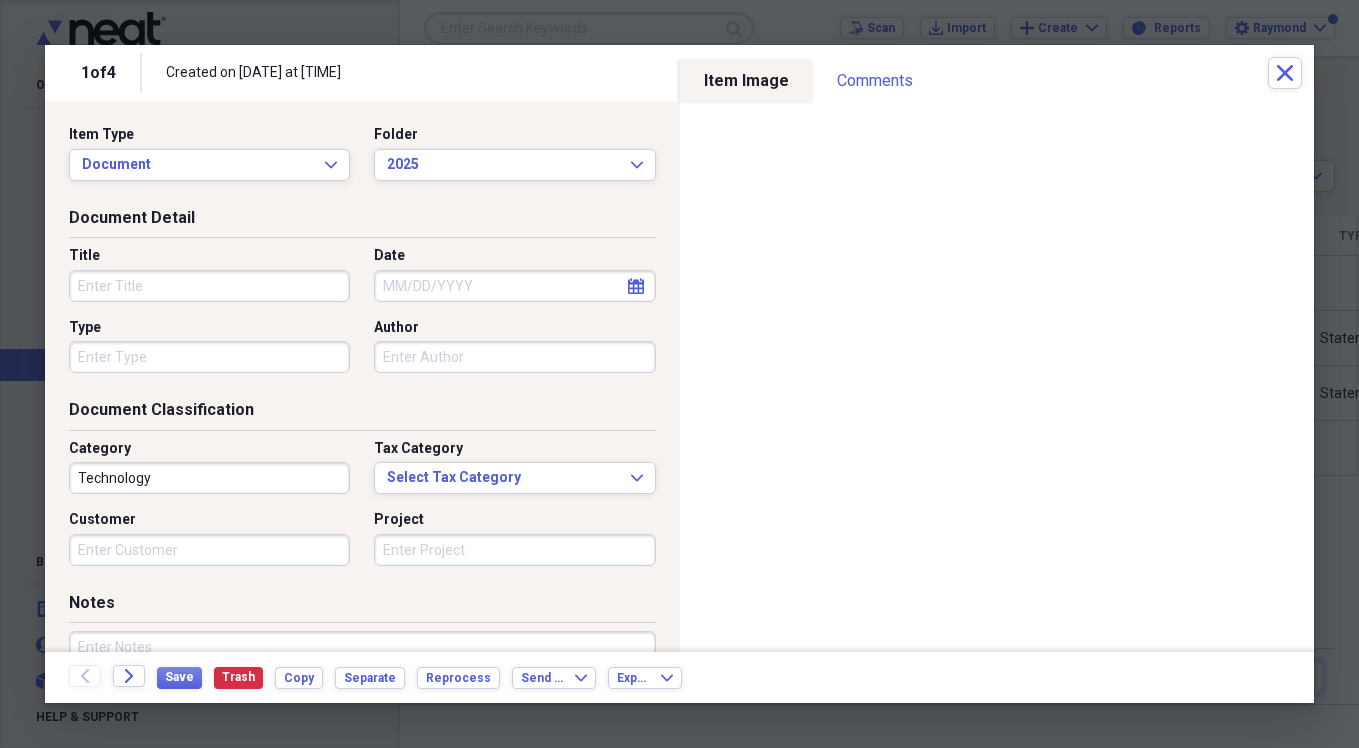 drag, startPoint x: 654, startPoint y: 276, endPoint x: 104, endPoint y: 287, distance: 550.11 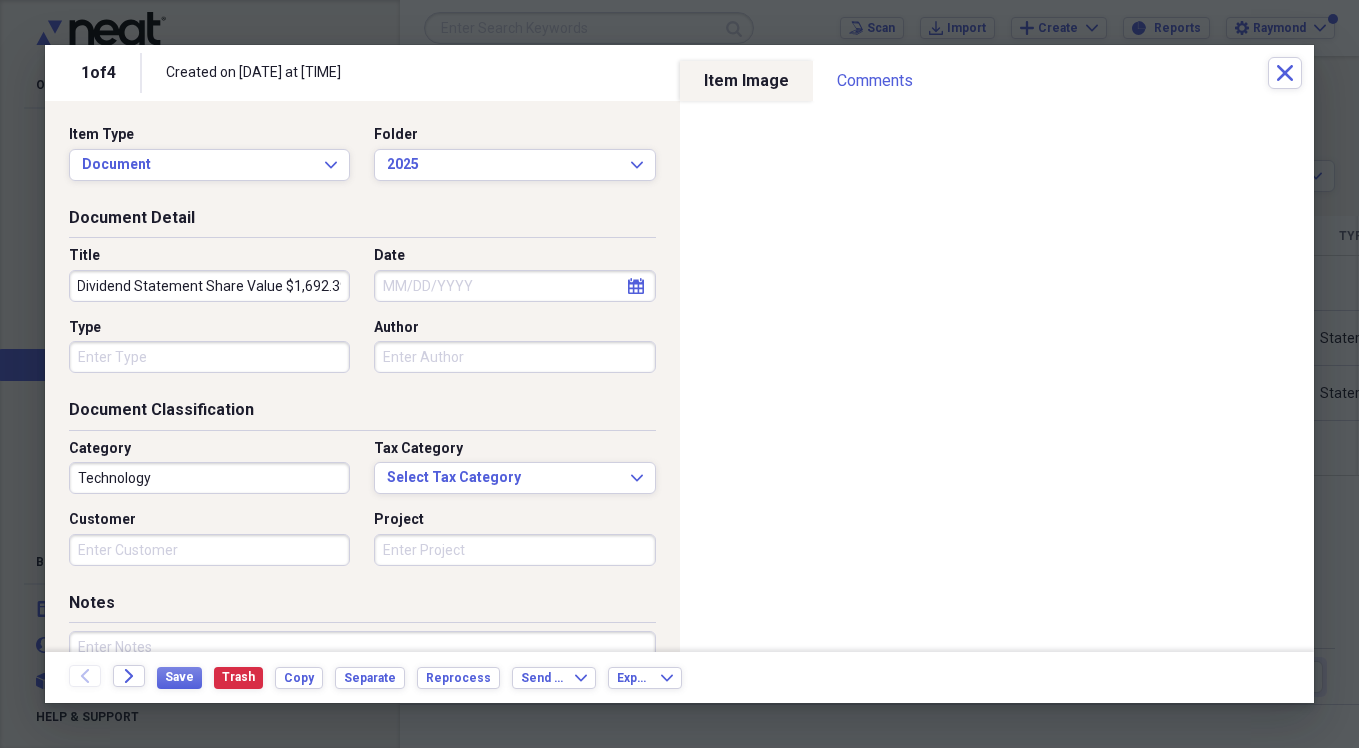 scroll, scrollTop: 0, scrollLeft: 9, axis: horizontal 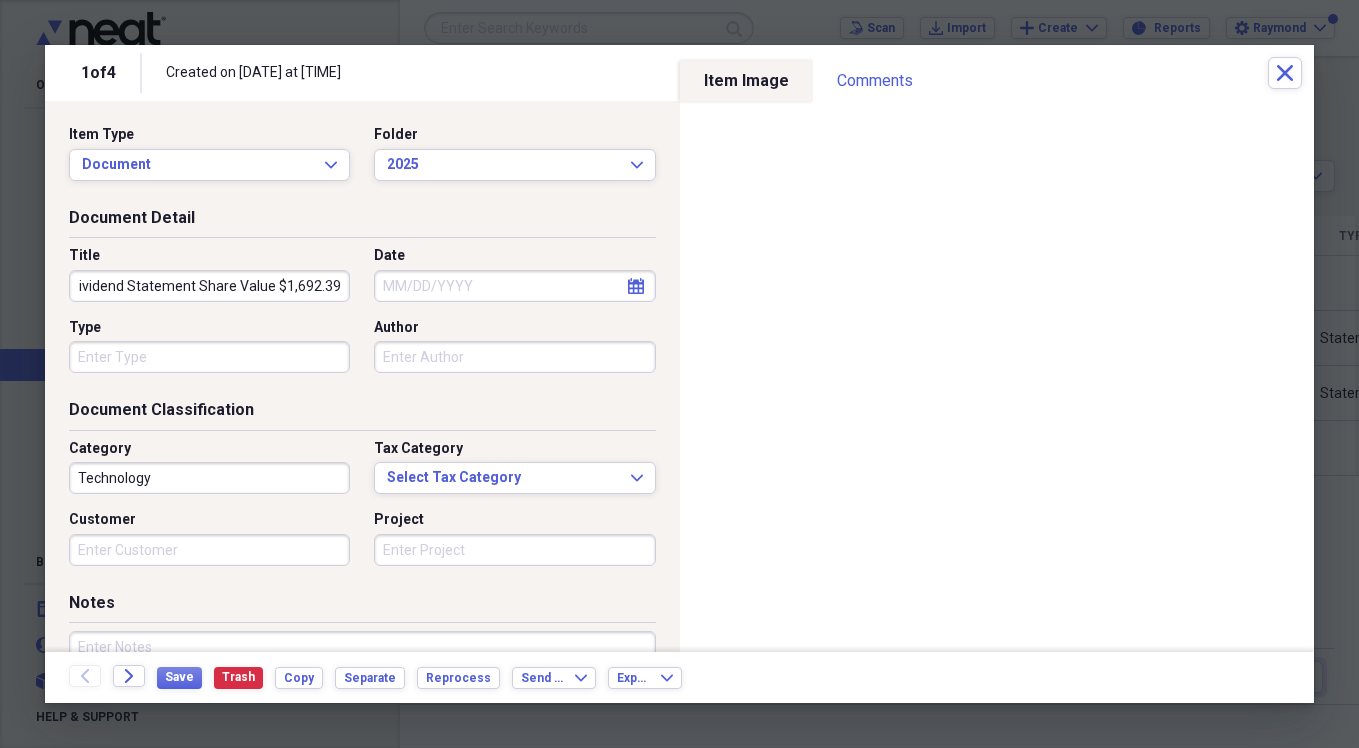 click on "Dividend Statement Share Value $1,692.39" at bounding box center (209, 286) 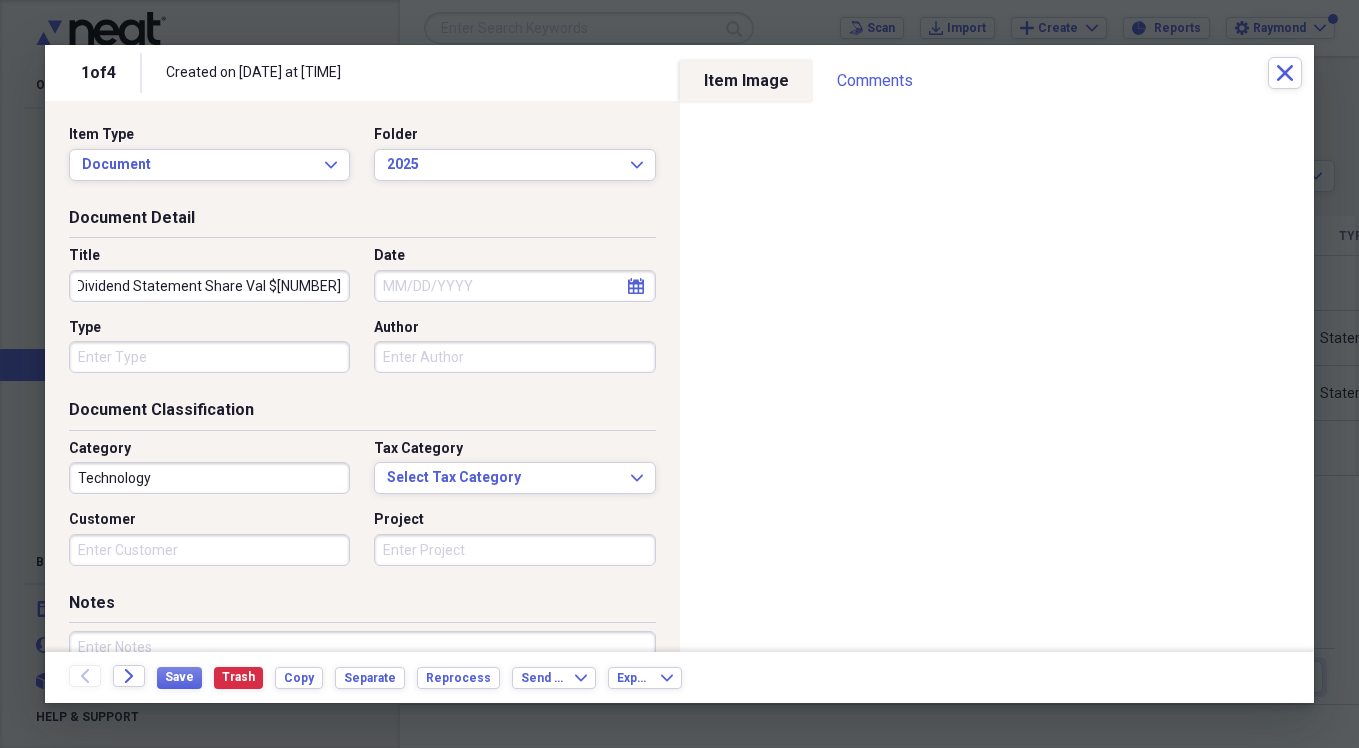 scroll, scrollTop: 0, scrollLeft: 0, axis: both 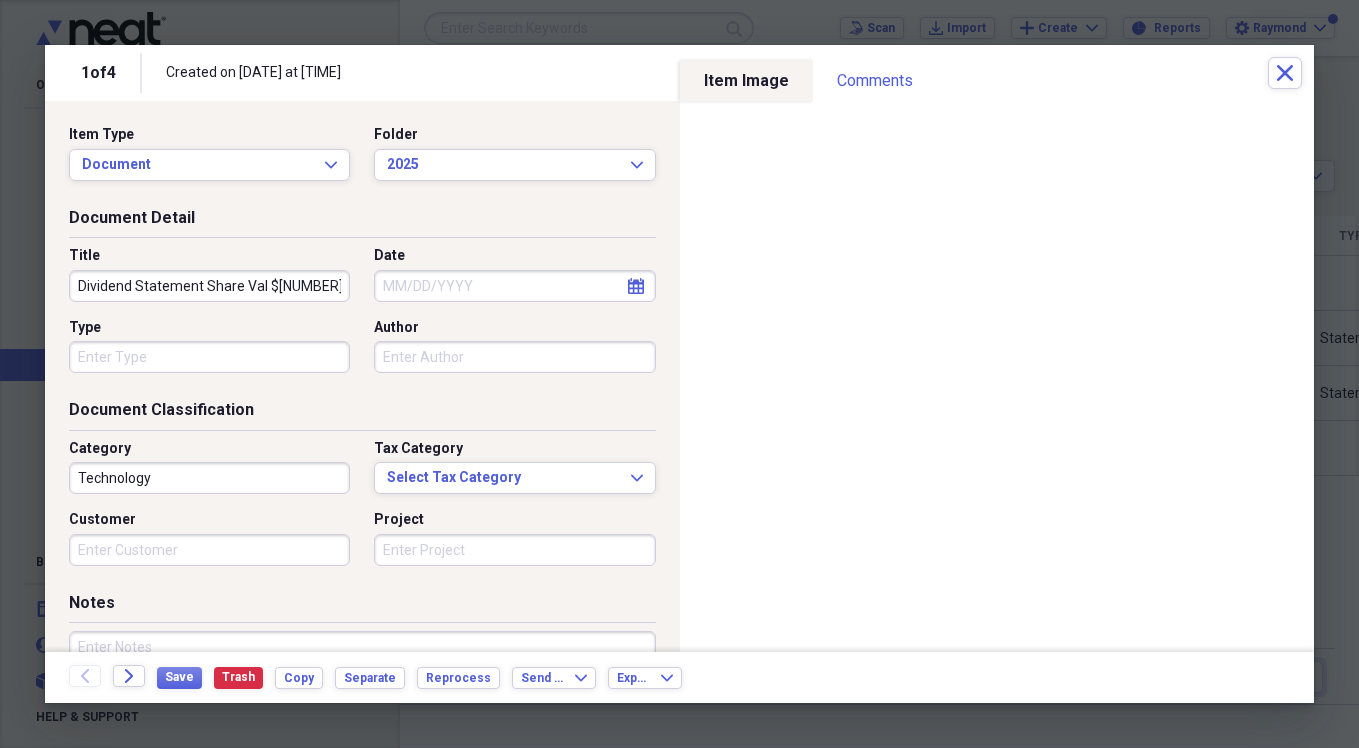 type on "Dividend Statement Share Val $[NUMBER]" 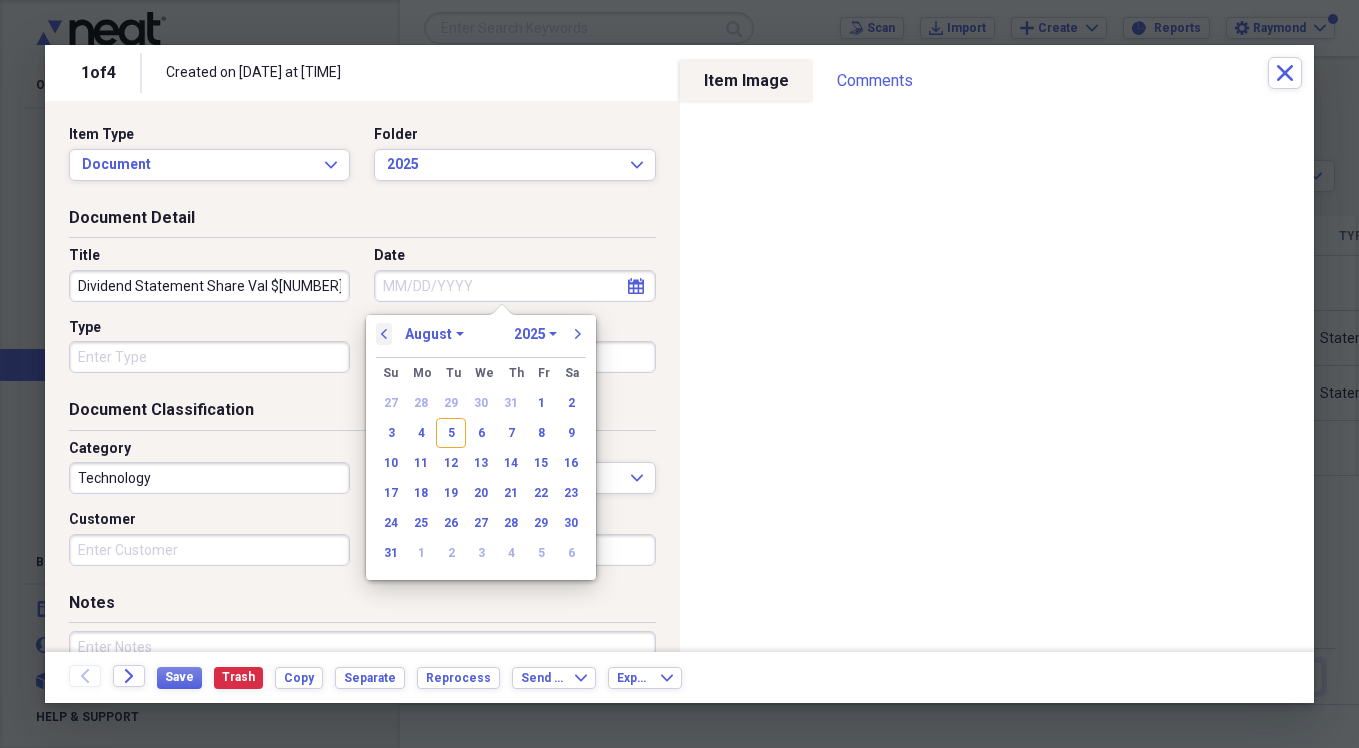 click on "previous" at bounding box center [384, 334] 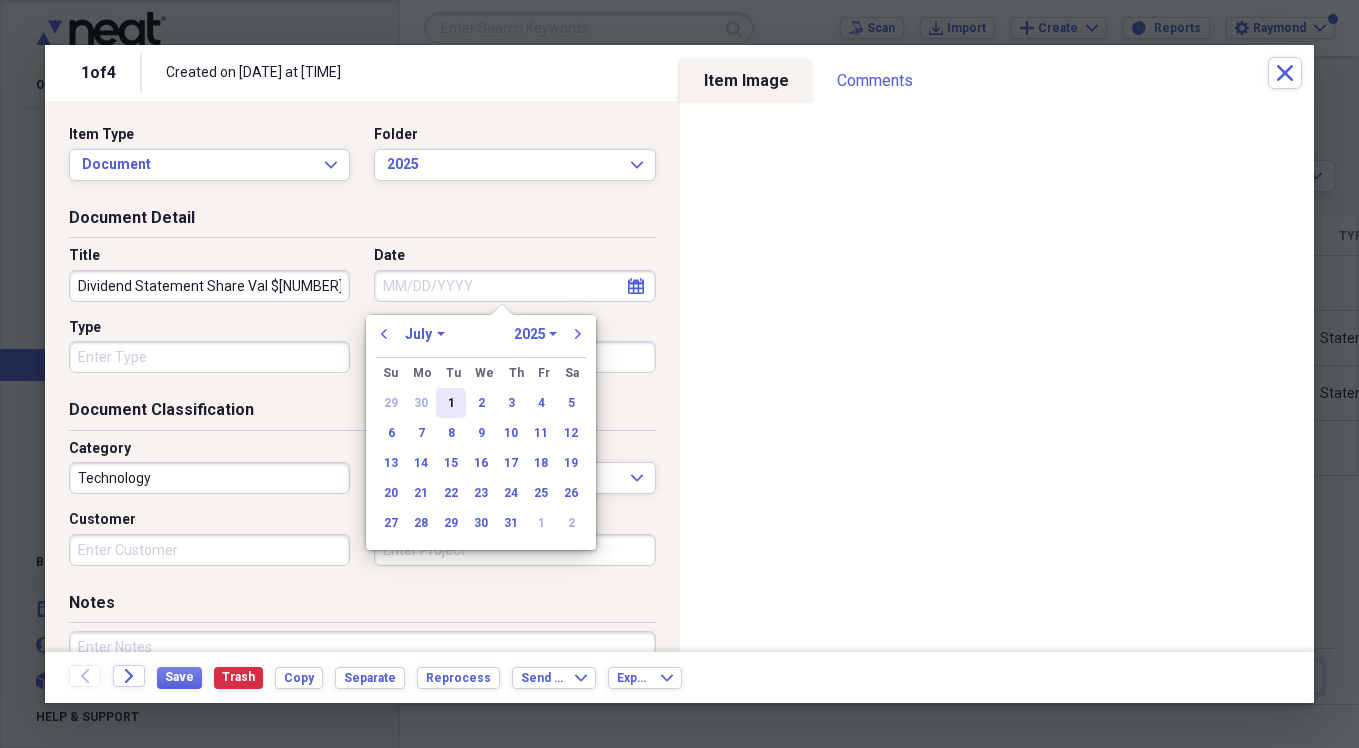 click on "1" at bounding box center (451, 403) 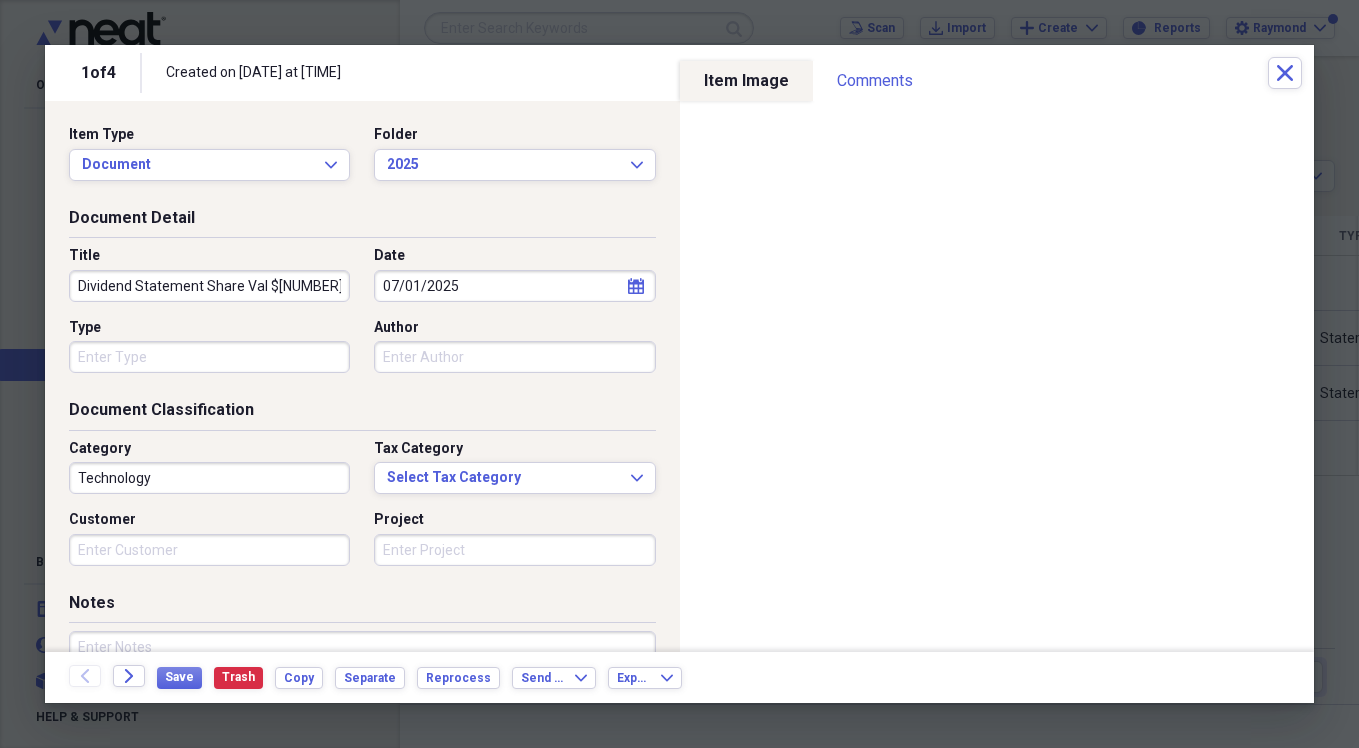 click on "Type" at bounding box center [209, 357] 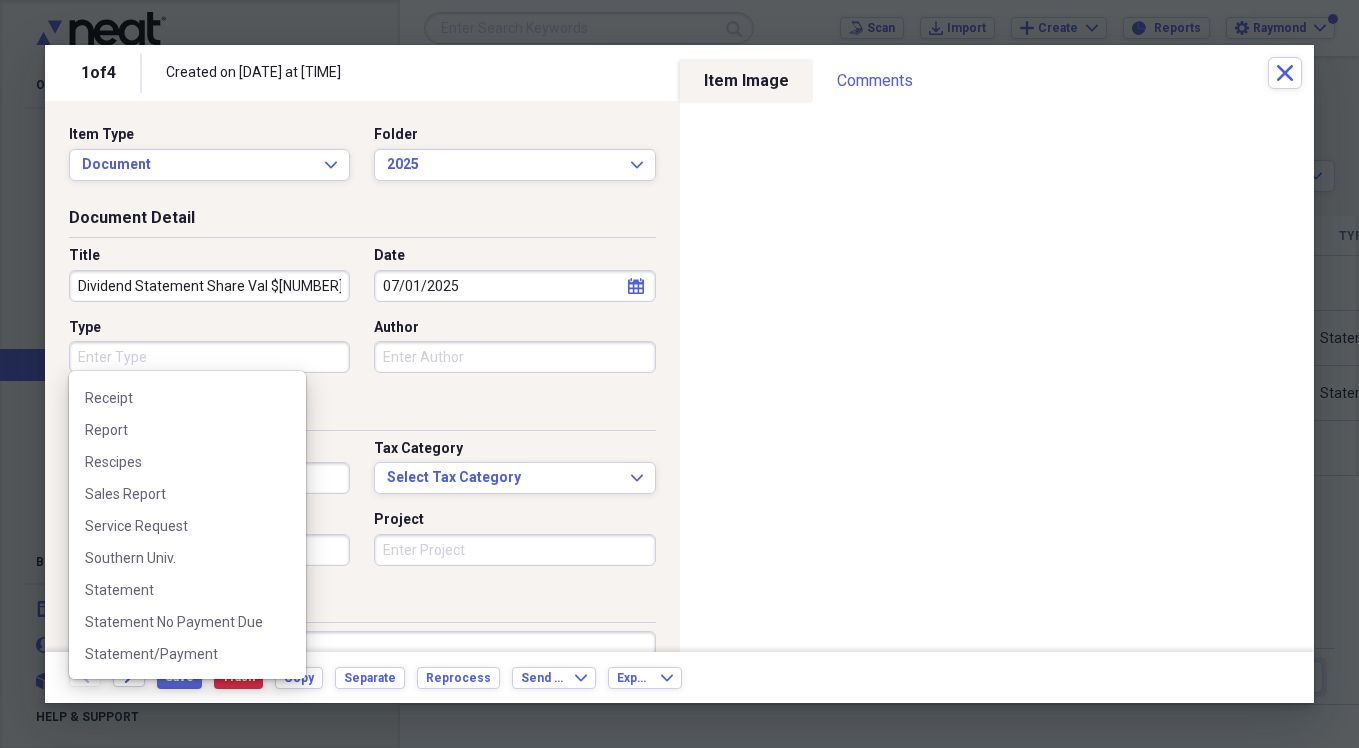 scroll, scrollTop: 2500, scrollLeft: 0, axis: vertical 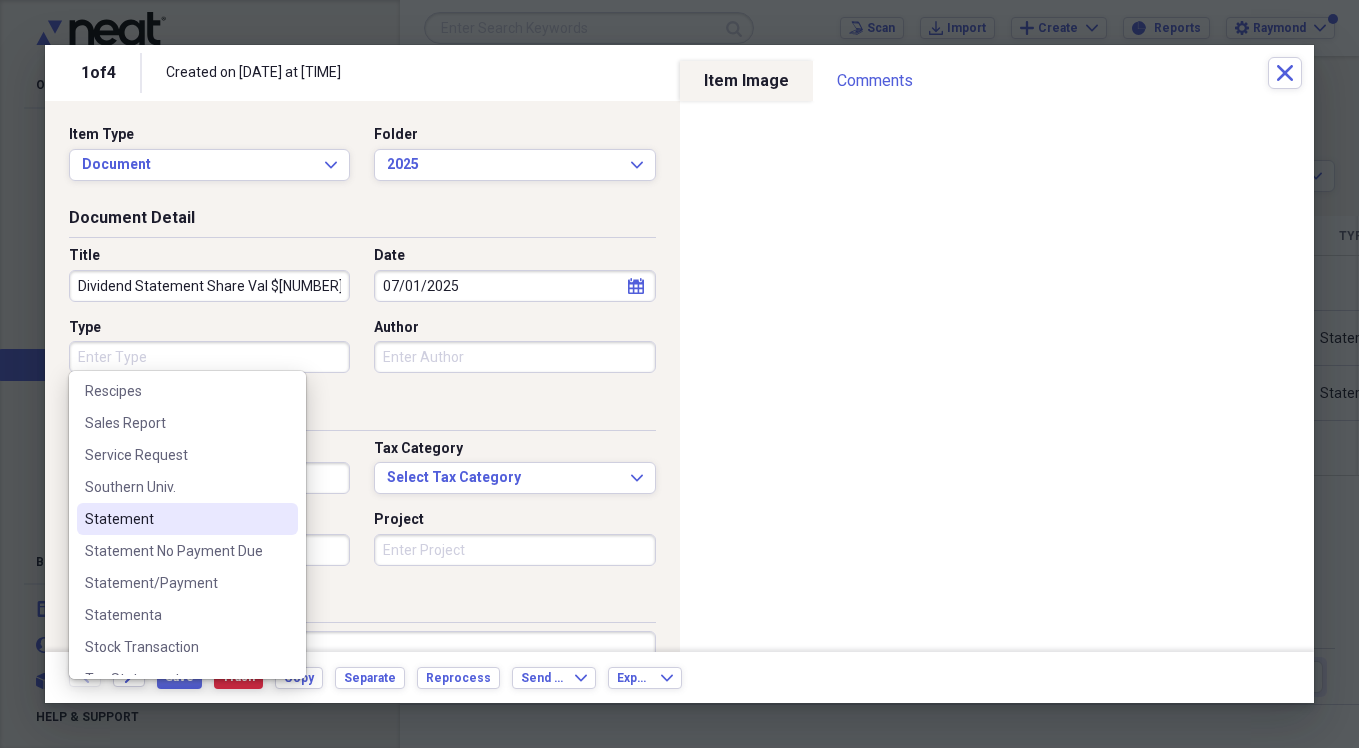 click on "Statement" at bounding box center (175, 519) 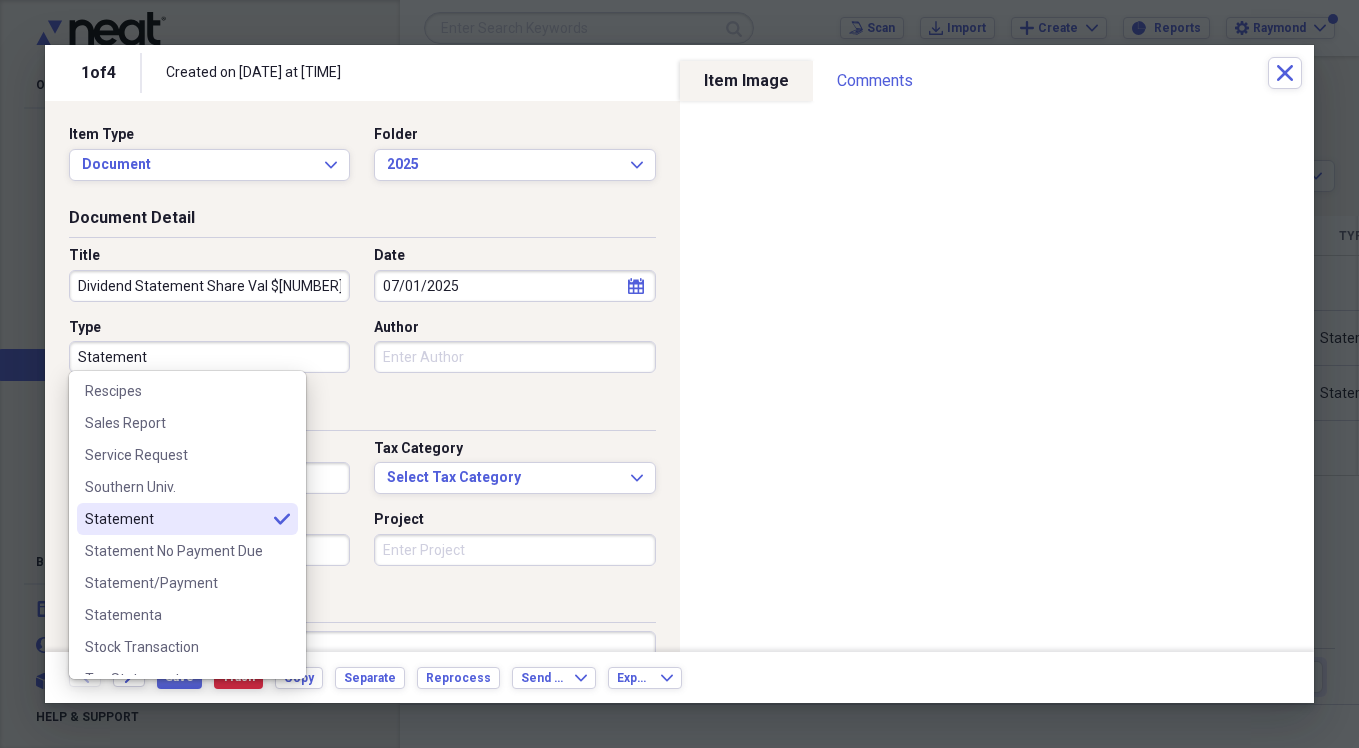type on "Statement" 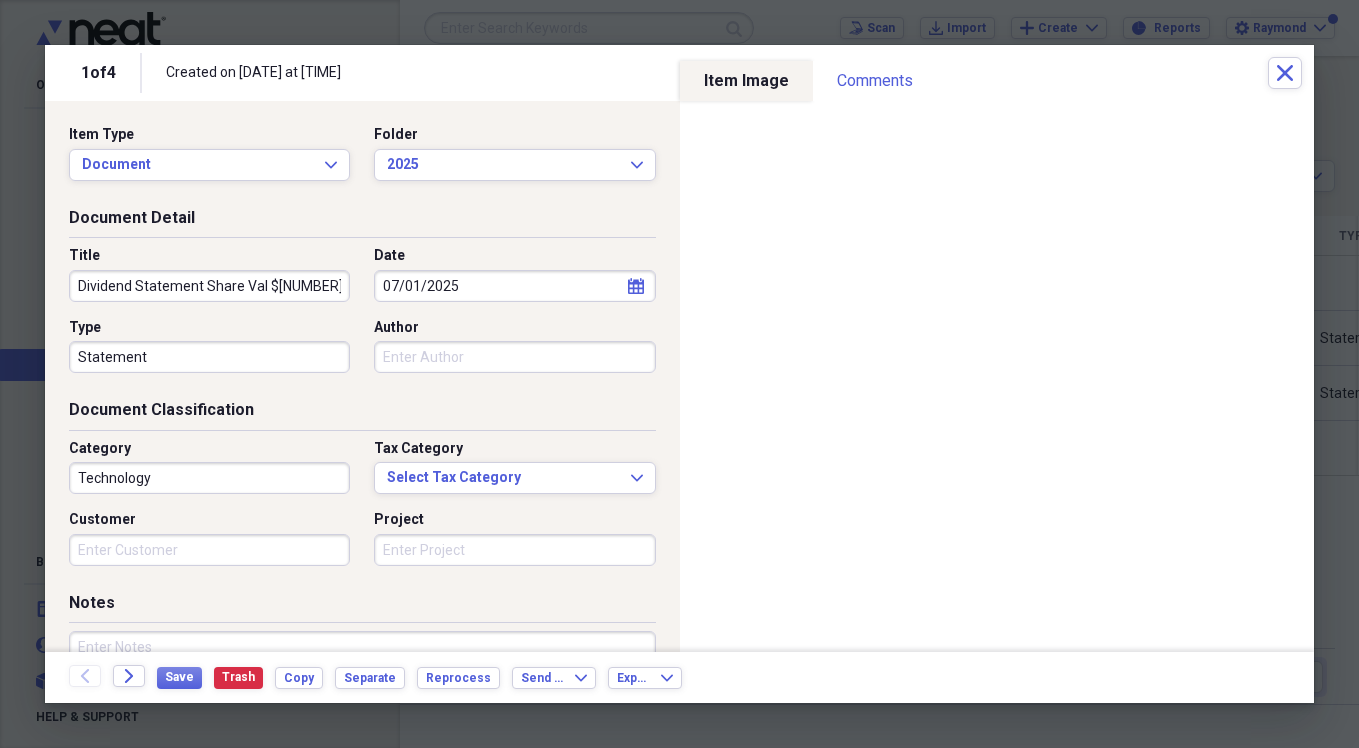 click on "Technology" at bounding box center [209, 478] 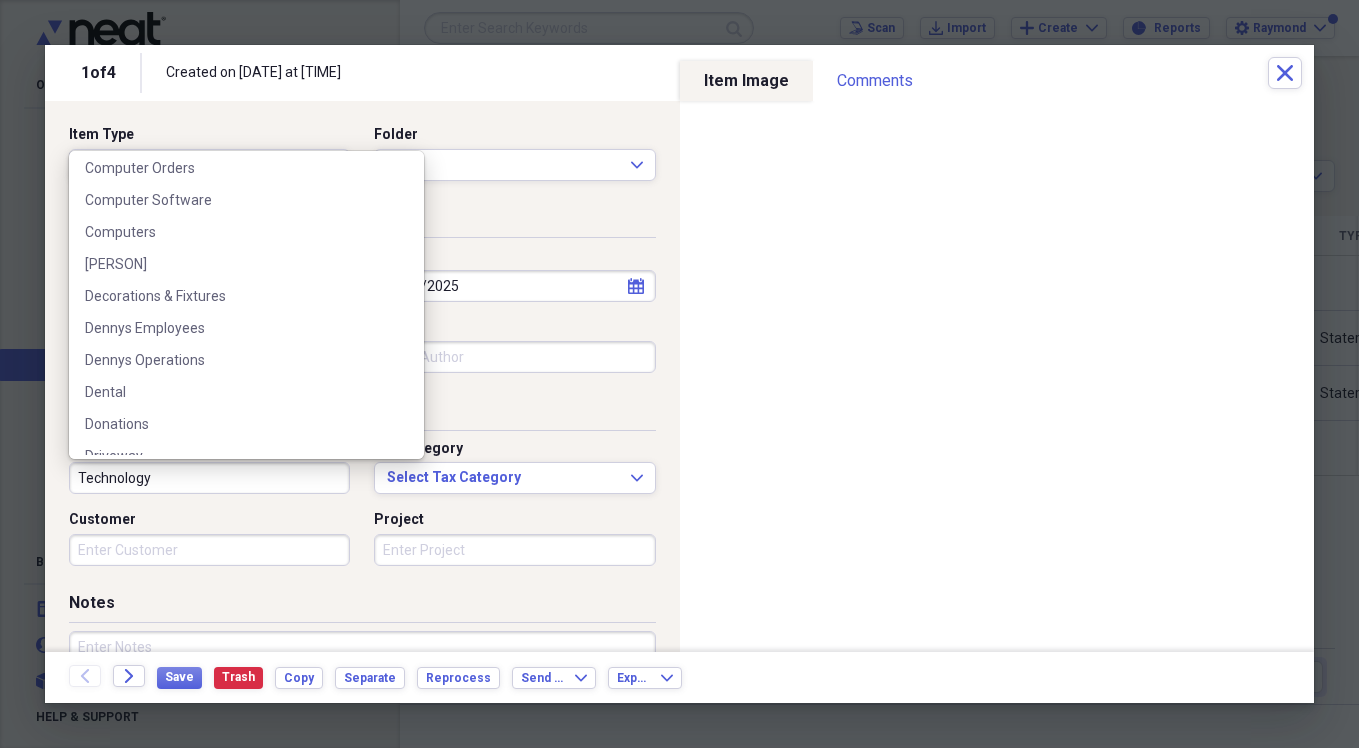 scroll, scrollTop: 1000, scrollLeft: 0, axis: vertical 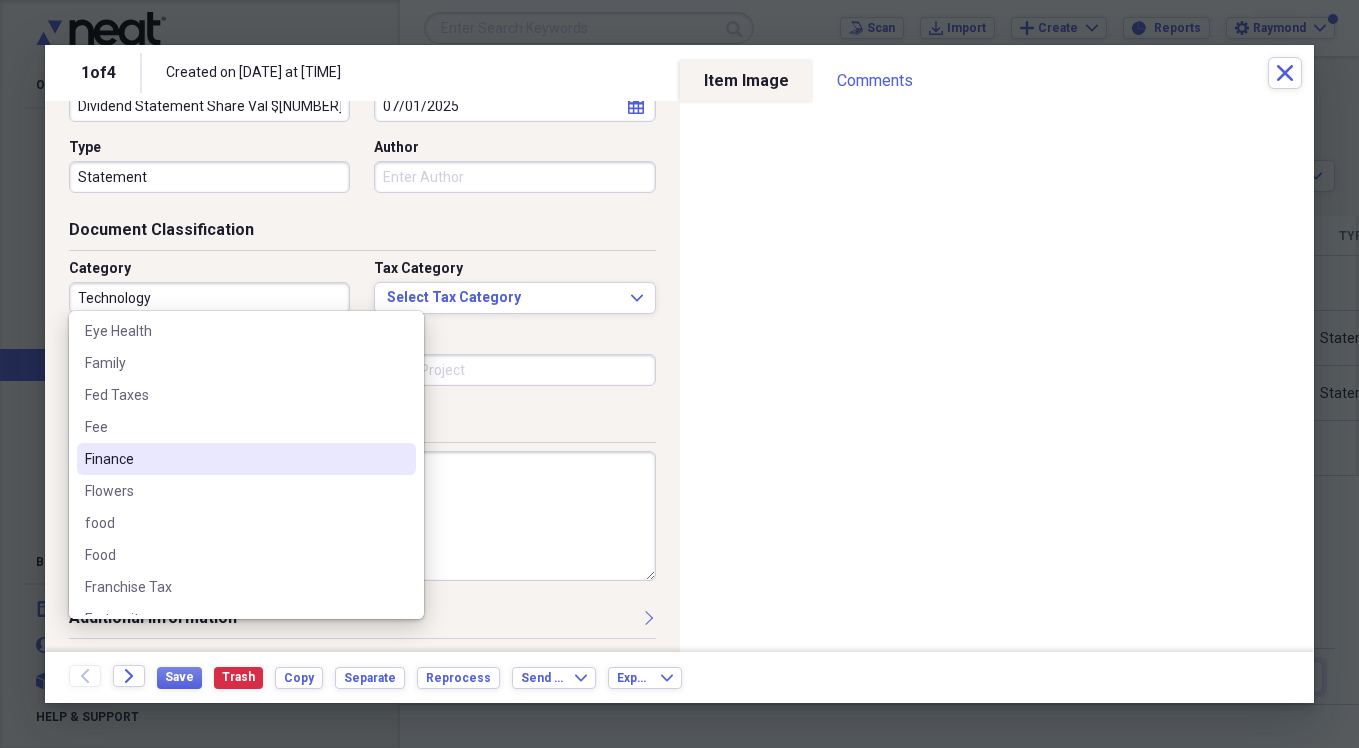 click on "Finance" at bounding box center [234, 459] 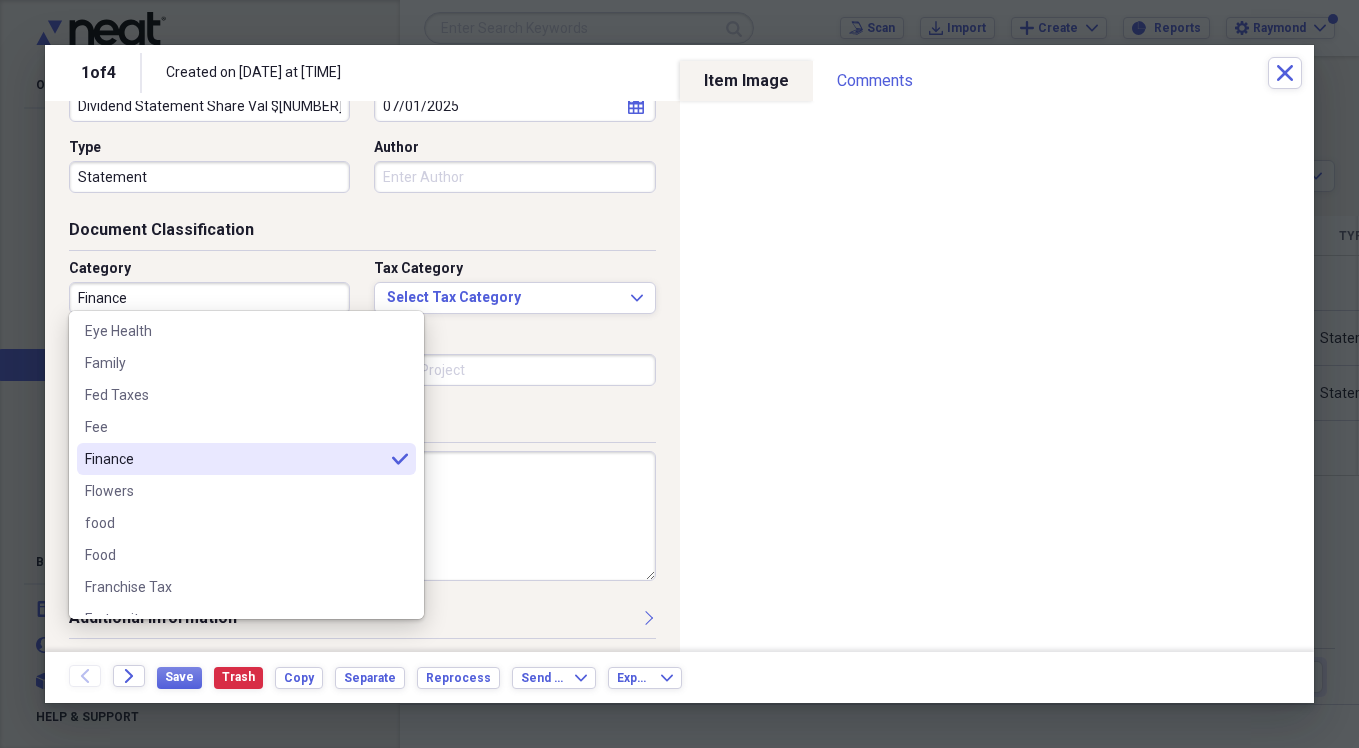 type on "Finance" 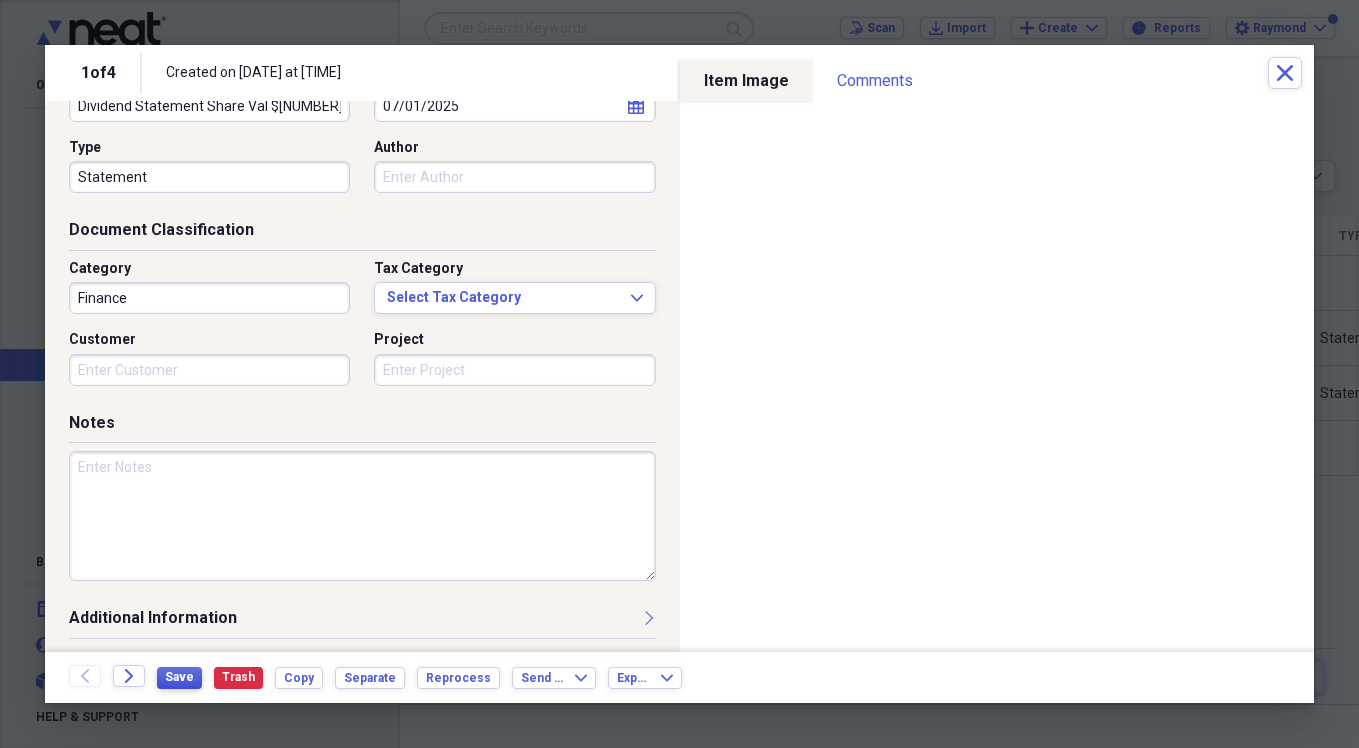 click on "Save" at bounding box center [179, 677] 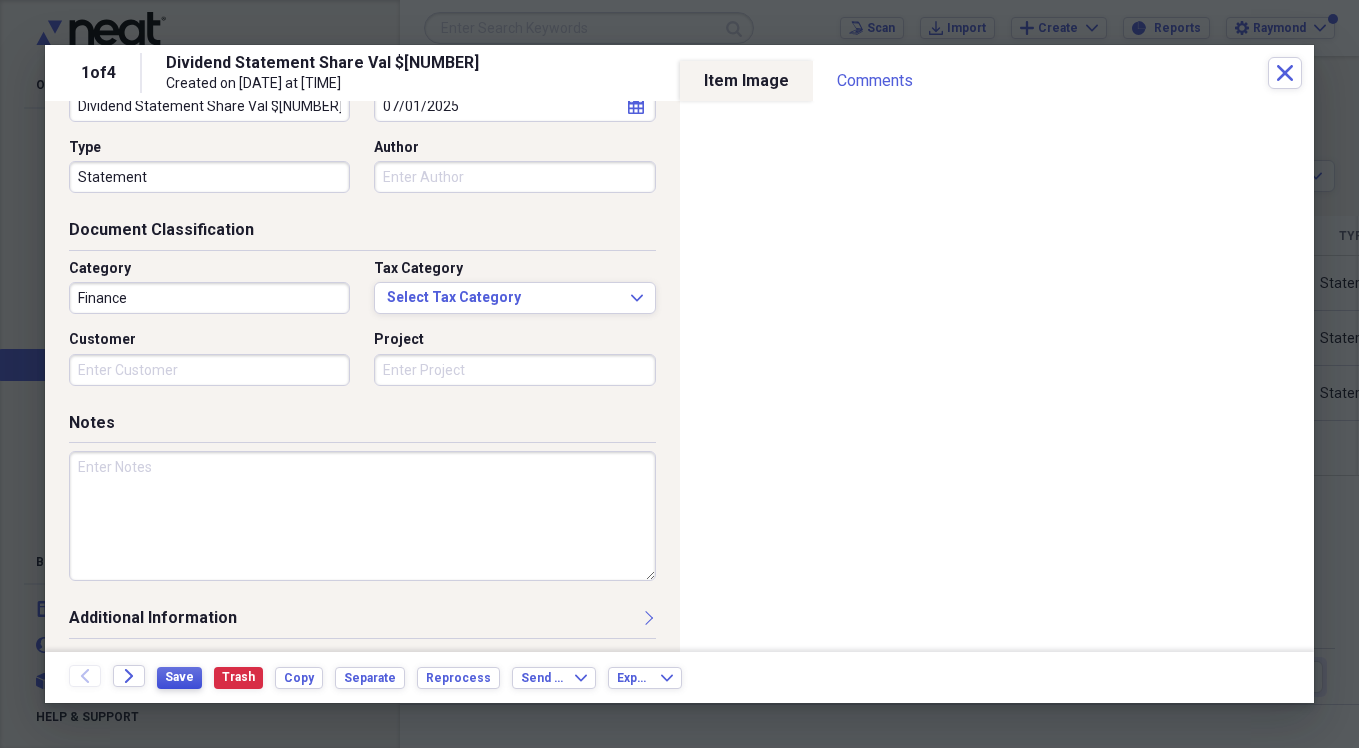scroll, scrollTop: 0, scrollLeft: 0, axis: both 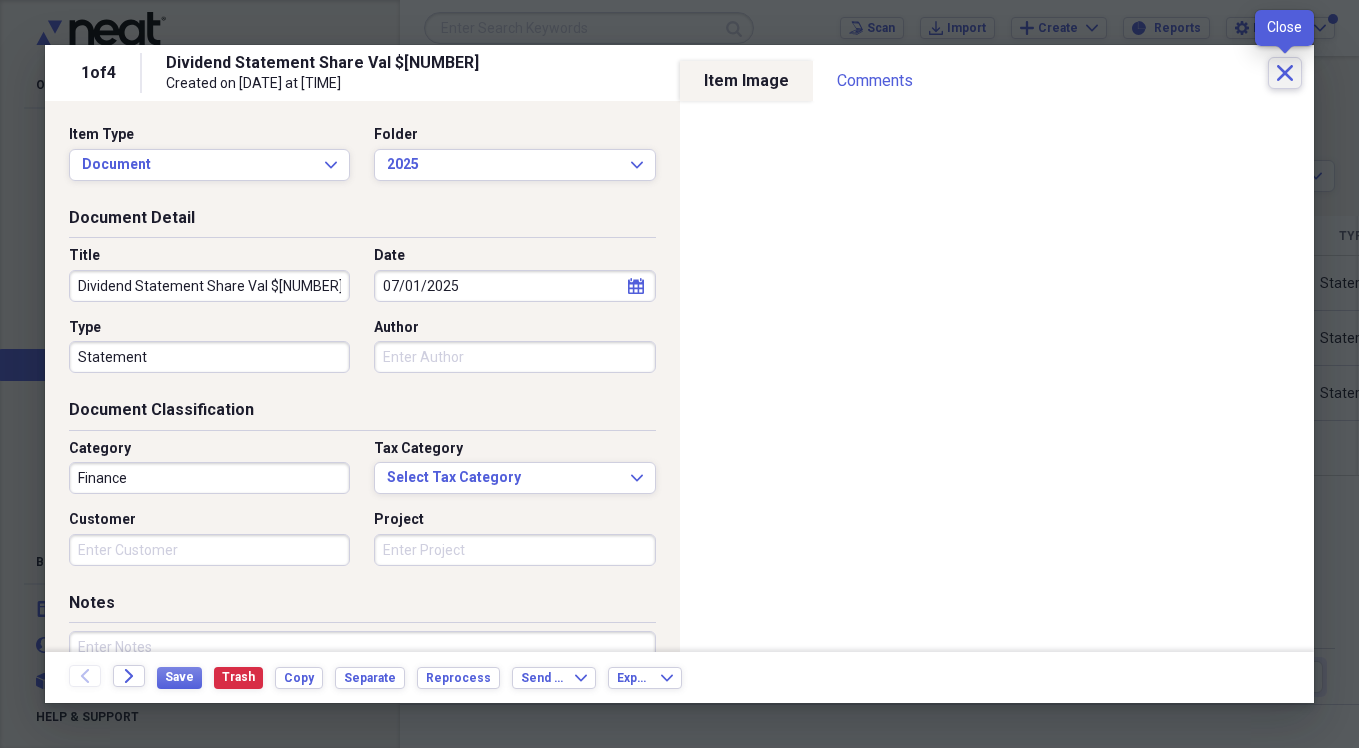click on "Close" 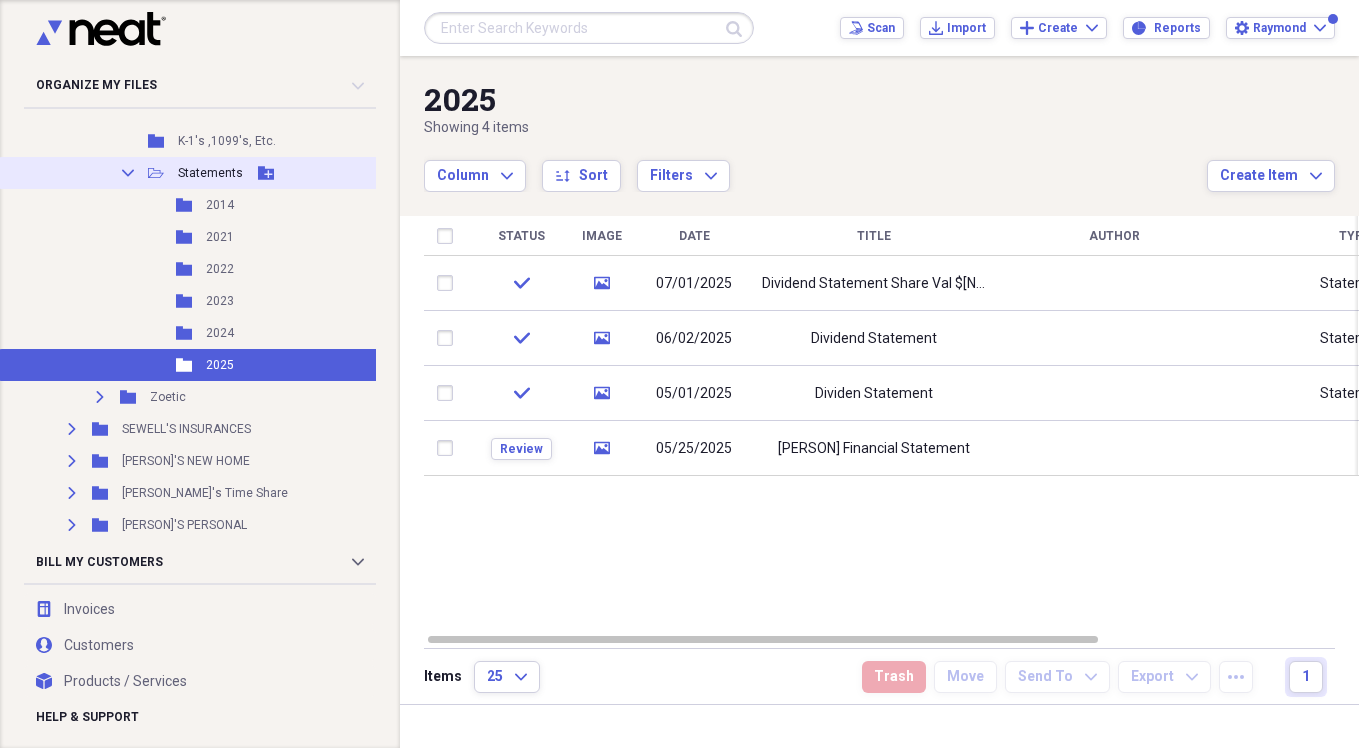 click 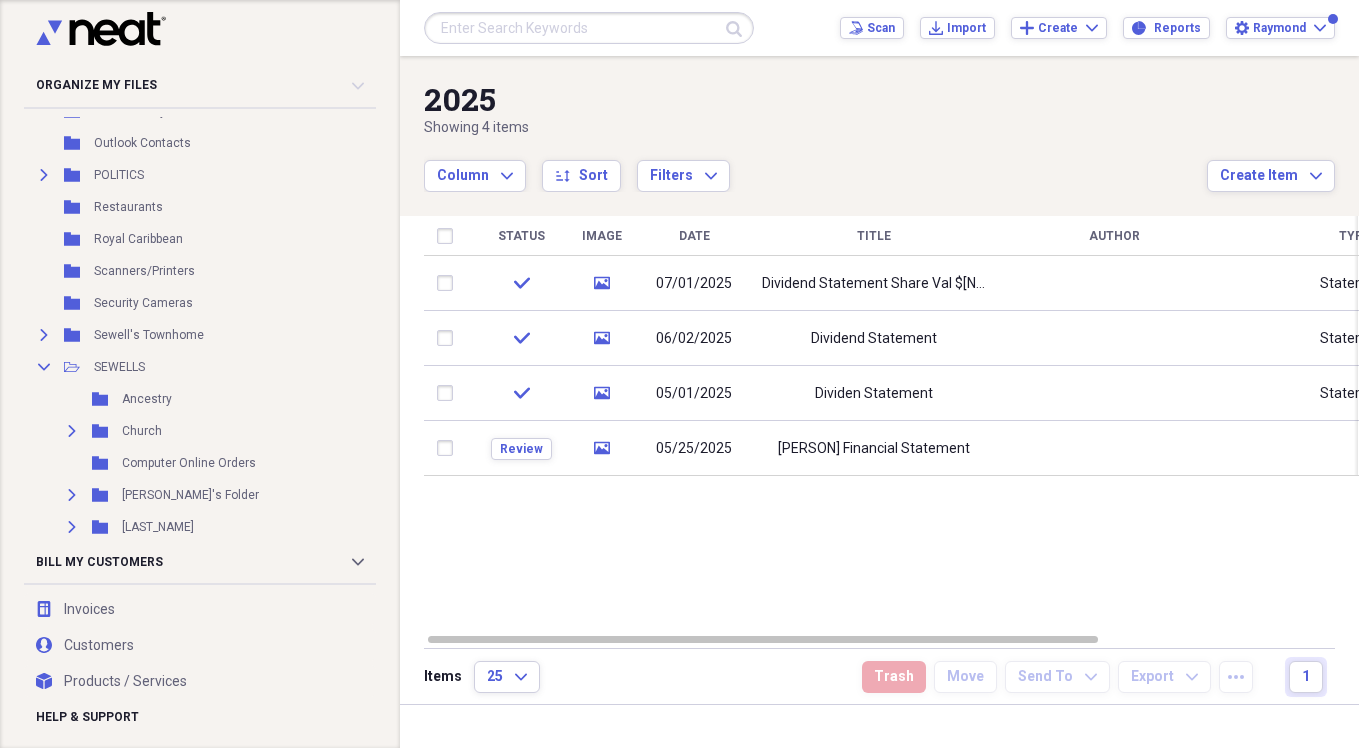 scroll, scrollTop: 500, scrollLeft: 0, axis: vertical 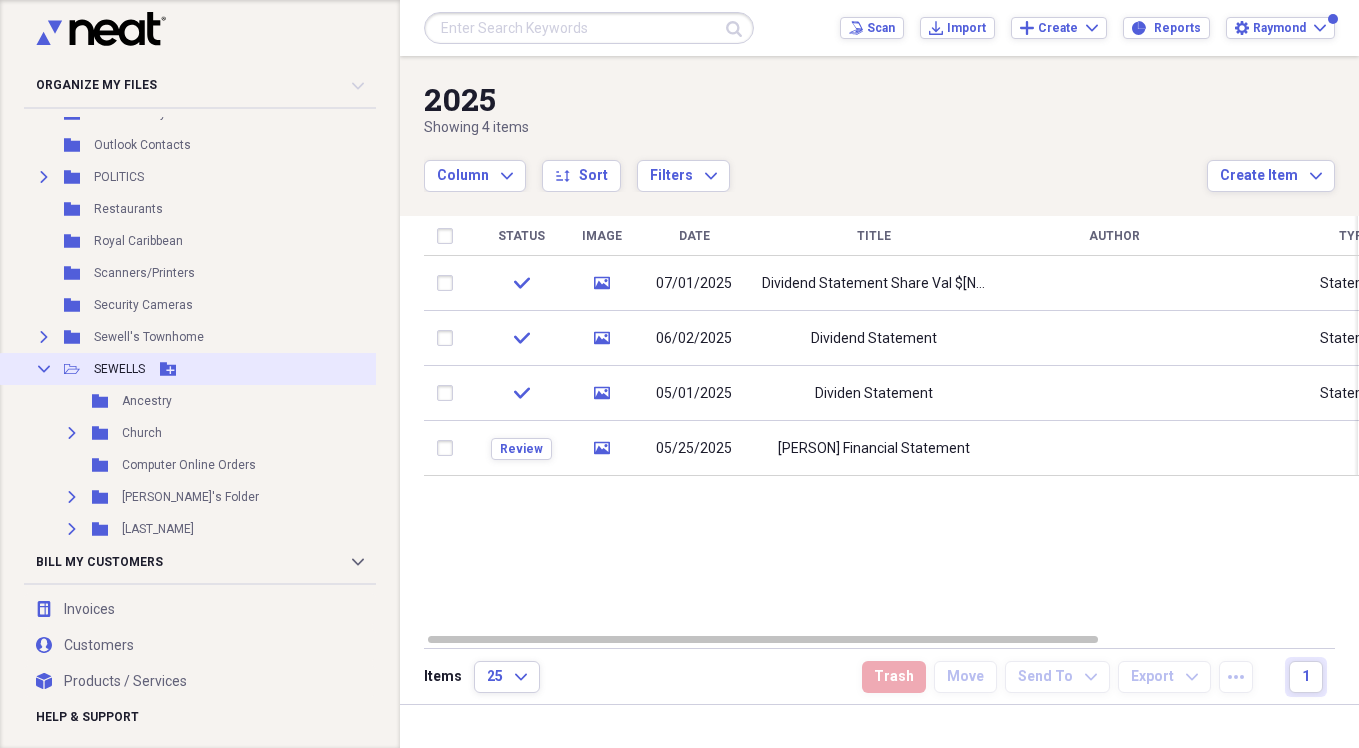 click 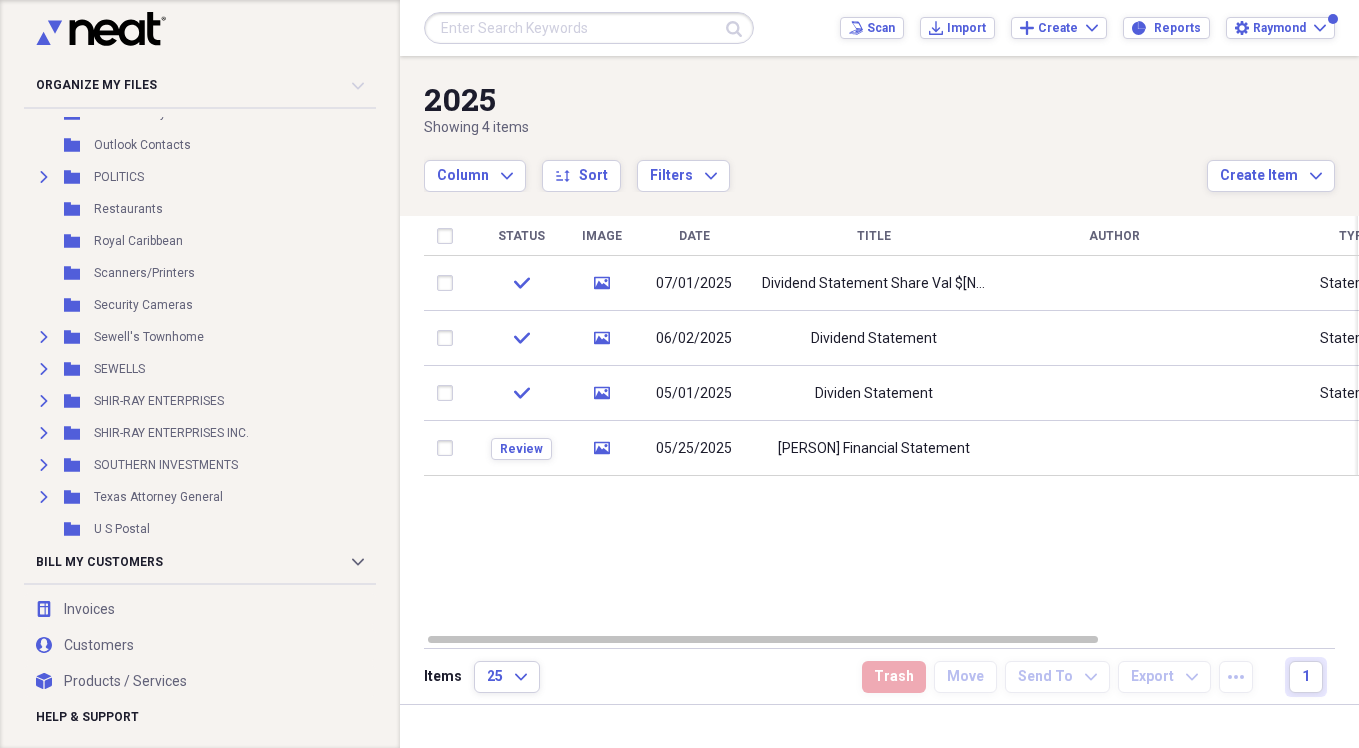 scroll, scrollTop: 0, scrollLeft: 0, axis: both 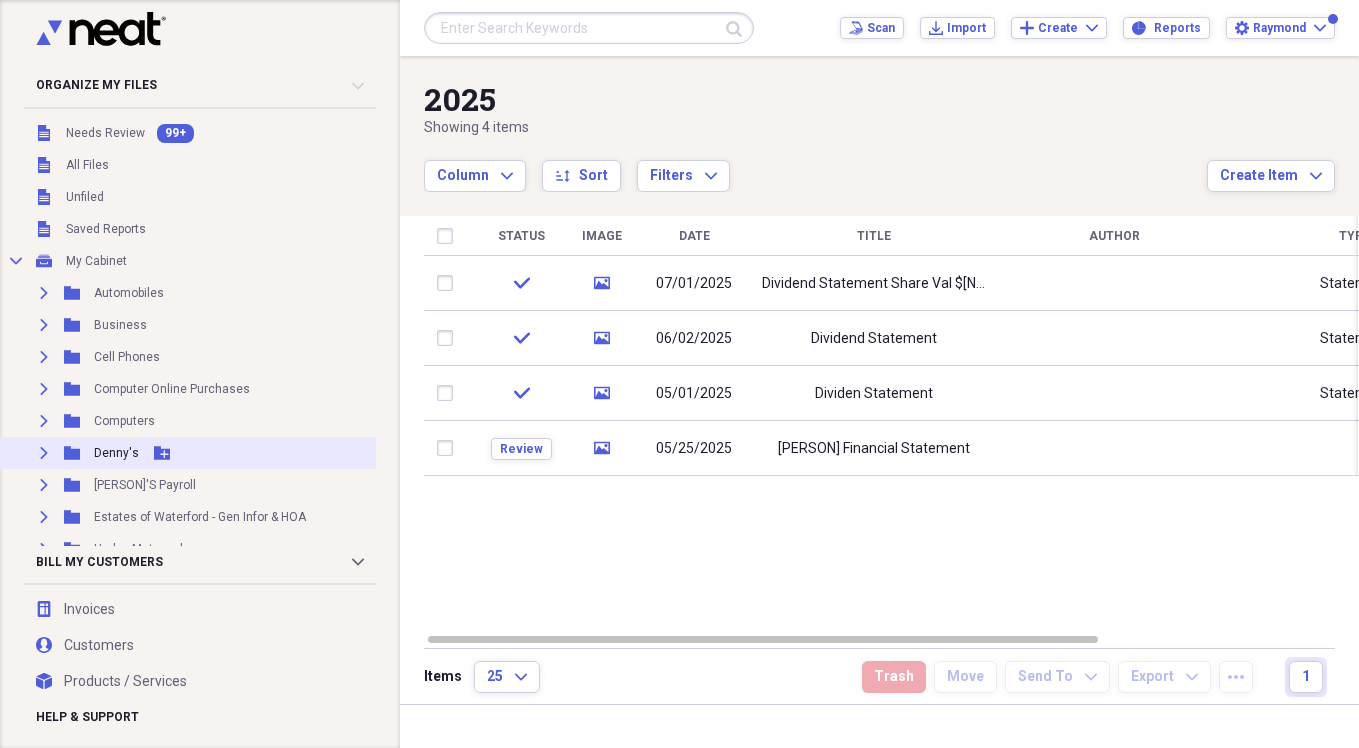 click on "Expand" 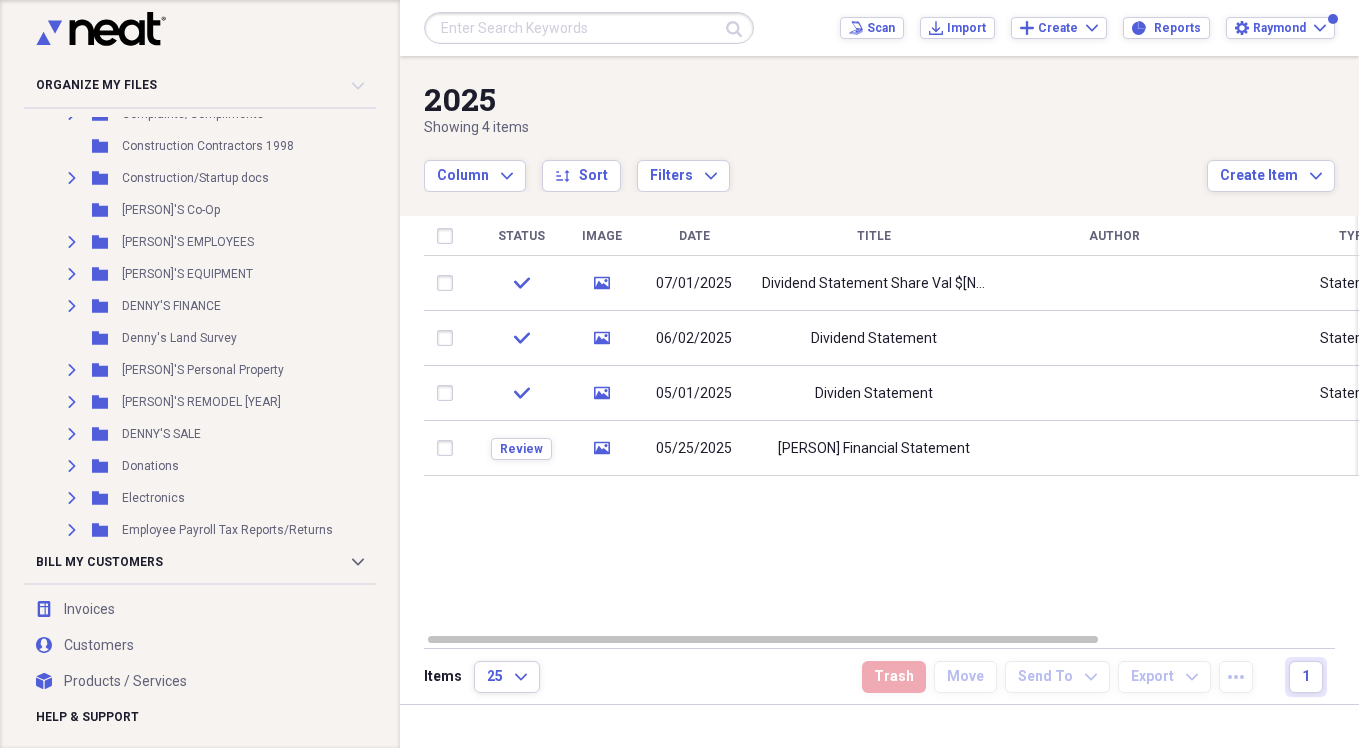 scroll, scrollTop: 400, scrollLeft: 0, axis: vertical 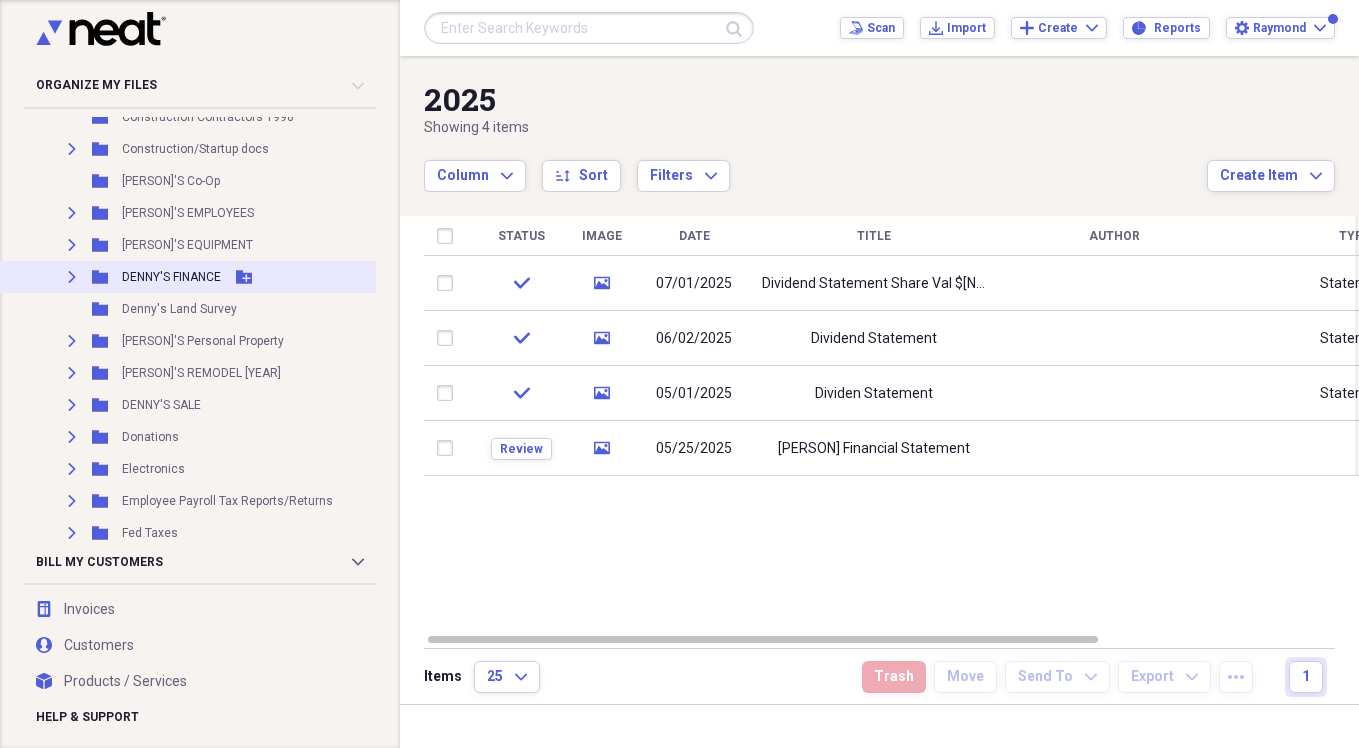 click 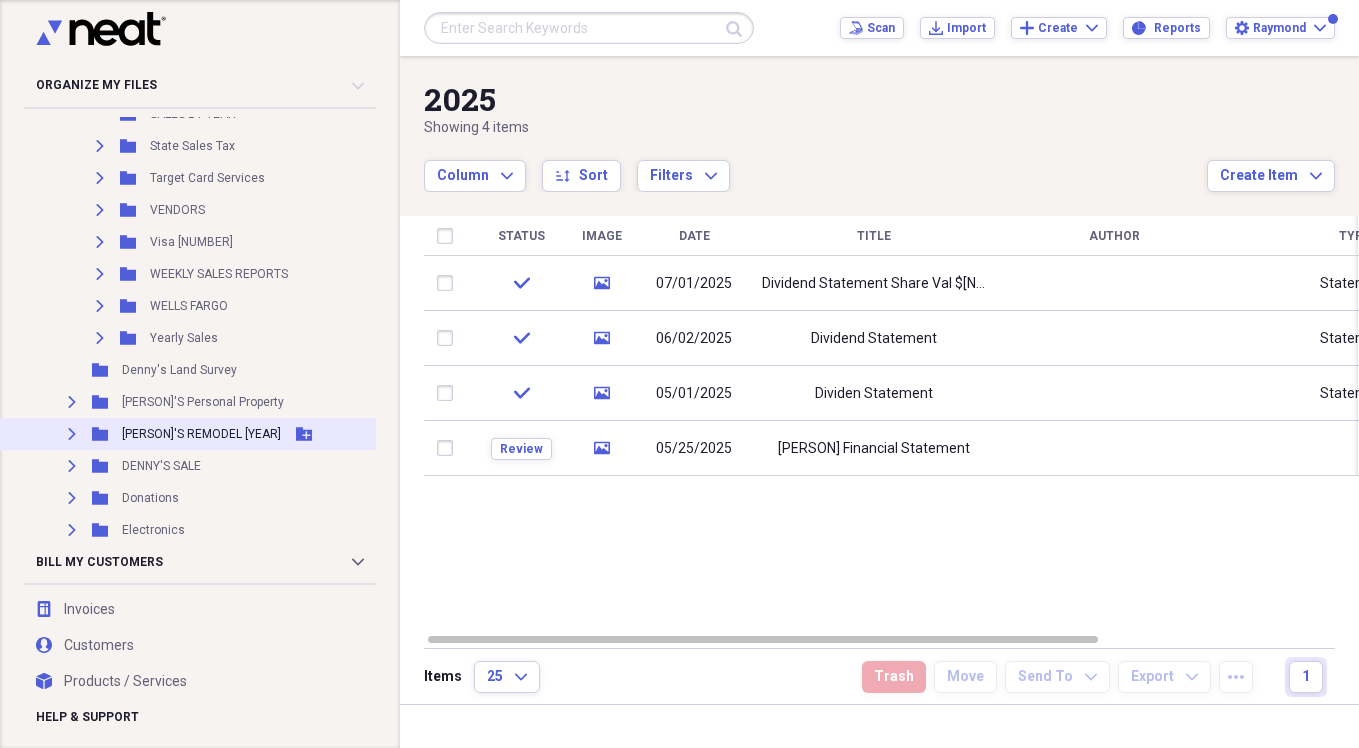 scroll, scrollTop: 1100, scrollLeft: 0, axis: vertical 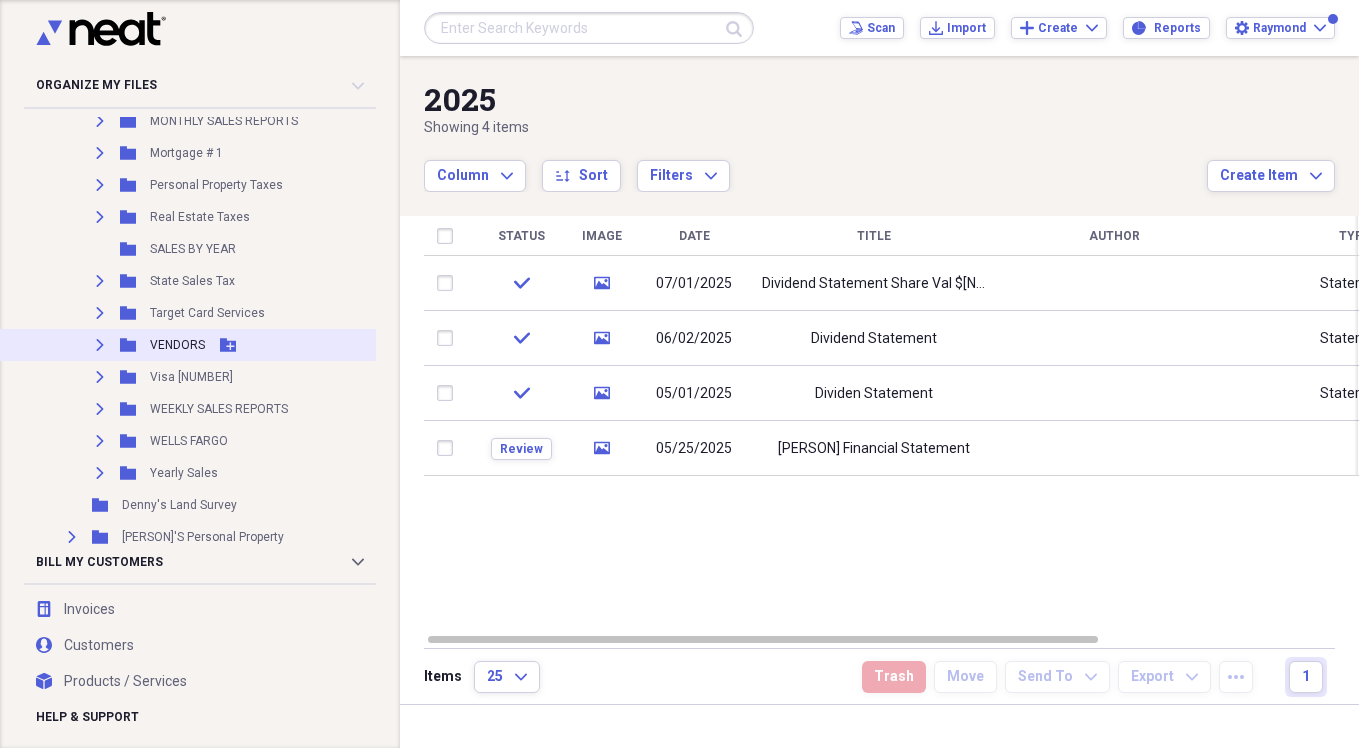 click 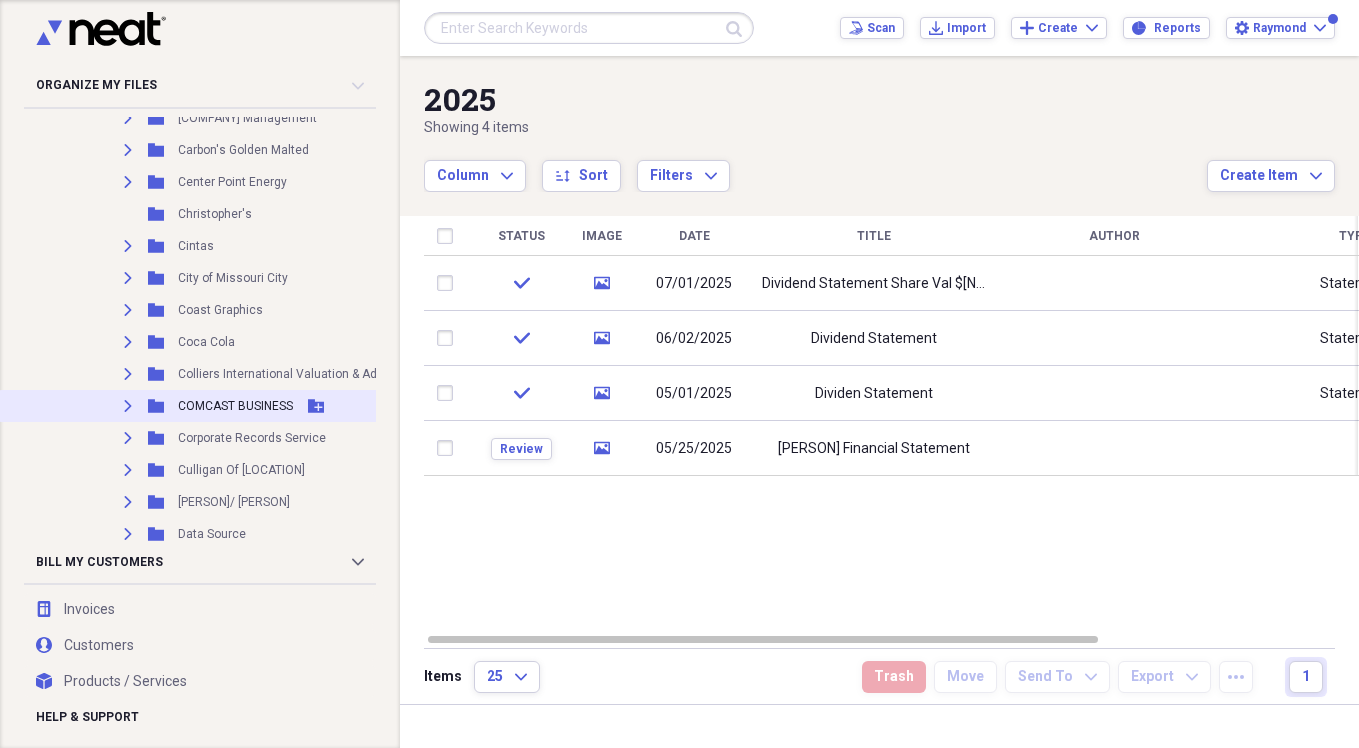 scroll, scrollTop: 2100, scrollLeft: 0, axis: vertical 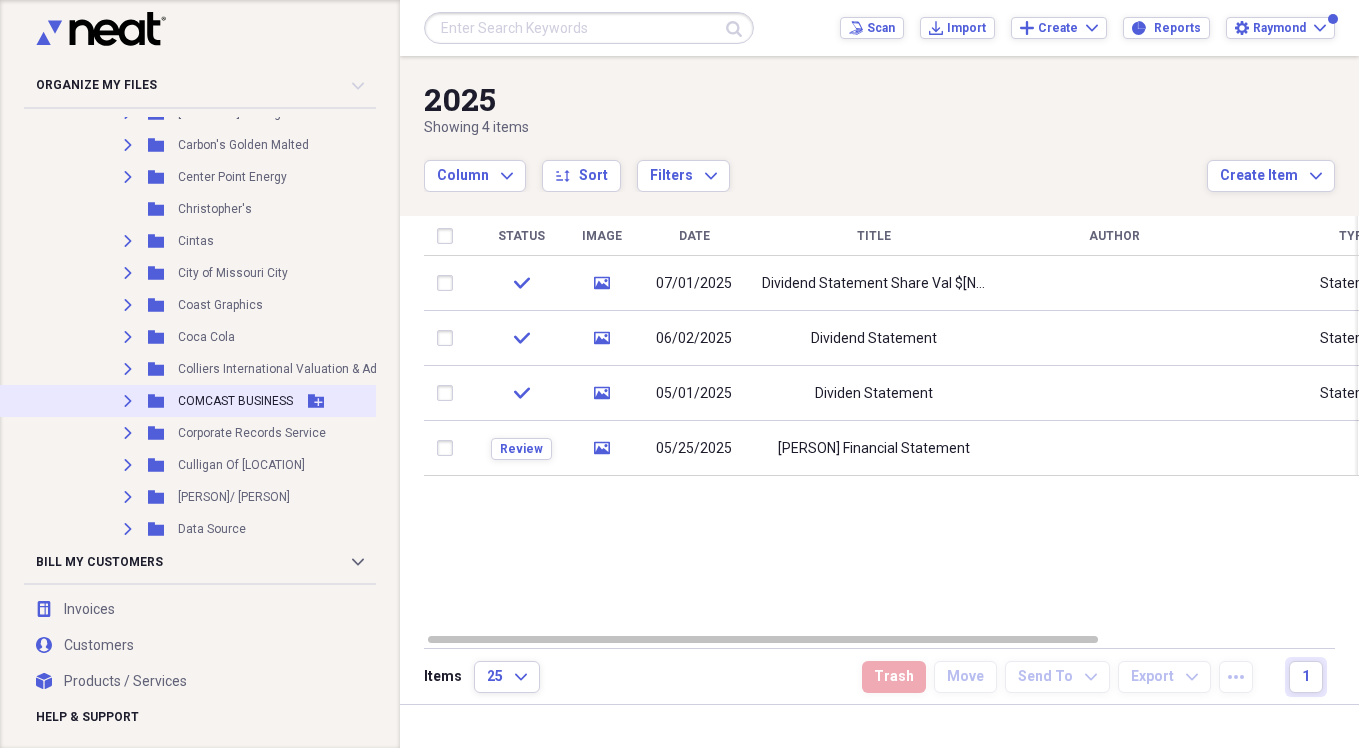 click on "Expand" 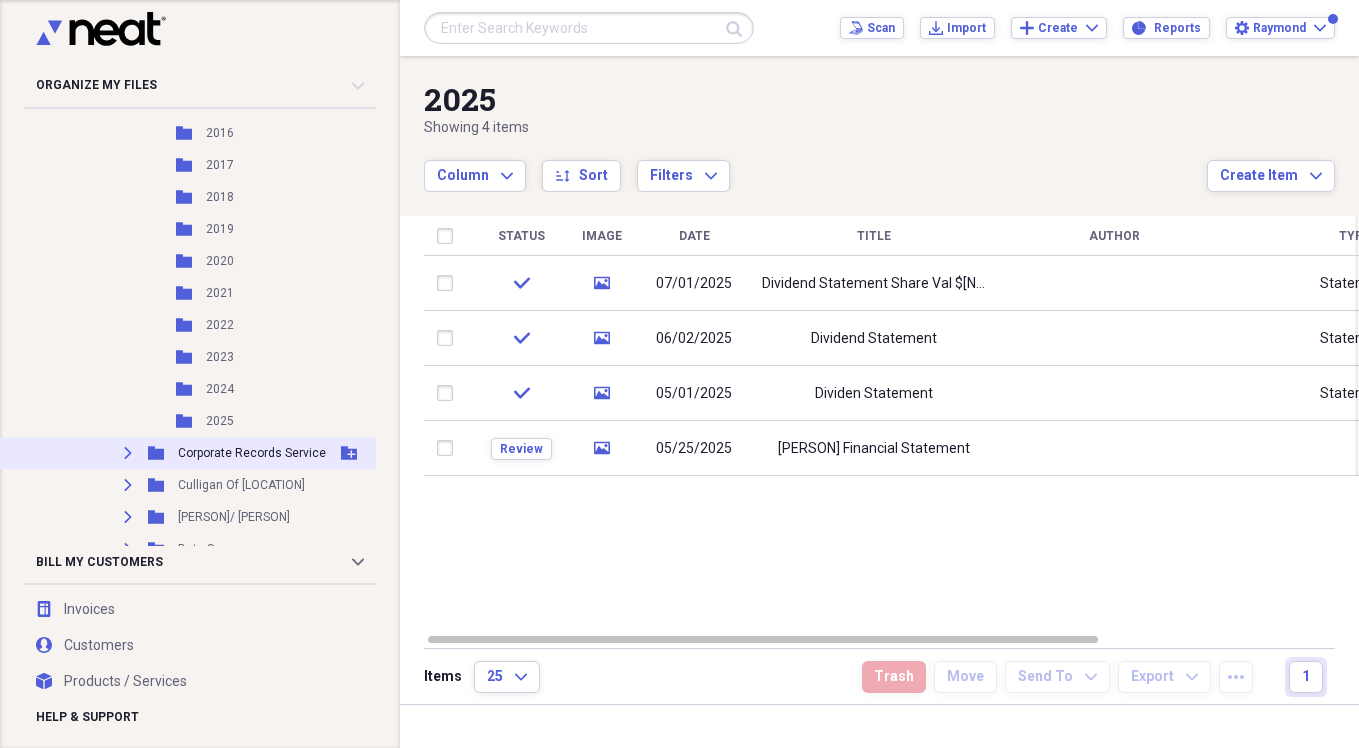 scroll, scrollTop: 2500, scrollLeft: 0, axis: vertical 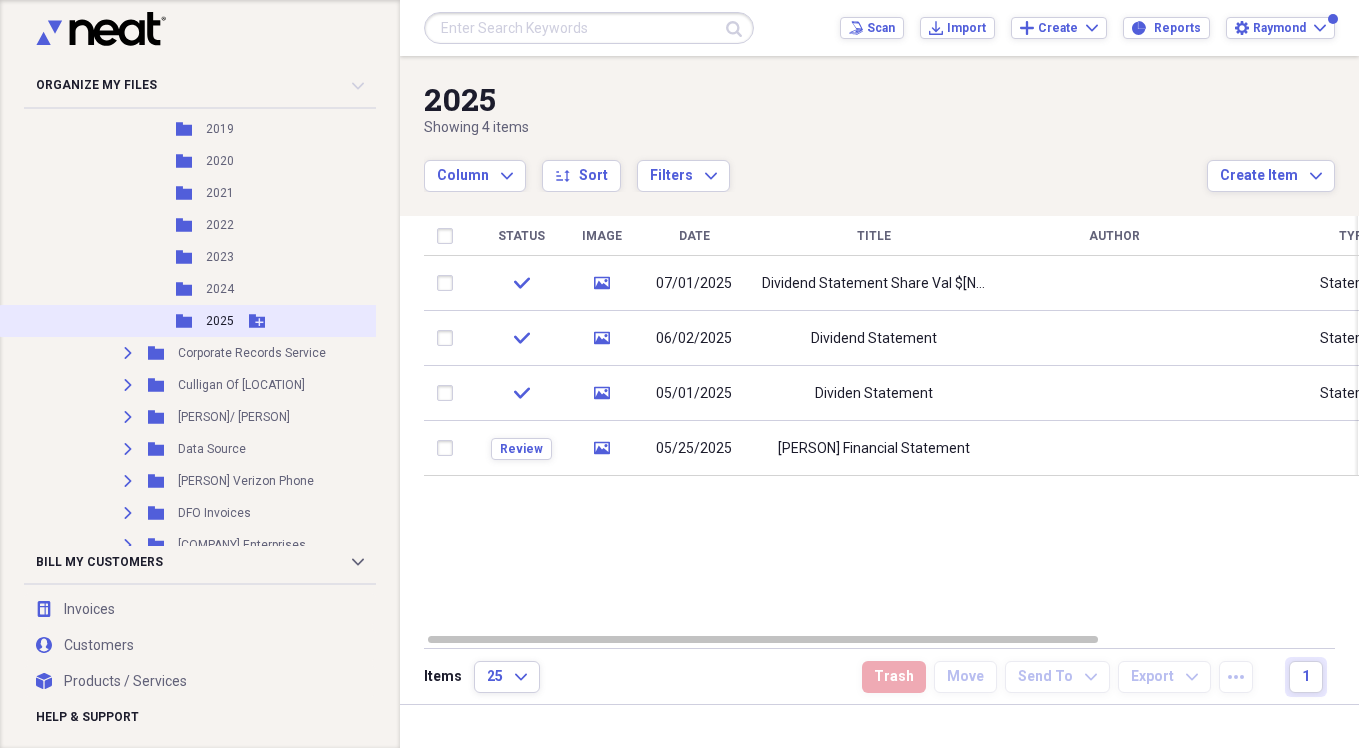 click on "2025" at bounding box center (220, 321) 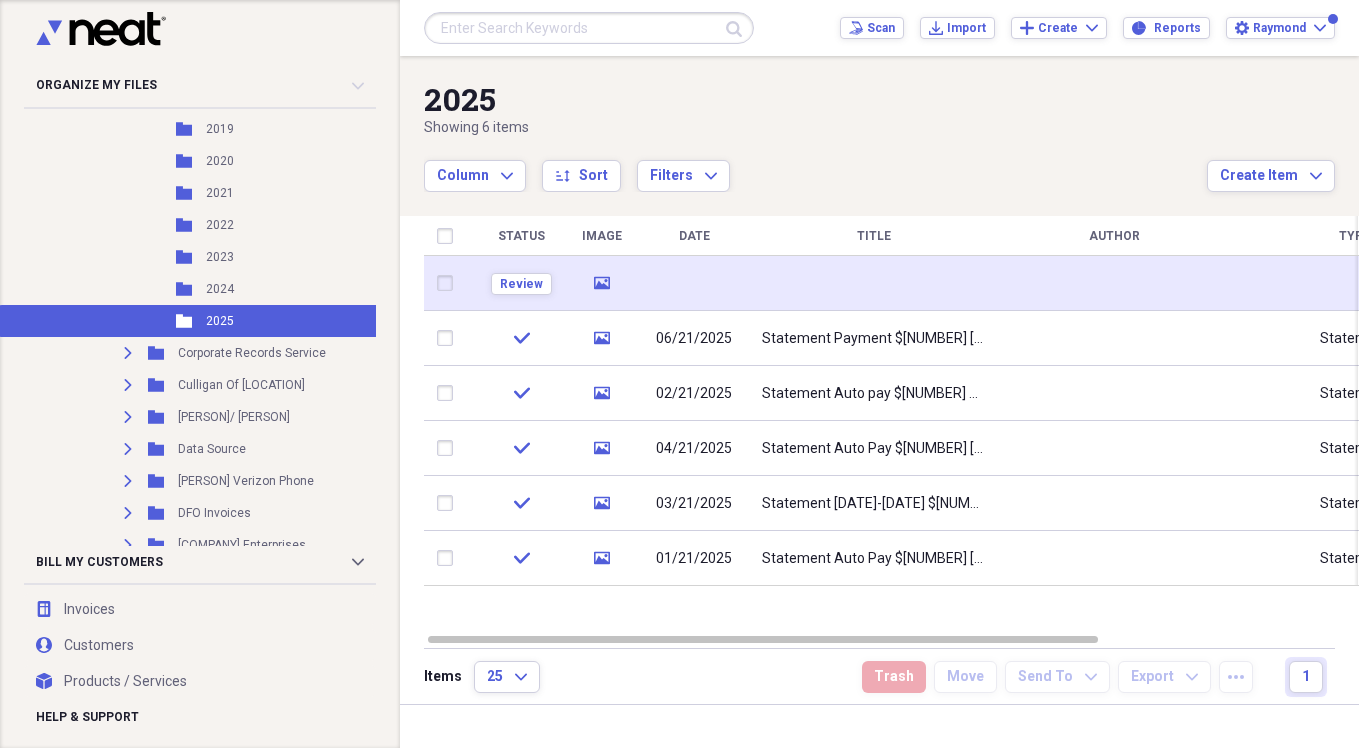 click at bounding box center (874, 283) 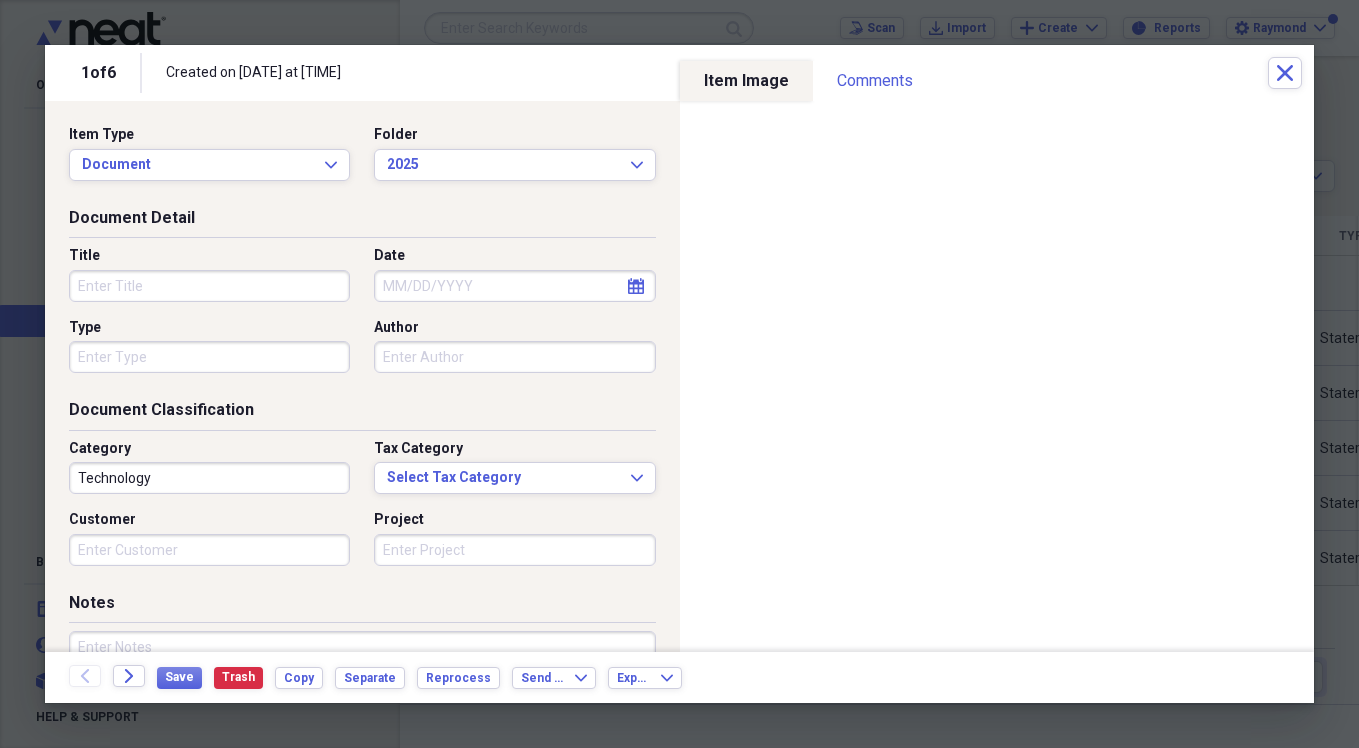 click on "Title" at bounding box center [209, 286] 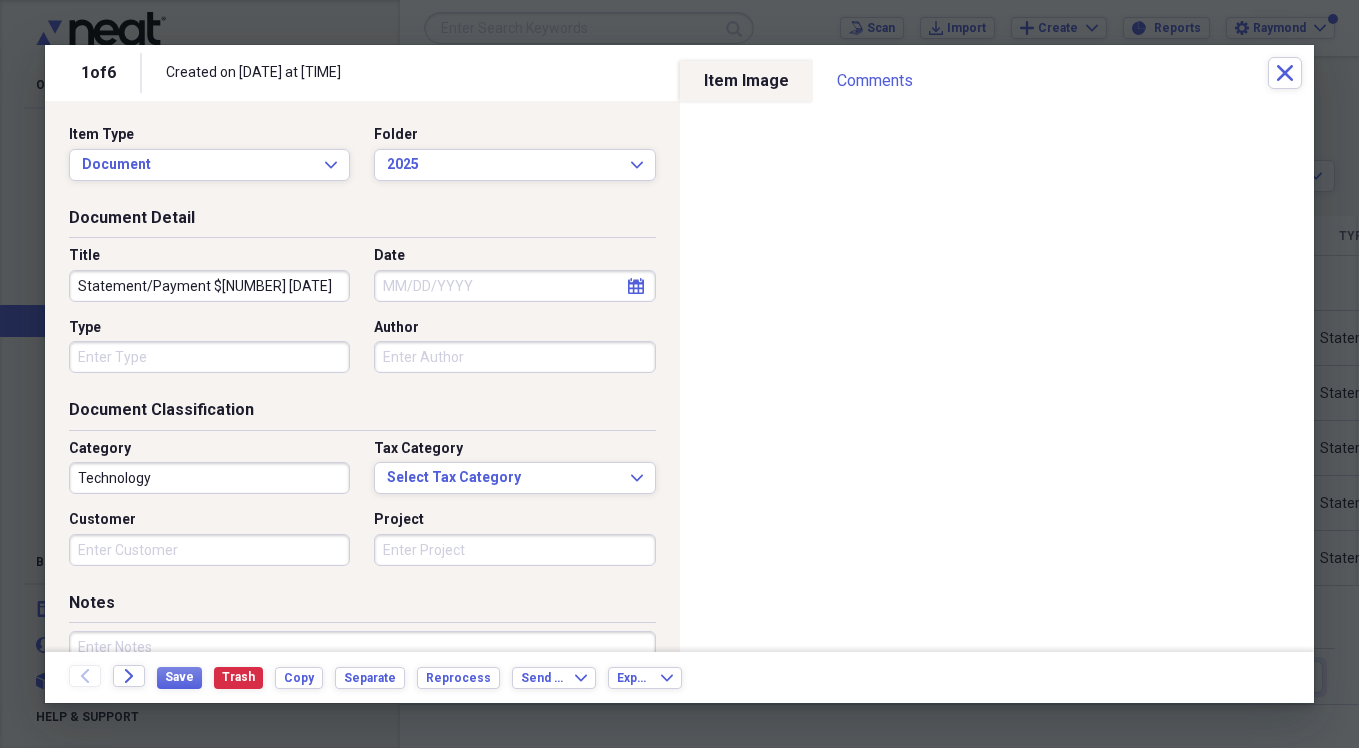 type on "Statement/Payment $[NUMBER] [DATE]" 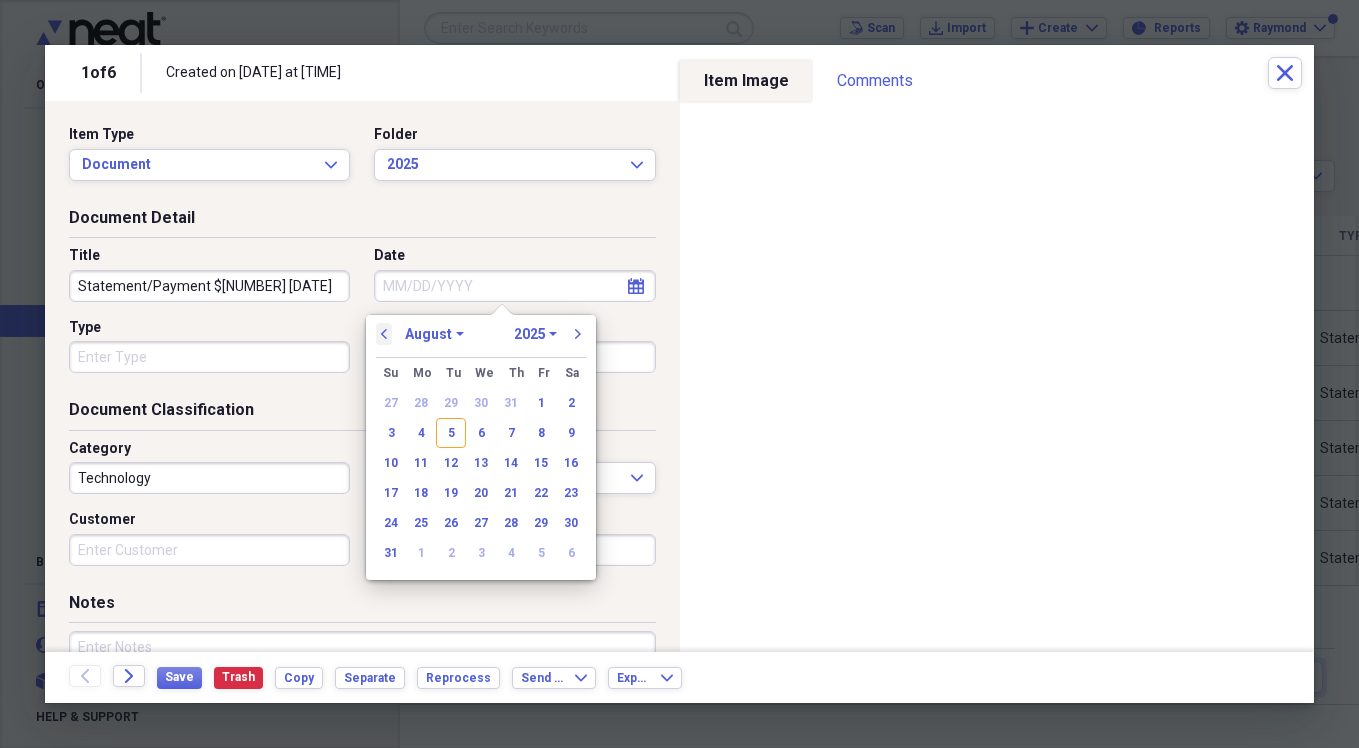 click on "previous" at bounding box center [384, 334] 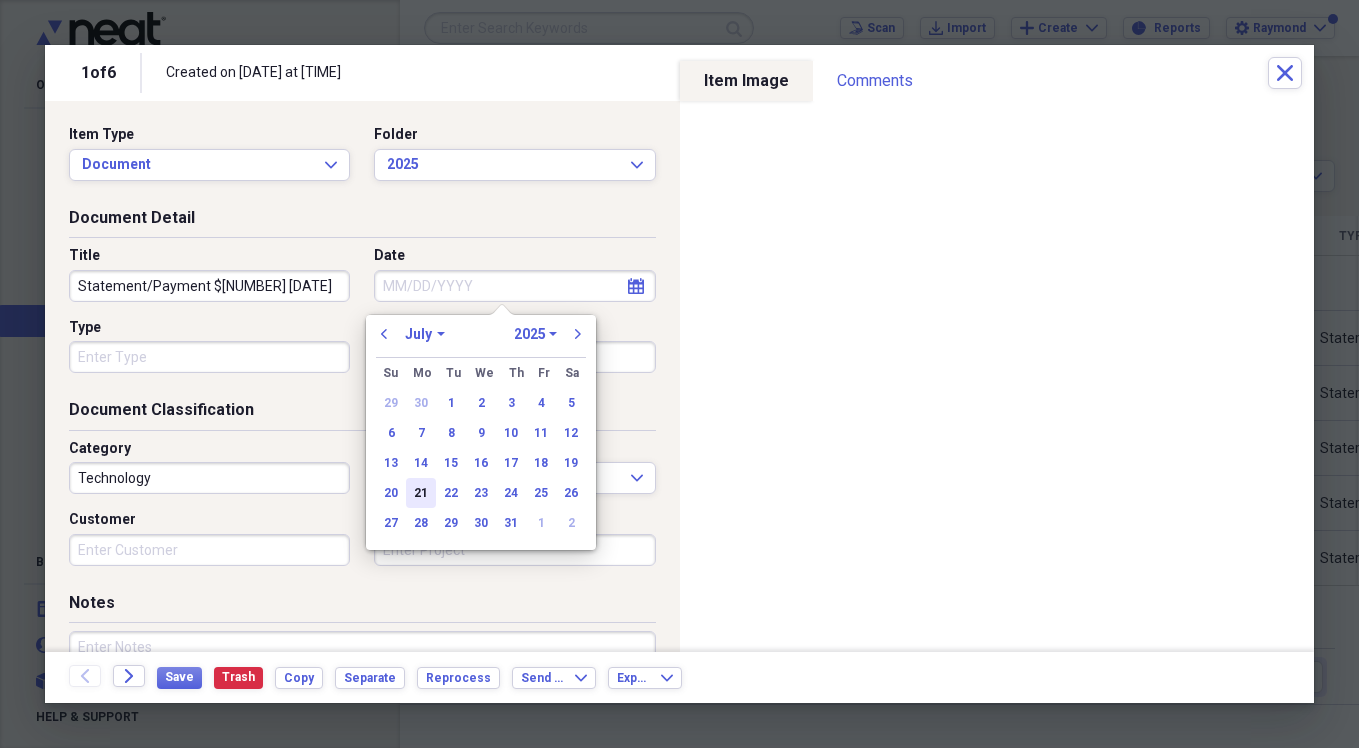 click on "21" at bounding box center (421, 493) 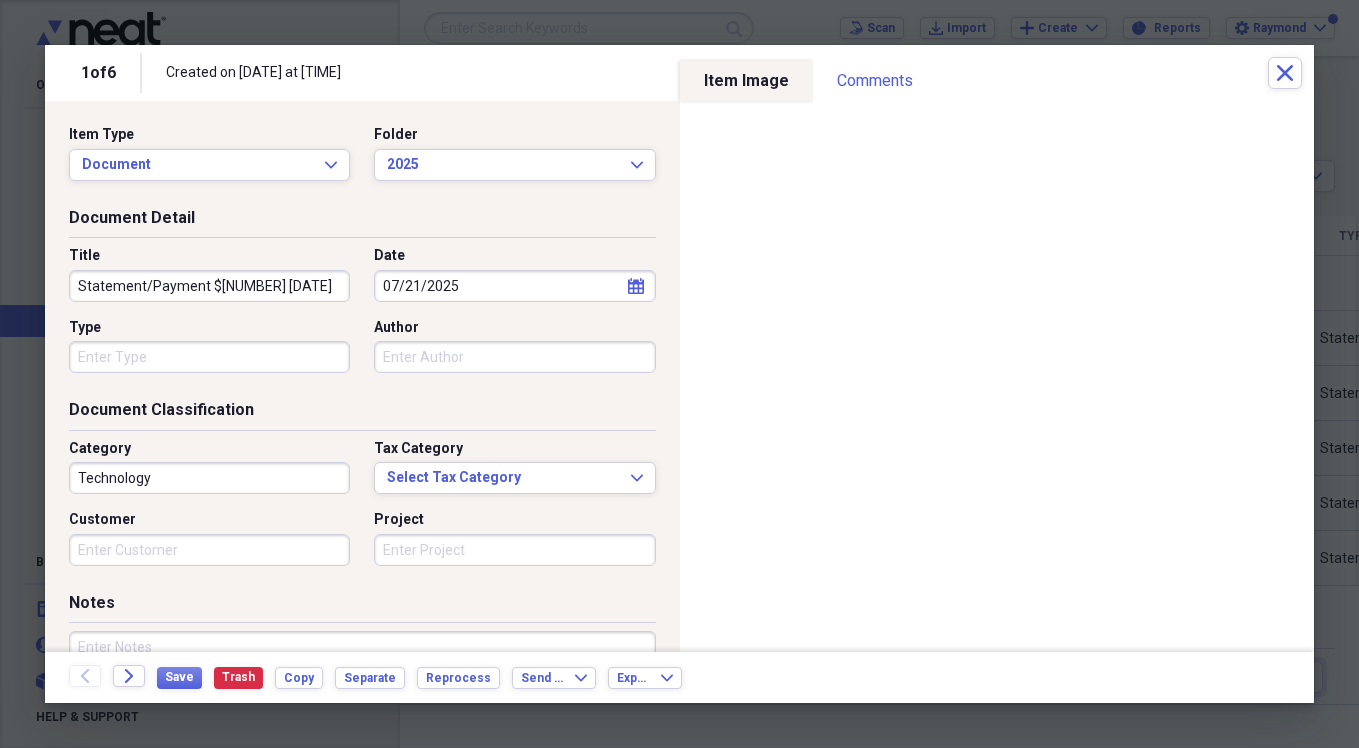 click on "Type" at bounding box center [209, 357] 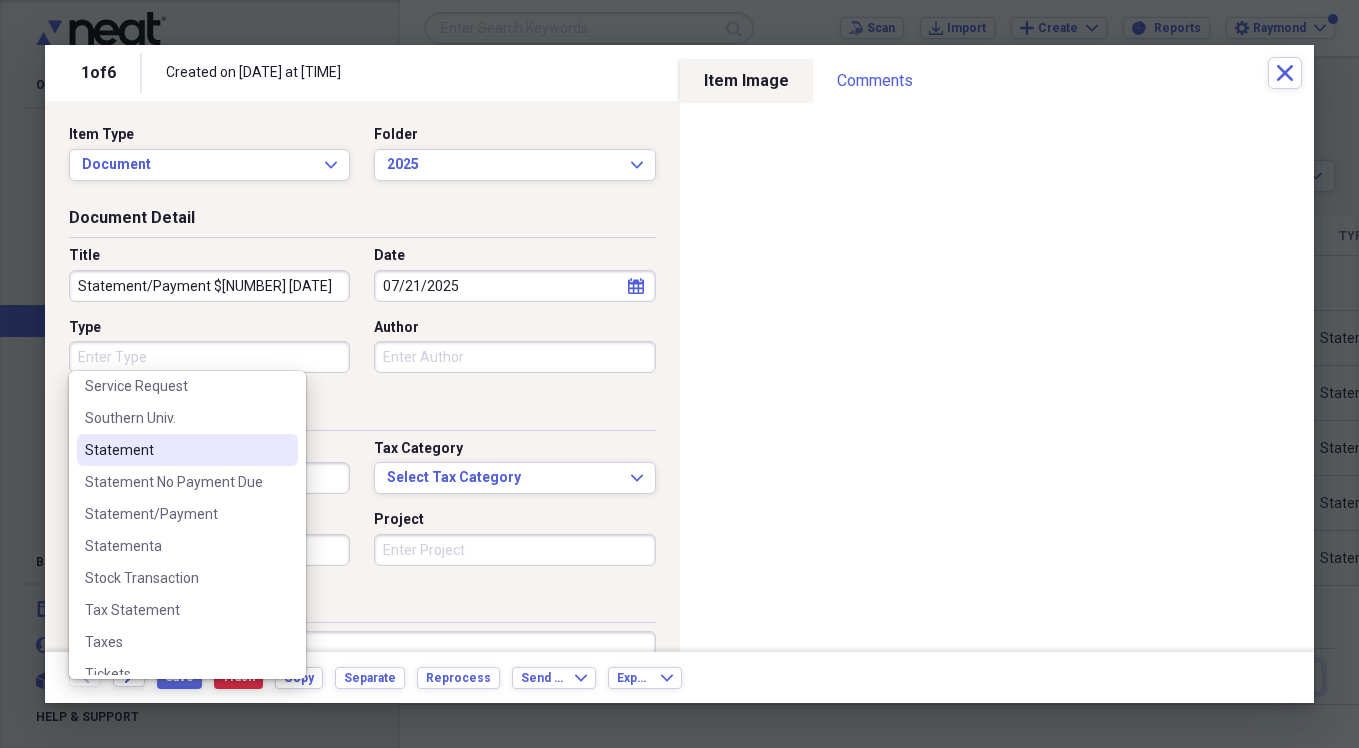 scroll, scrollTop: 2600, scrollLeft: 0, axis: vertical 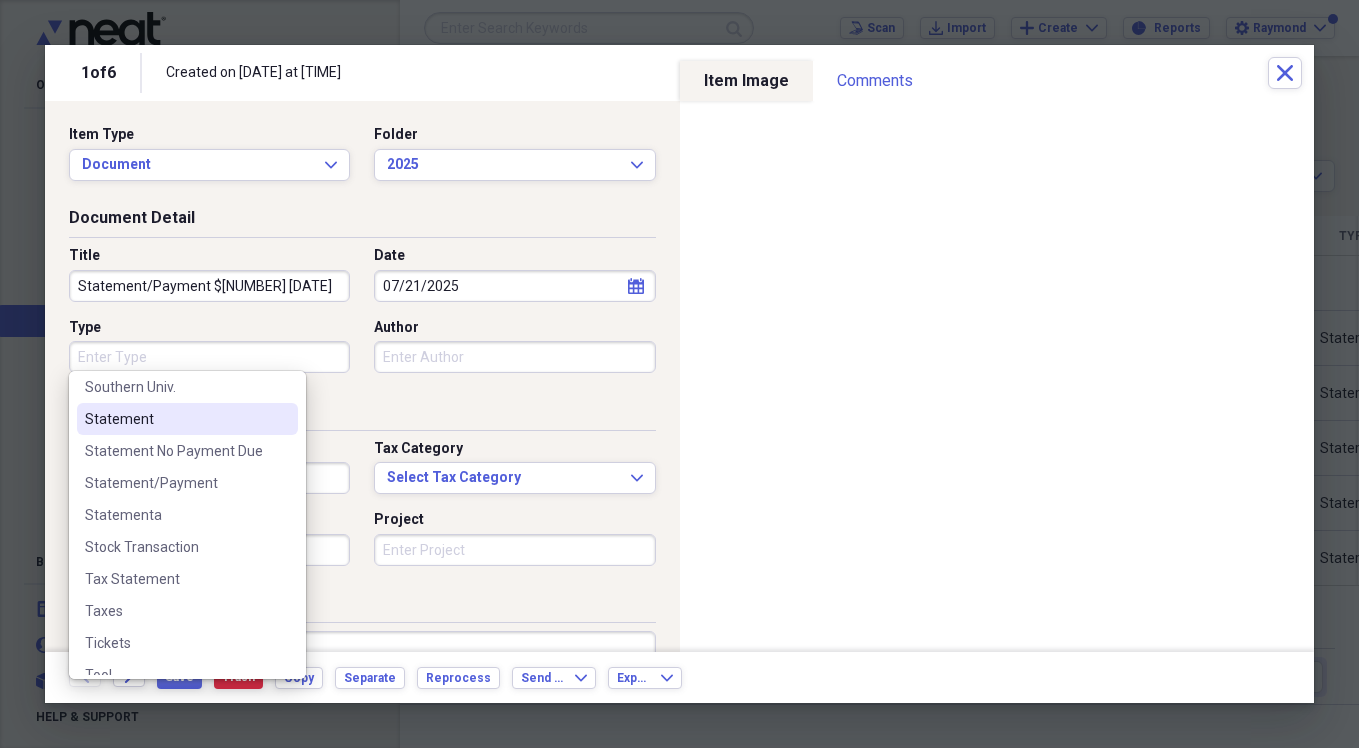 click on "Statement" at bounding box center (175, 419) 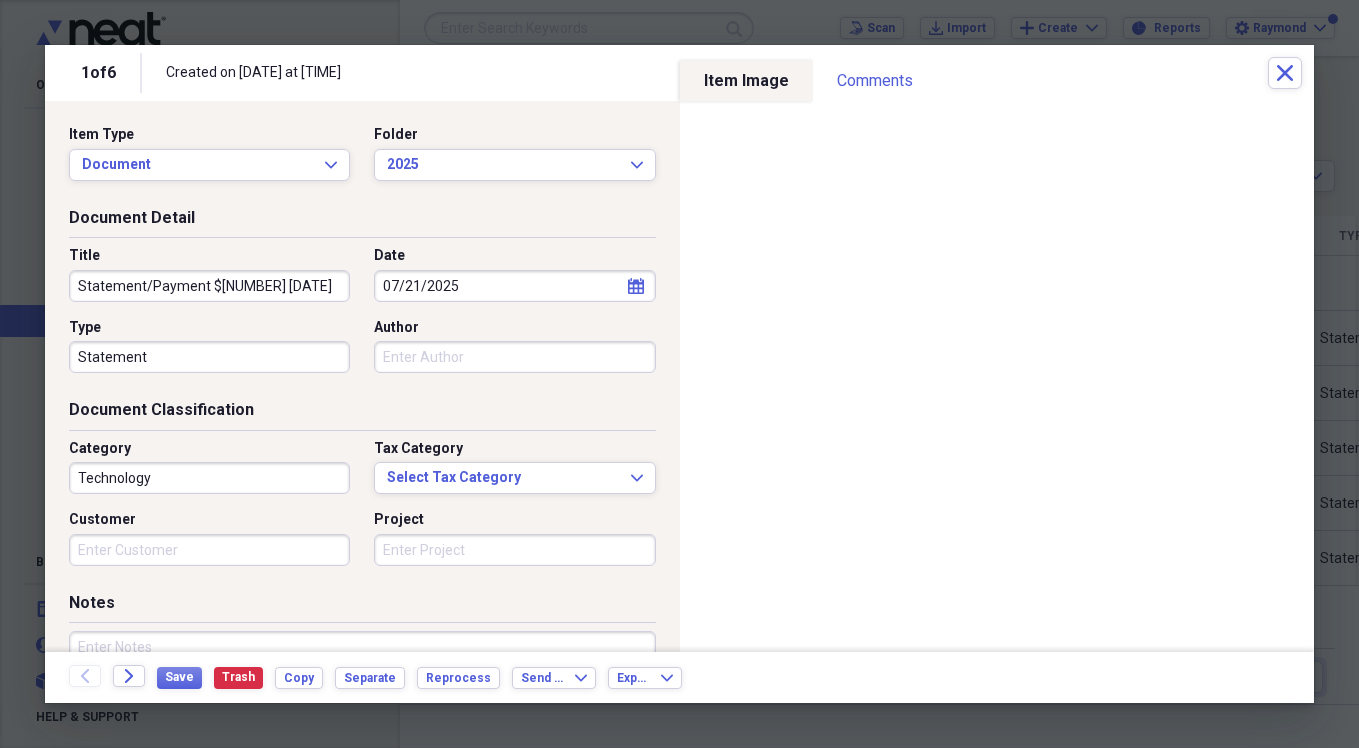 click on "Technology" at bounding box center [209, 478] 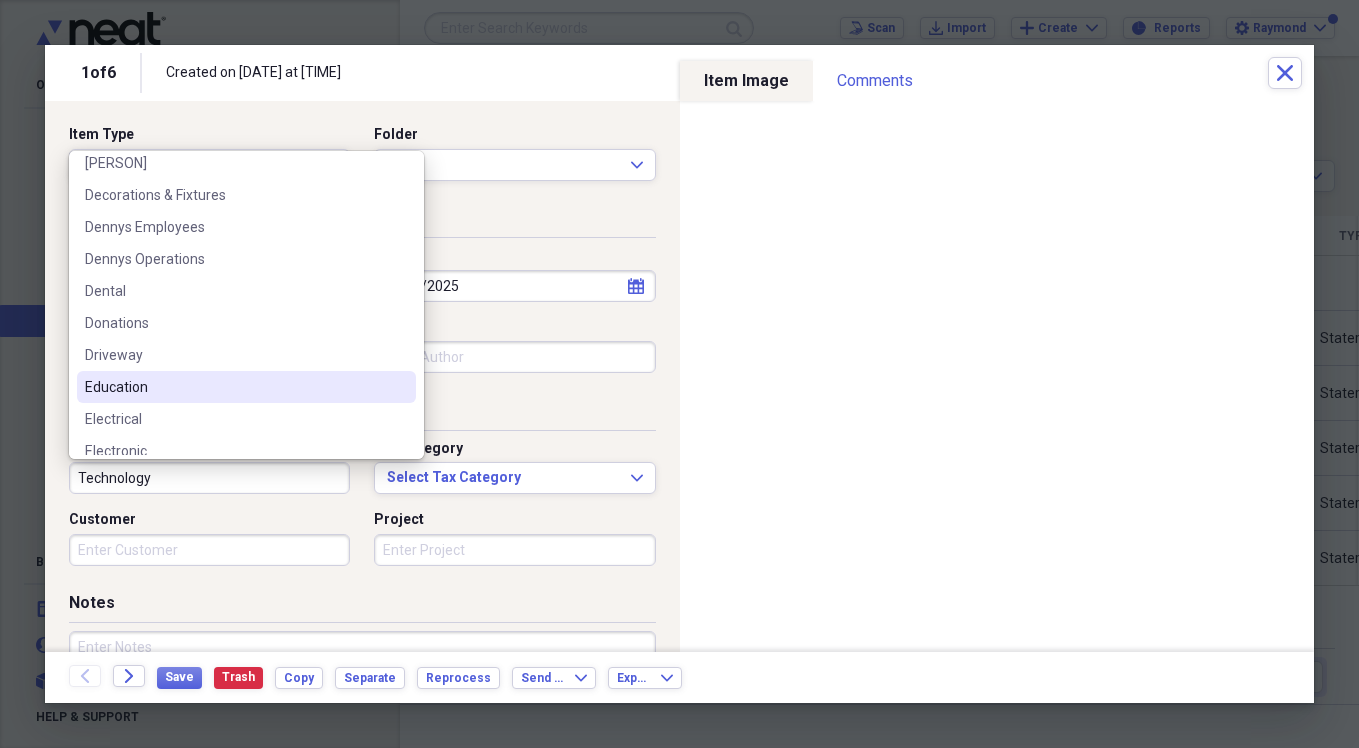 scroll, scrollTop: 1800, scrollLeft: 0, axis: vertical 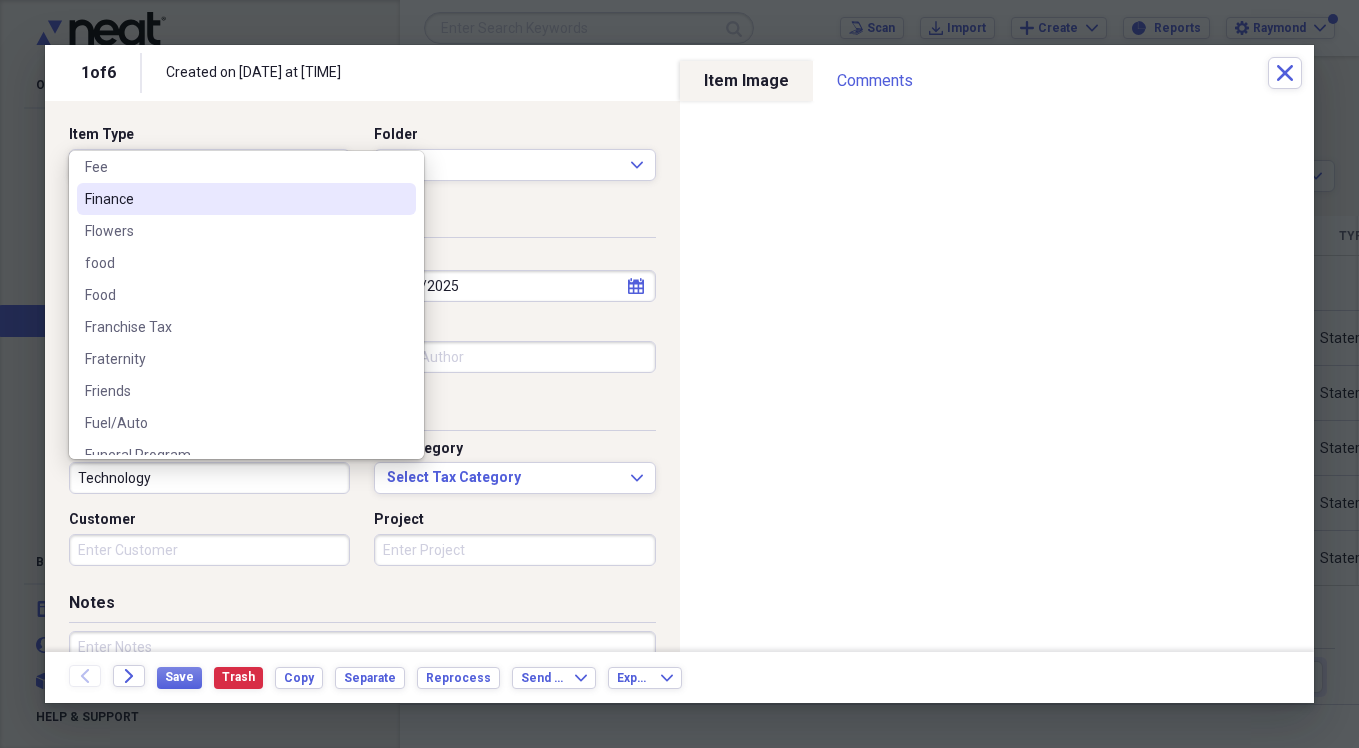 click on "Finance" at bounding box center [234, 199] 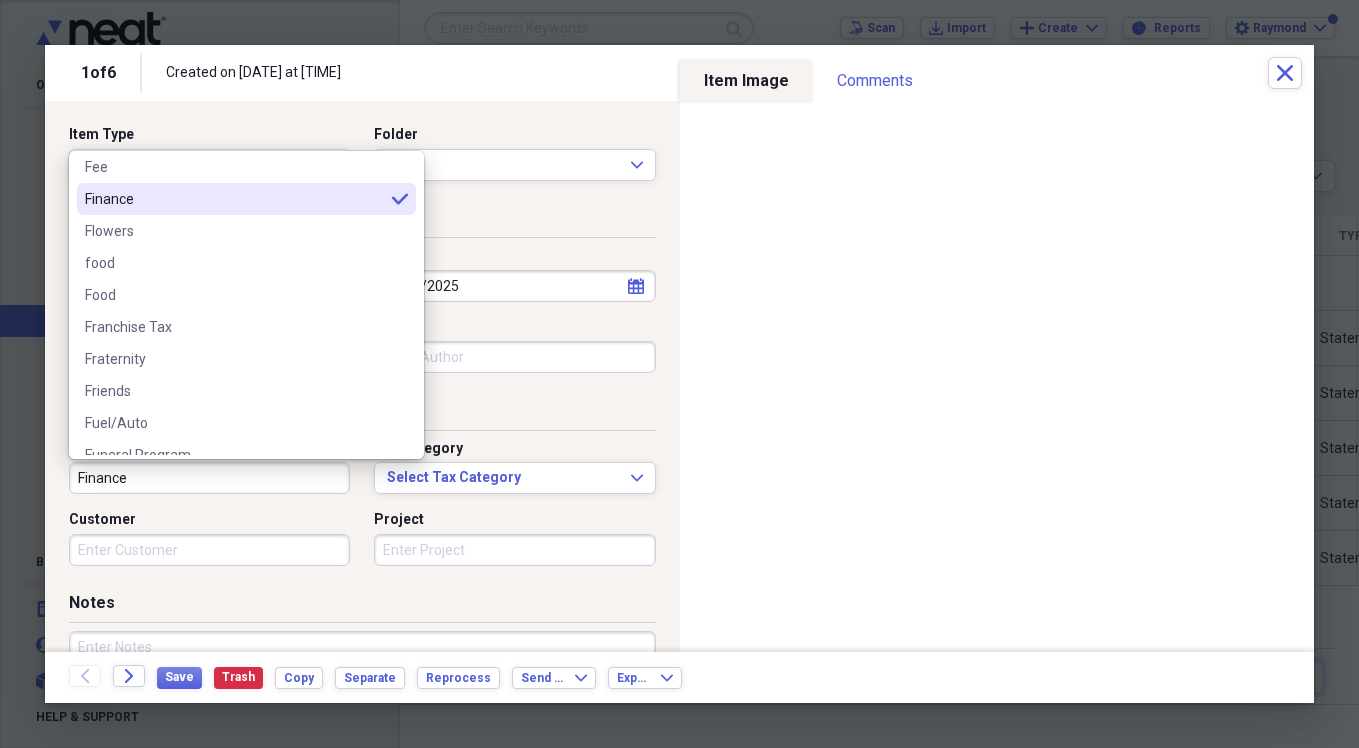 type on "Finance" 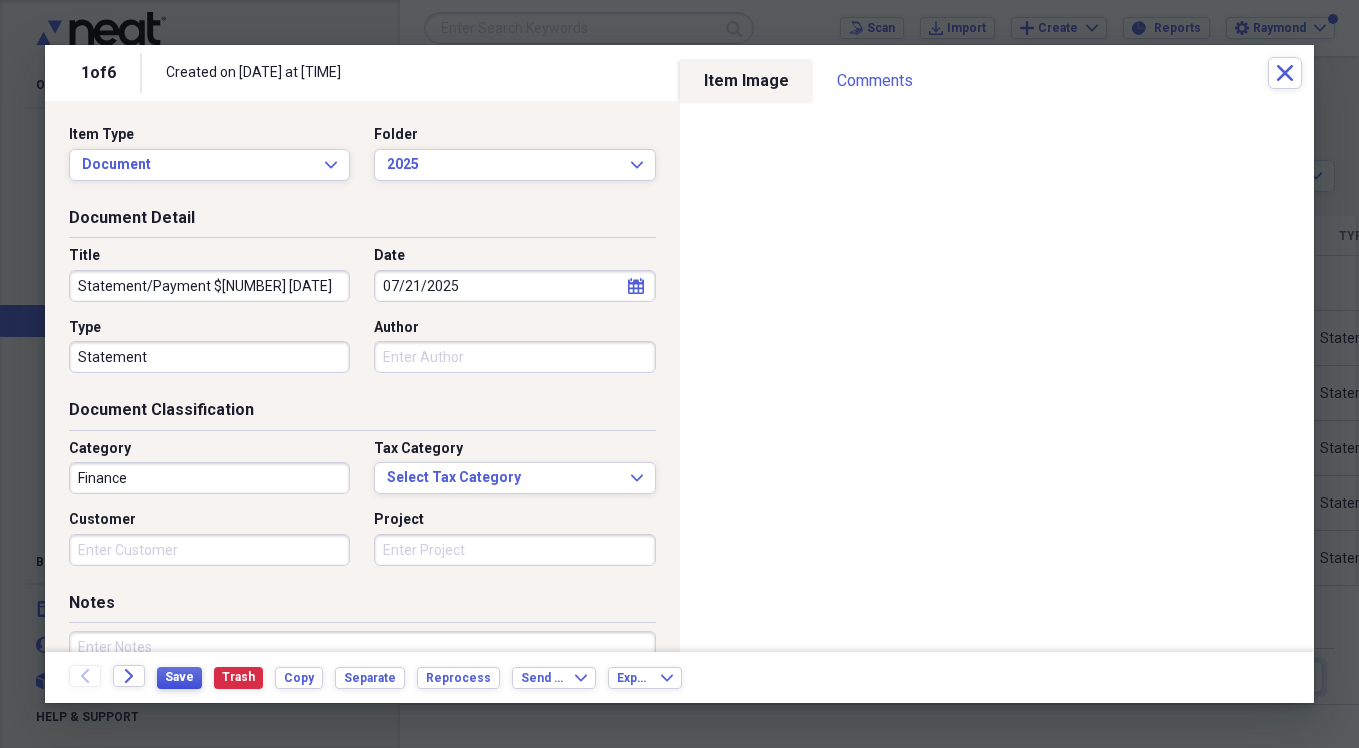 click on "Save" at bounding box center [179, 678] 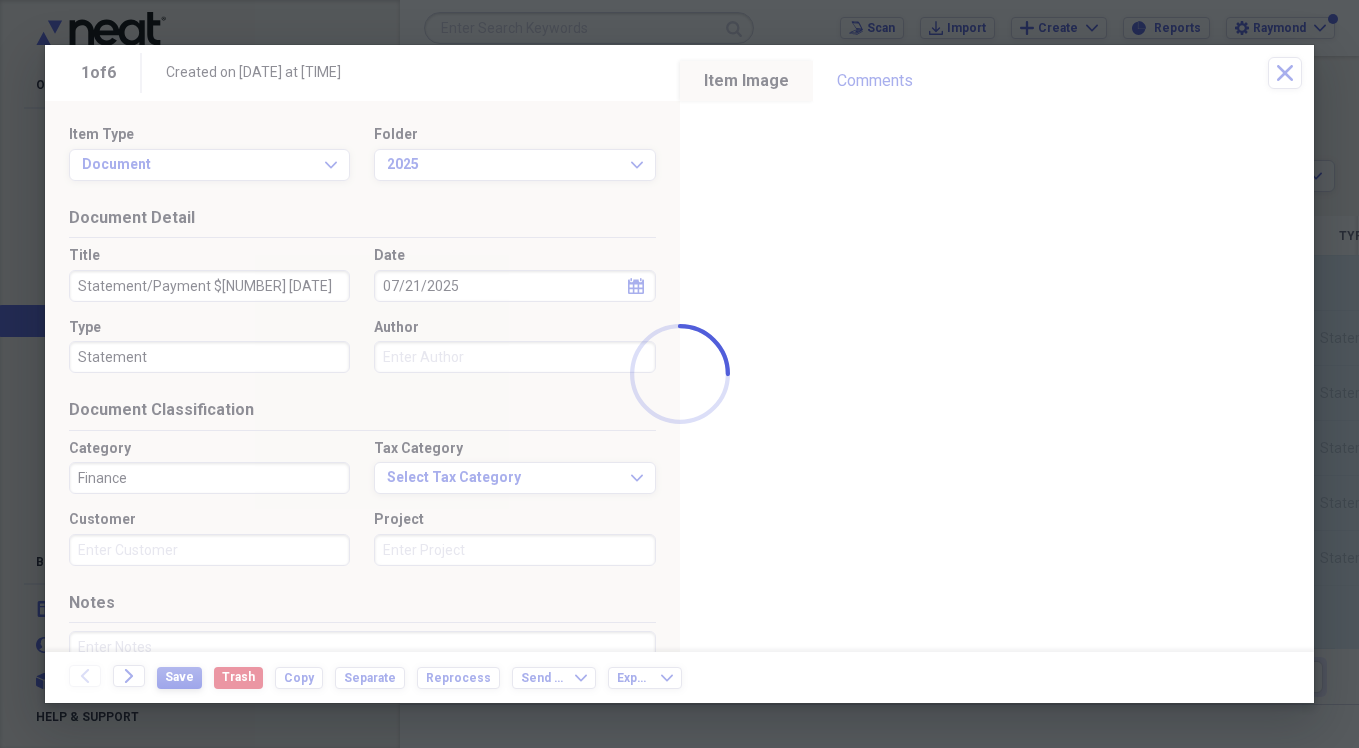 type 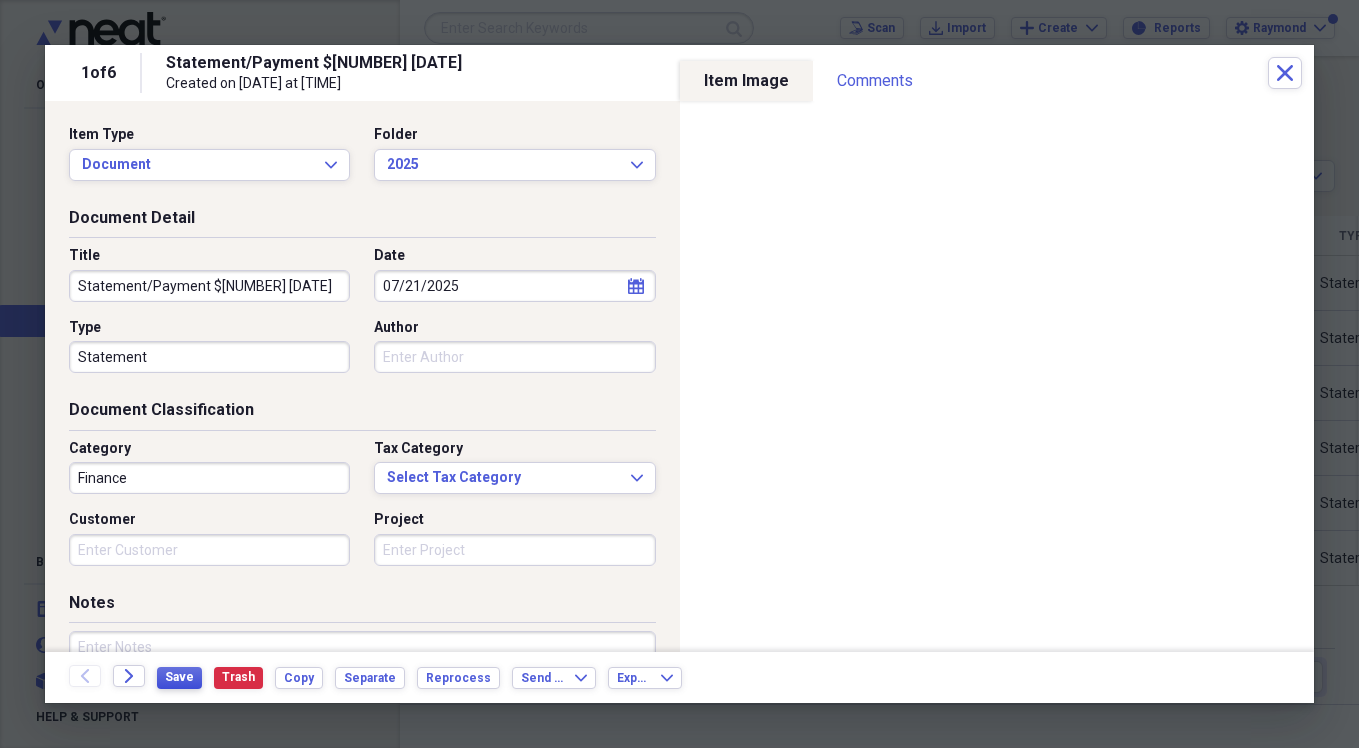 click on "Save" at bounding box center [179, 677] 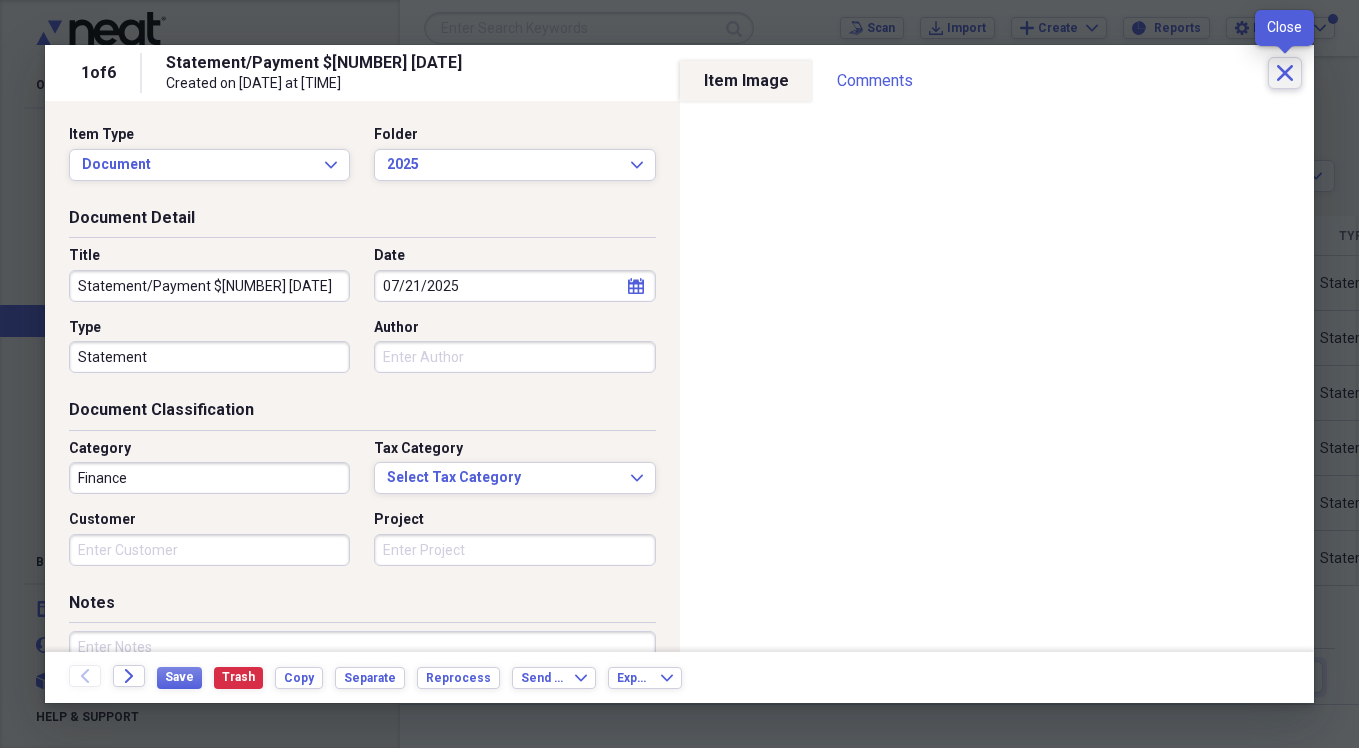 click on "Close" 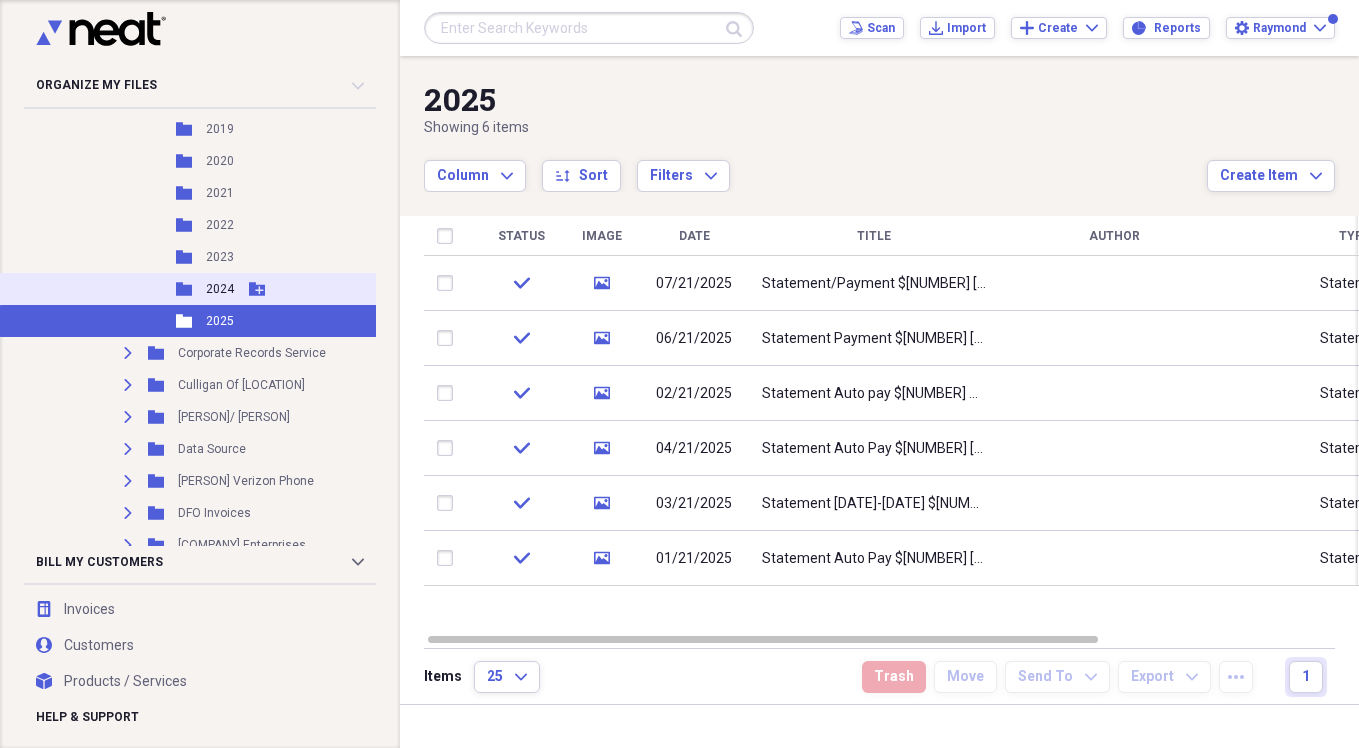scroll, scrollTop: 2200, scrollLeft: 0, axis: vertical 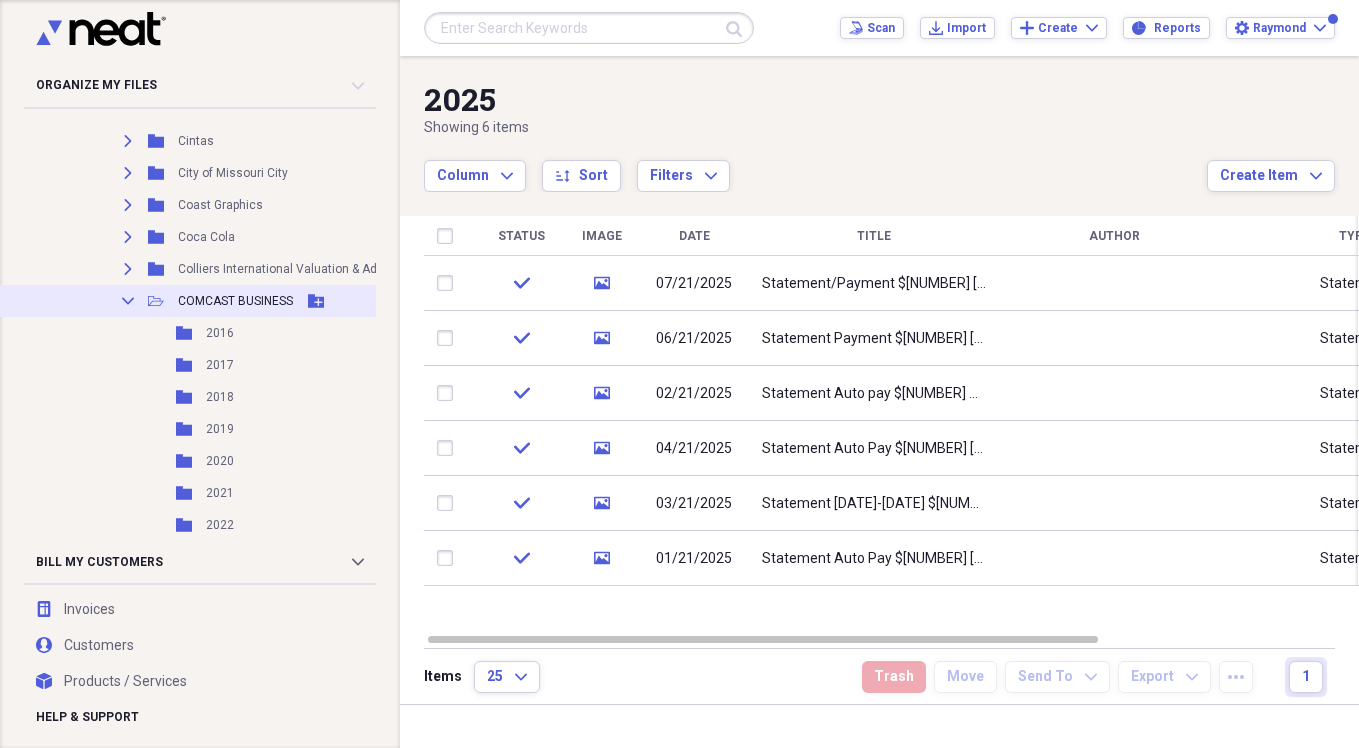 click on "Collapse" 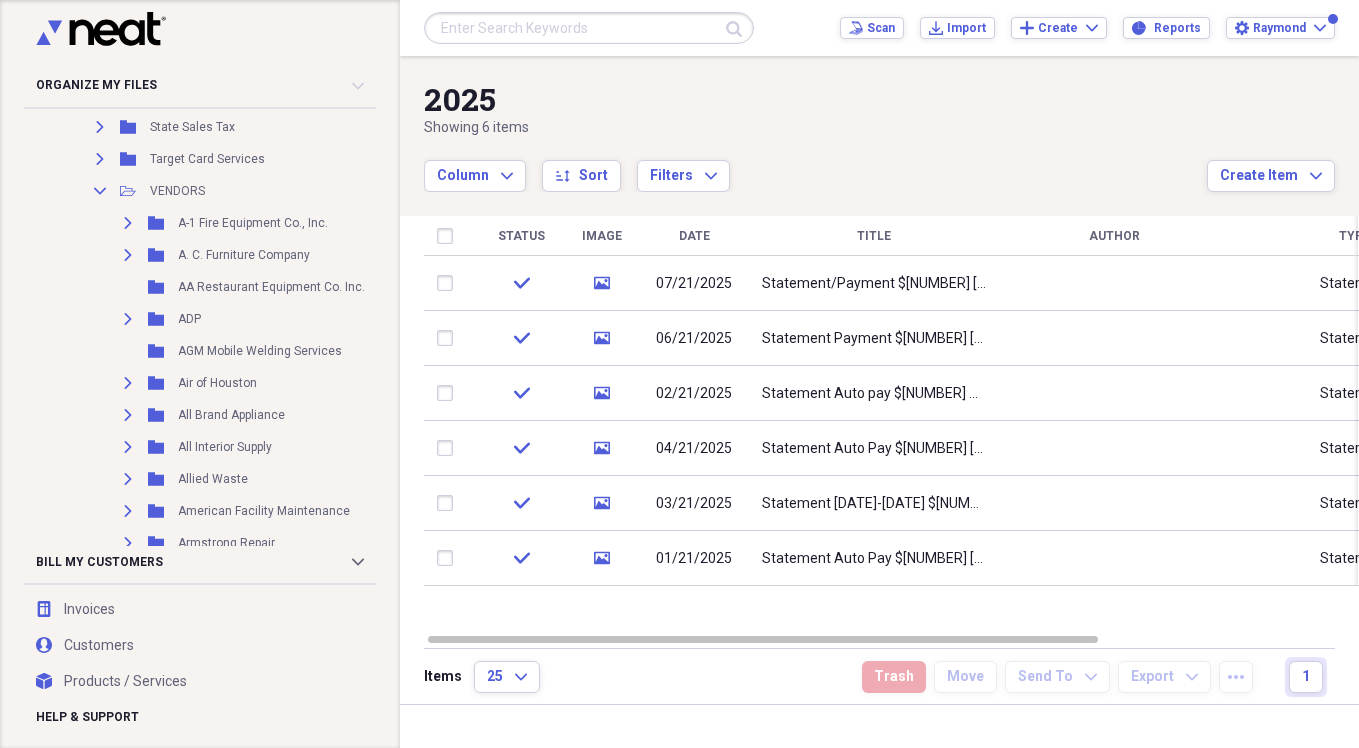 scroll, scrollTop: 1200, scrollLeft: 0, axis: vertical 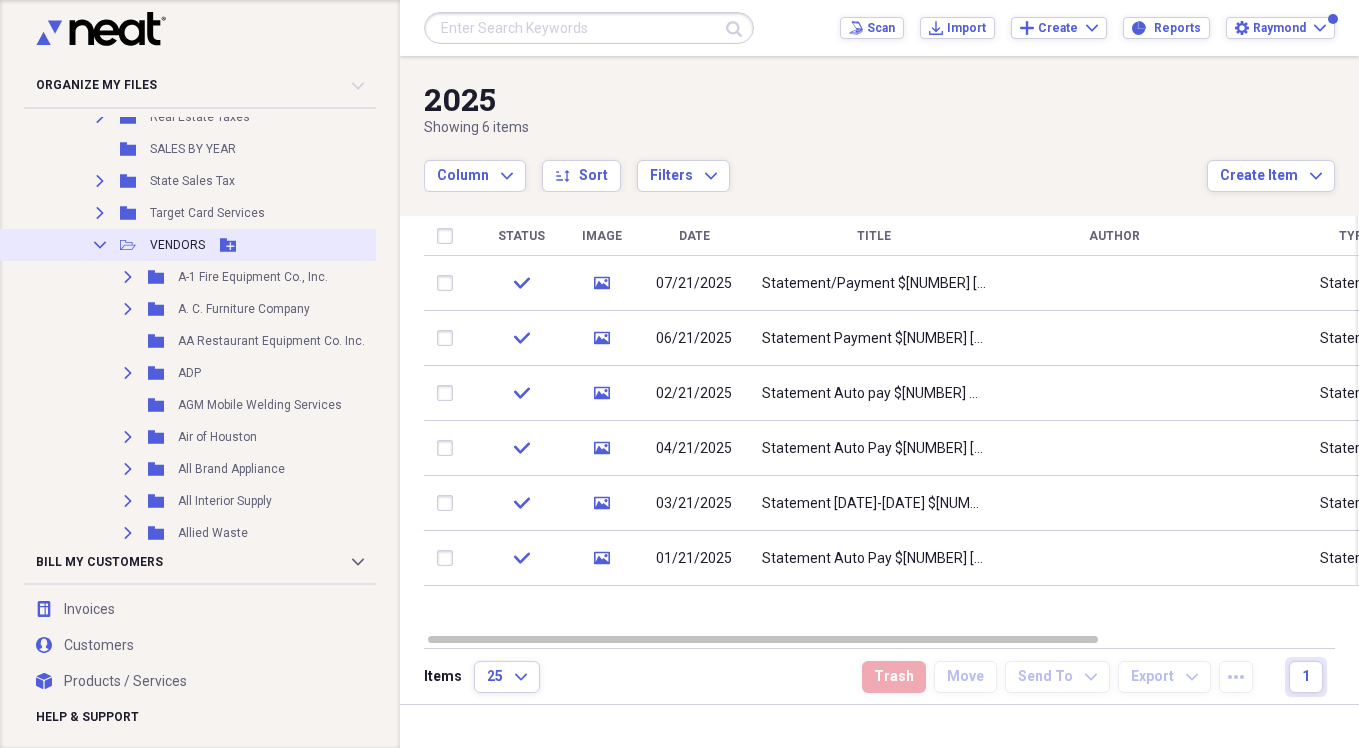 click on "Collapse" 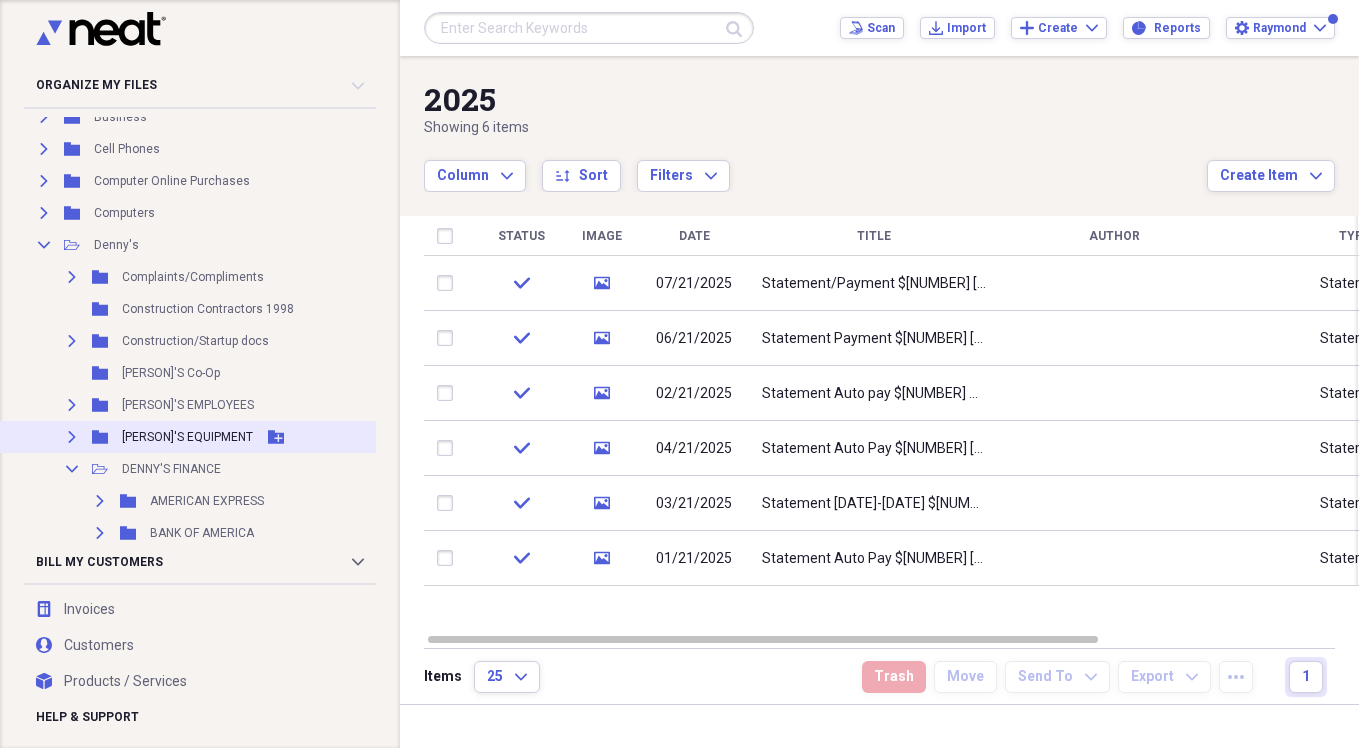 scroll, scrollTop: 200, scrollLeft: 0, axis: vertical 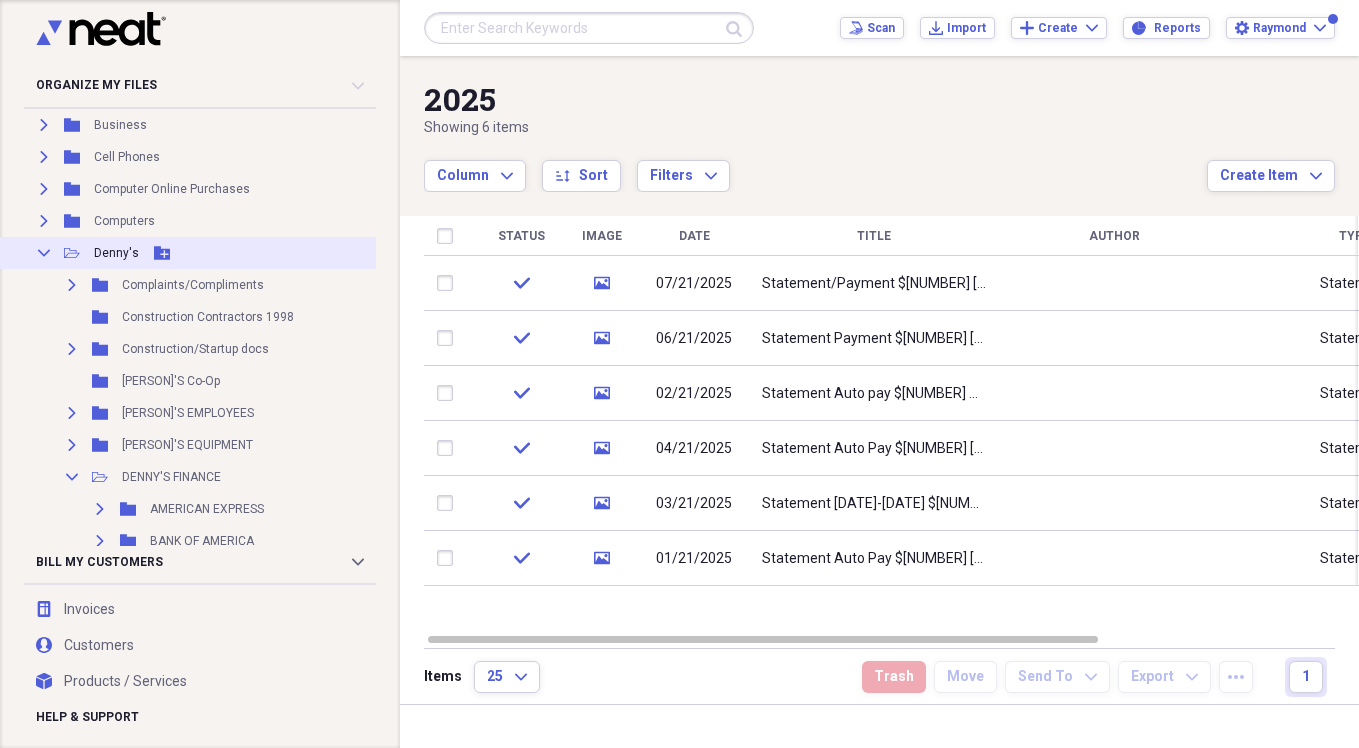 click on "Collapse" 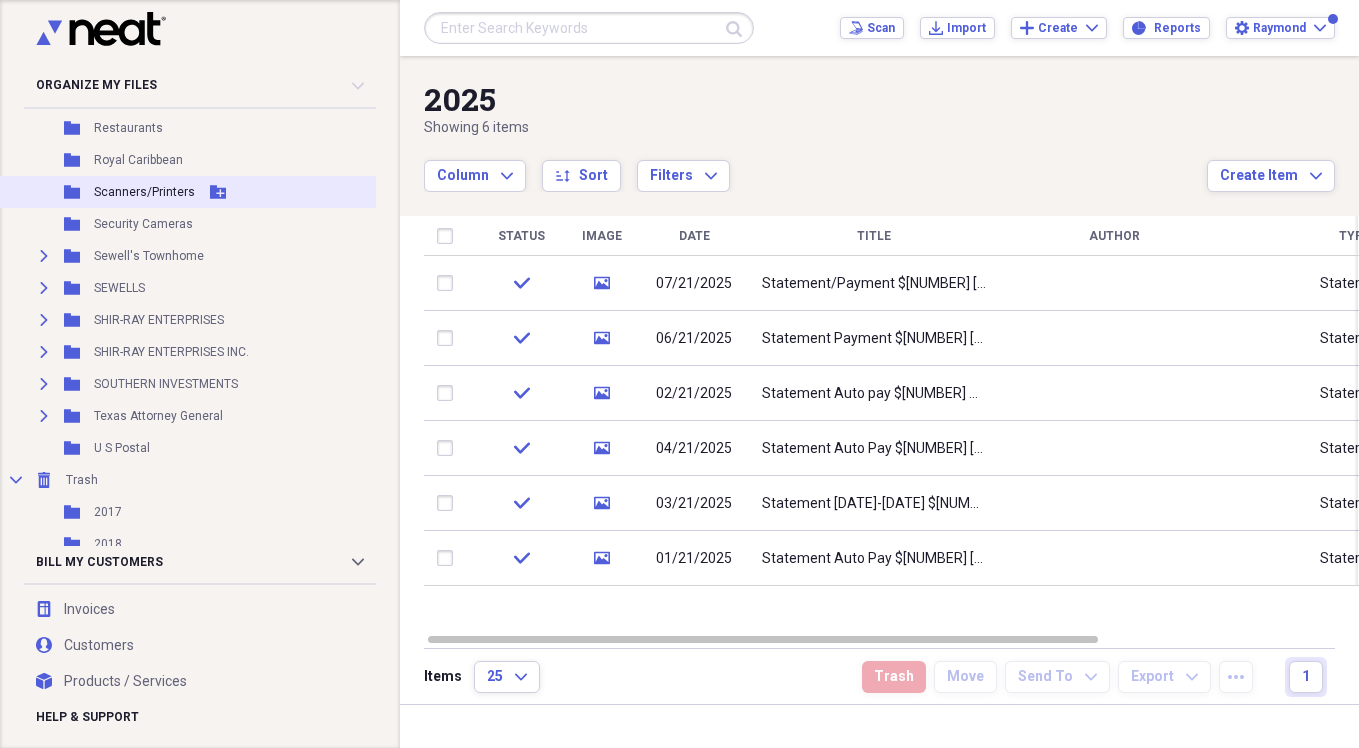 scroll, scrollTop: 600, scrollLeft: 0, axis: vertical 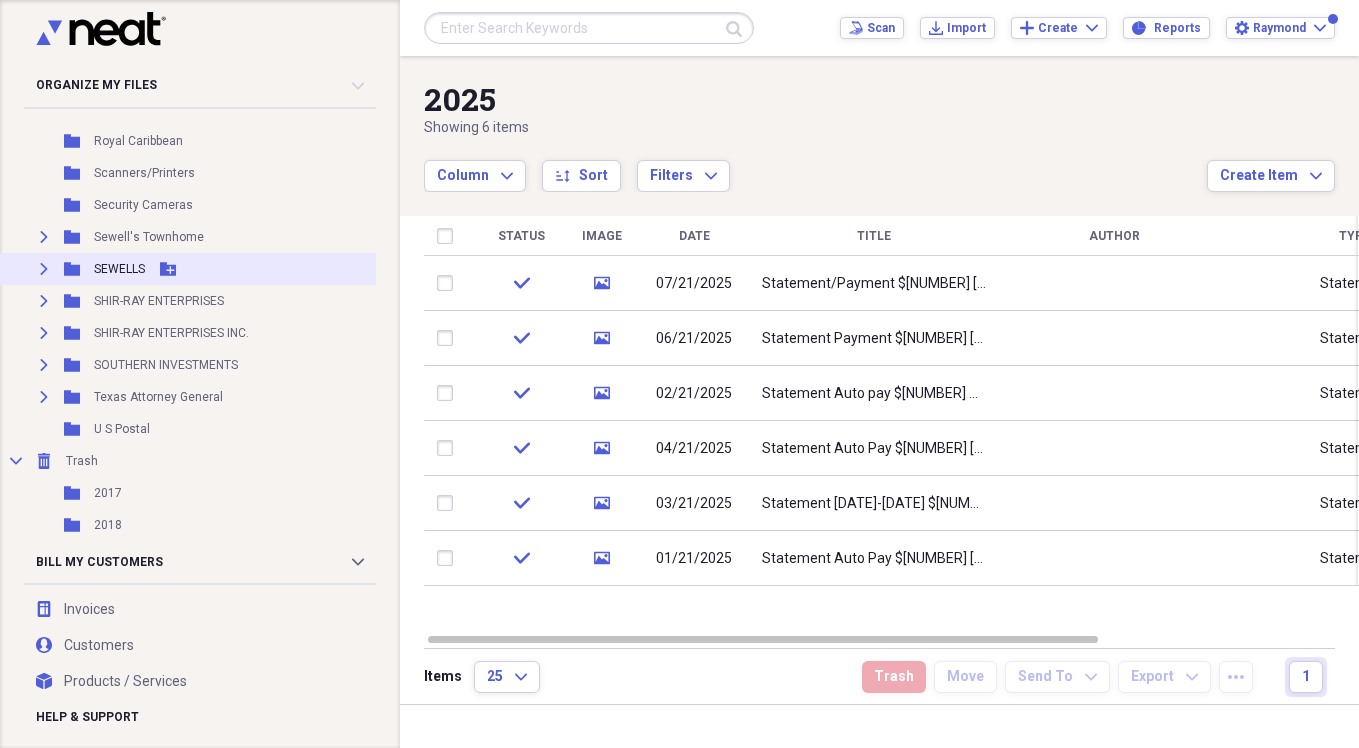 click on "Expand" 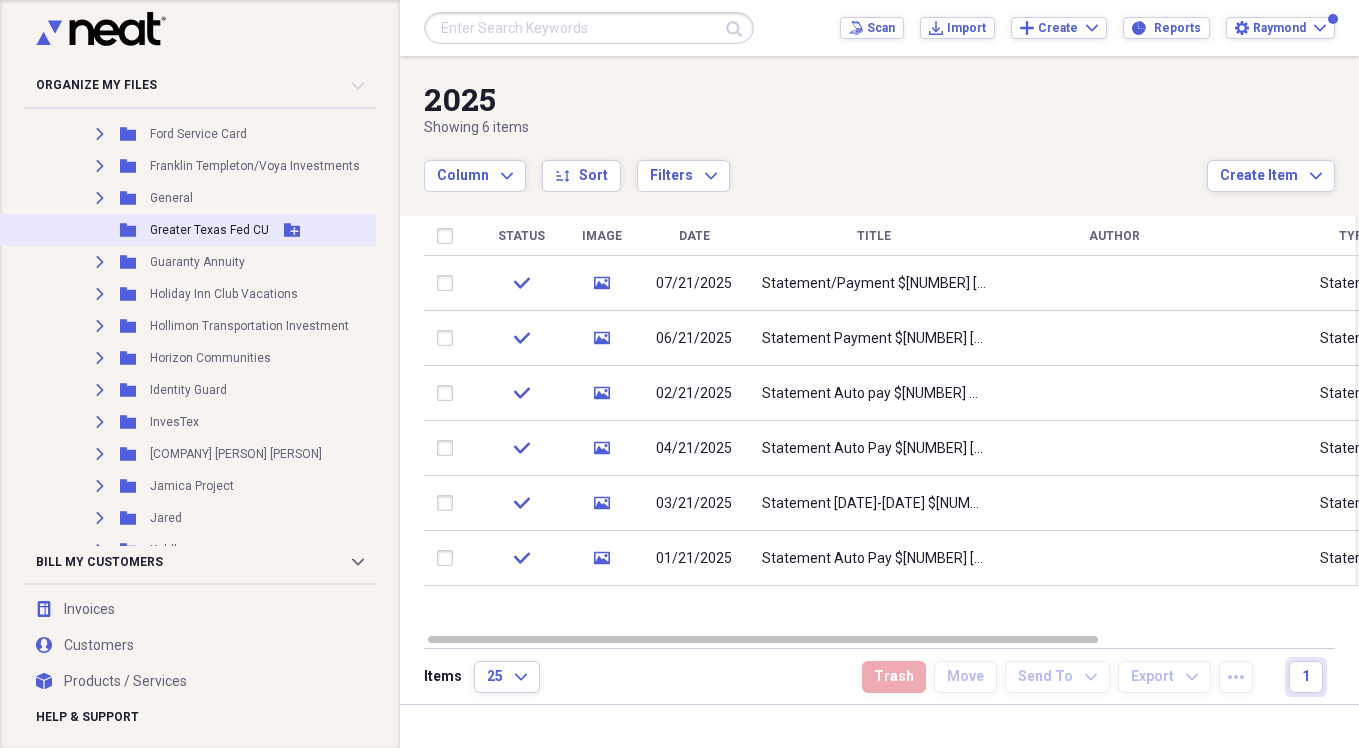 scroll, scrollTop: 2400, scrollLeft: 0, axis: vertical 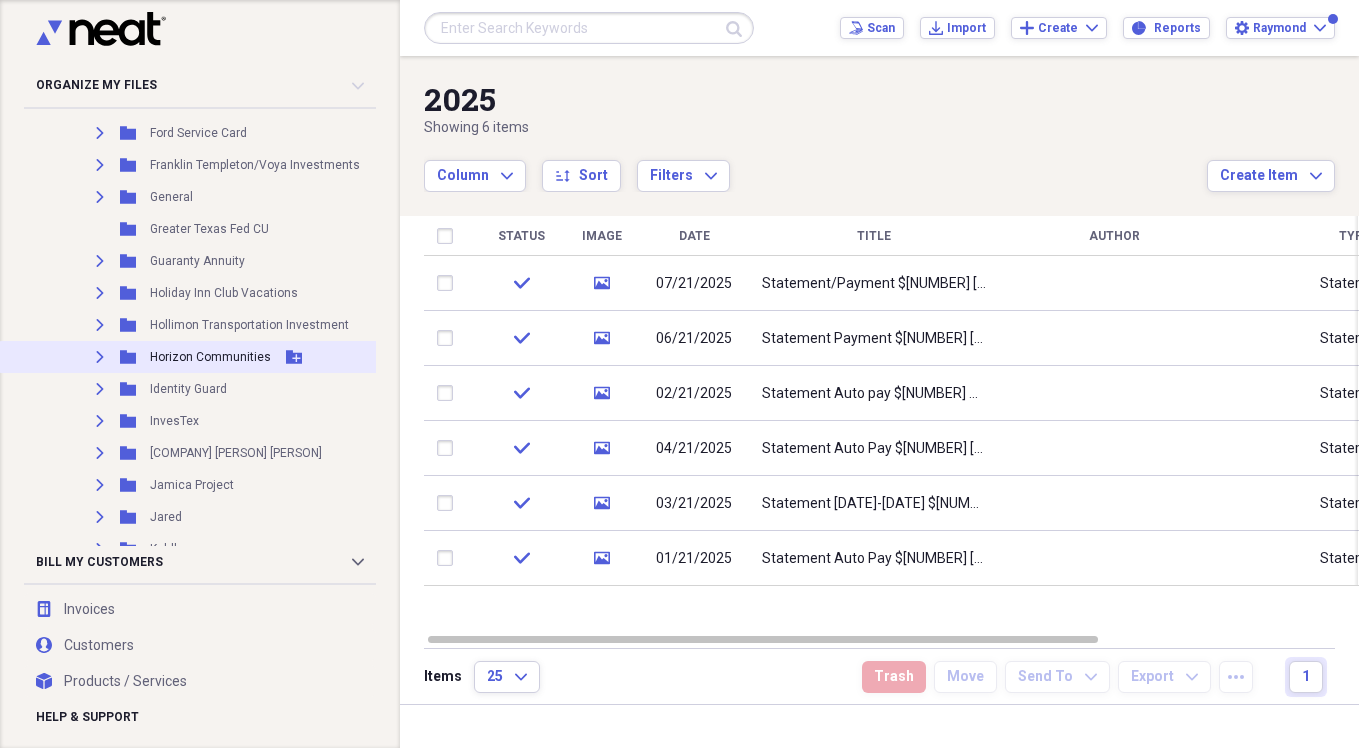 click on "Expand" 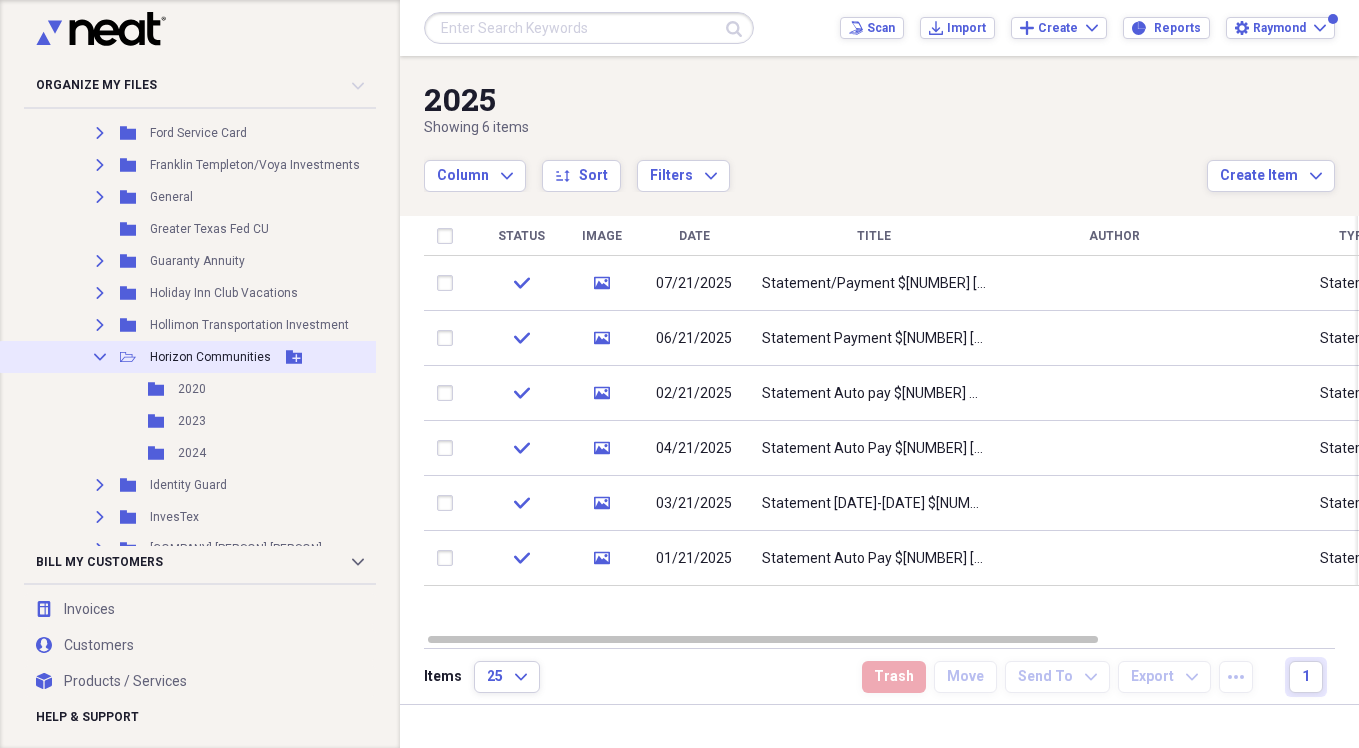 click 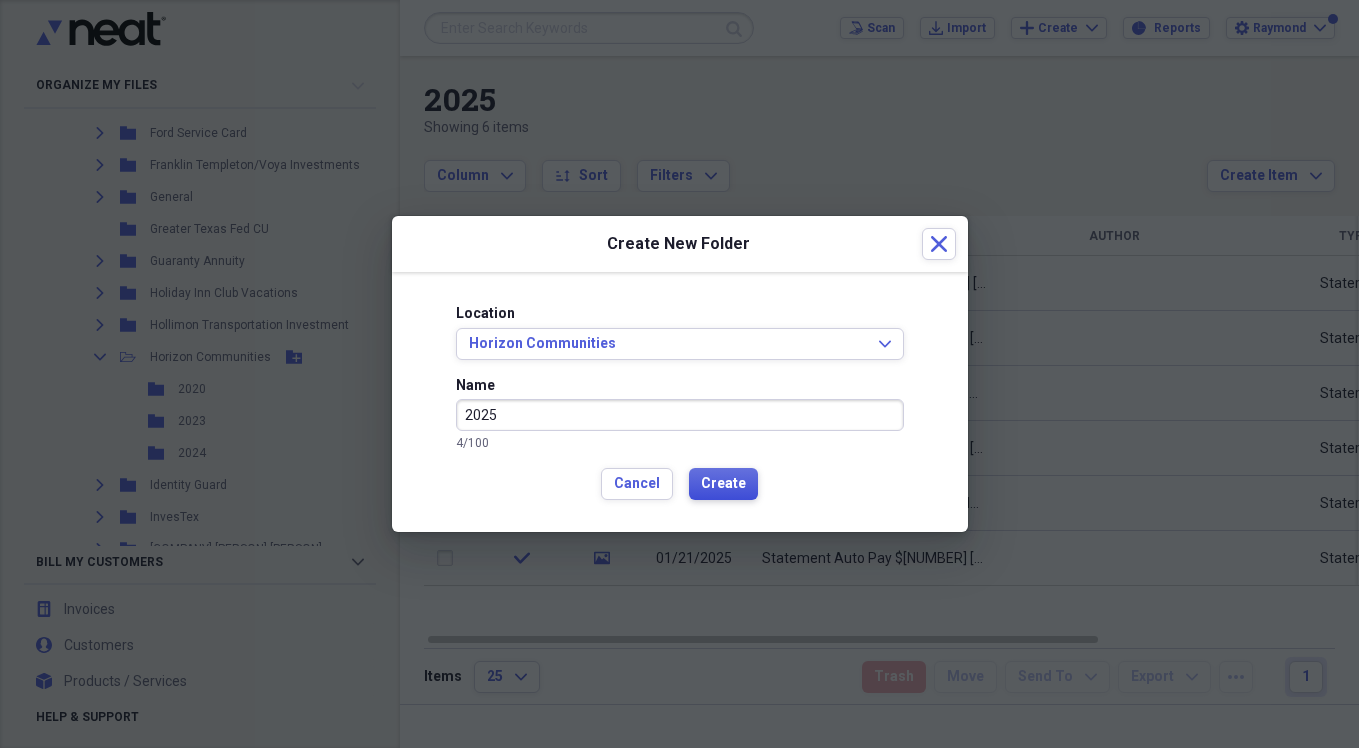type on "2025" 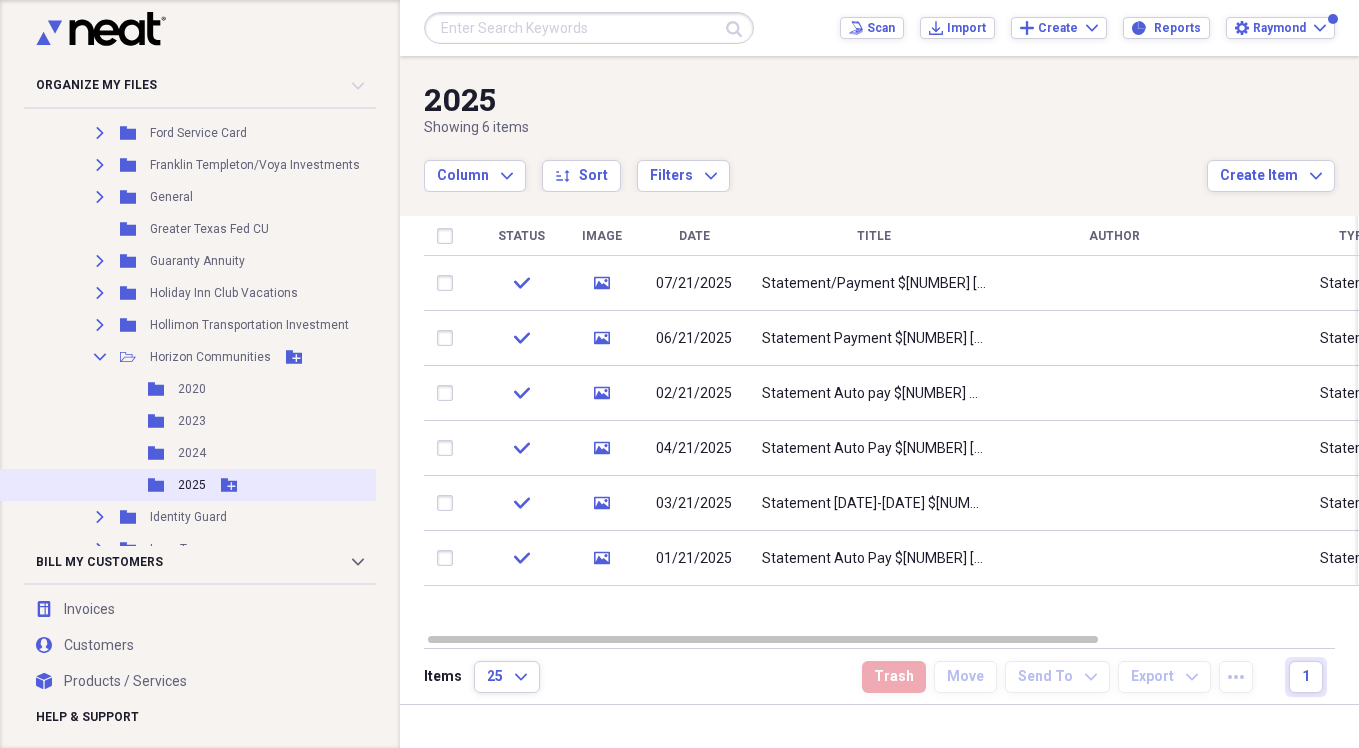 click on "Folder 2025 Add Folder" at bounding box center [240, 485] 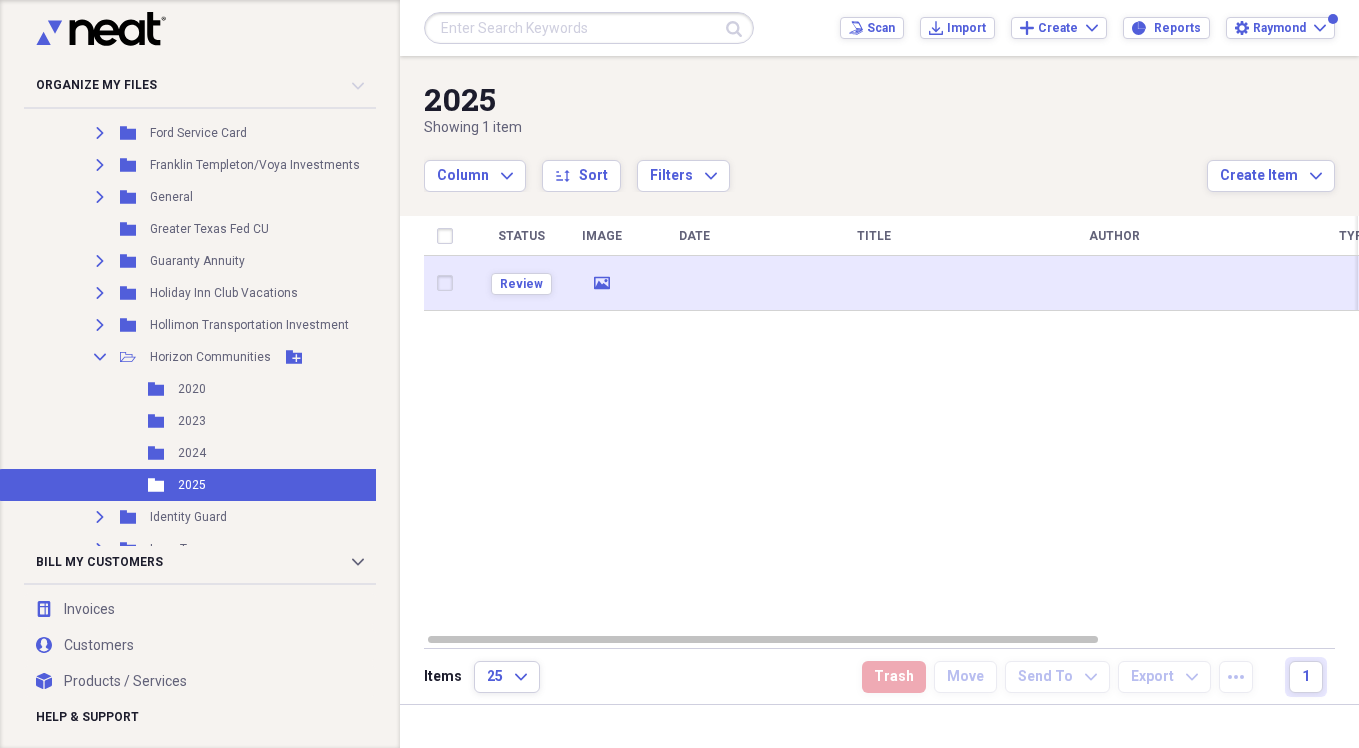 click at bounding box center [694, 283] 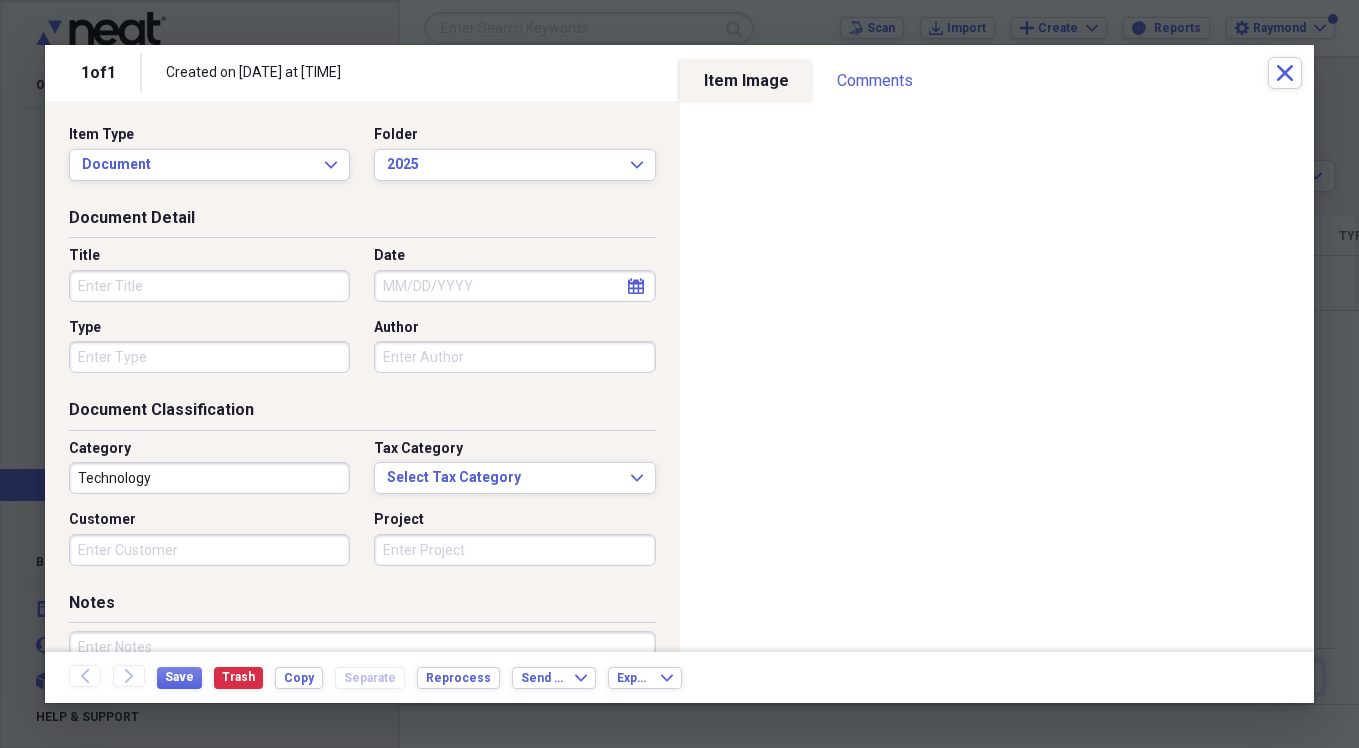 click on "Title" at bounding box center [209, 286] 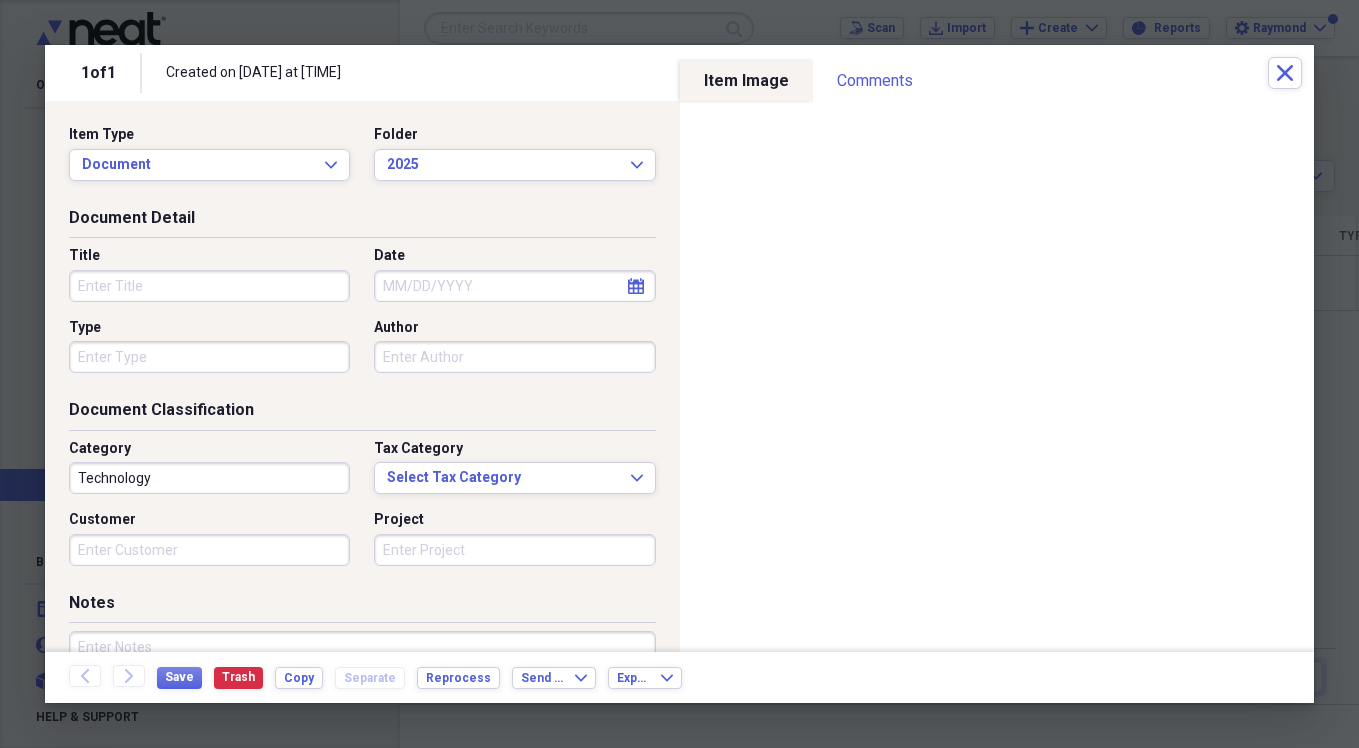 type on "o" 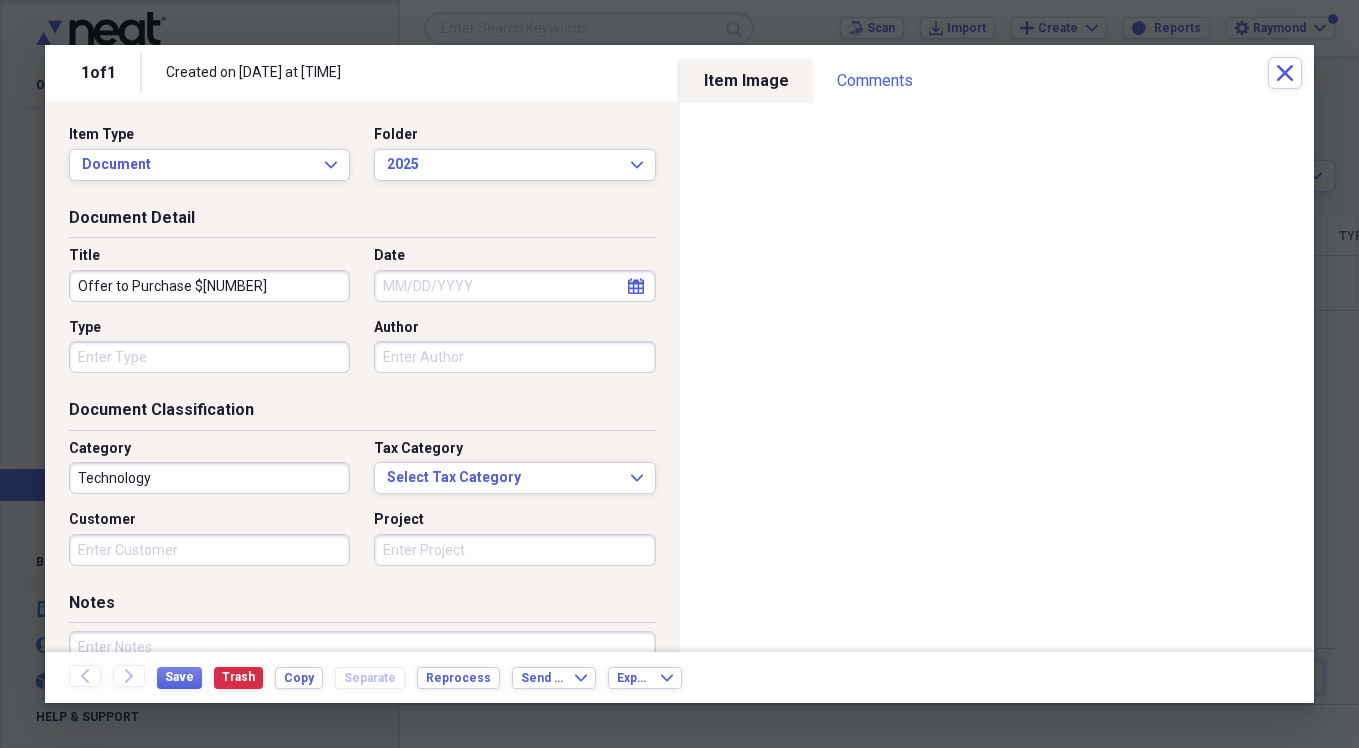 type on "Offer to Purchase $[NUMBER]" 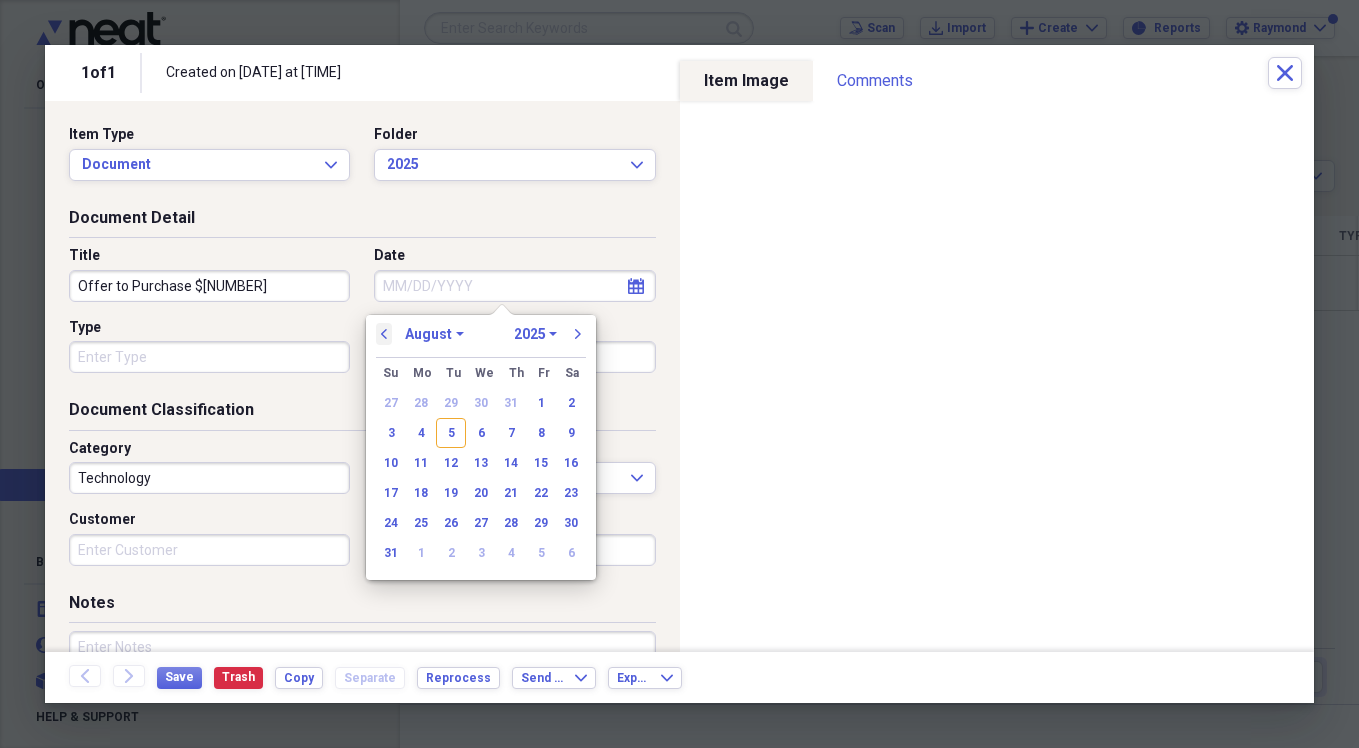 click on "previous" at bounding box center [384, 334] 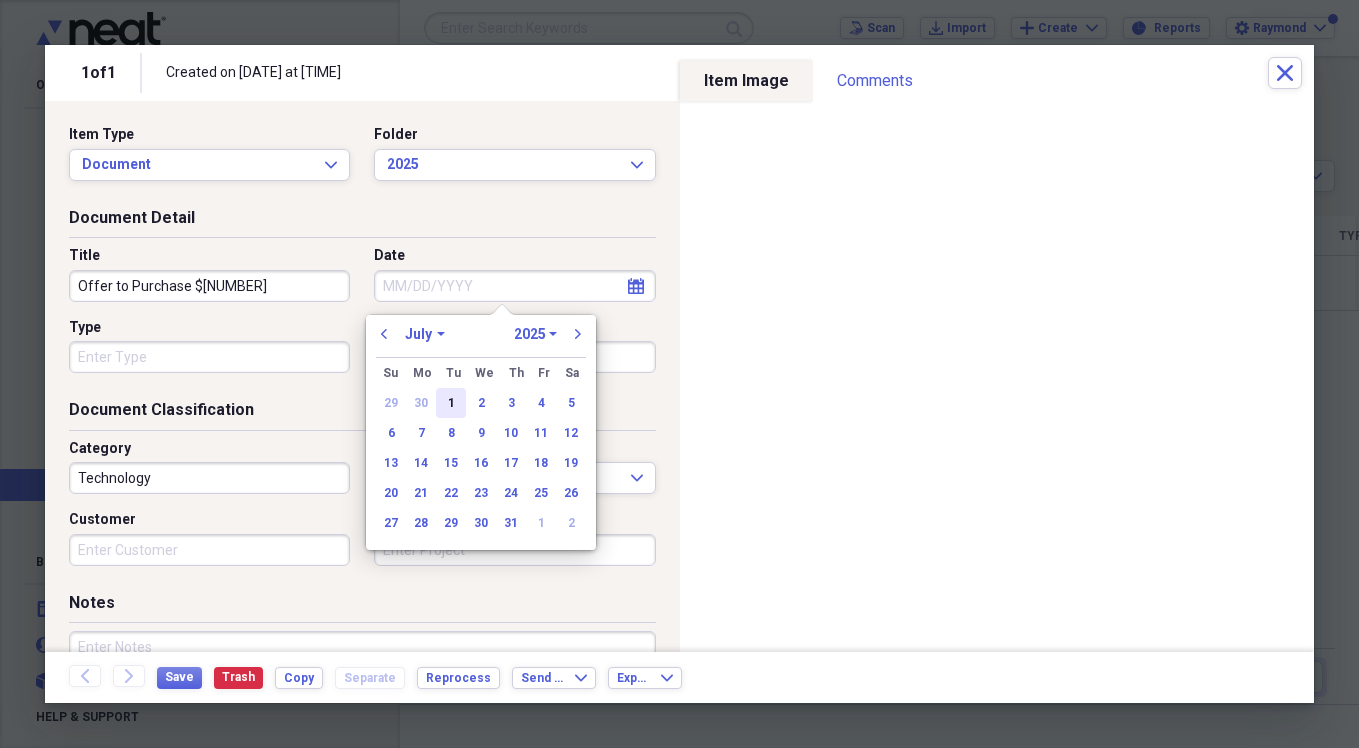 click on "1" at bounding box center (451, 403) 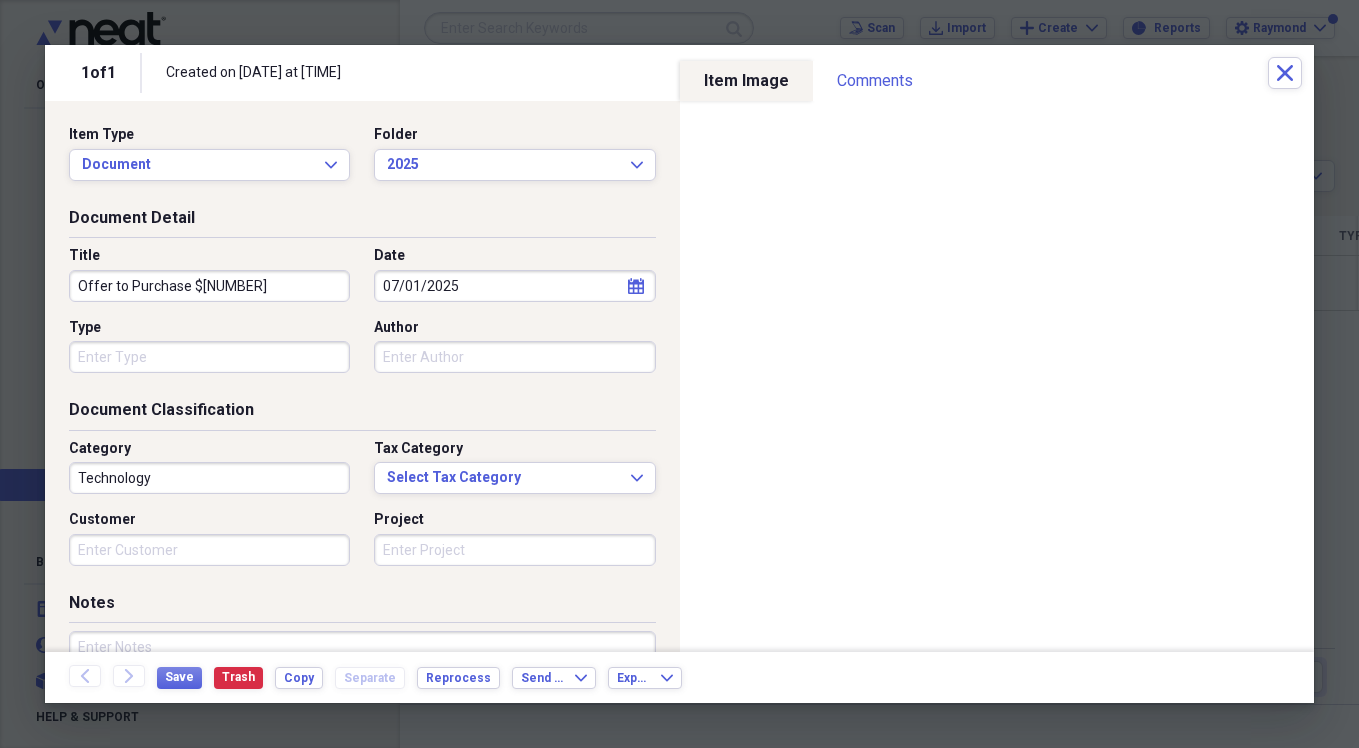 click on "Type" at bounding box center [209, 357] 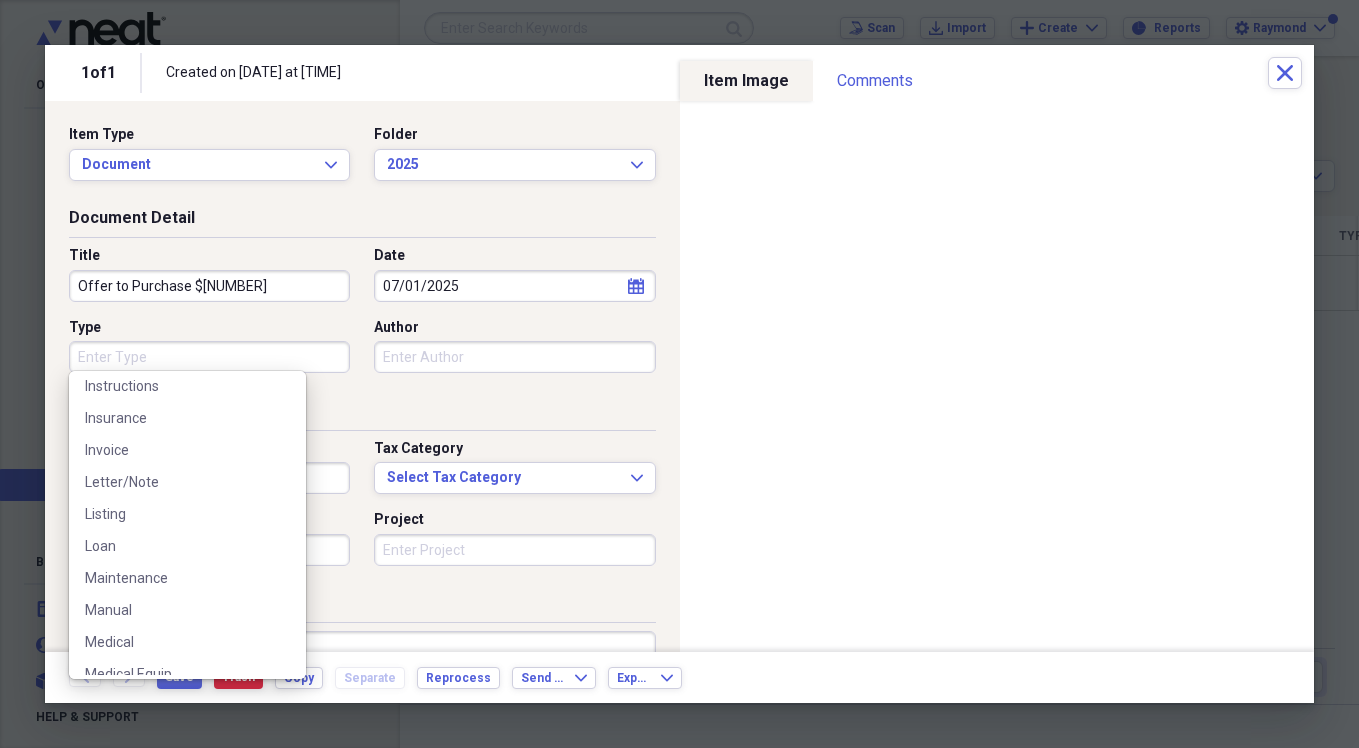 scroll, scrollTop: 1008, scrollLeft: 0, axis: vertical 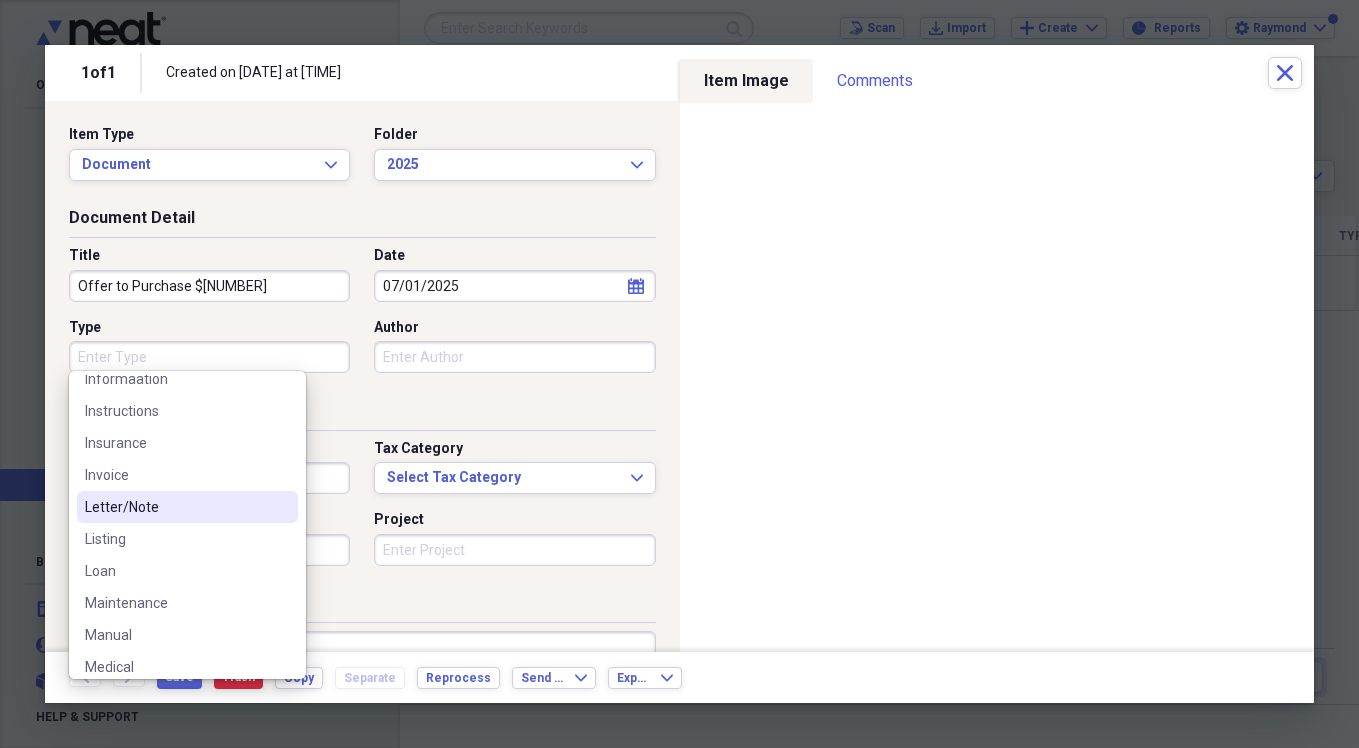 click on "Letter/Note" at bounding box center [187, 507] 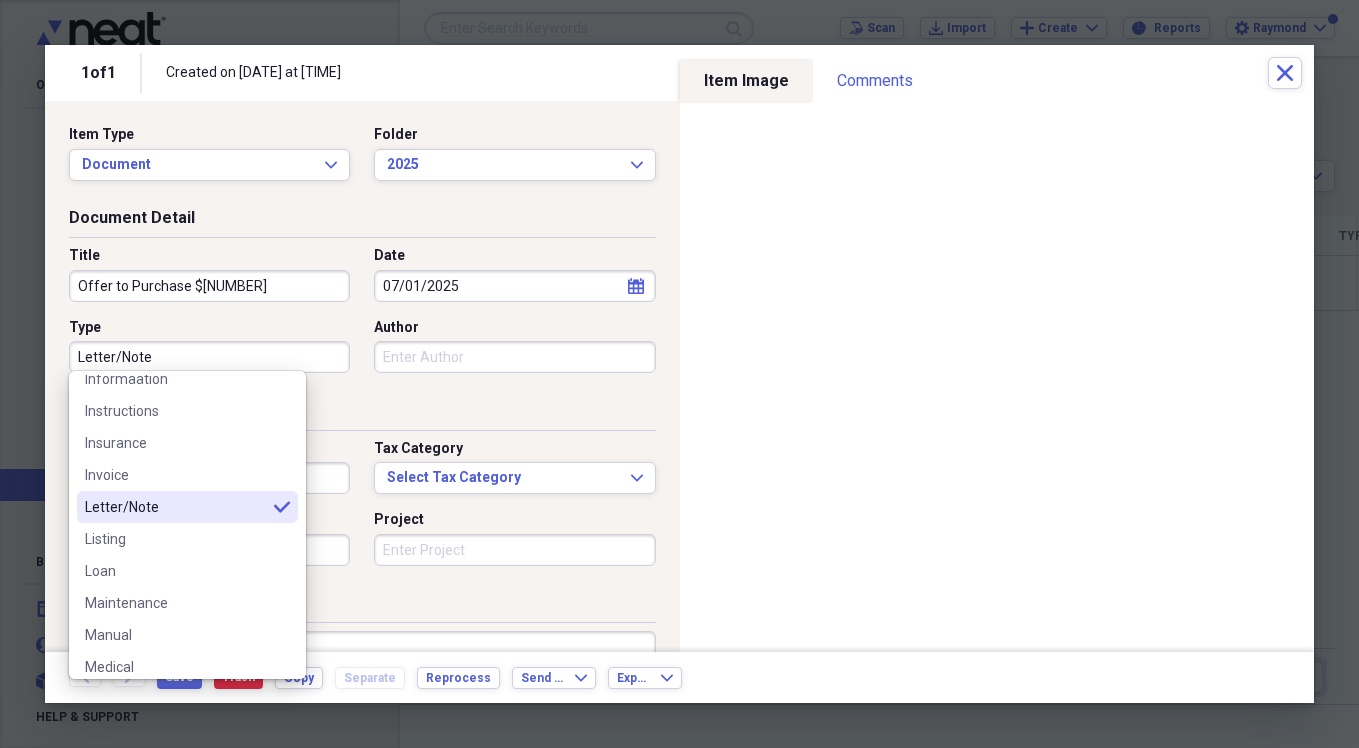type on "Letter/Note" 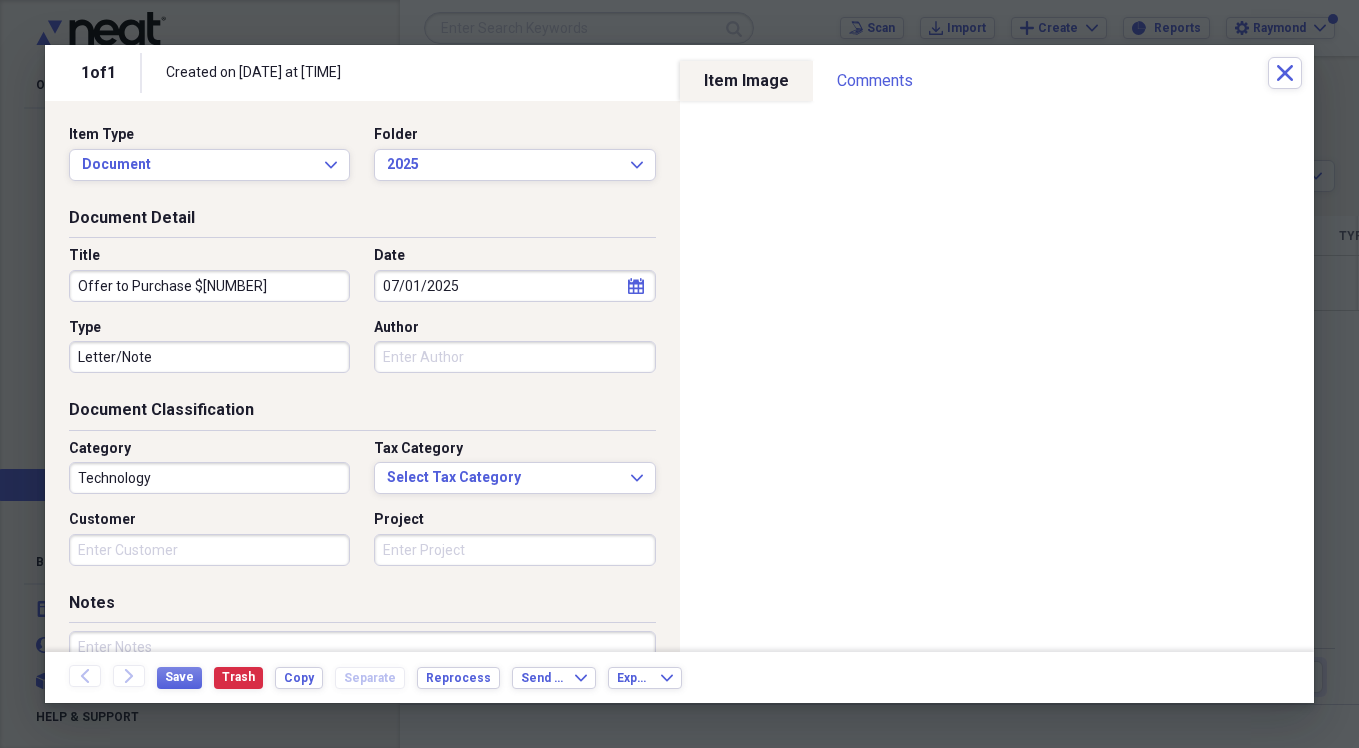 click on "Technology" at bounding box center (209, 478) 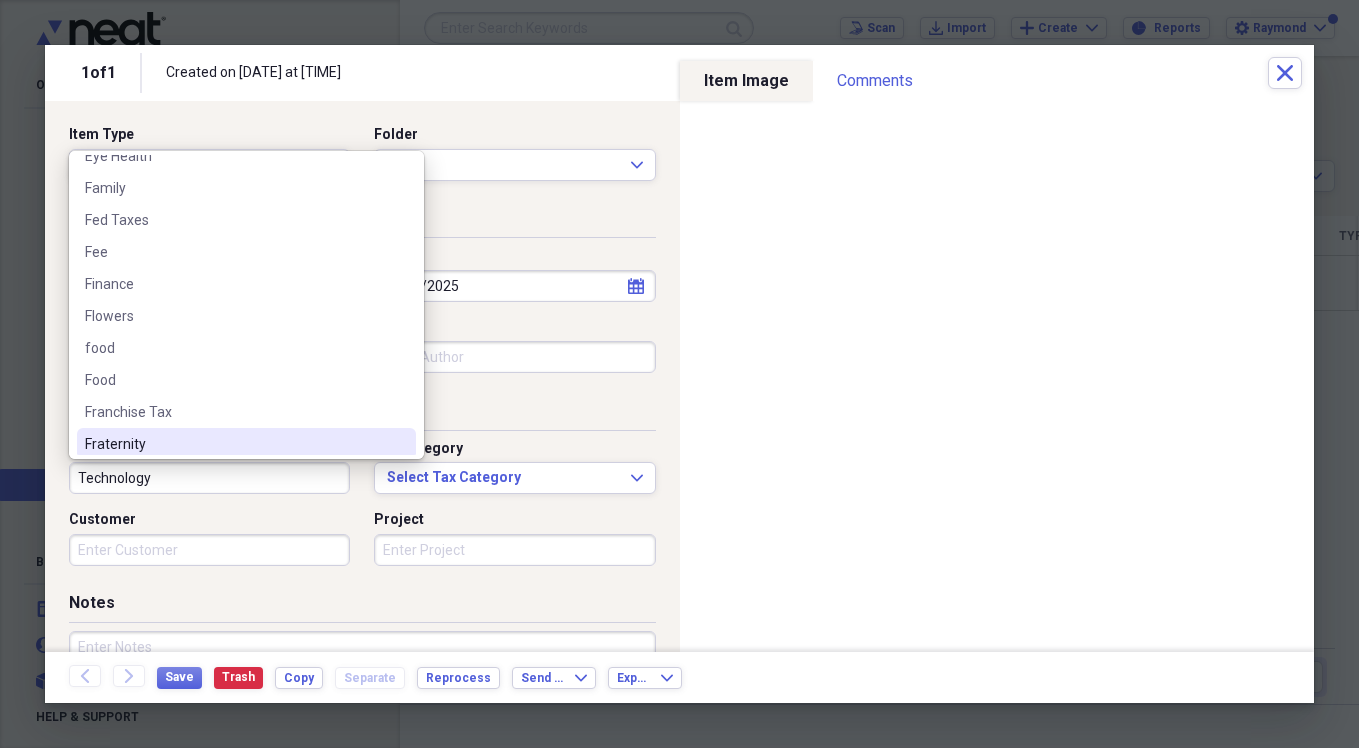 scroll, scrollTop: 1700, scrollLeft: 0, axis: vertical 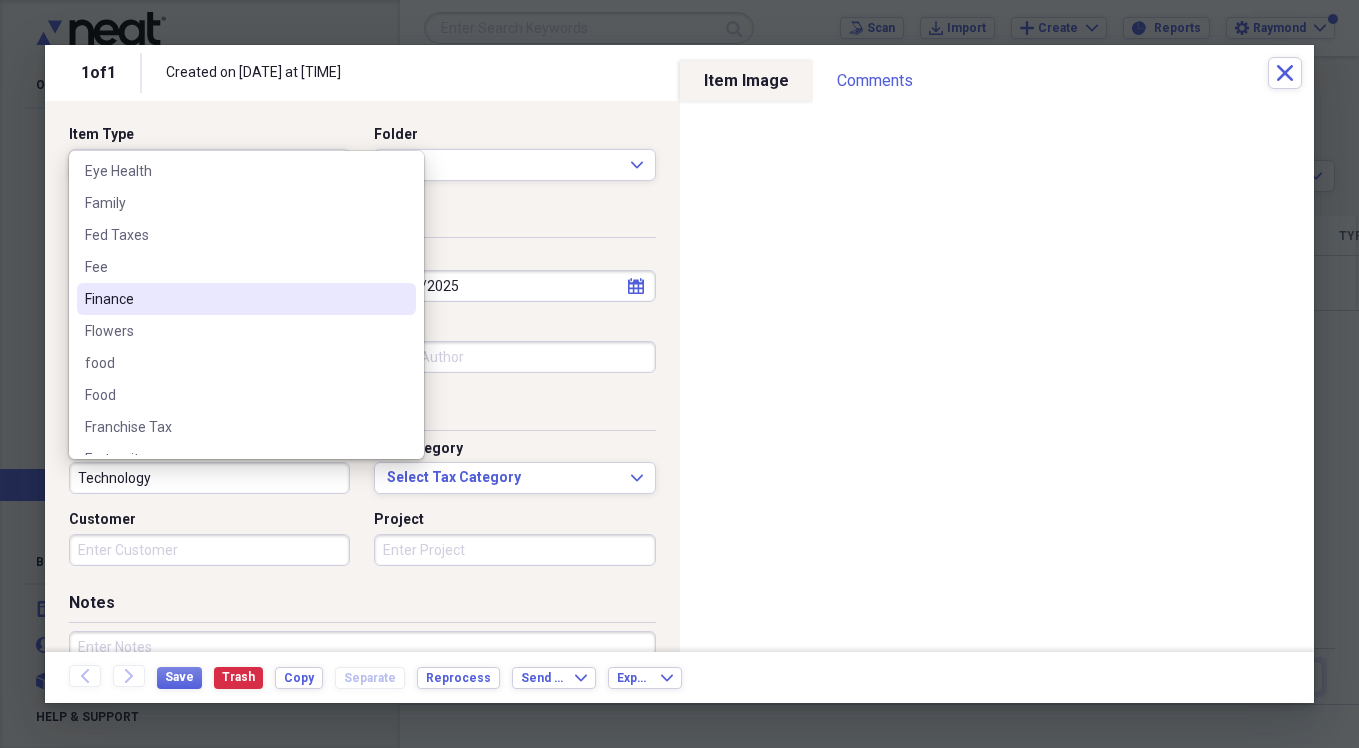 click on "Finance" at bounding box center [234, 299] 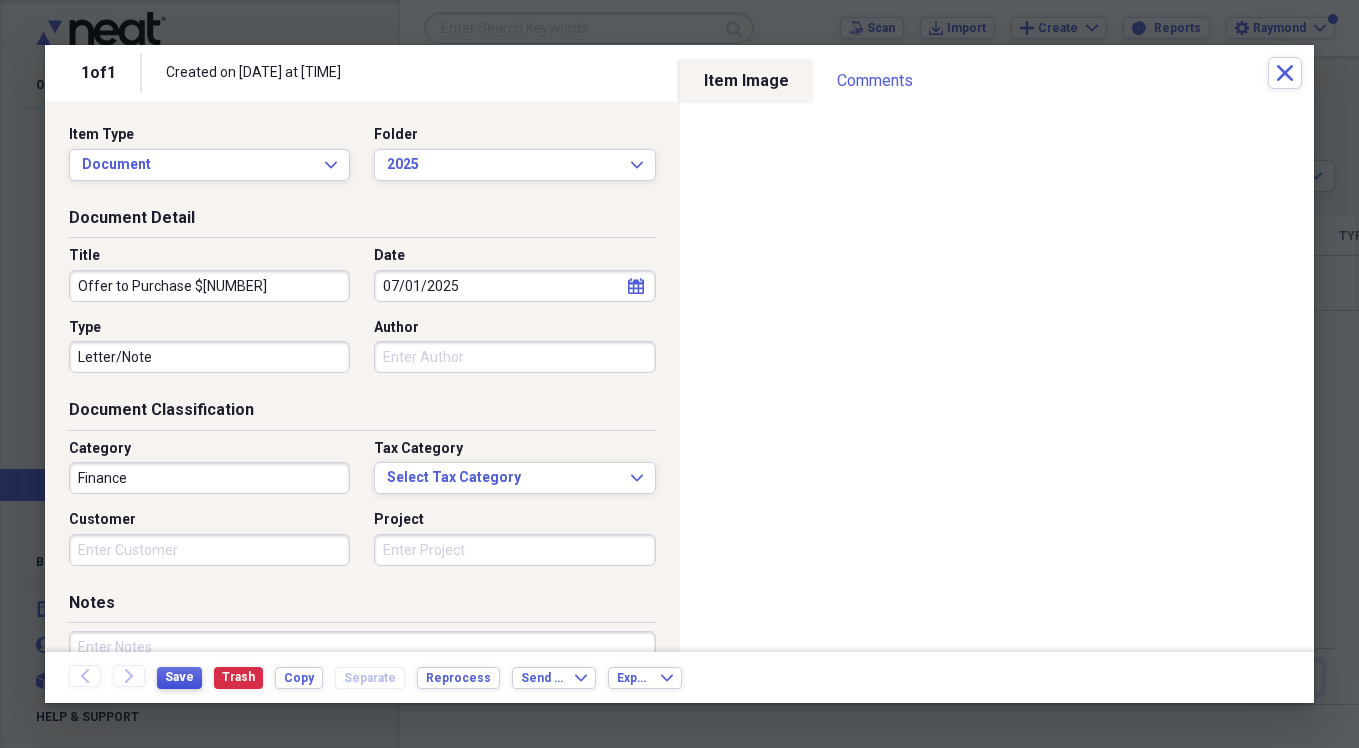 click on "Save" at bounding box center (179, 677) 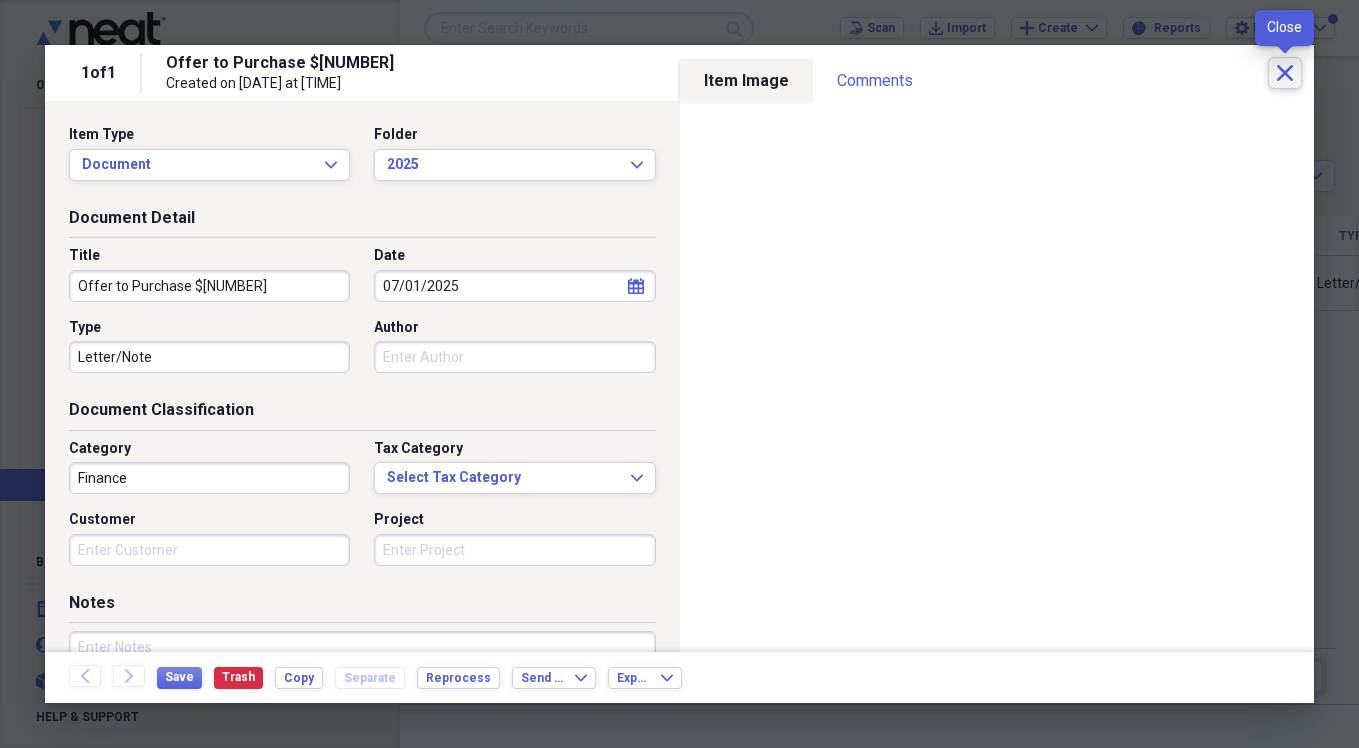 click on "Close" 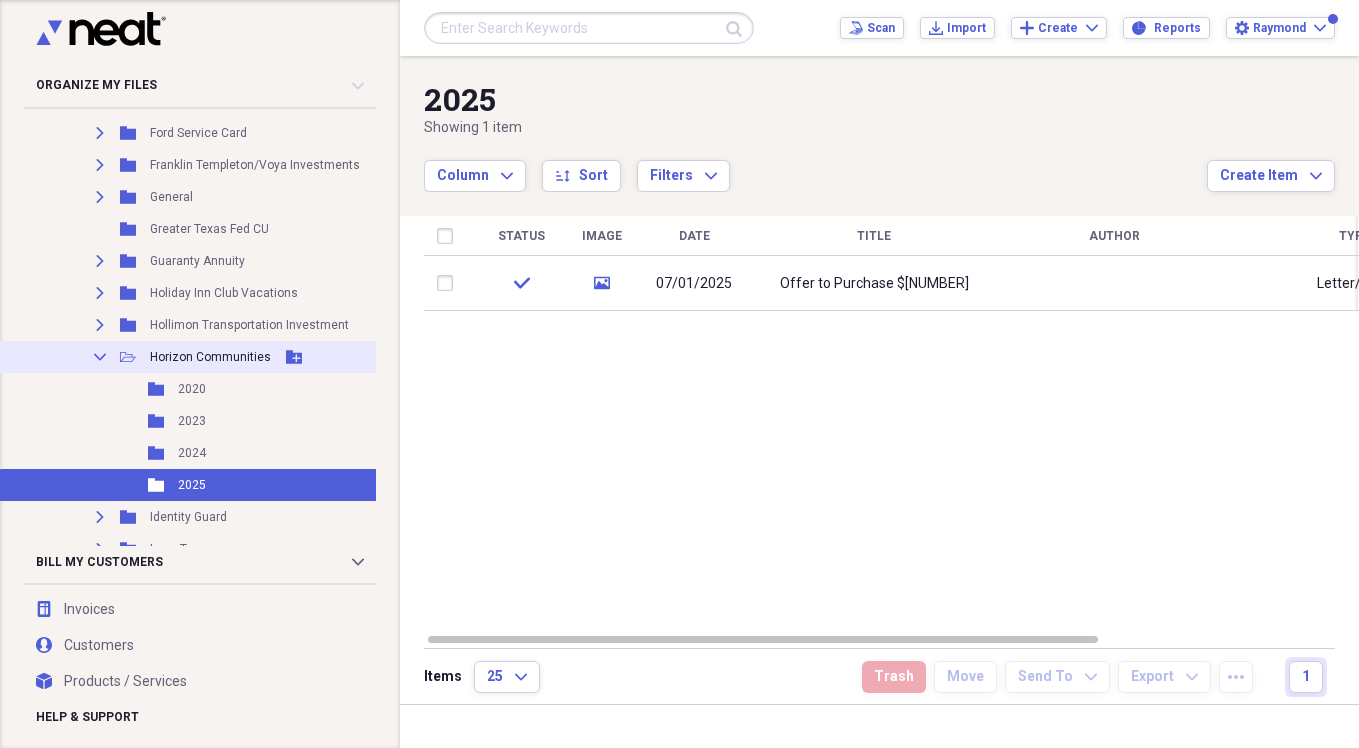 click on "Collapse" 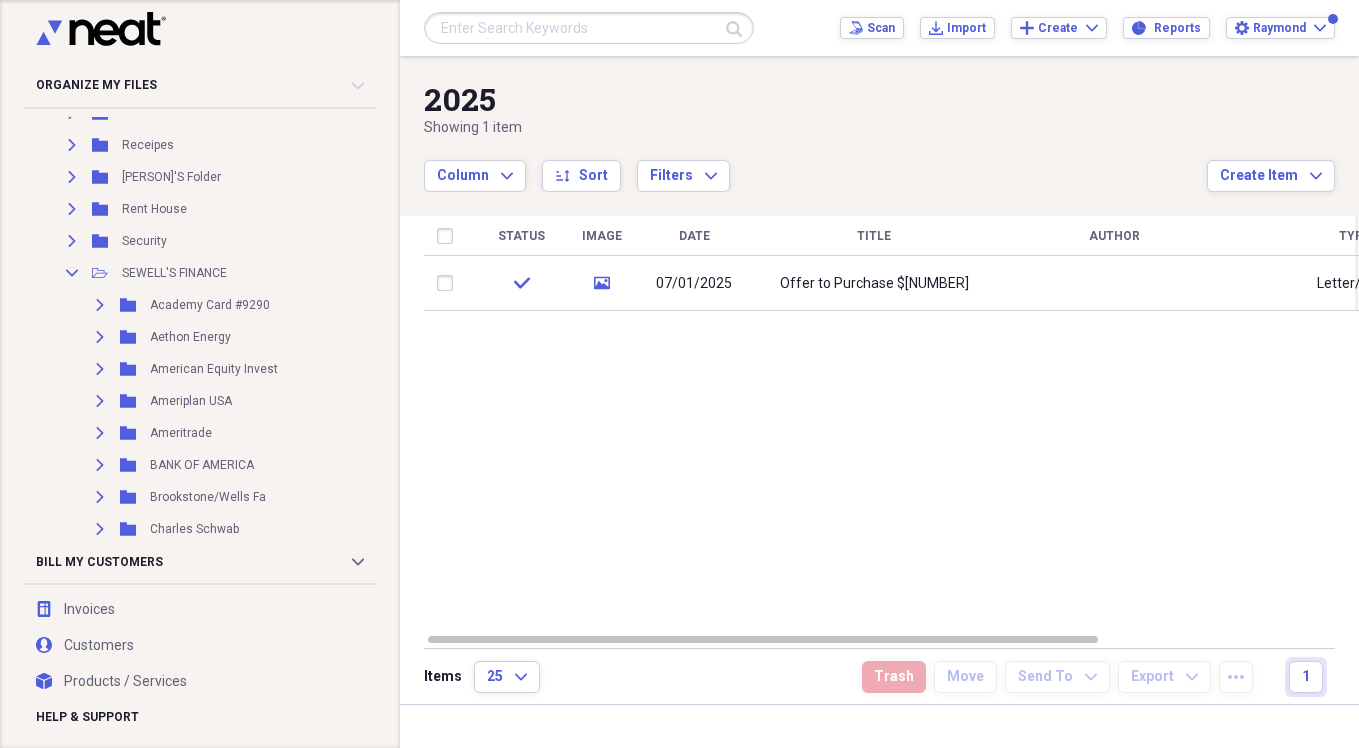 scroll, scrollTop: 1500, scrollLeft: 0, axis: vertical 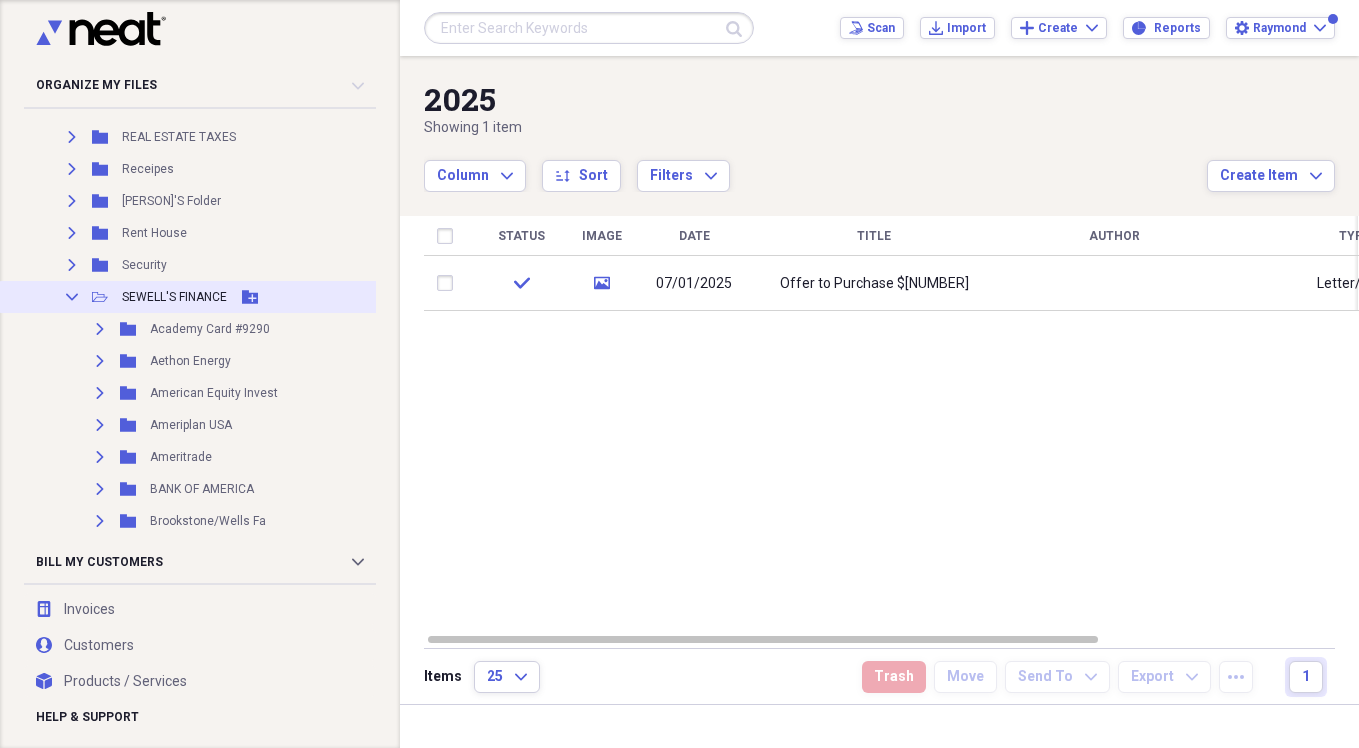 click on "Collapse" 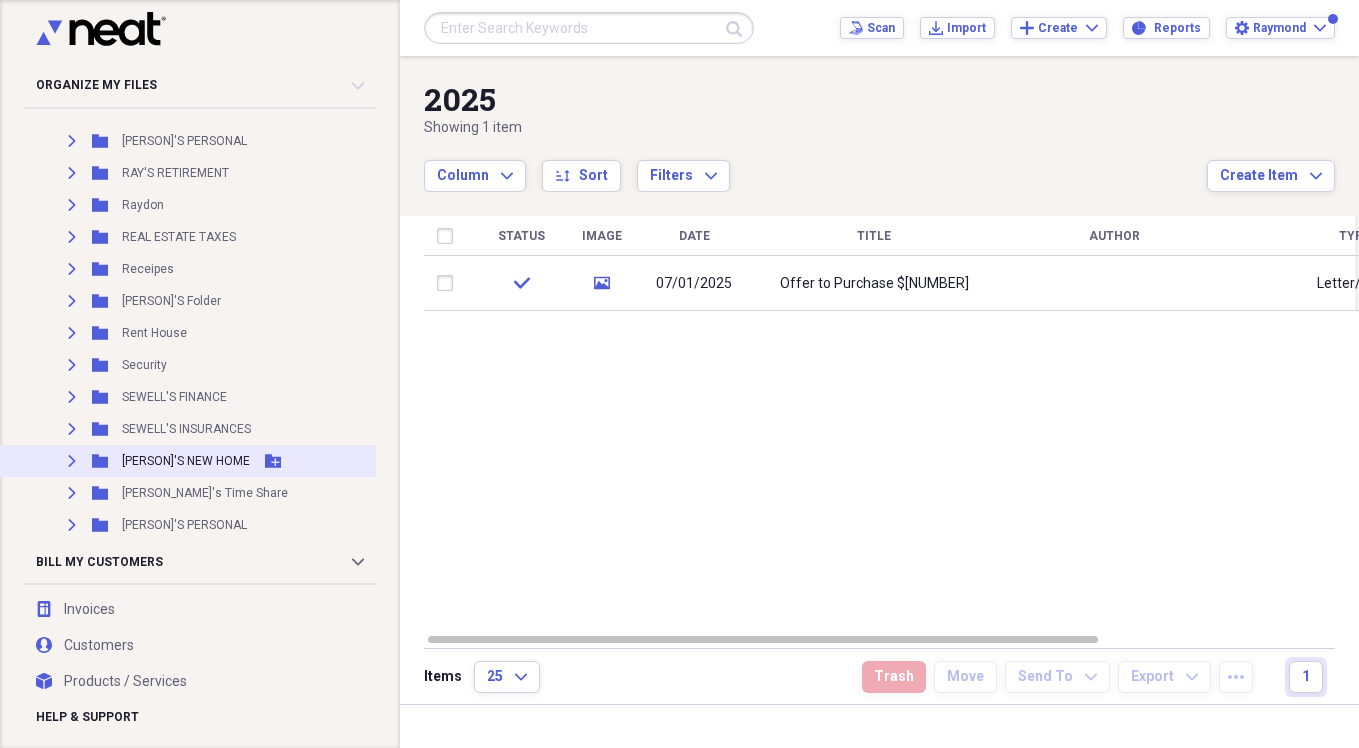 scroll, scrollTop: 1300, scrollLeft: 0, axis: vertical 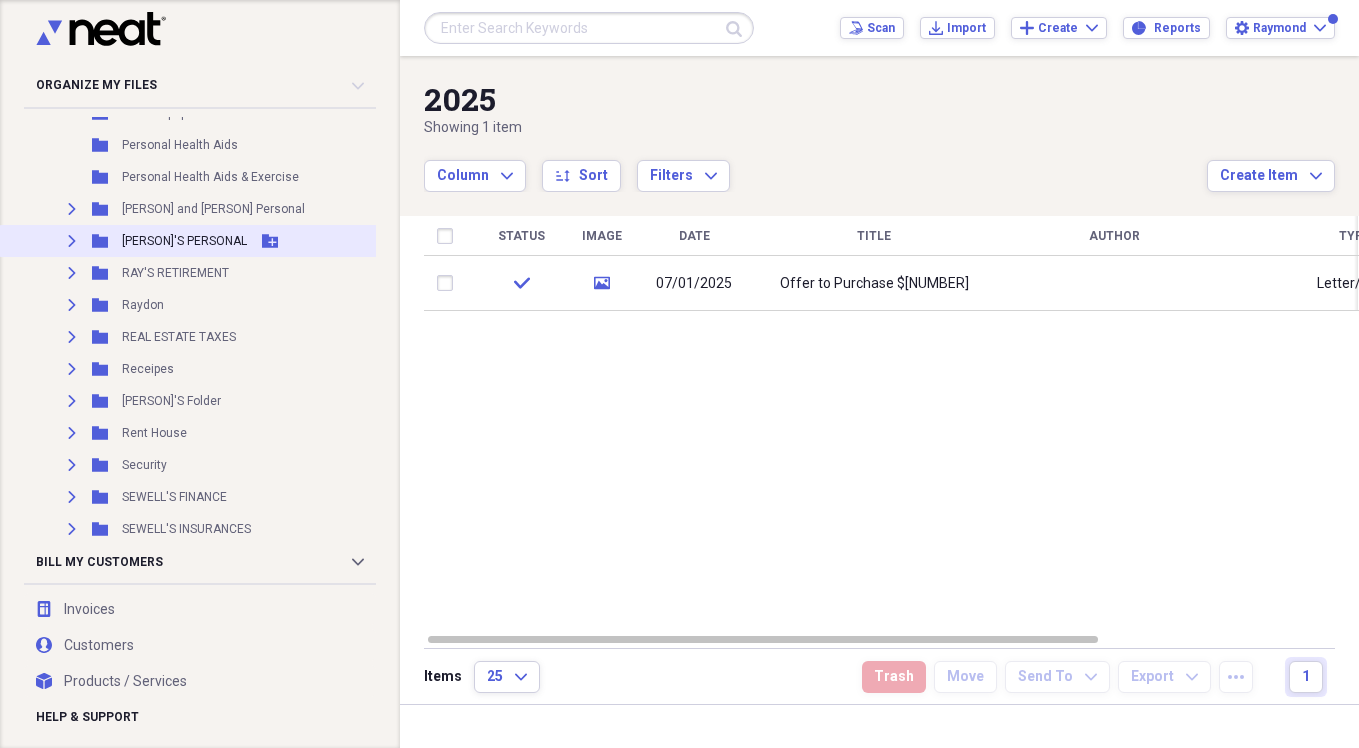 click 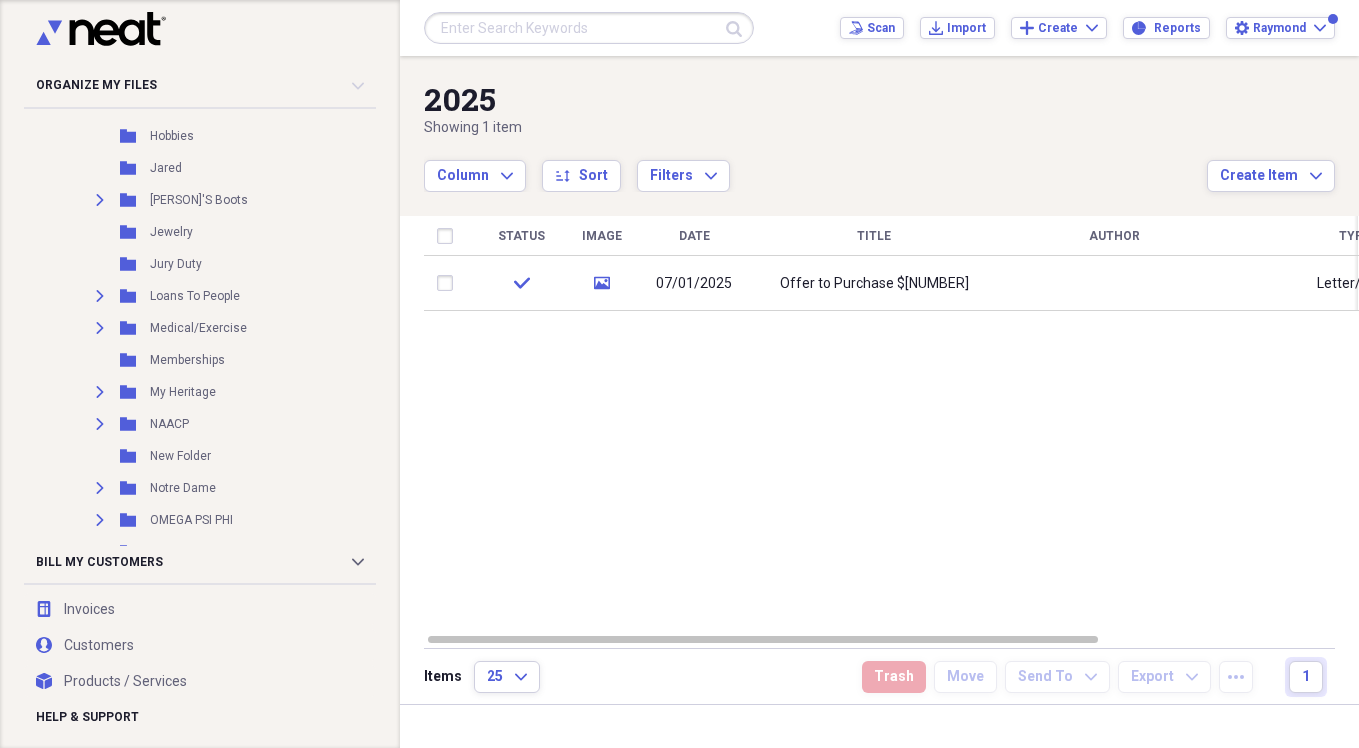 scroll, scrollTop: 2100, scrollLeft: 0, axis: vertical 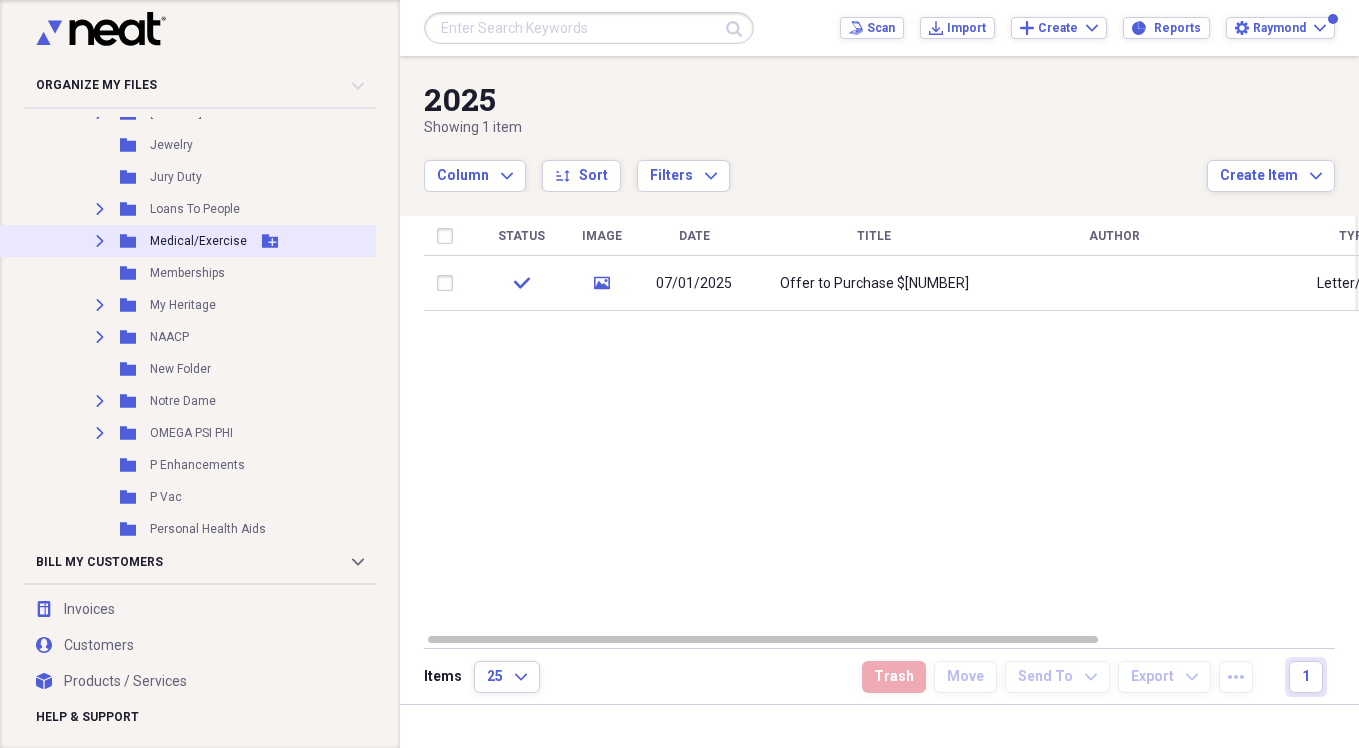 click 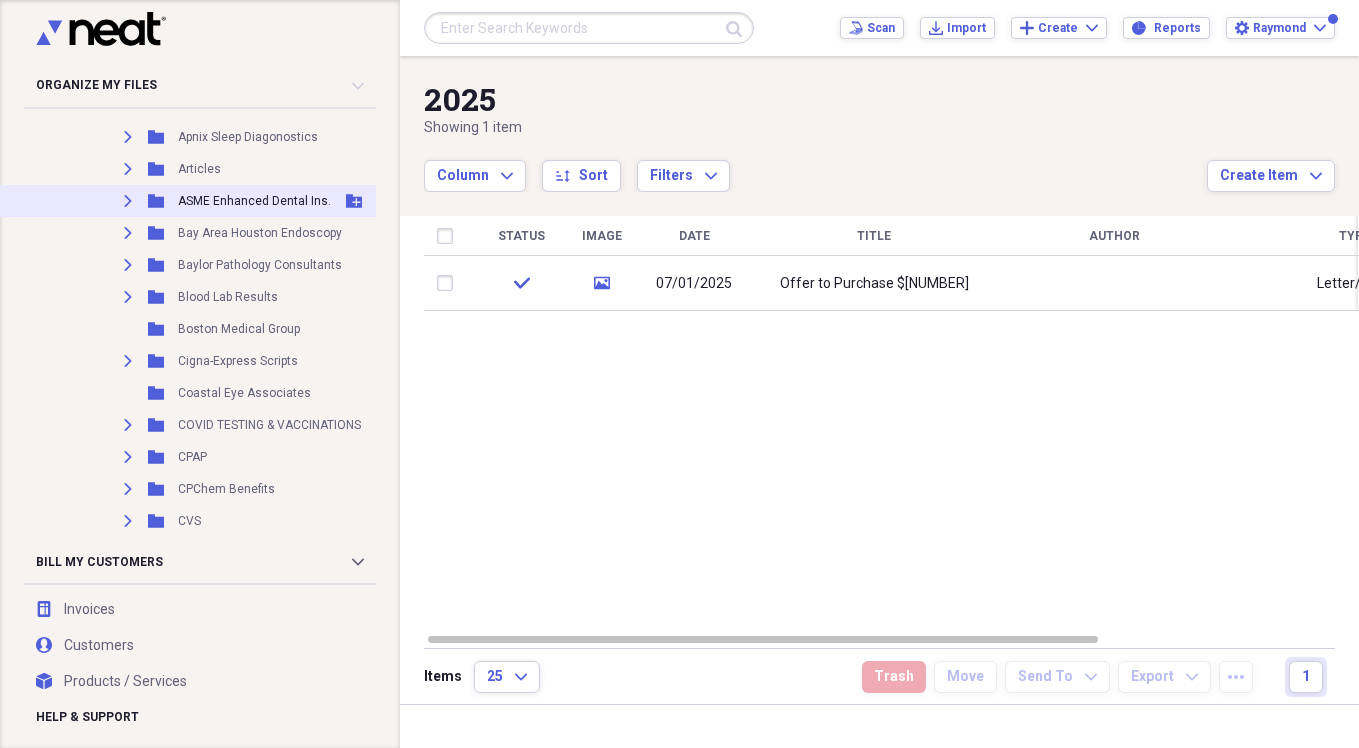 scroll, scrollTop: 2400, scrollLeft: 0, axis: vertical 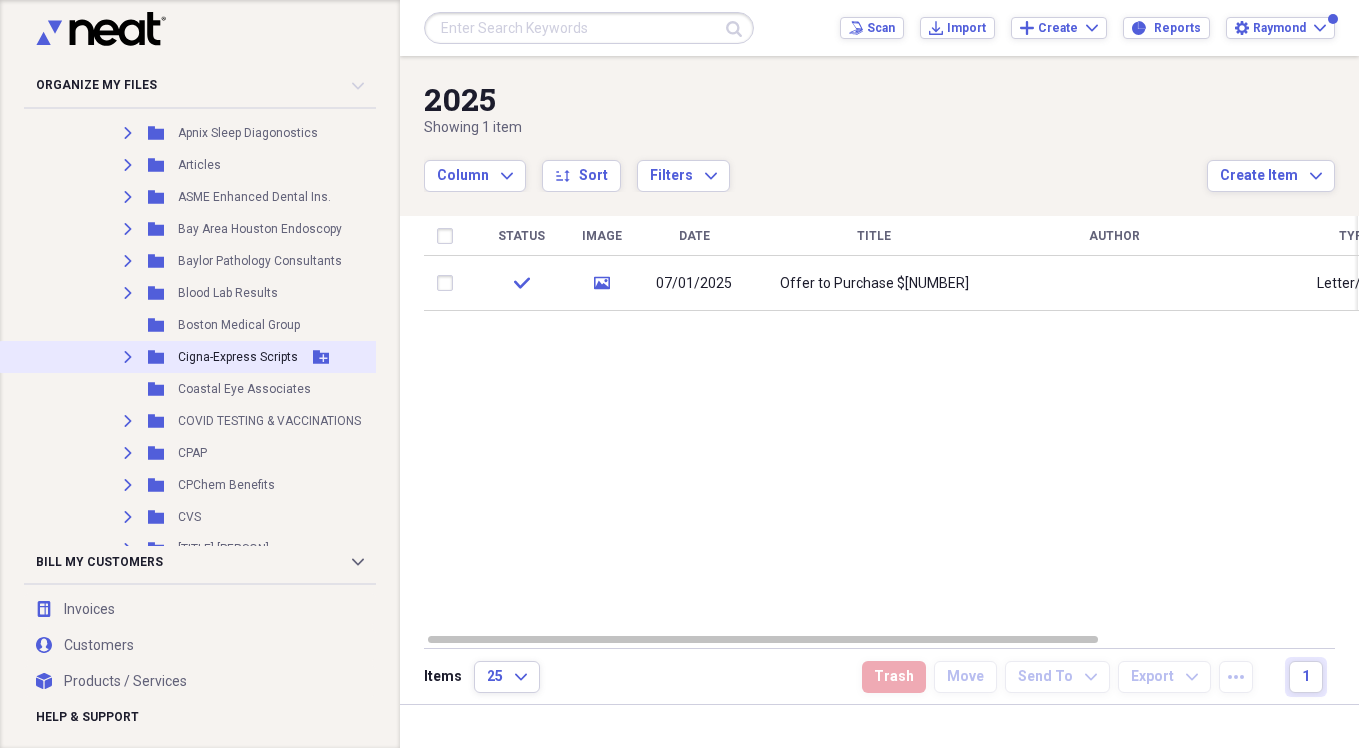 click on "Expand" 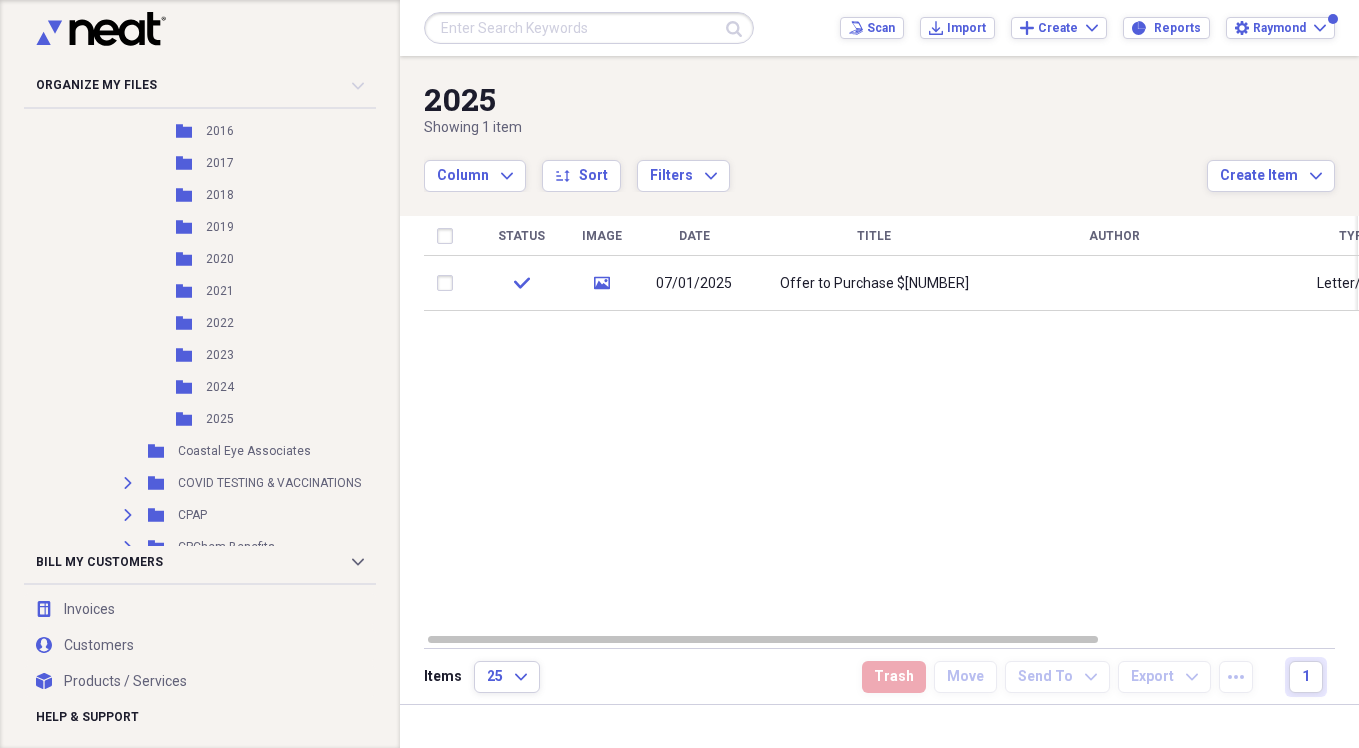 scroll, scrollTop: 2800, scrollLeft: 0, axis: vertical 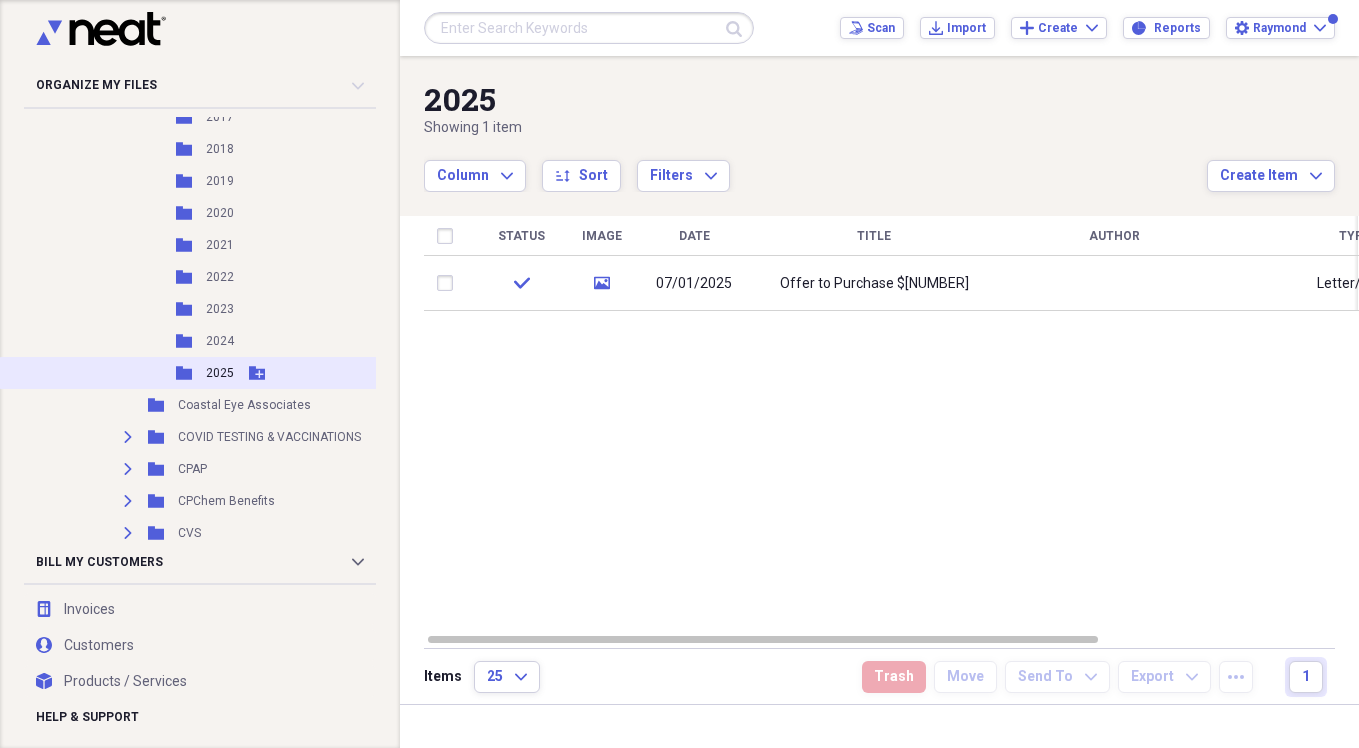 click on "Folder 2025 Add Folder" at bounding box center [313, 373] 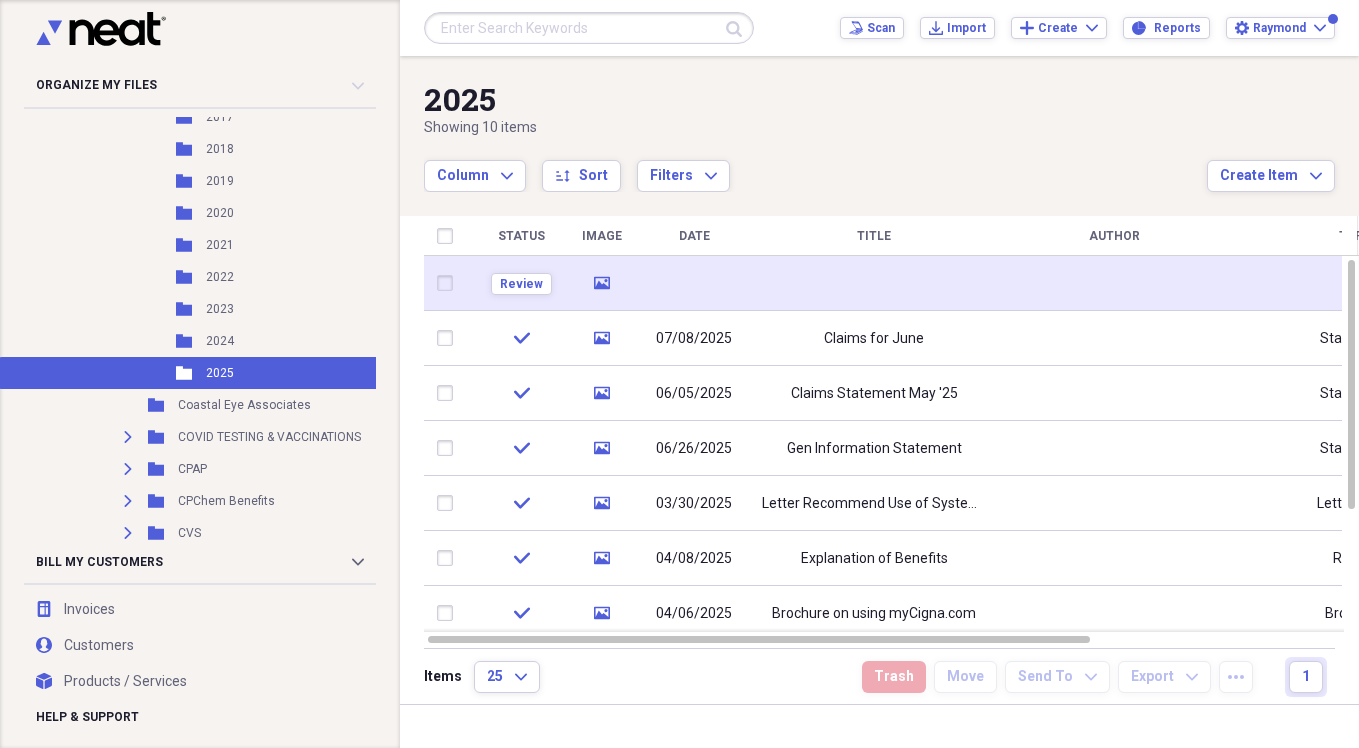 click at bounding box center [874, 283] 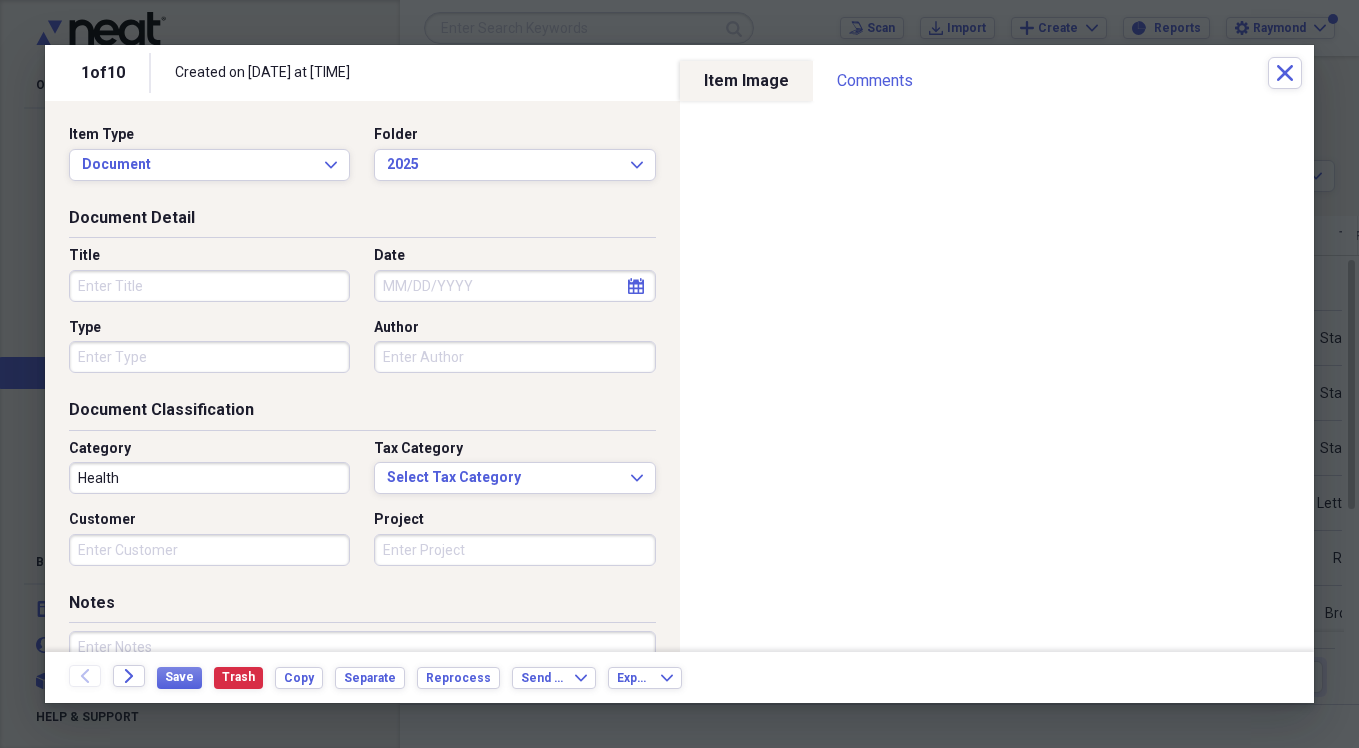 click on "Title" at bounding box center (209, 286) 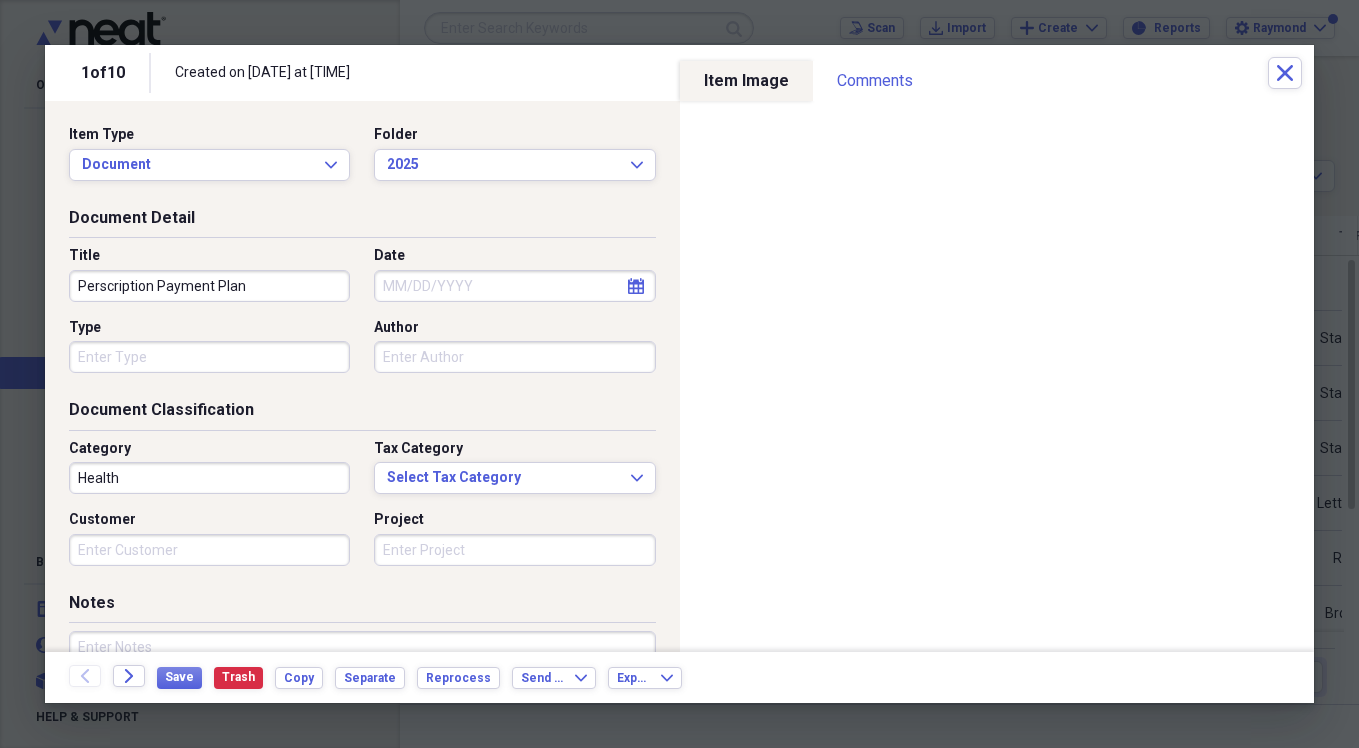 click on "Perscription Payment Plan" at bounding box center [209, 286] 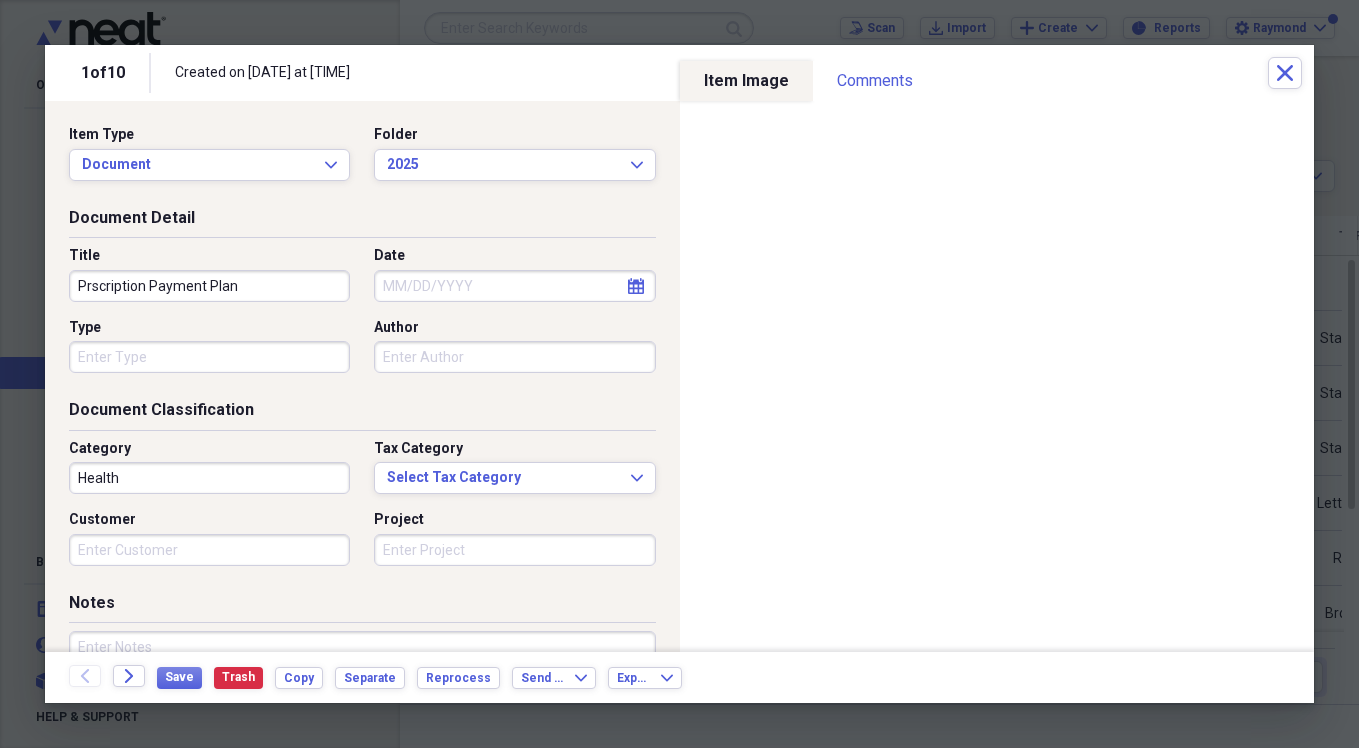 click on "Prscription Payment Plan" at bounding box center (209, 286) 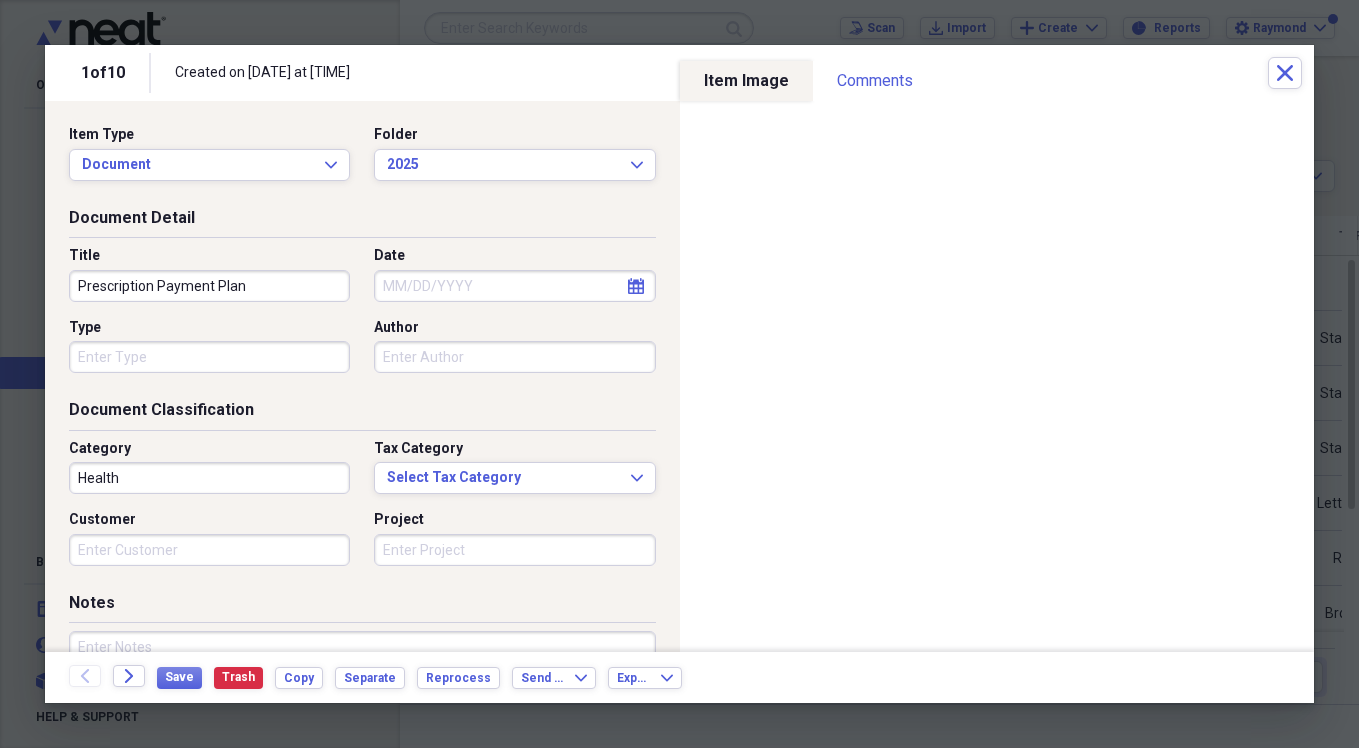 type on "Prescription Payment Plan" 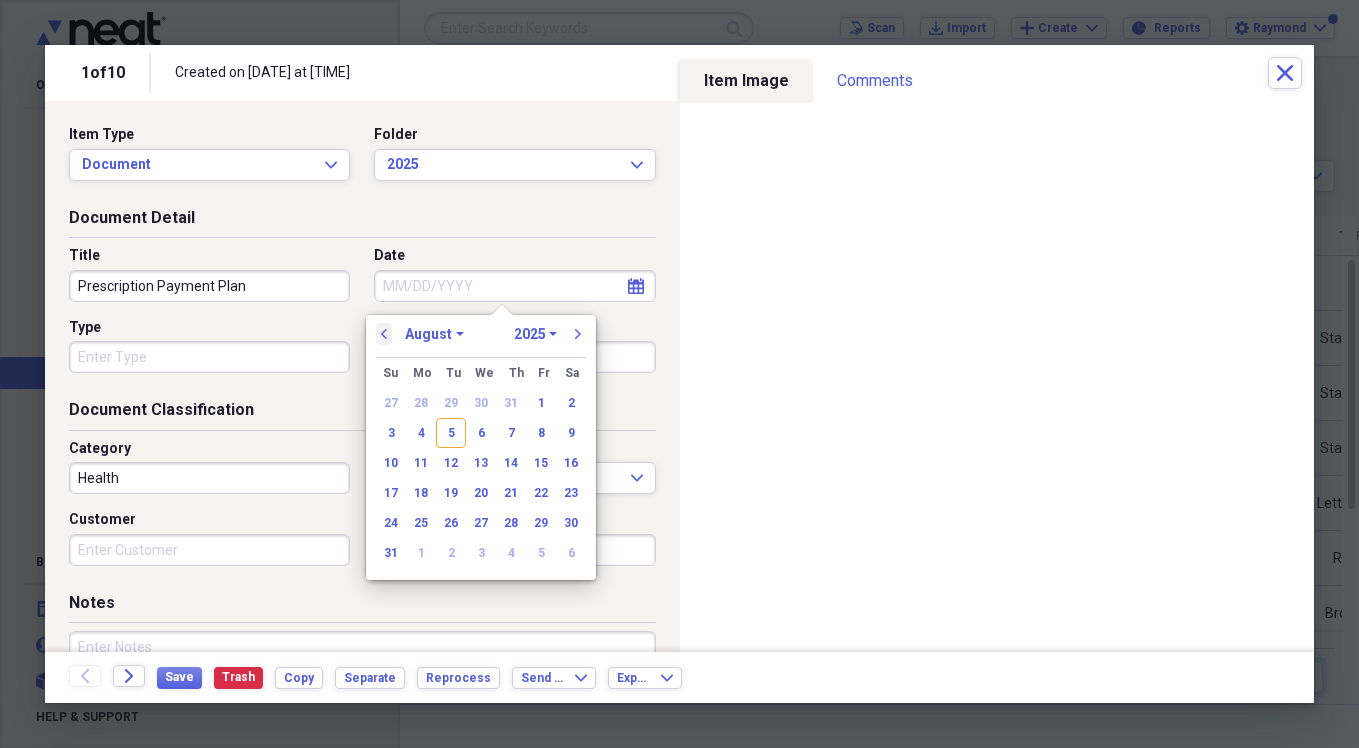 click on "previous" at bounding box center (384, 334) 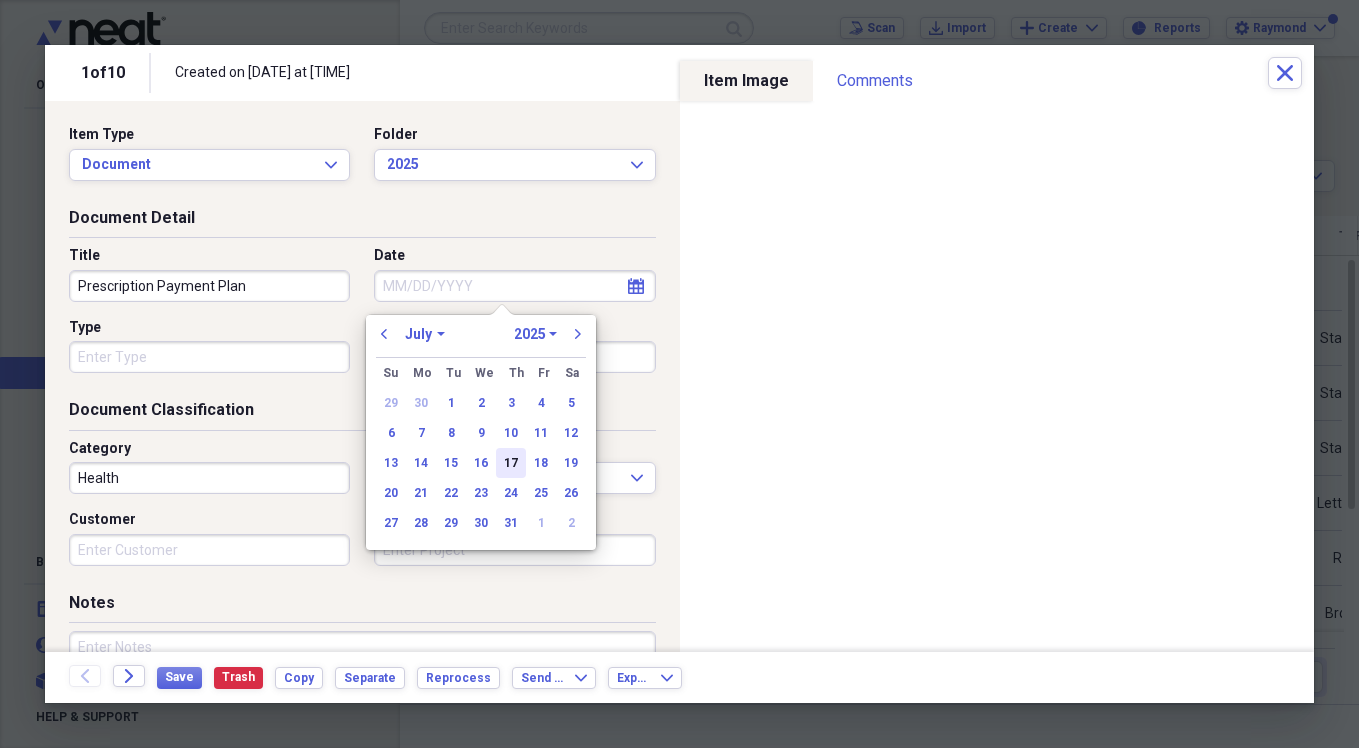 click on "17" at bounding box center (511, 463) 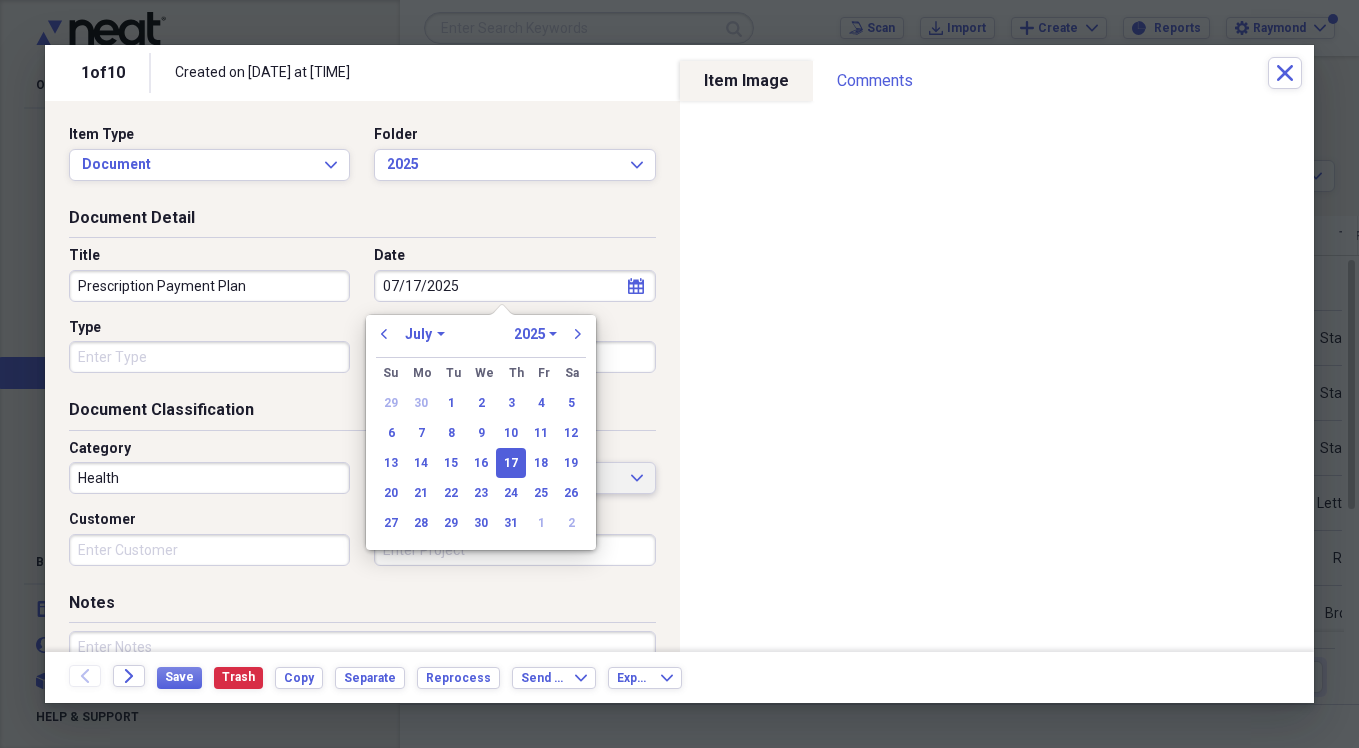 type on "07/17/2025" 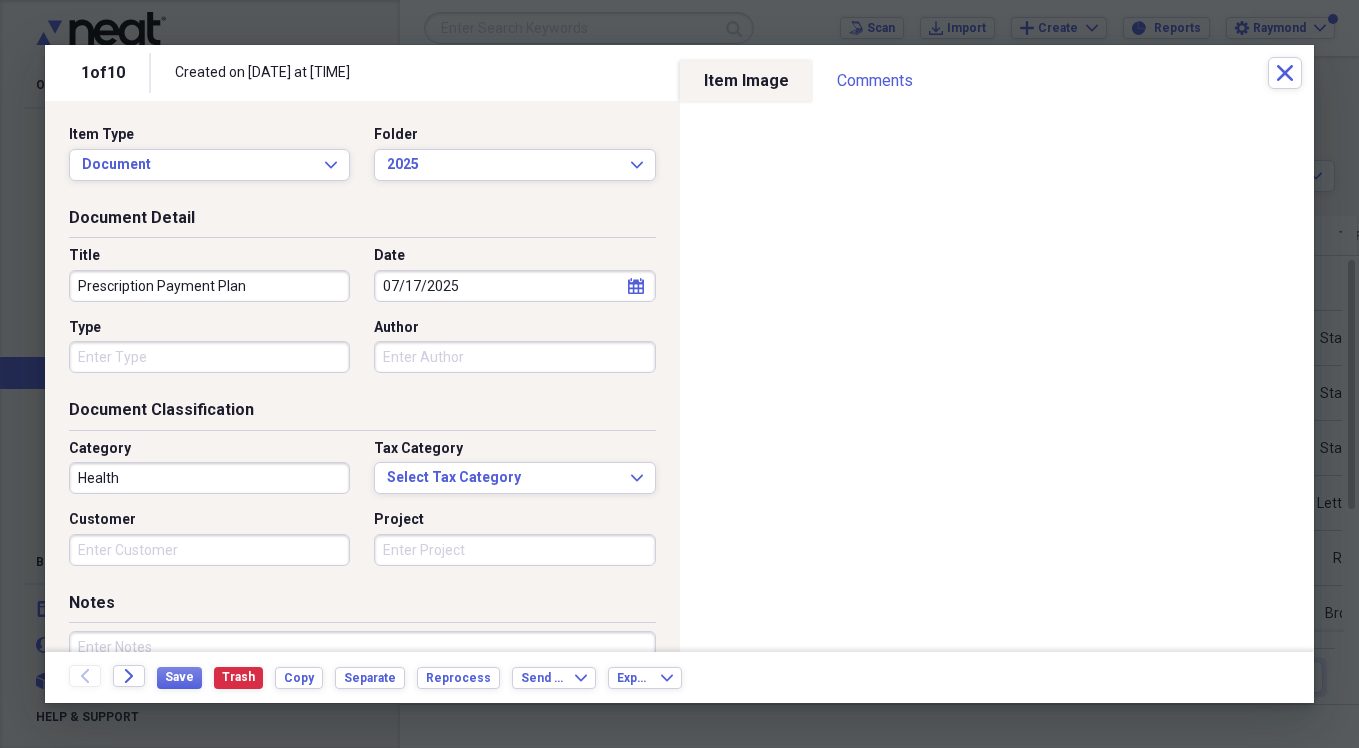 click on "Type" at bounding box center [209, 357] 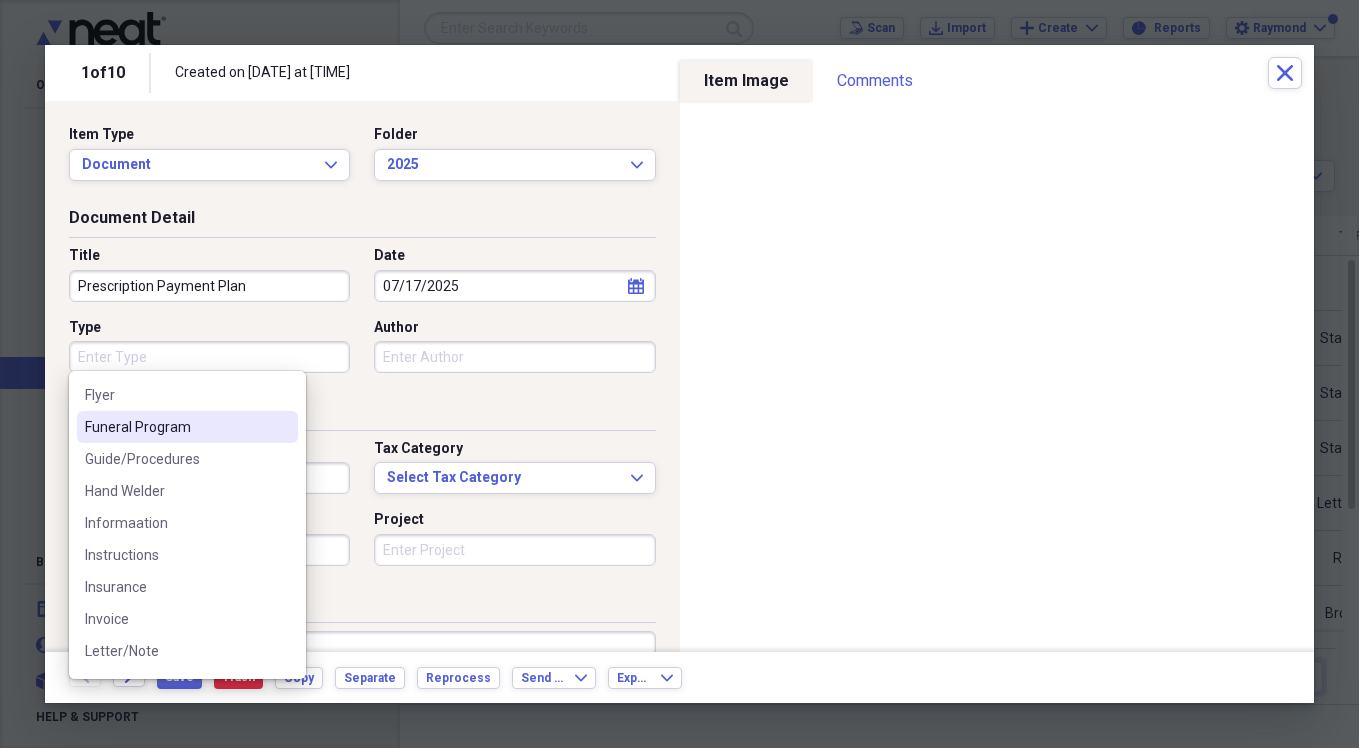 scroll, scrollTop: 900, scrollLeft: 0, axis: vertical 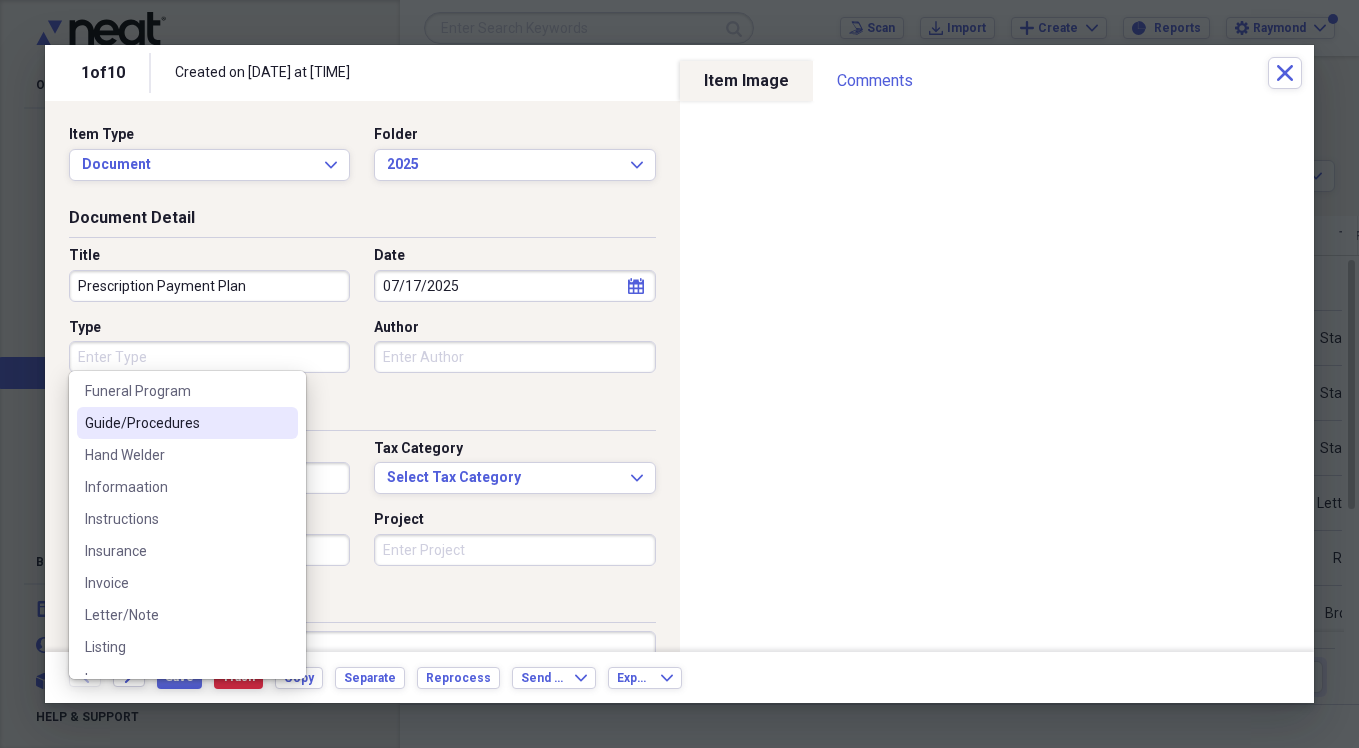 click on "Guide/Procedures" at bounding box center [175, 423] 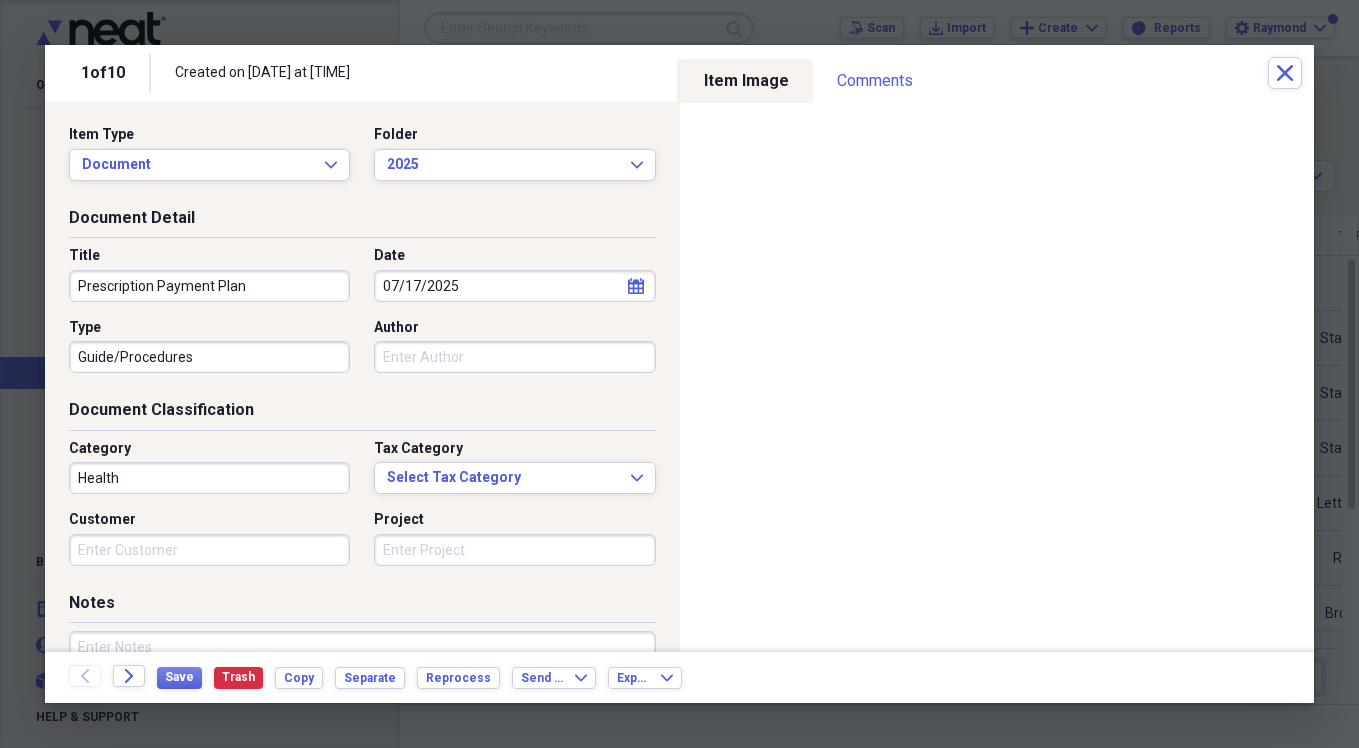type on "Guide/Procedures" 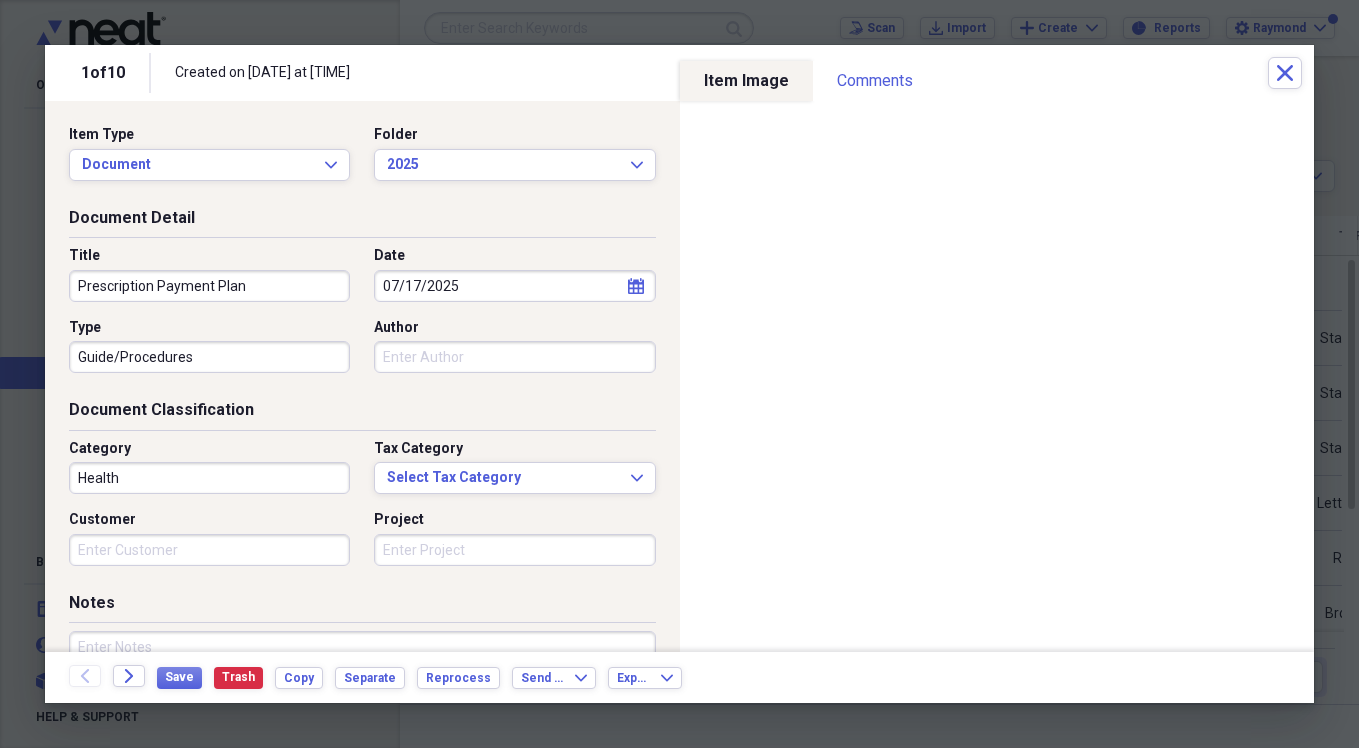 click on "Health" at bounding box center (209, 478) 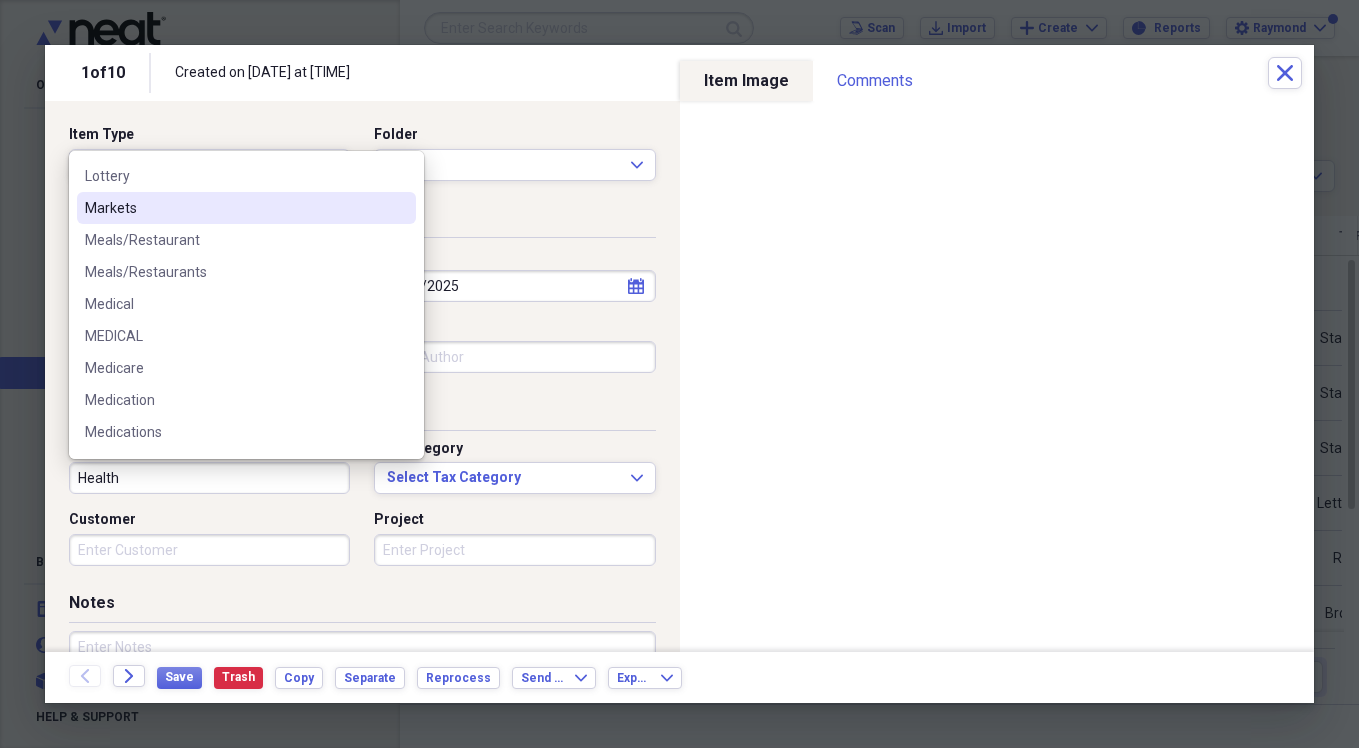 scroll, scrollTop: 3200, scrollLeft: 0, axis: vertical 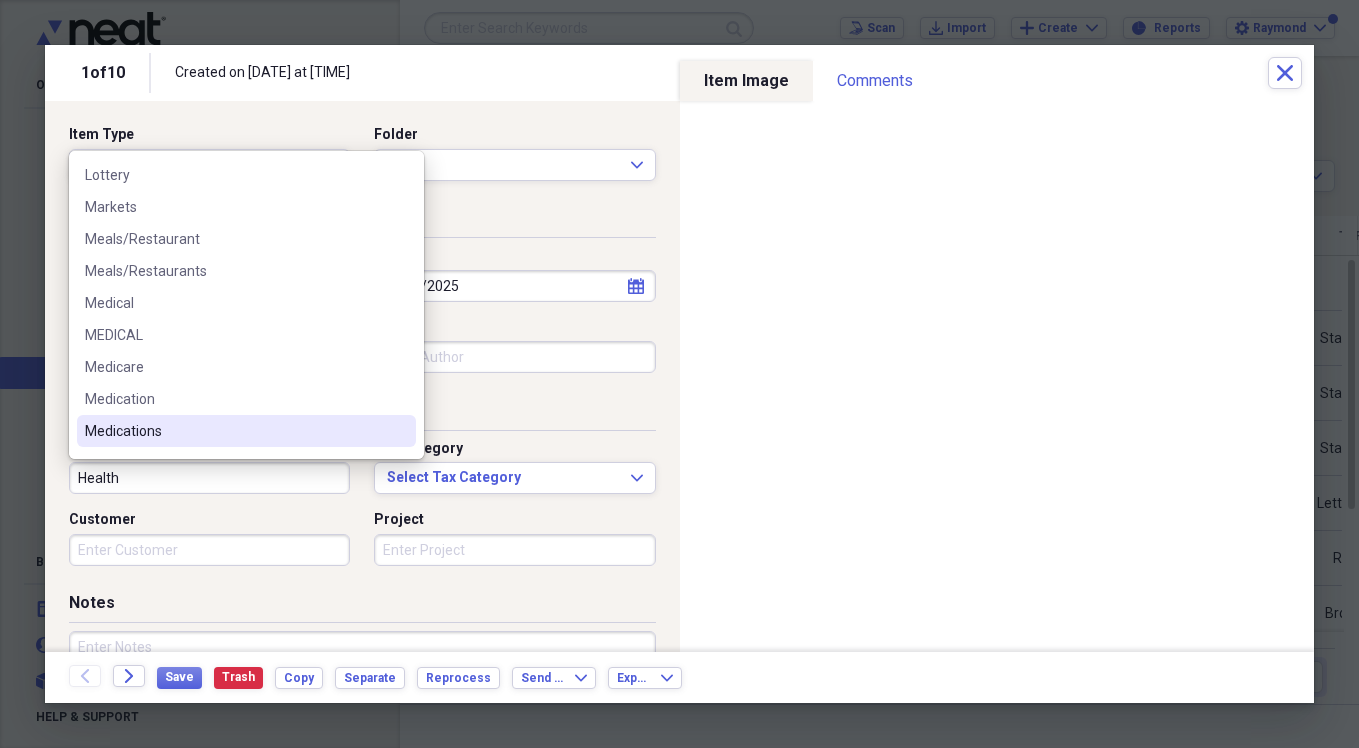 click on "Medications" at bounding box center (246, 431) 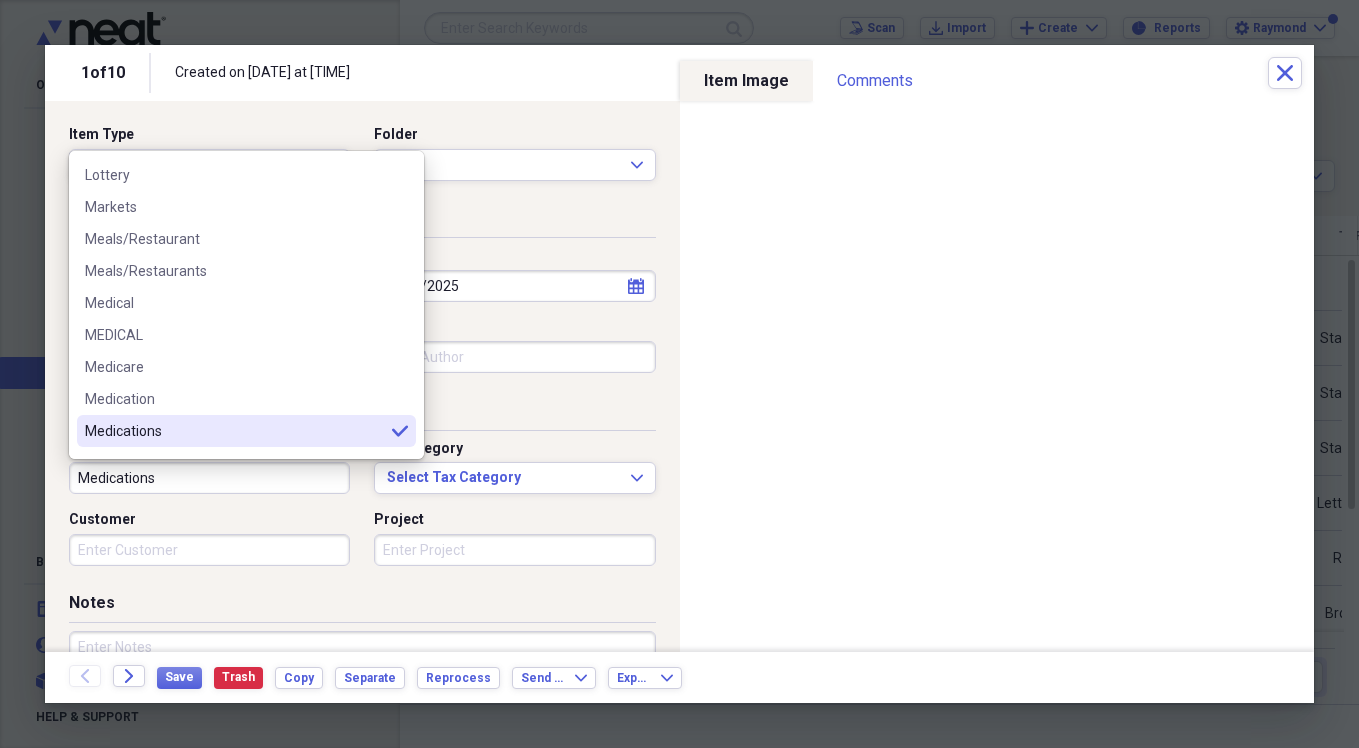 type on "Medications" 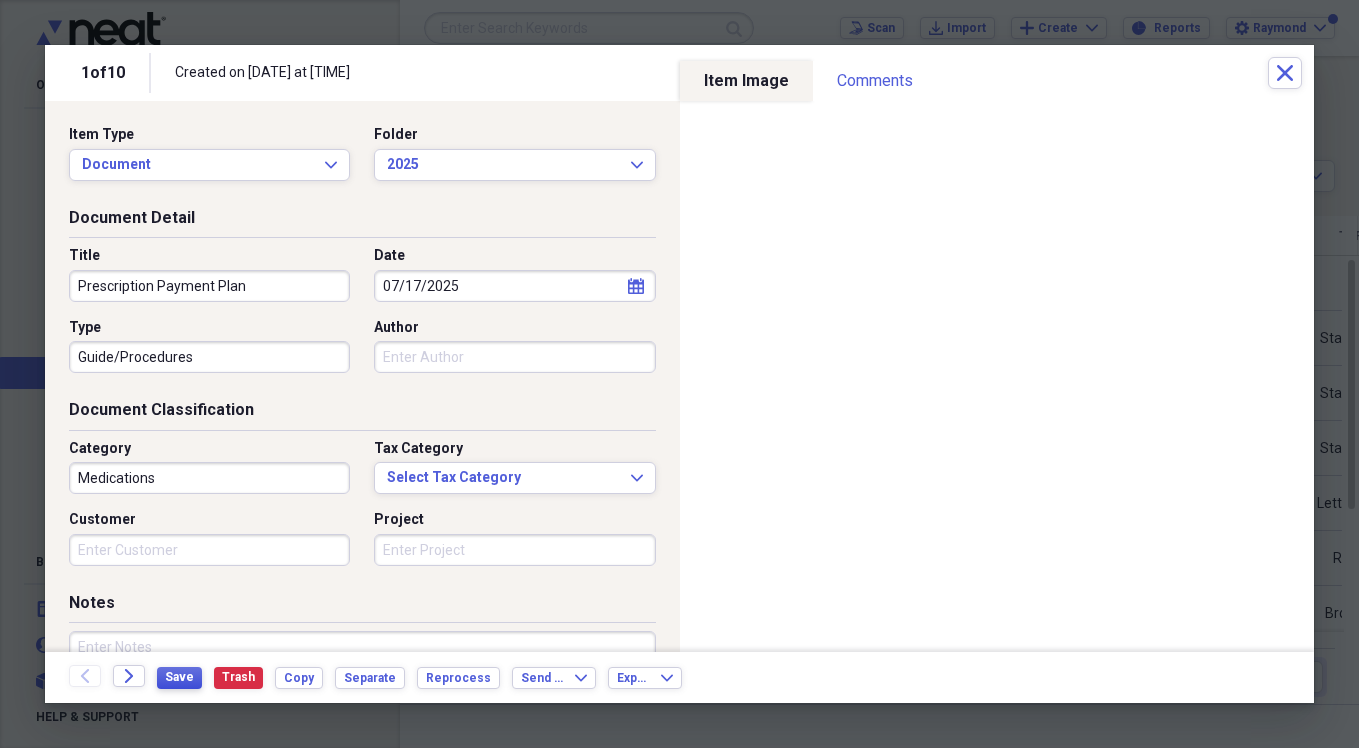 click on "Save" at bounding box center [179, 677] 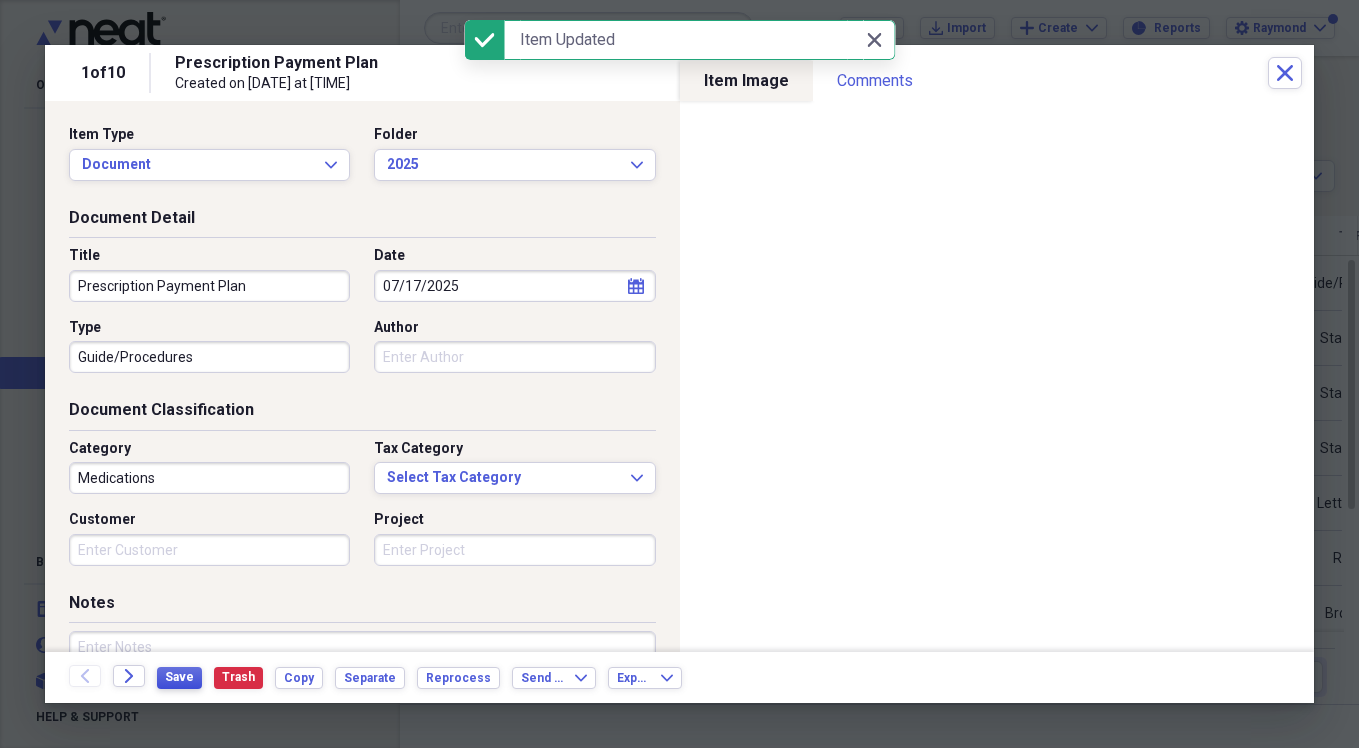 type on "Prescription Payment Plan" 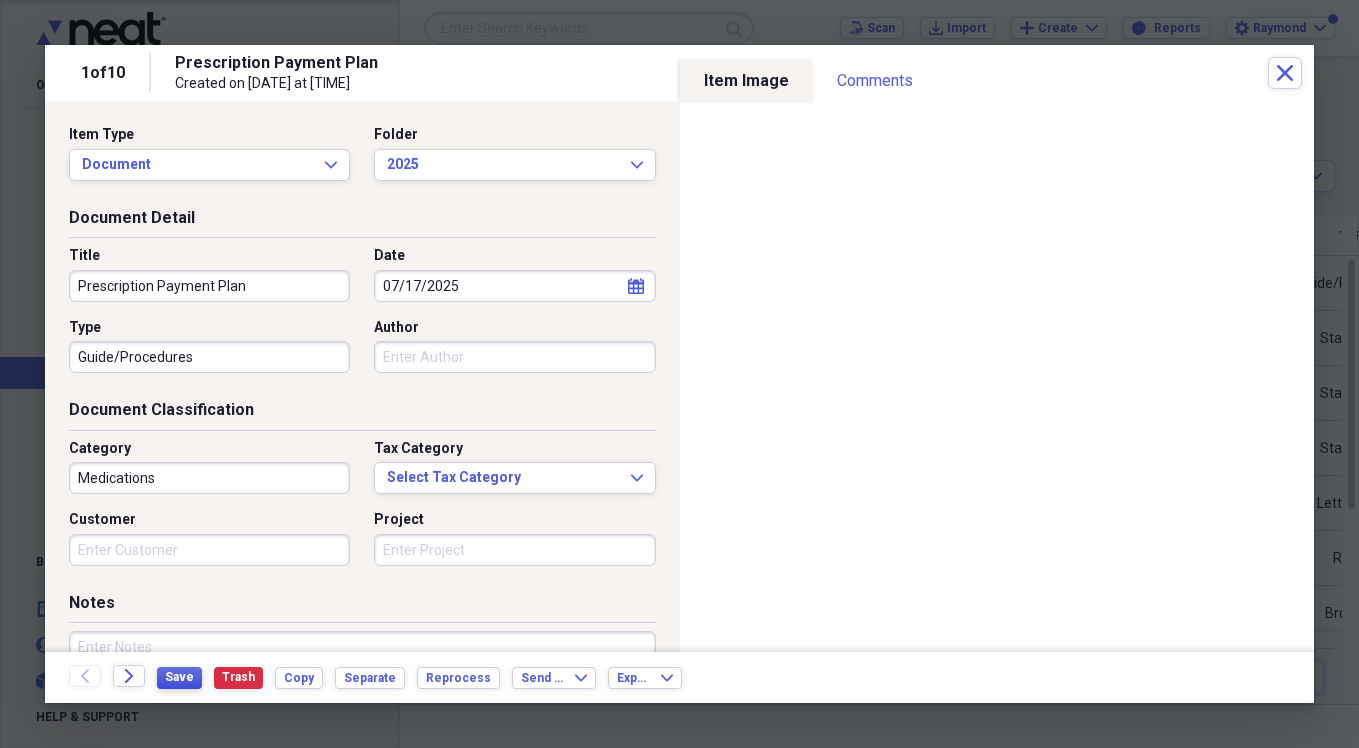 click on "Save" at bounding box center [179, 677] 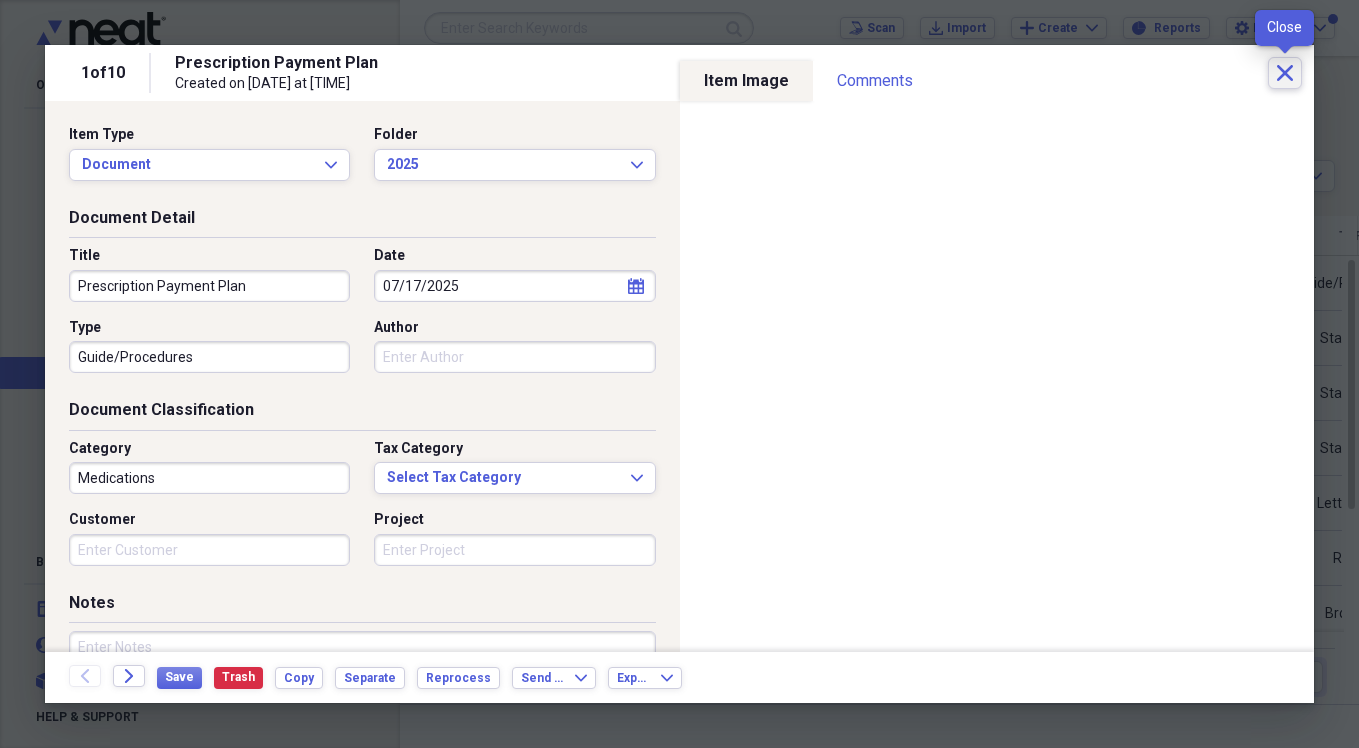 click 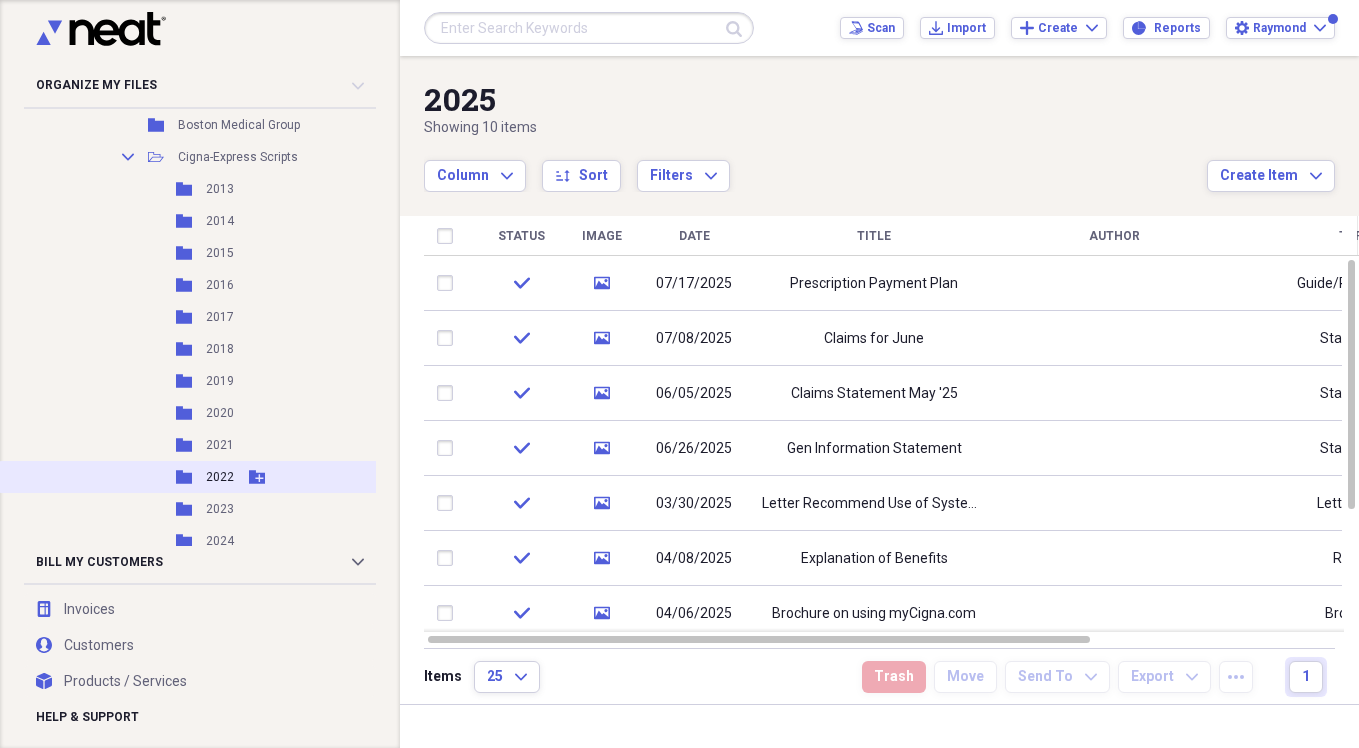 scroll, scrollTop: 2500, scrollLeft: 0, axis: vertical 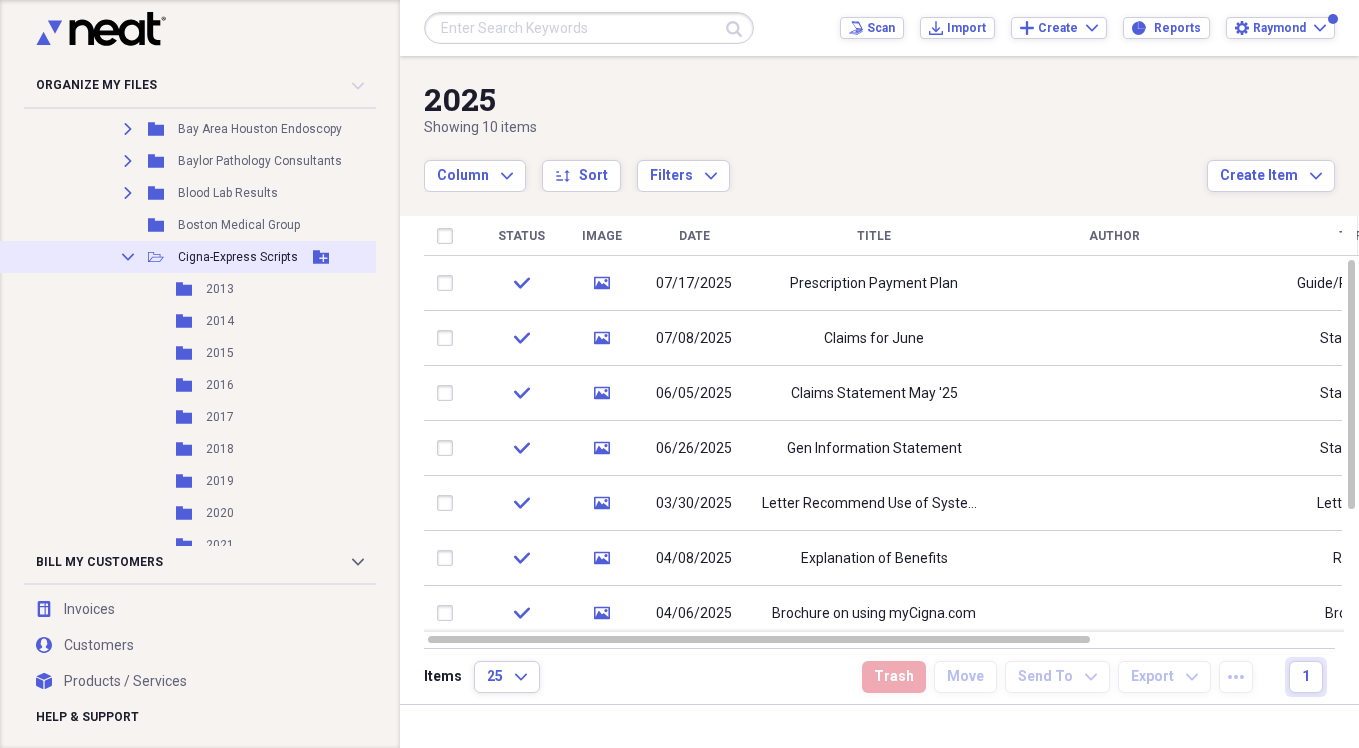 click on "Collapse" 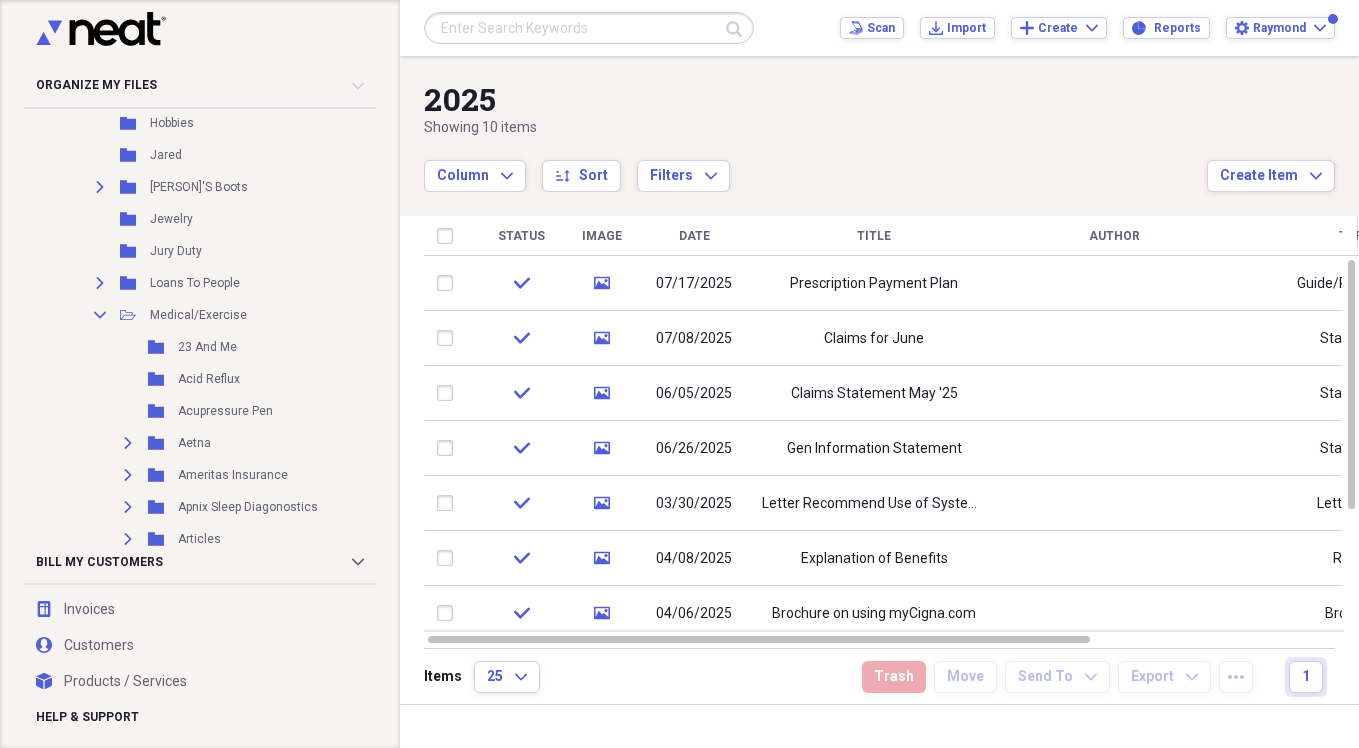 scroll, scrollTop: 2000, scrollLeft: 0, axis: vertical 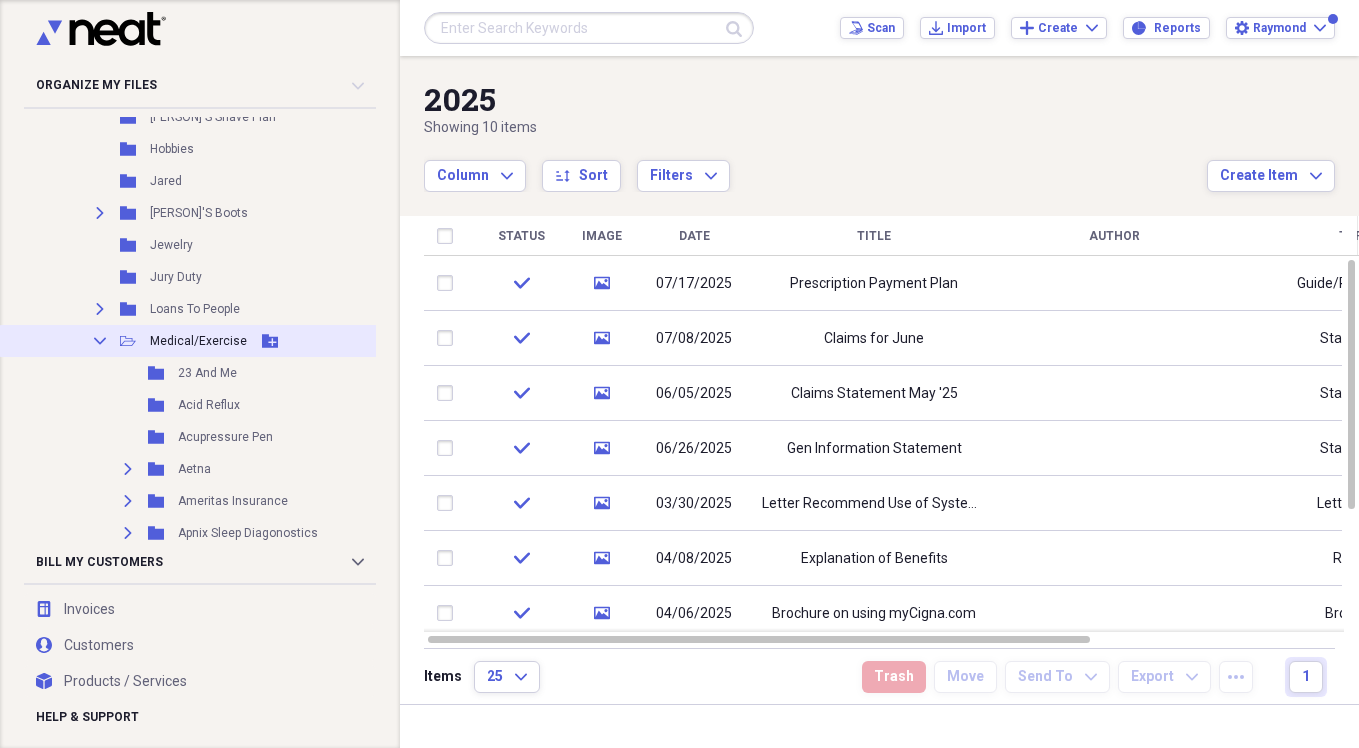 click on "Collapse" 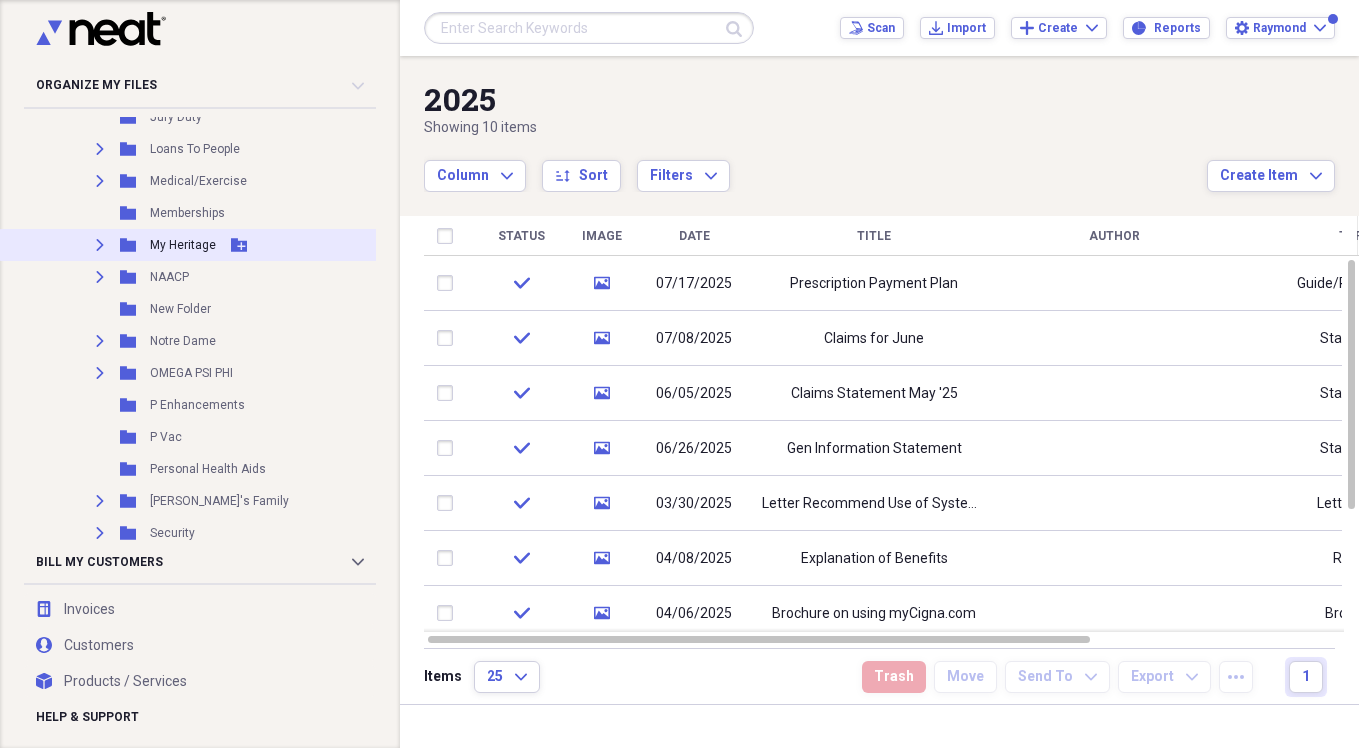 scroll, scrollTop: 2200, scrollLeft: 0, axis: vertical 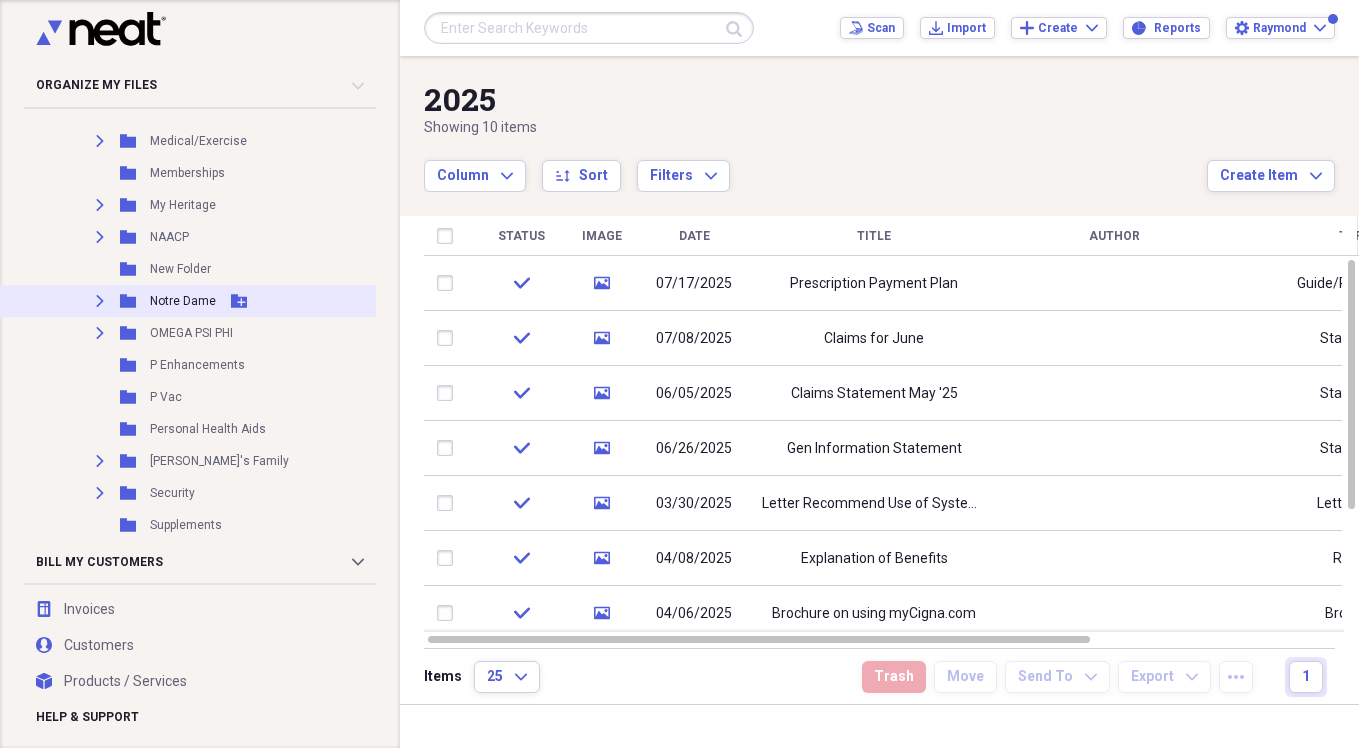 click on "Expand" 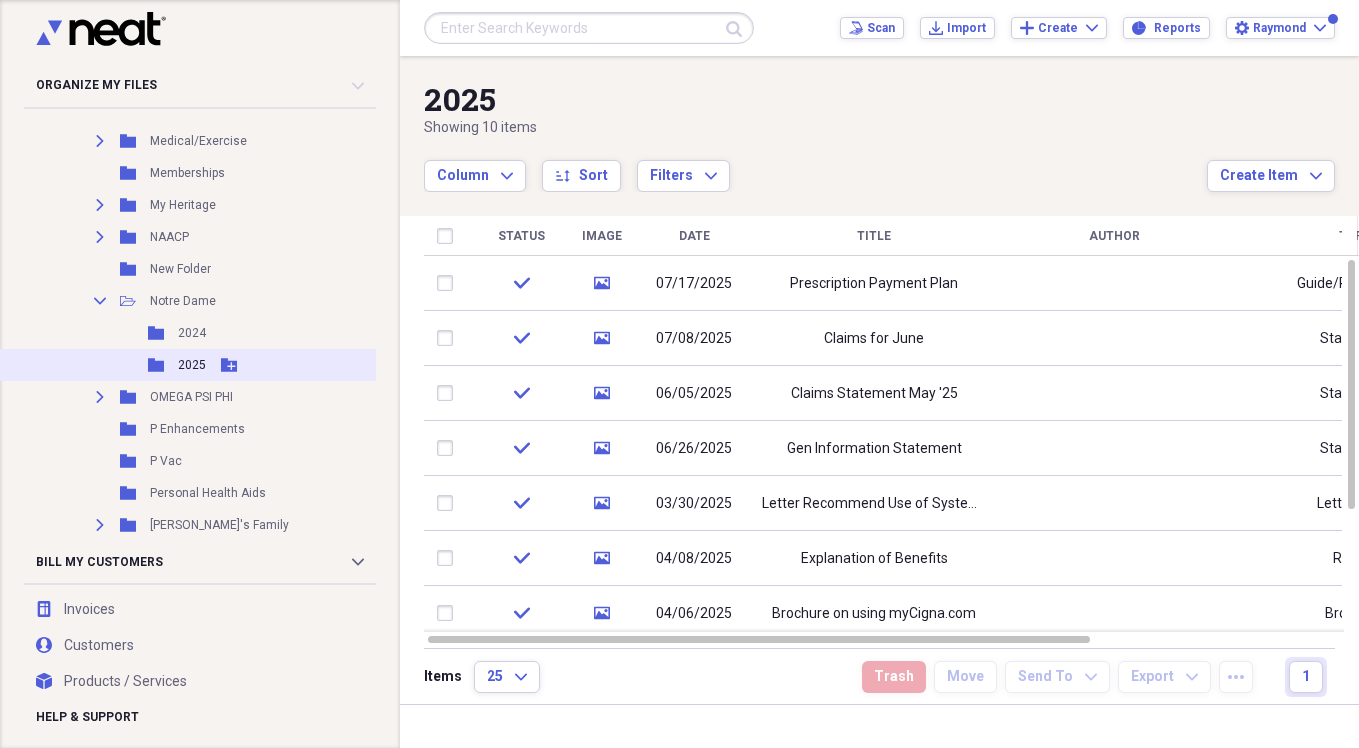 click on "Folder 2025 Add Folder" at bounding box center [229, 365] 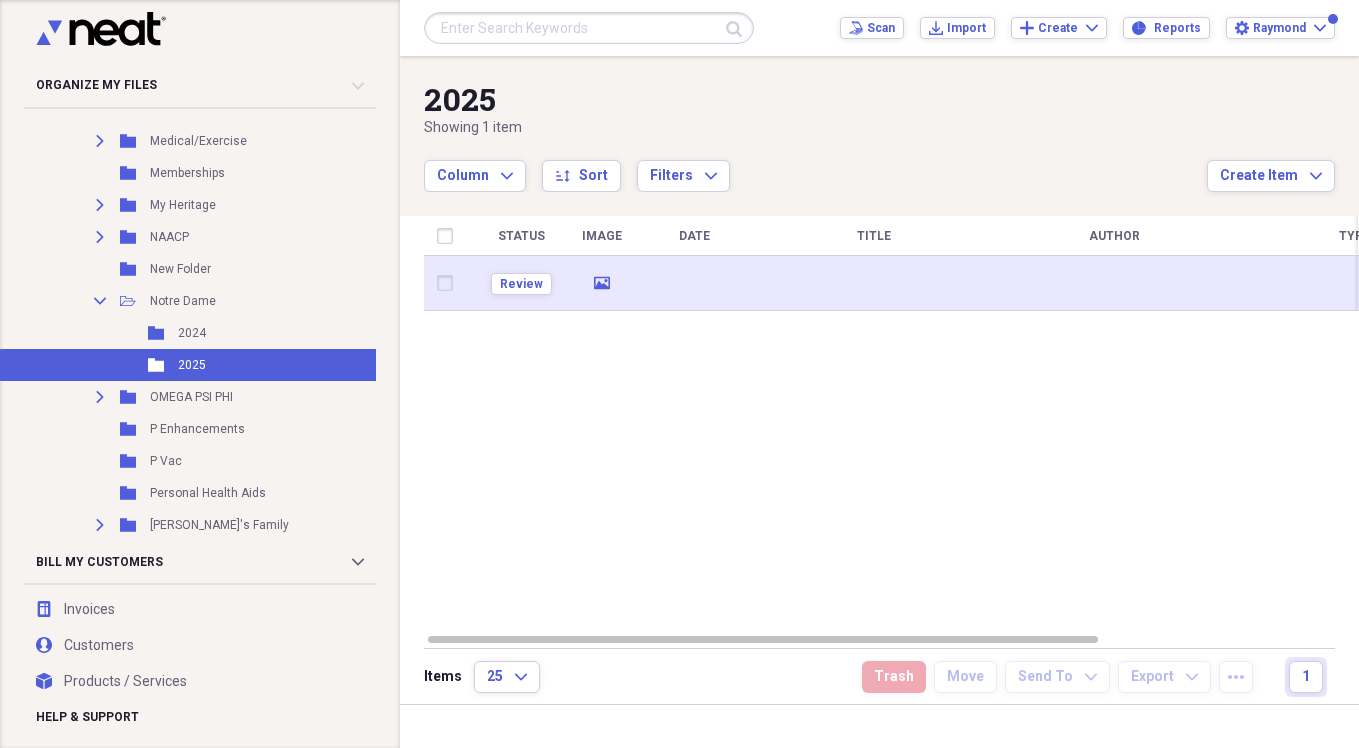 click at bounding box center (874, 283) 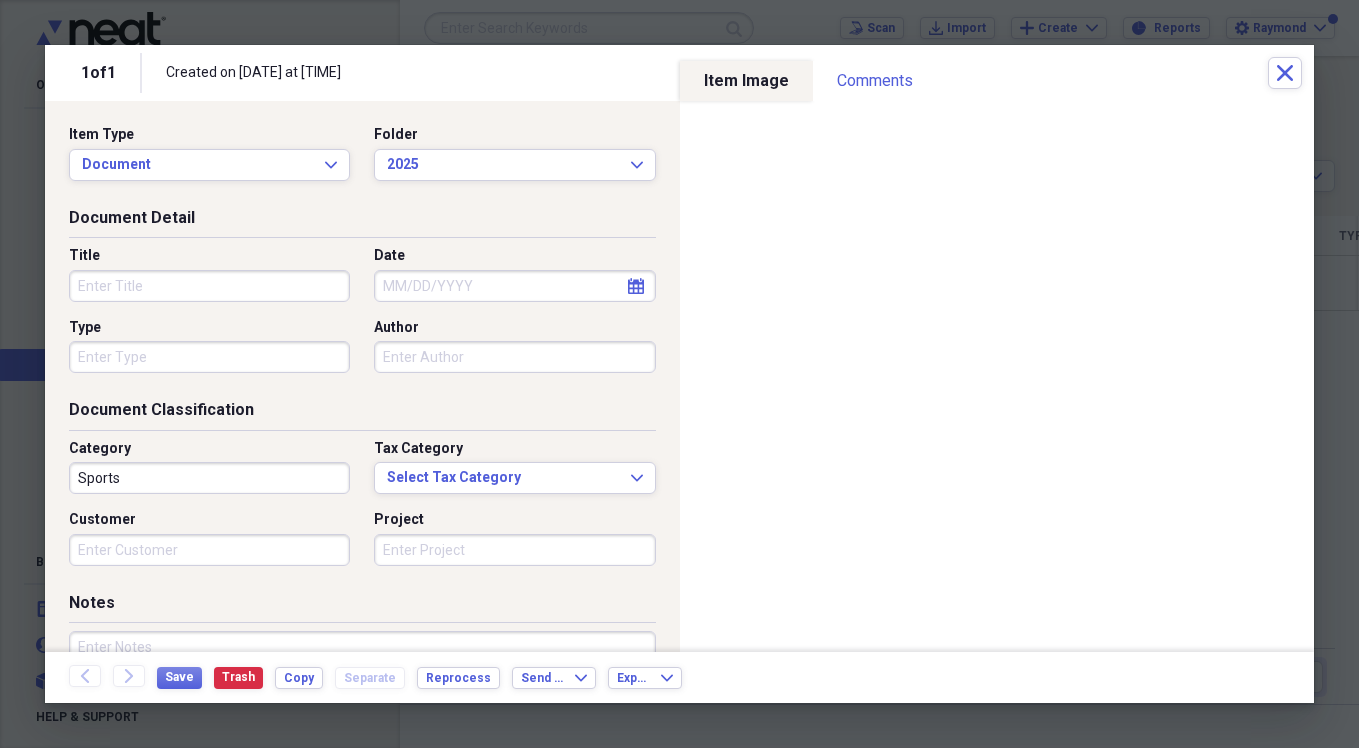 click on "Title" at bounding box center [209, 286] 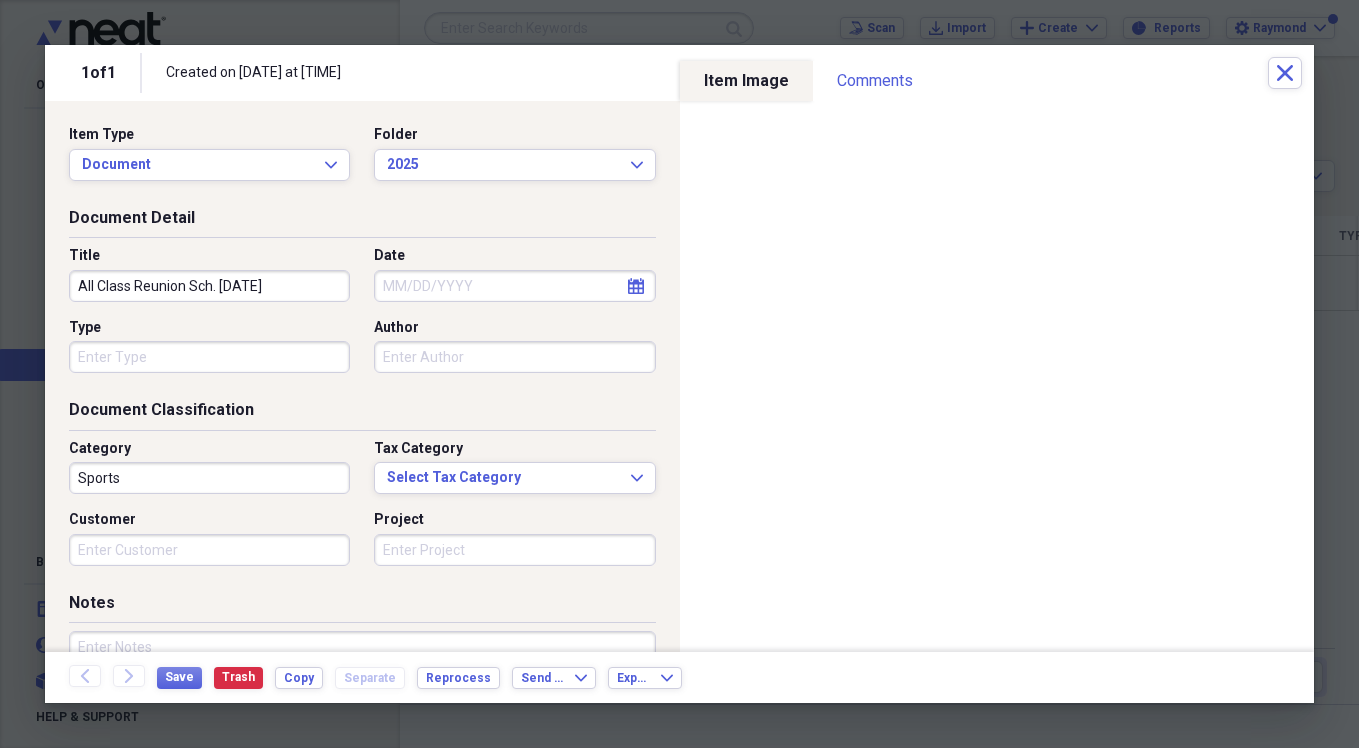 type on "All Class Reunion Sch. [DATE]" 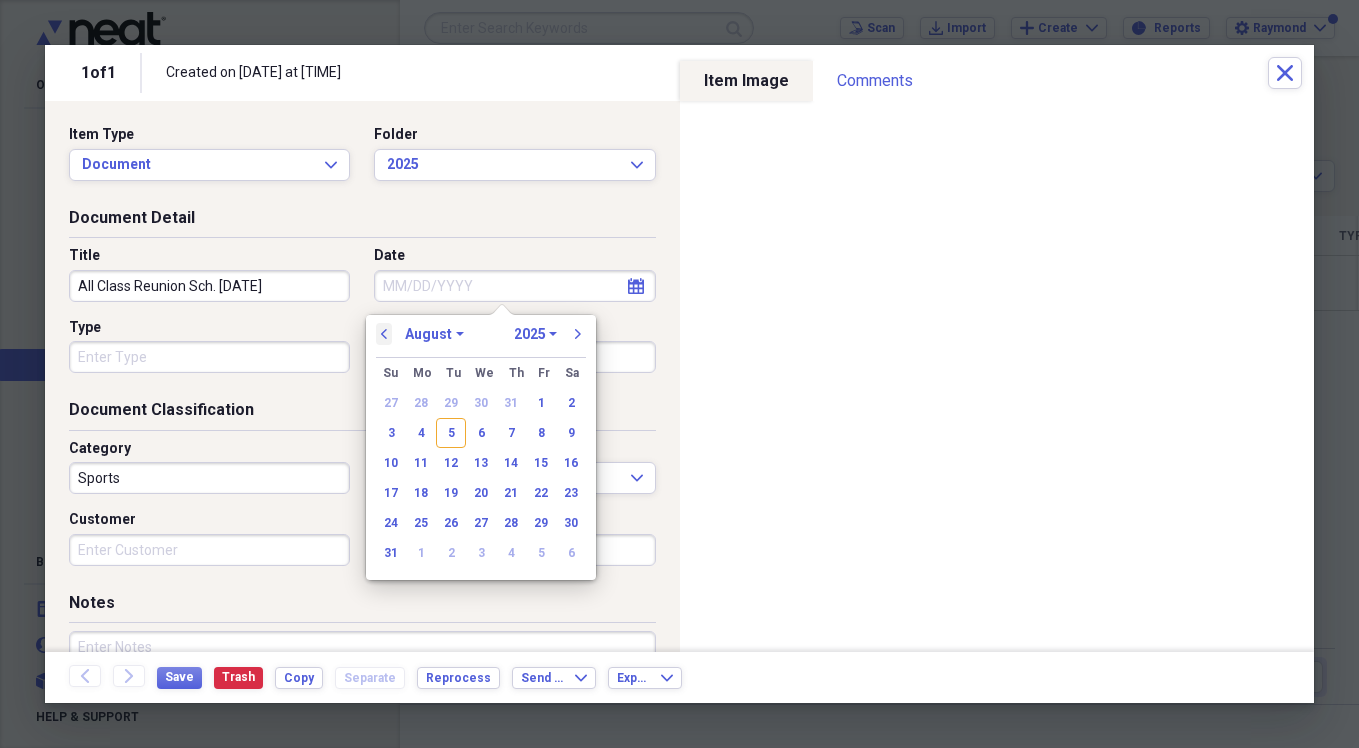 click on "previous" at bounding box center [384, 334] 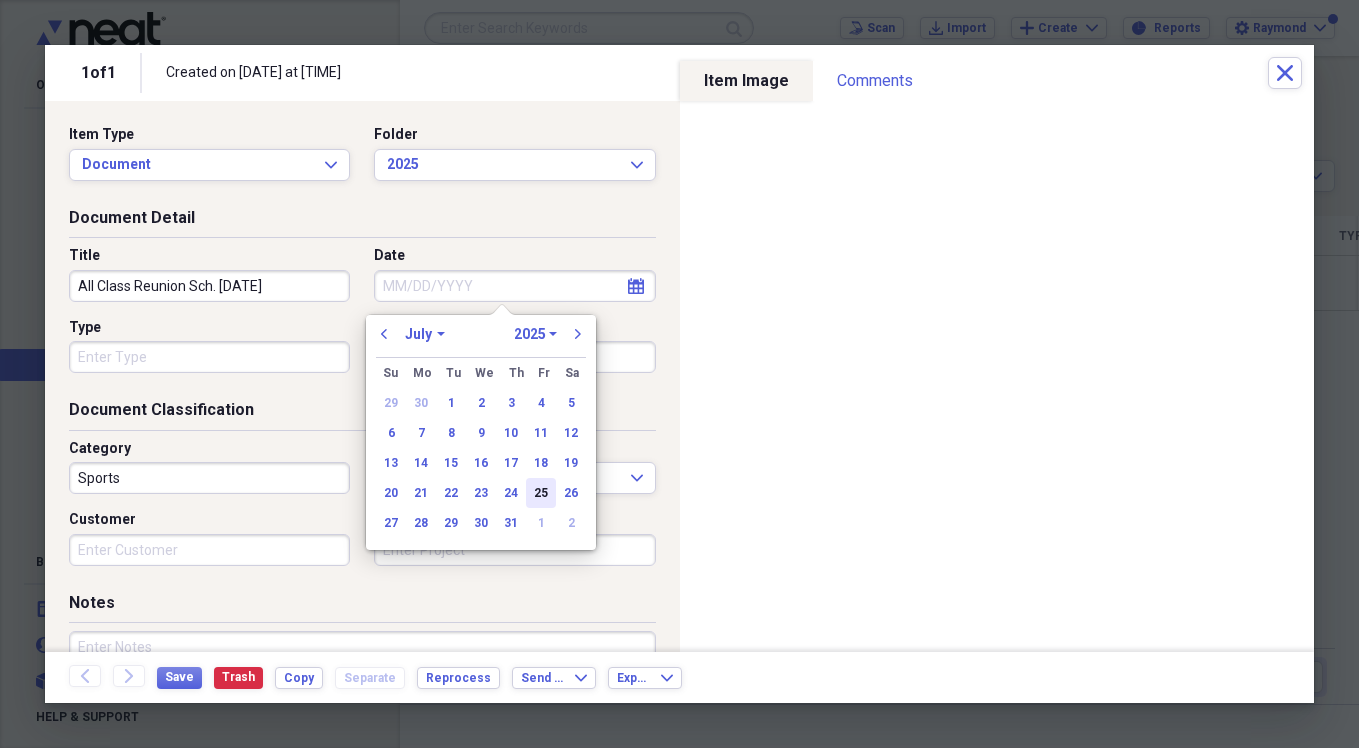 click on "25" at bounding box center (541, 493) 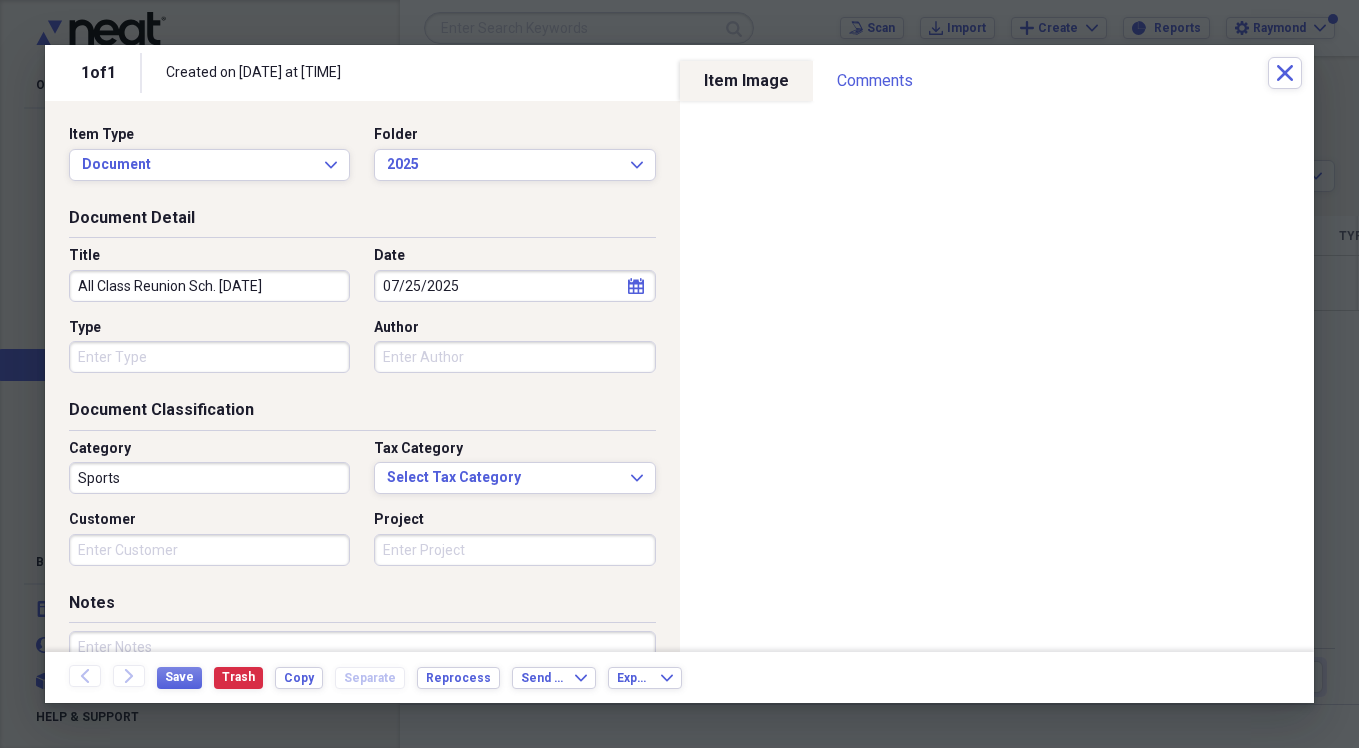 click on "Type" at bounding box center [209, 357] 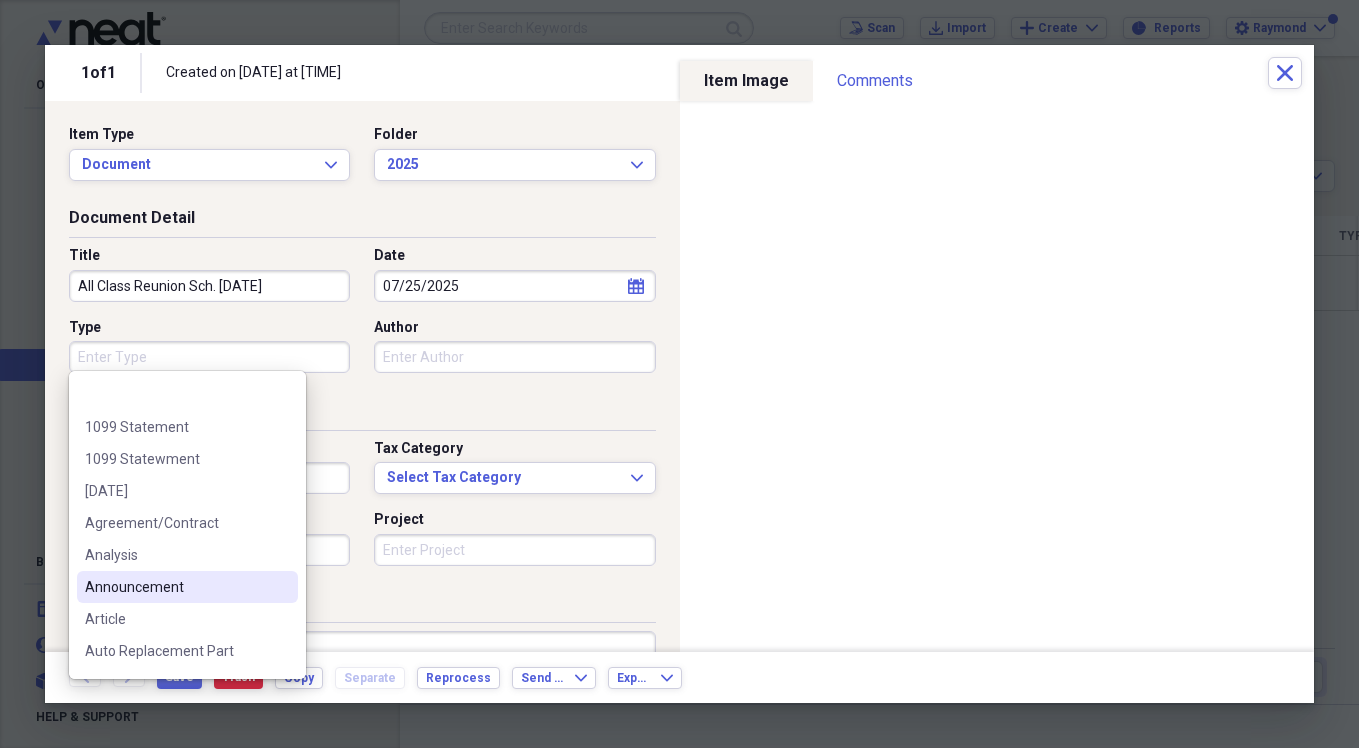click on "Announcement" at bounding box center (175, 587) 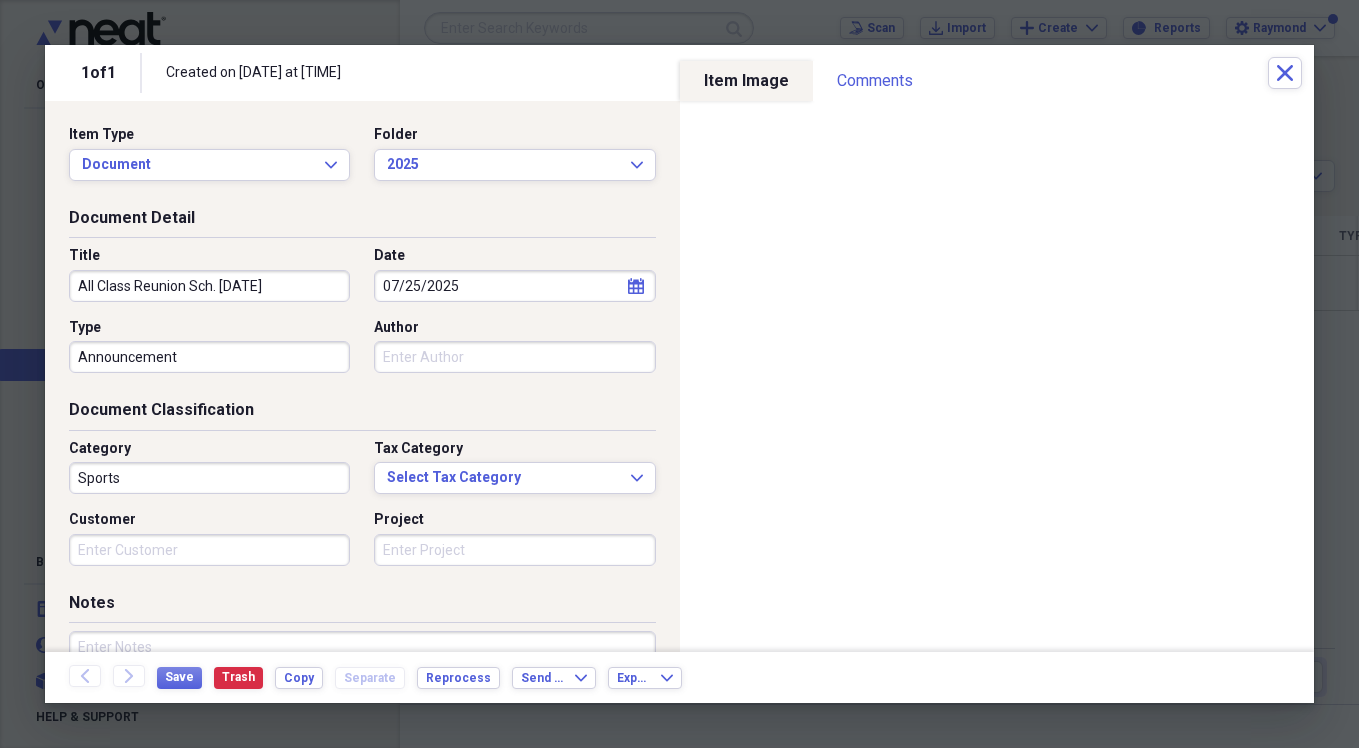 click on "Sports" at bounding box center [209, 478] 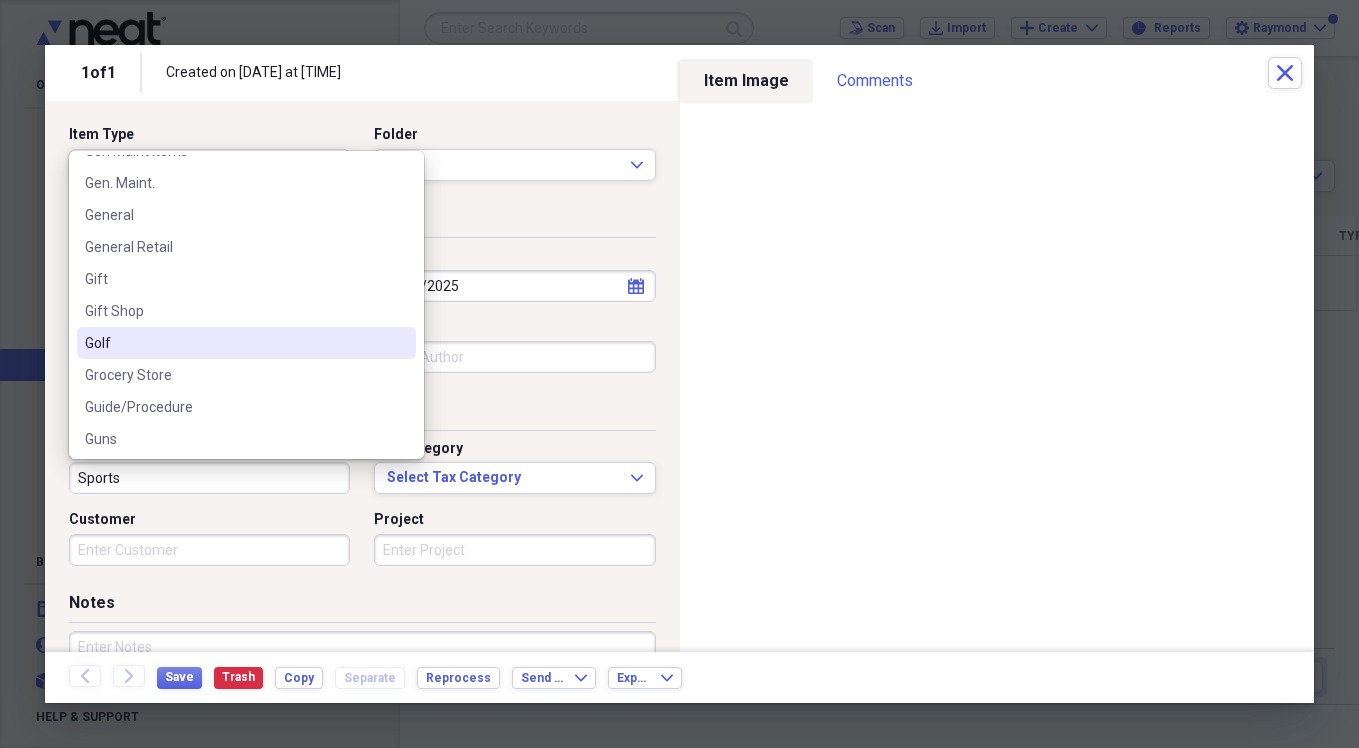scroll, scrollTop: 2300, scrollLeft: 0, axis: vertical 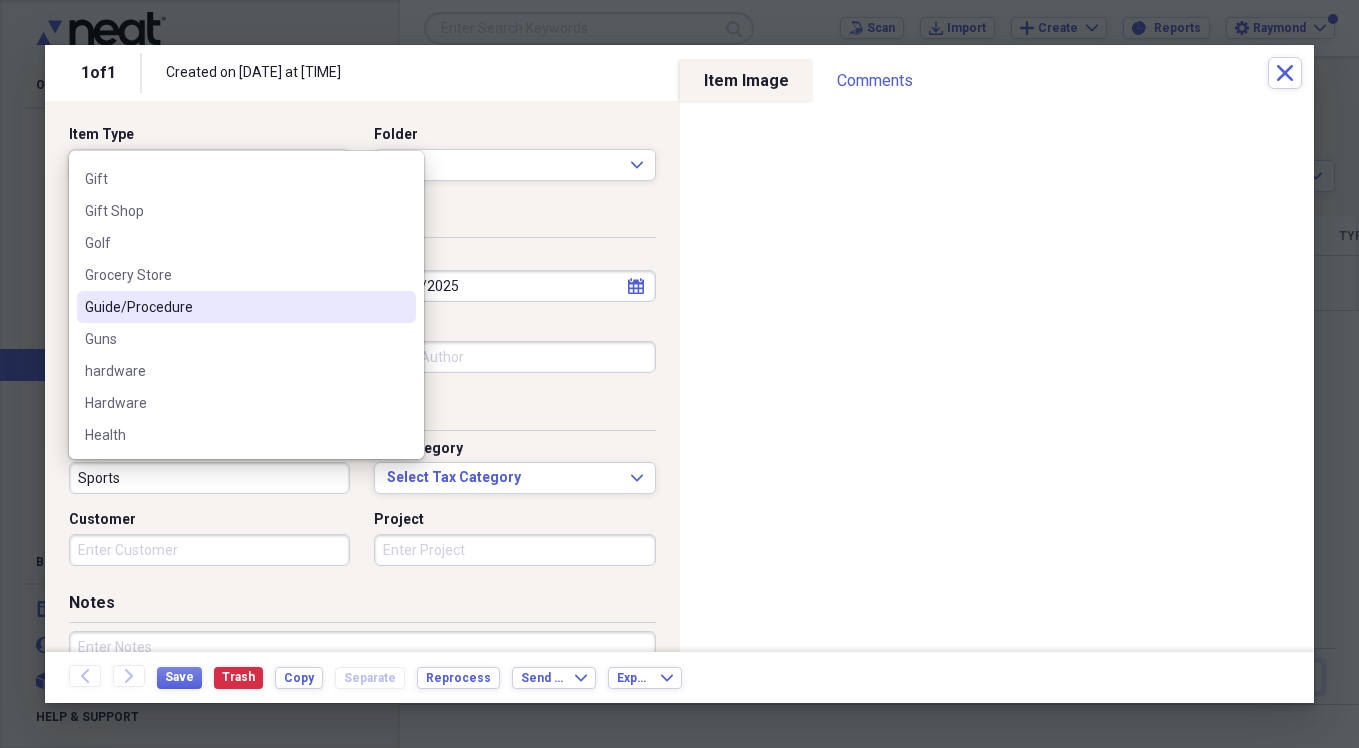 click on "Guide/Procedure" at bounding box center [234, 307] 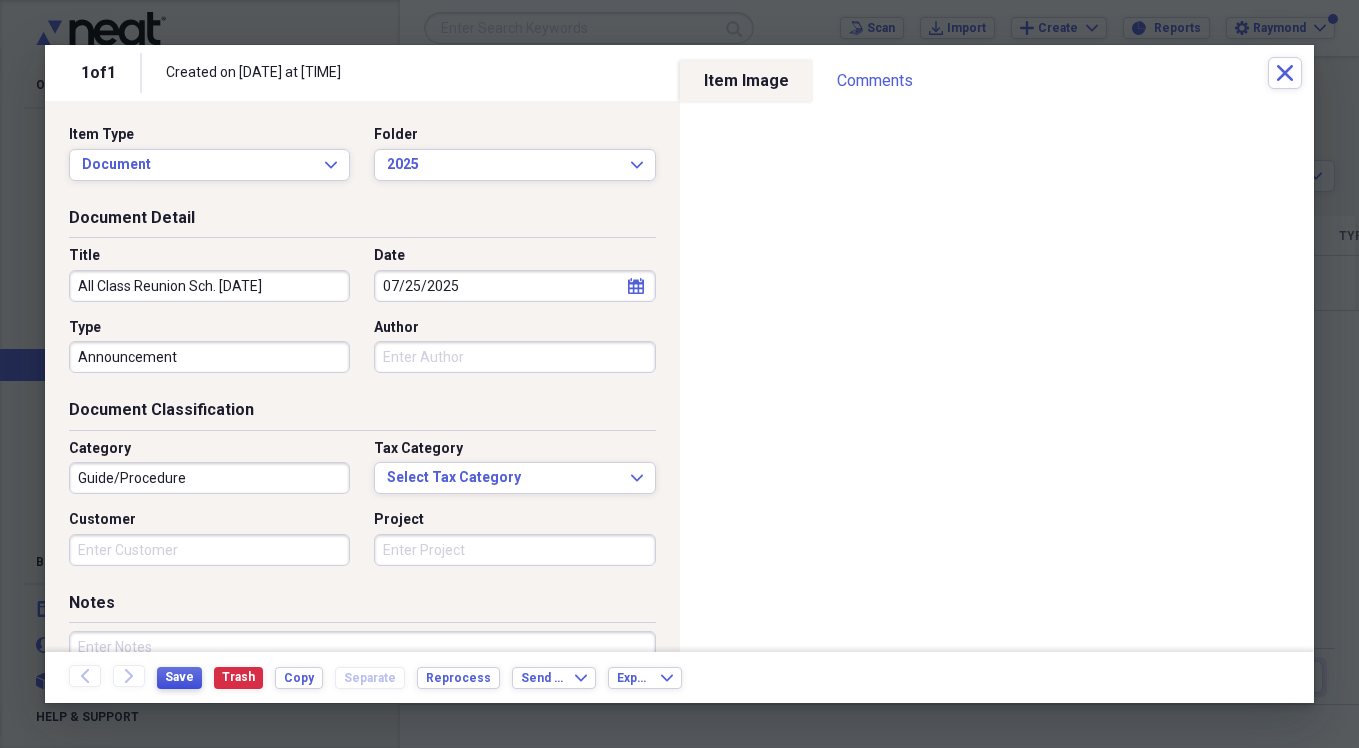 click on "Save" at bounding box center [179, 677] 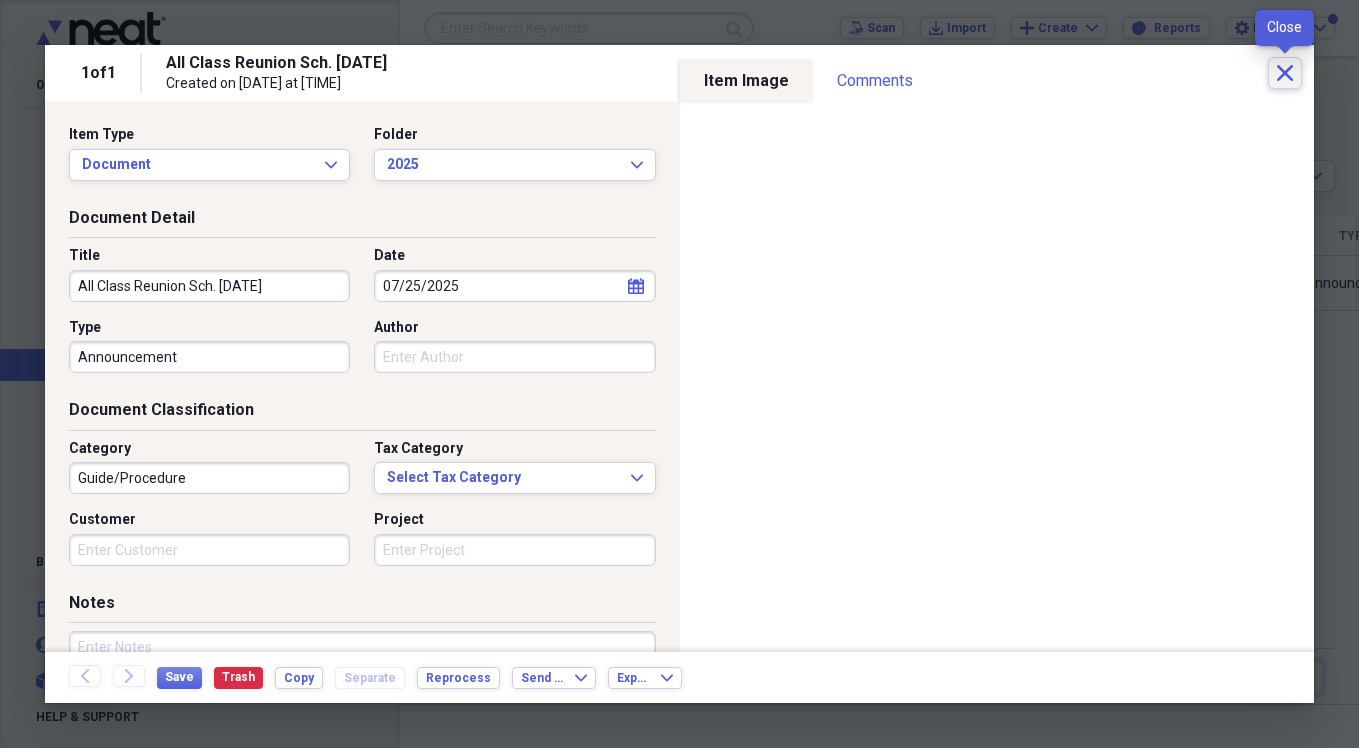 click on "Close" 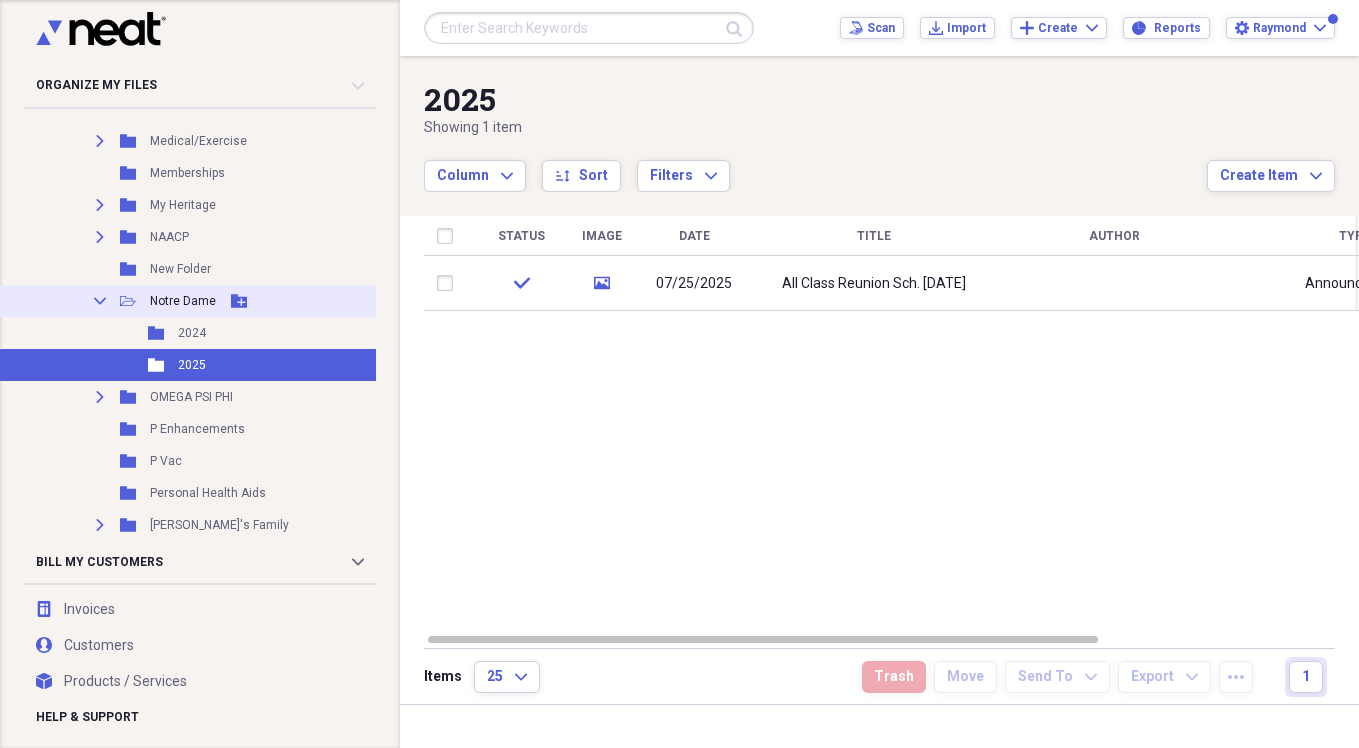 click on "Collapse" 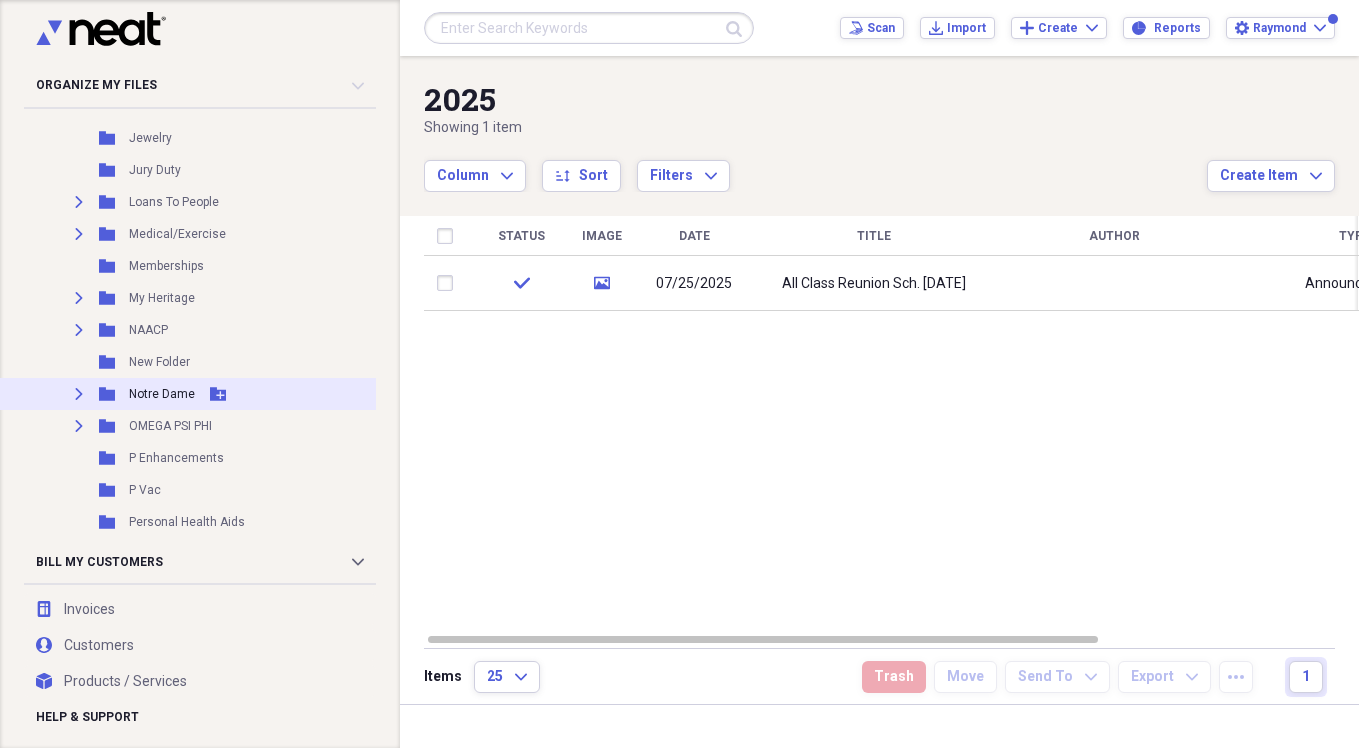 scroll, scrollTop: 2107, scrollLeft: 35, axis: both 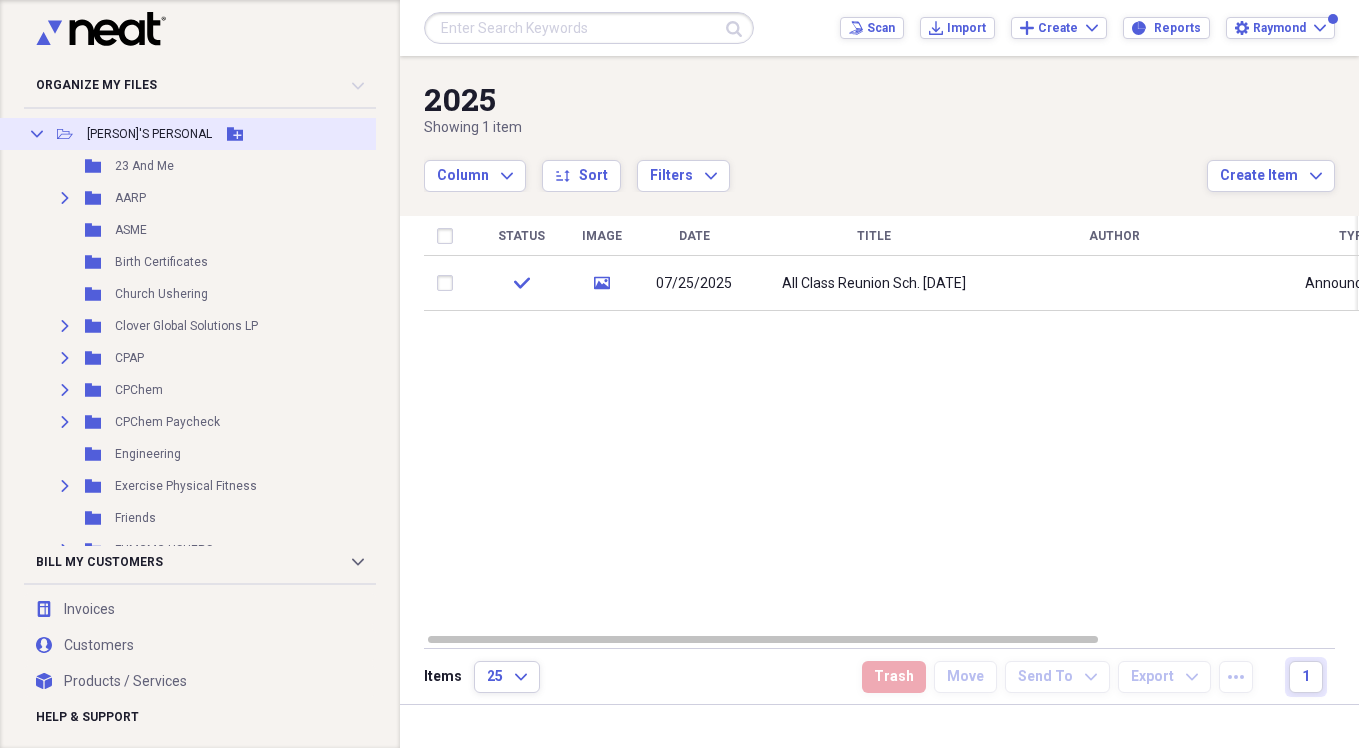 click on "Collapse" 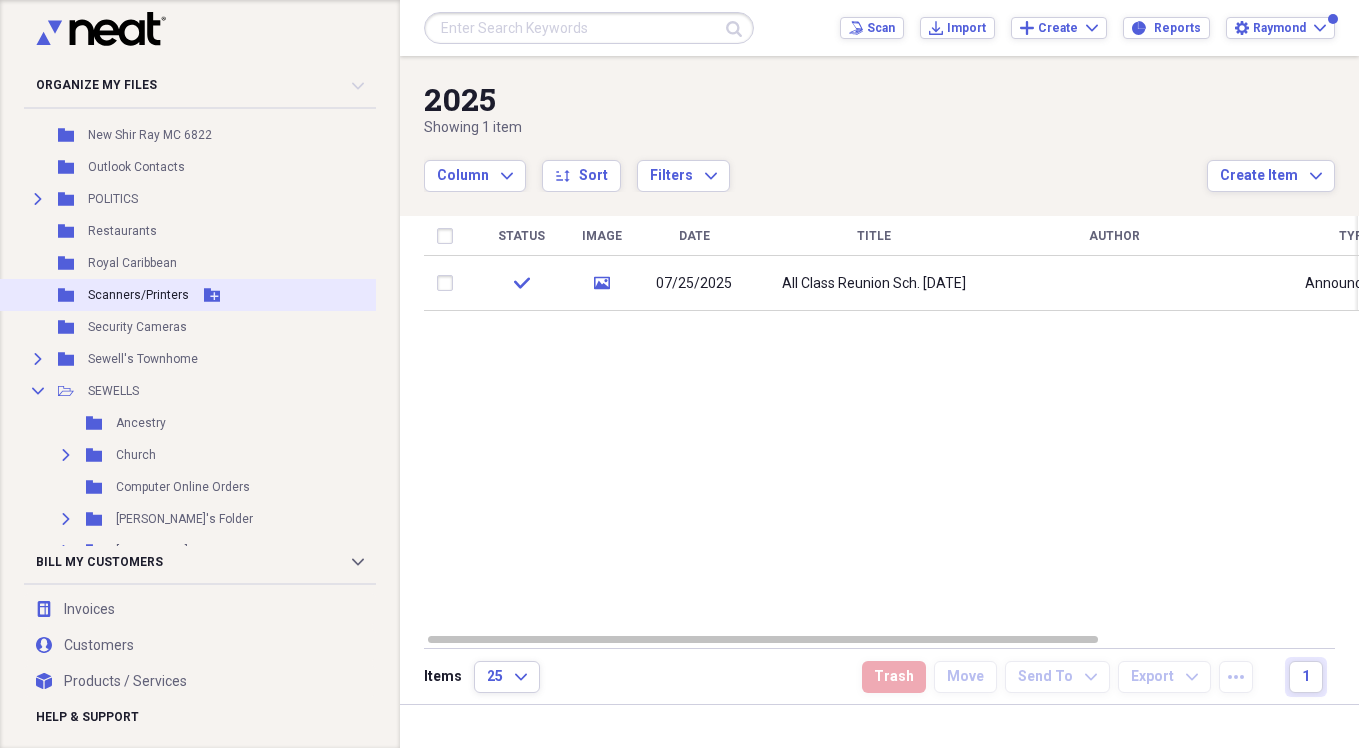 scroll, scrollTop: 600, scrollLeft: 6, axis: both 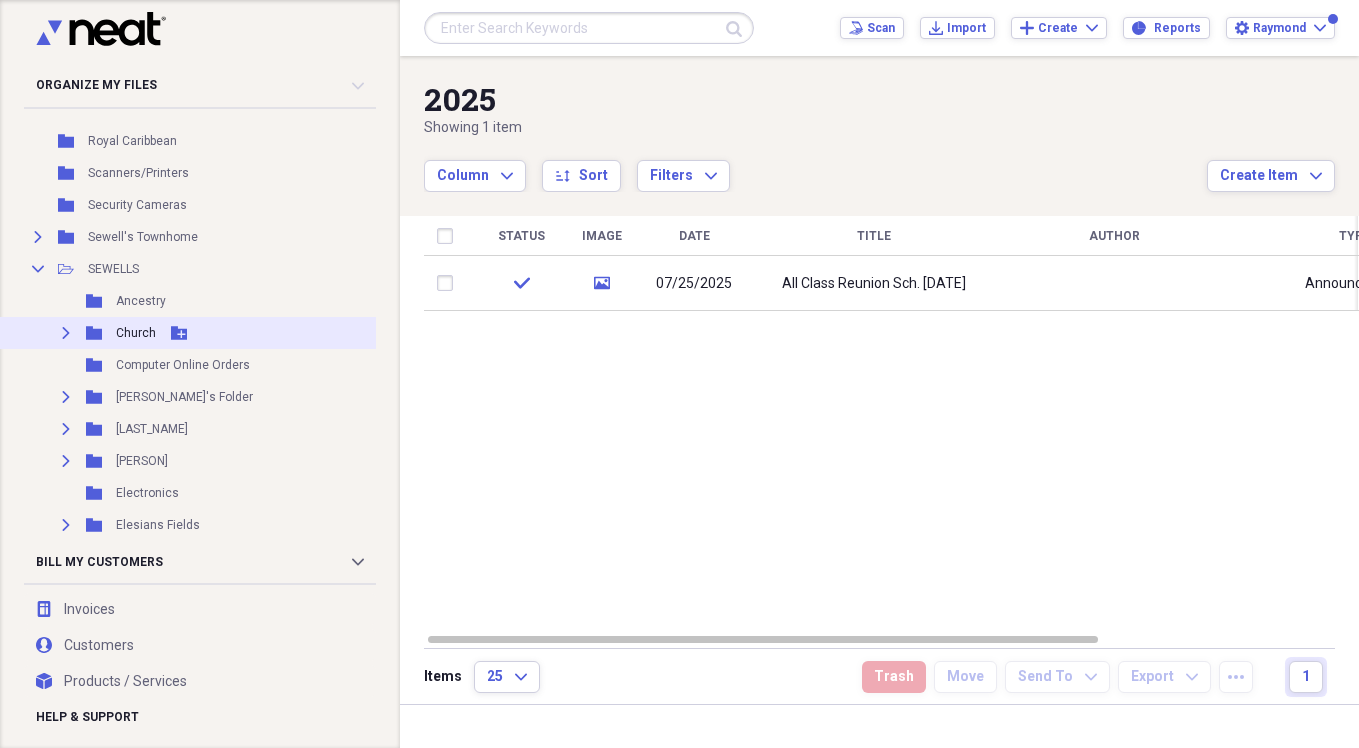 click on "Expand" 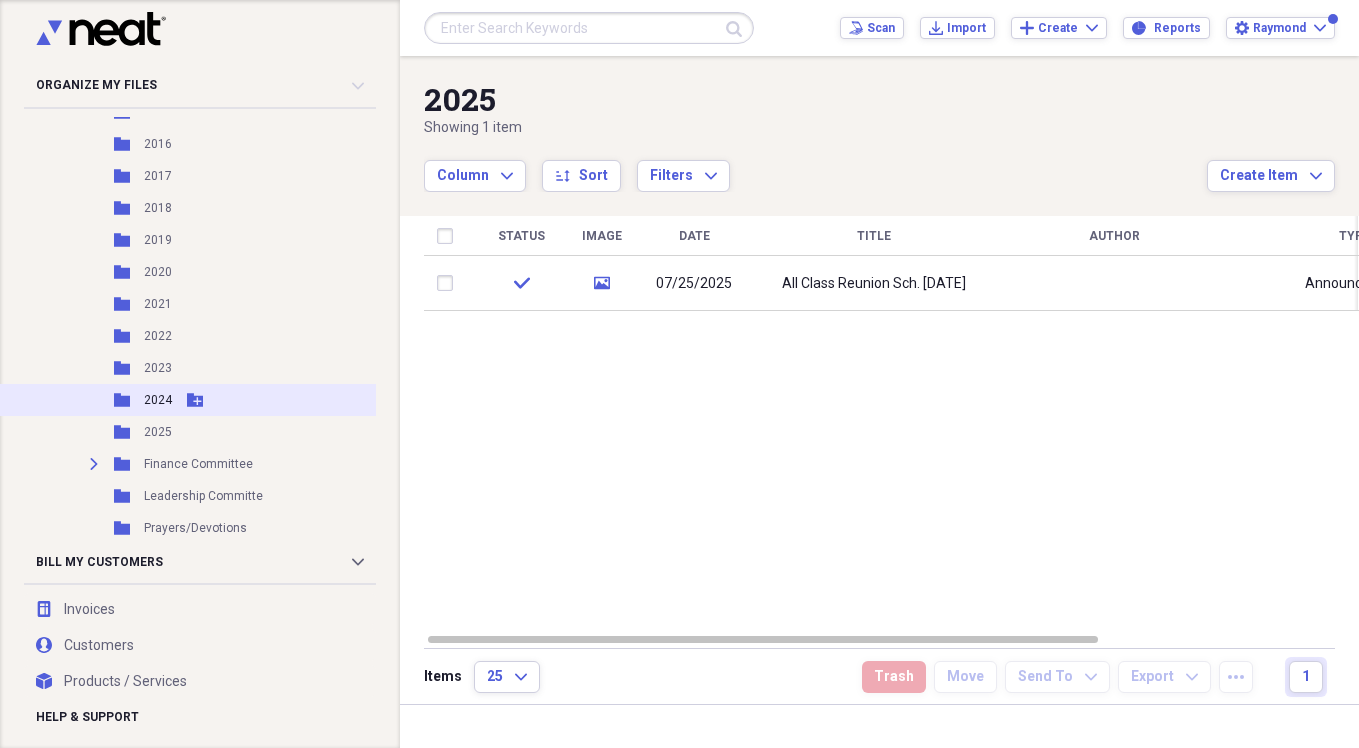scroll, scrollTop: 1000, scrollLeft: 6, axis: both 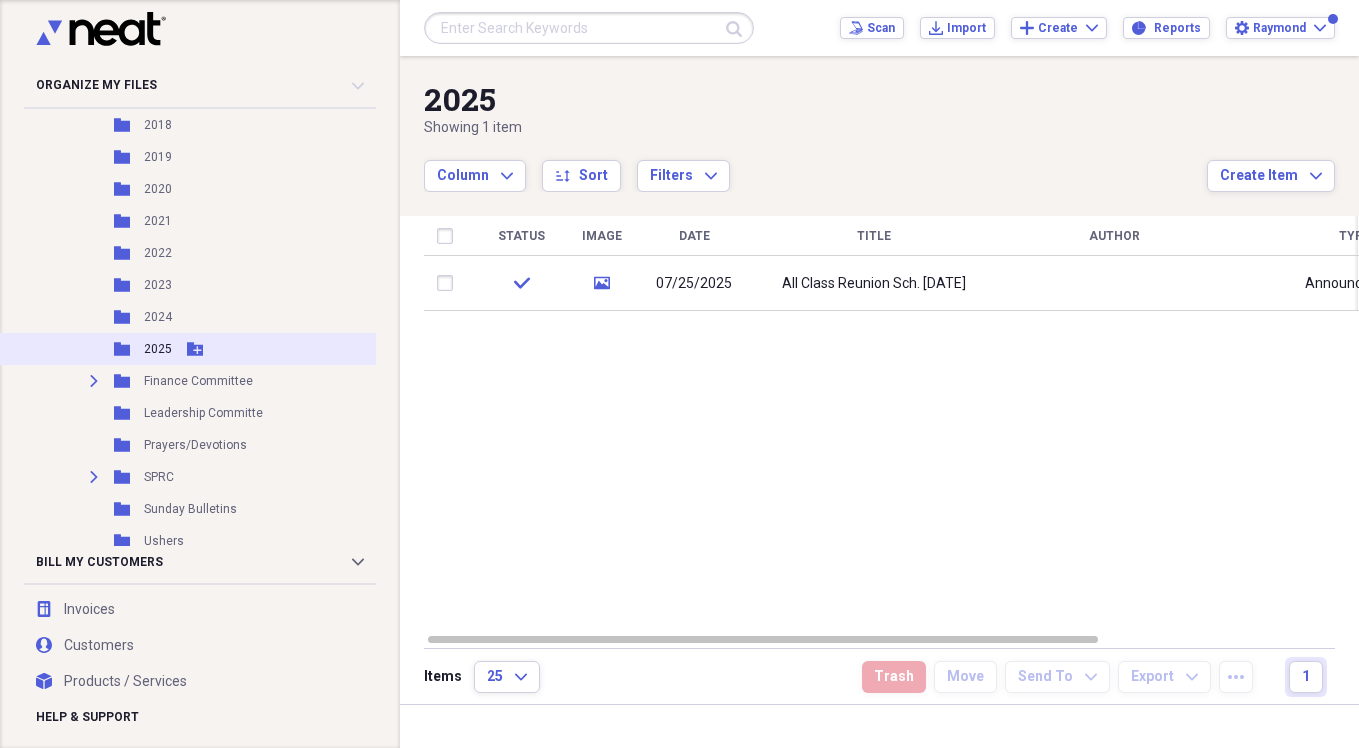 click on "2025" at bounding box center (158, 349) 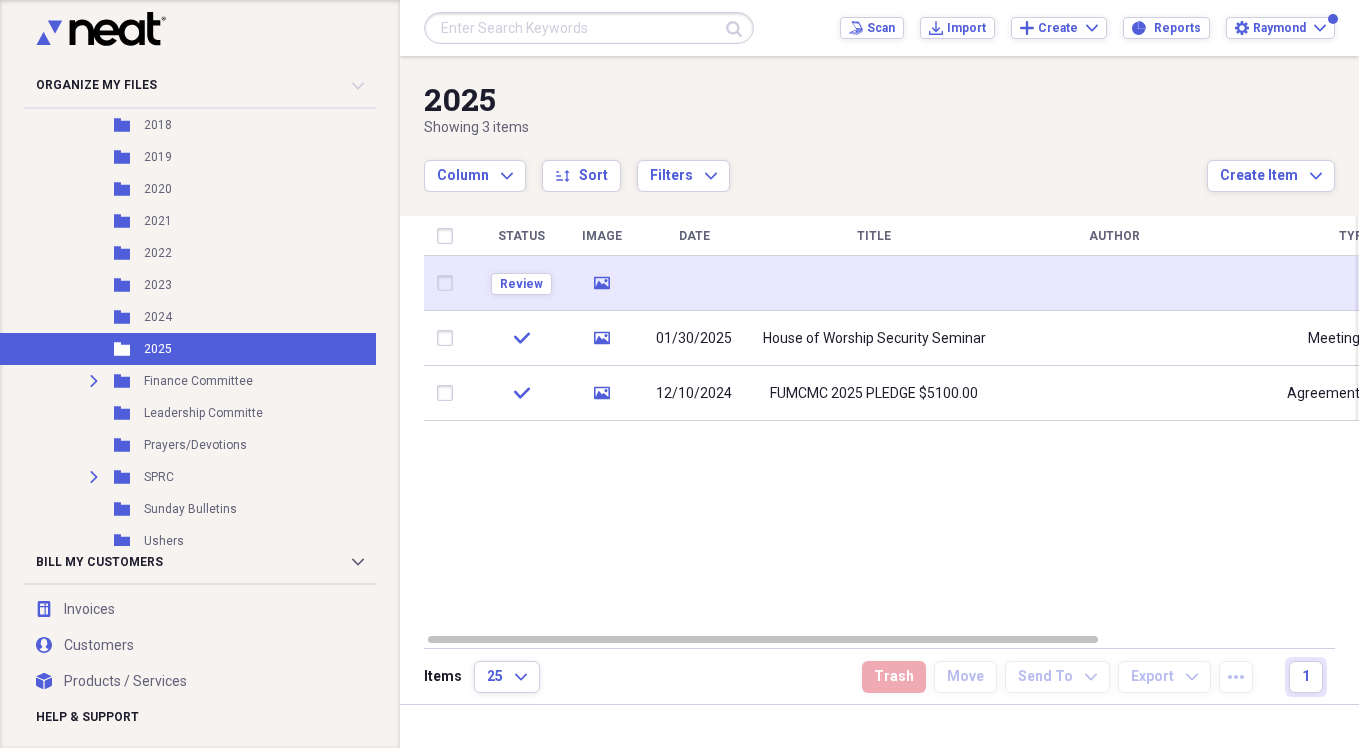 click at bounding box center (874, 283) 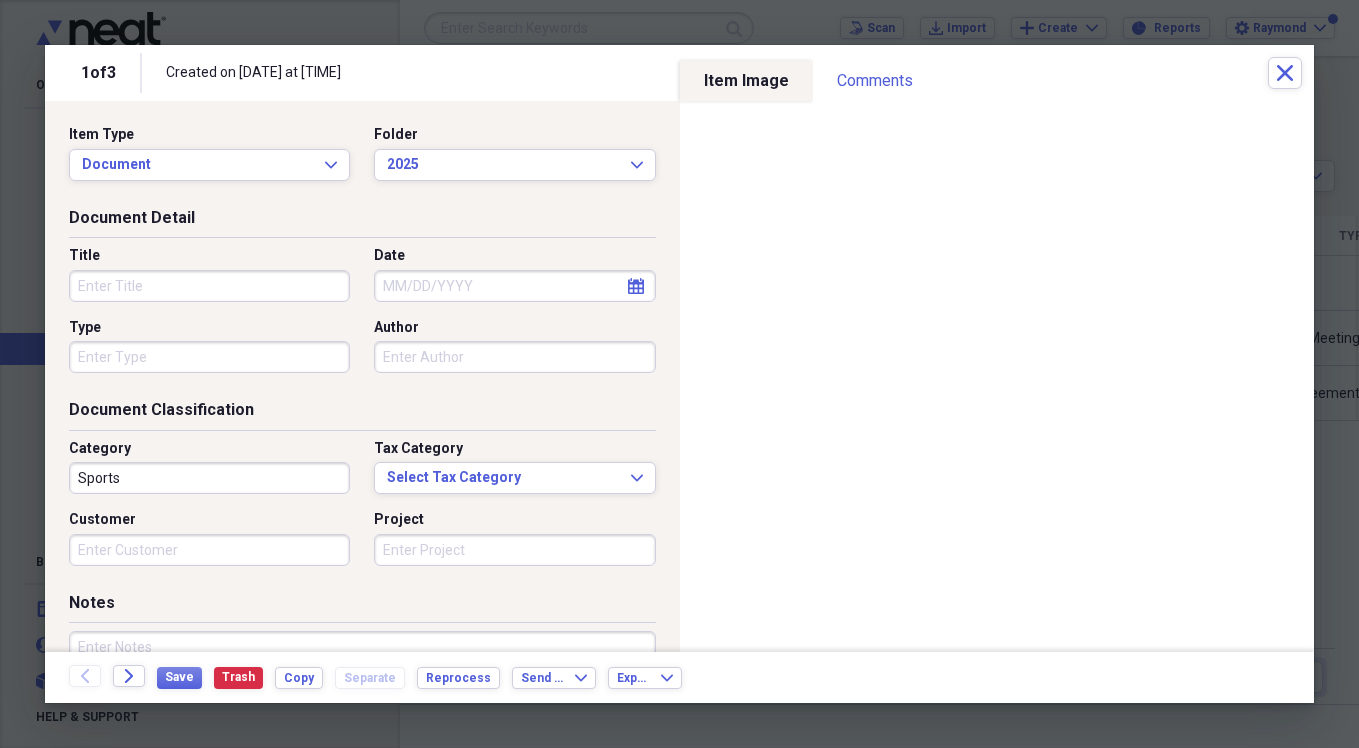 click on "Title" at bounding box center [209, 286] 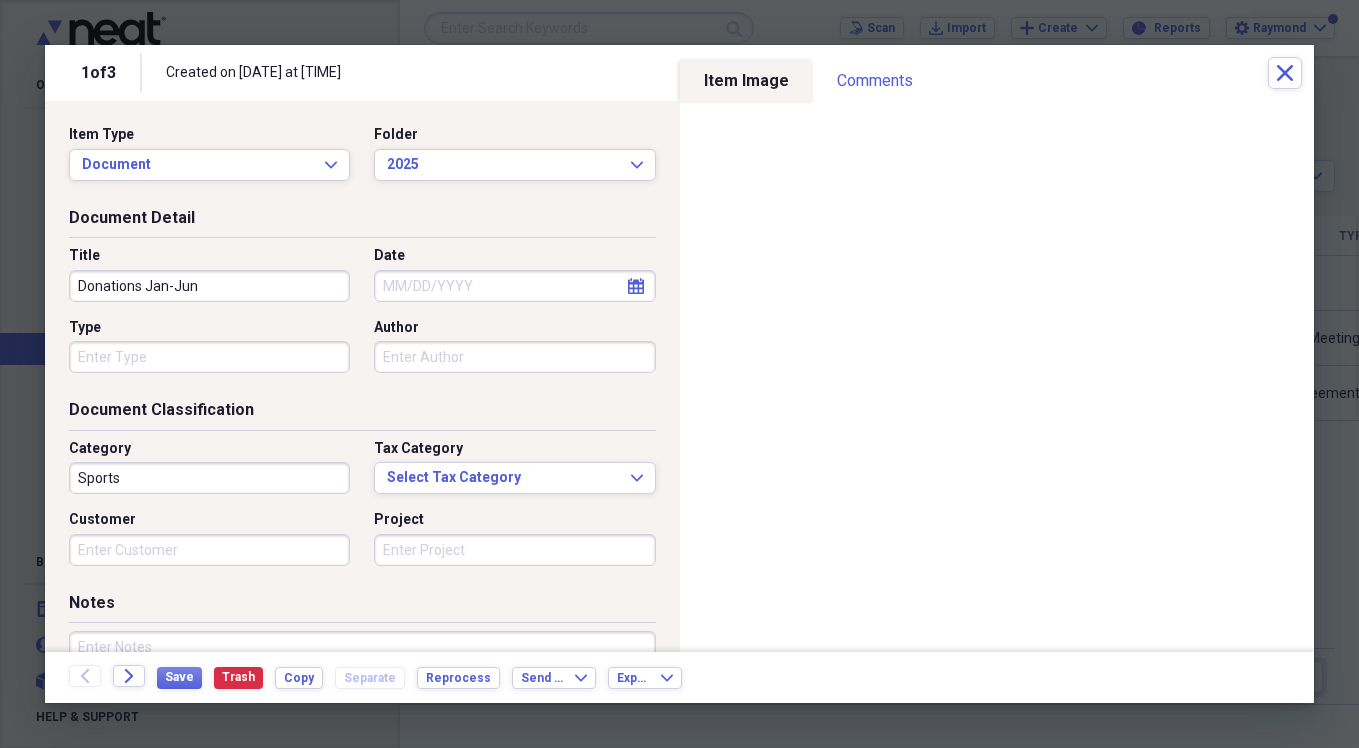 type on "Donations Jan-Jun" 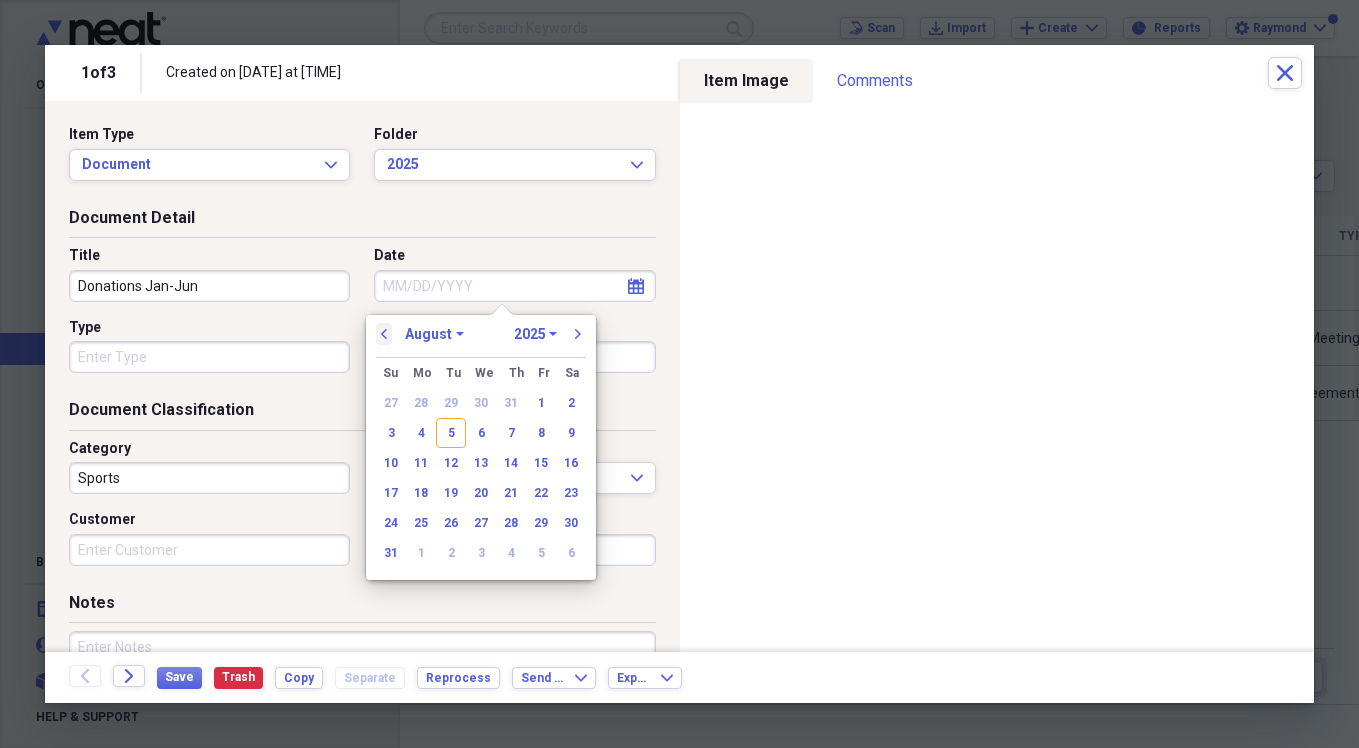 click on "previous" at bounding box center (384, 334) 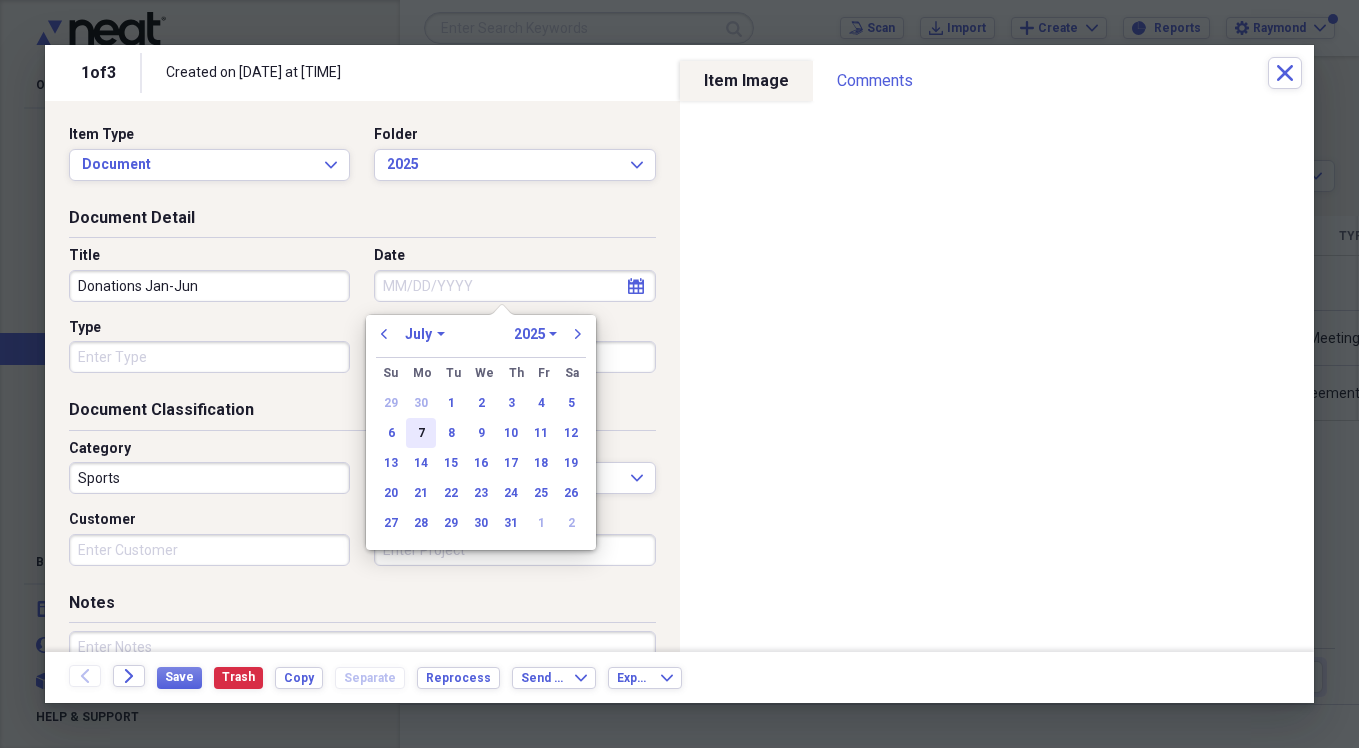 click on "7" at bounding box center (421, 433) 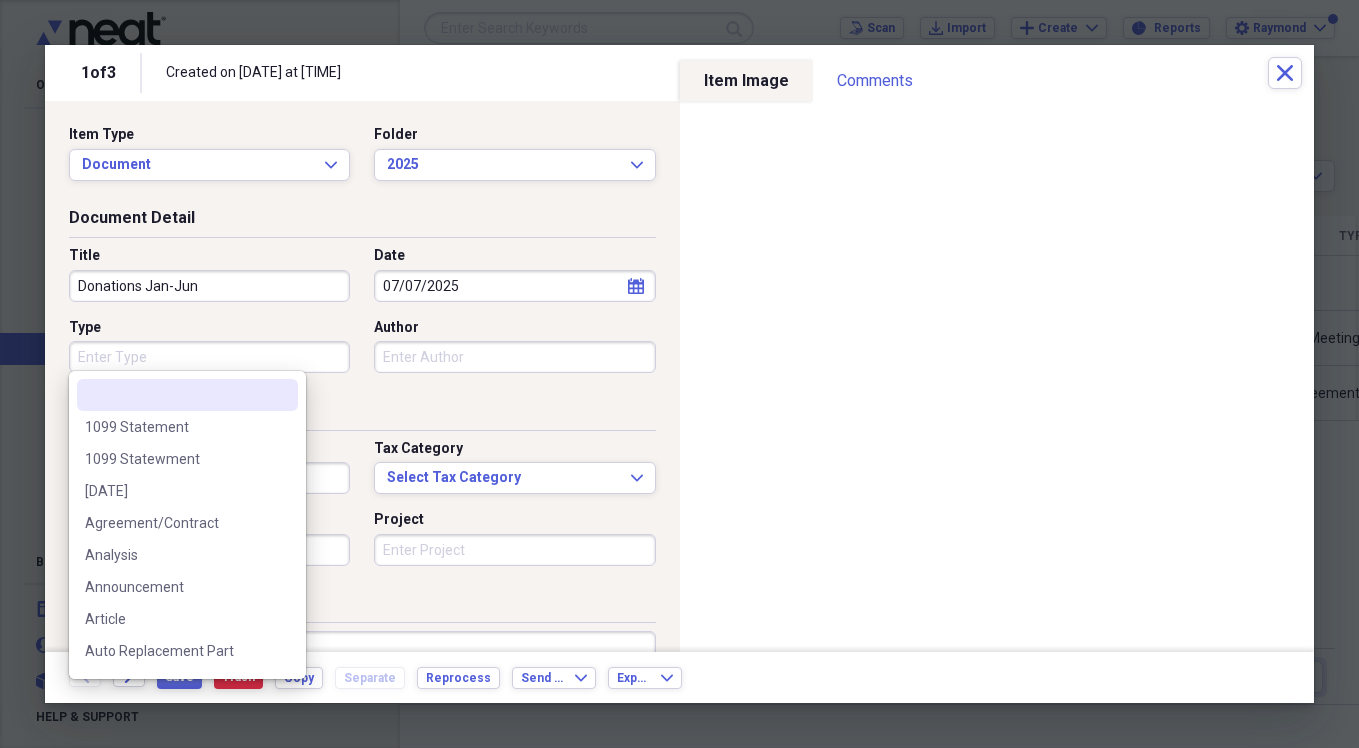 click on "Type" at bounding box center (209, 357) 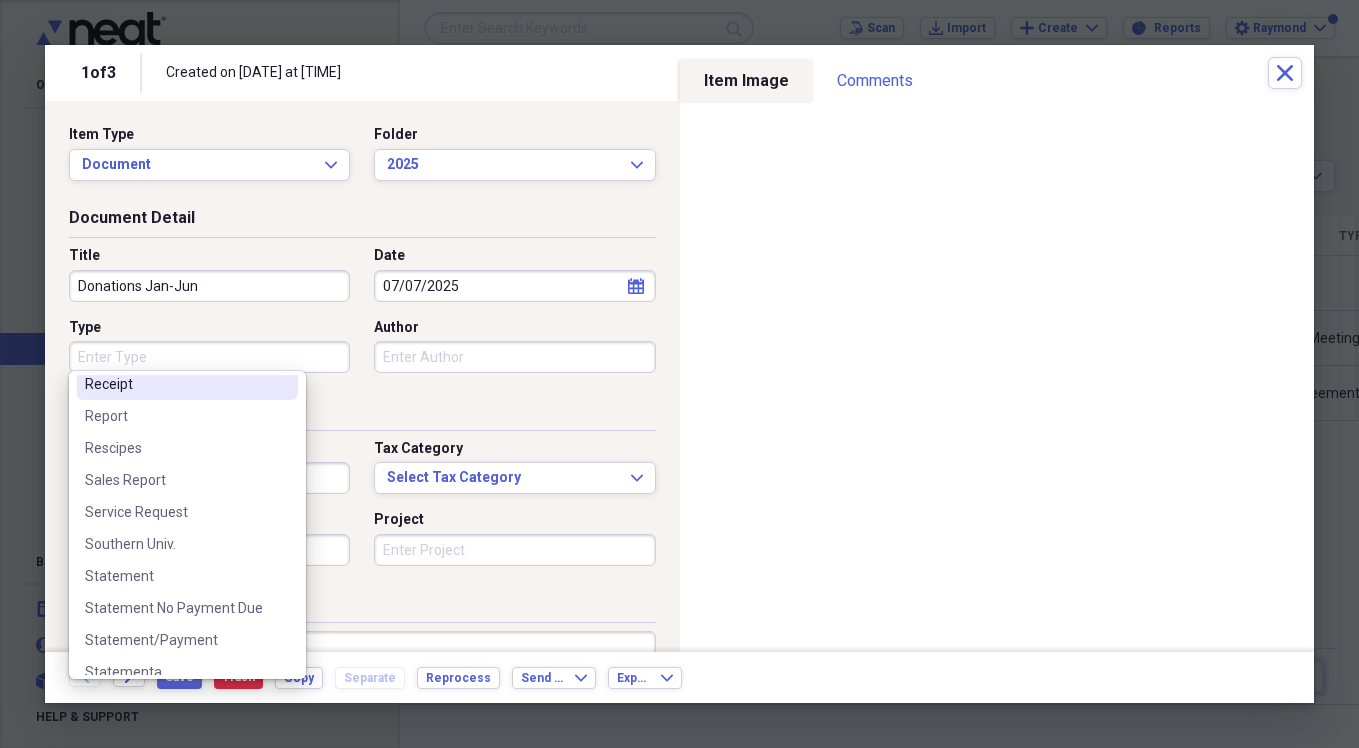 scroll, scrollTop: 2500, scrollLeft: 0, axis: vertical 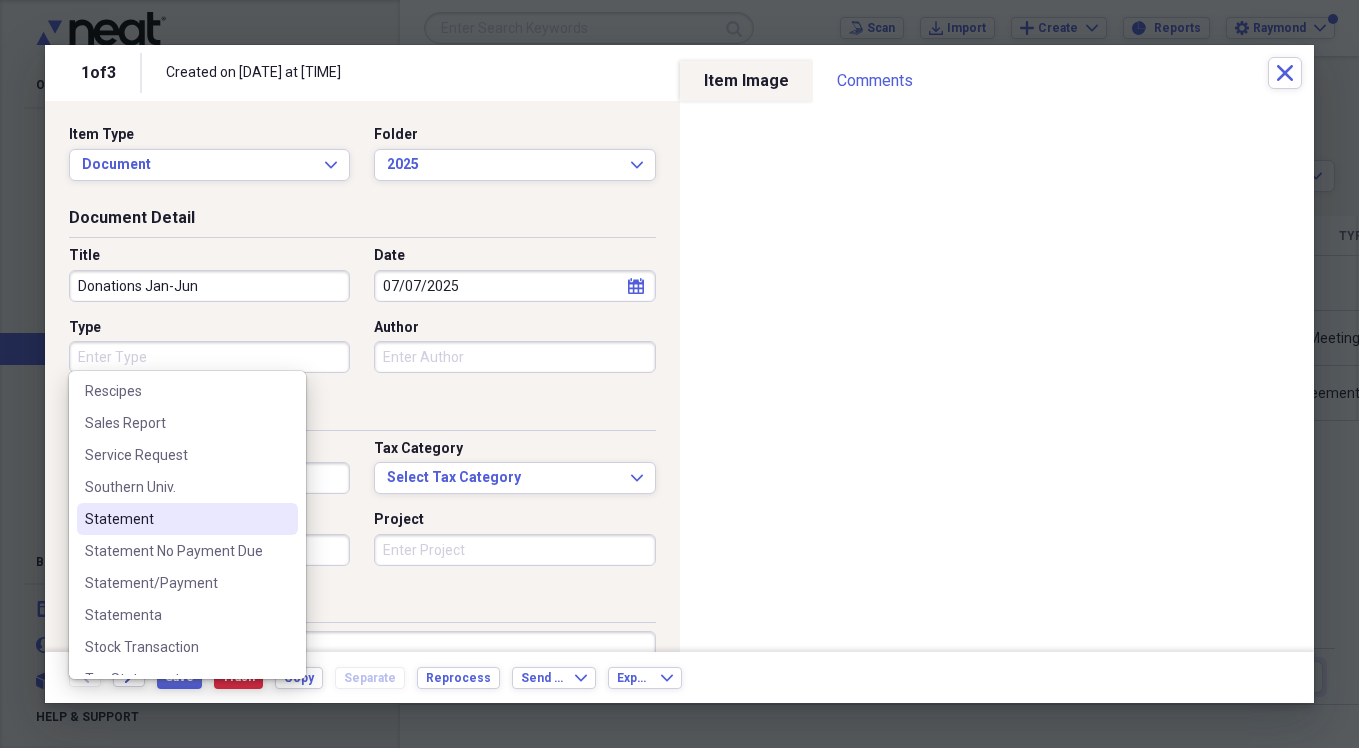 click on "Statement" at bounding box center (175, 519) 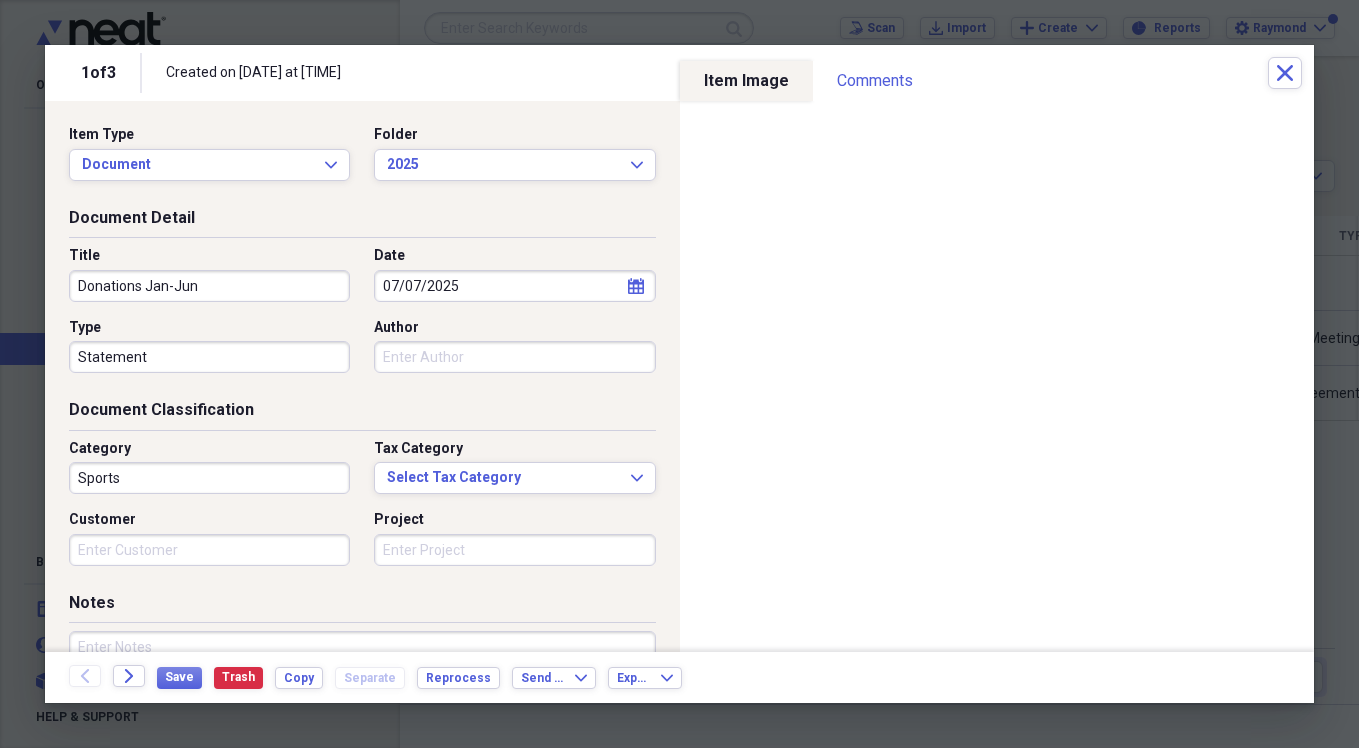 click on "Sports" at bounding box center [209, 478] 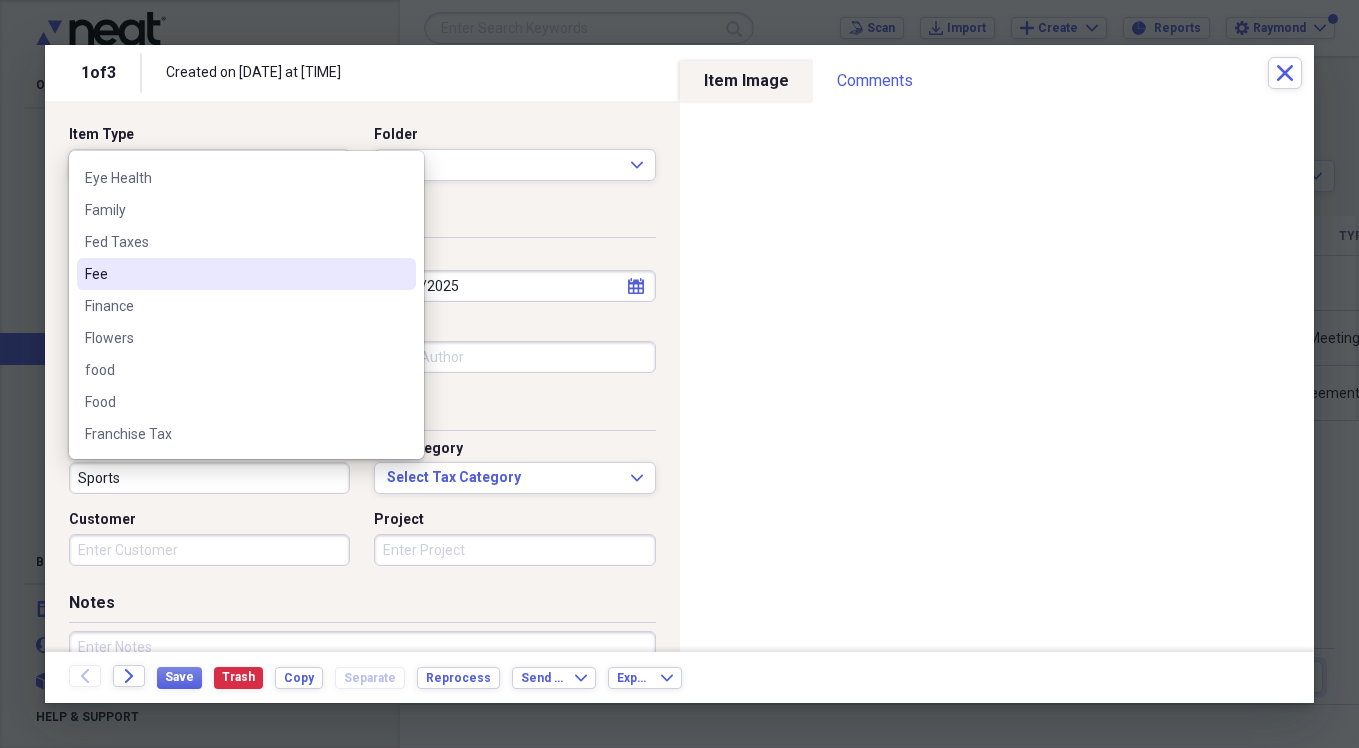 scroll, scrollTop: 1700, scrollLeft: 0, axis: vertical 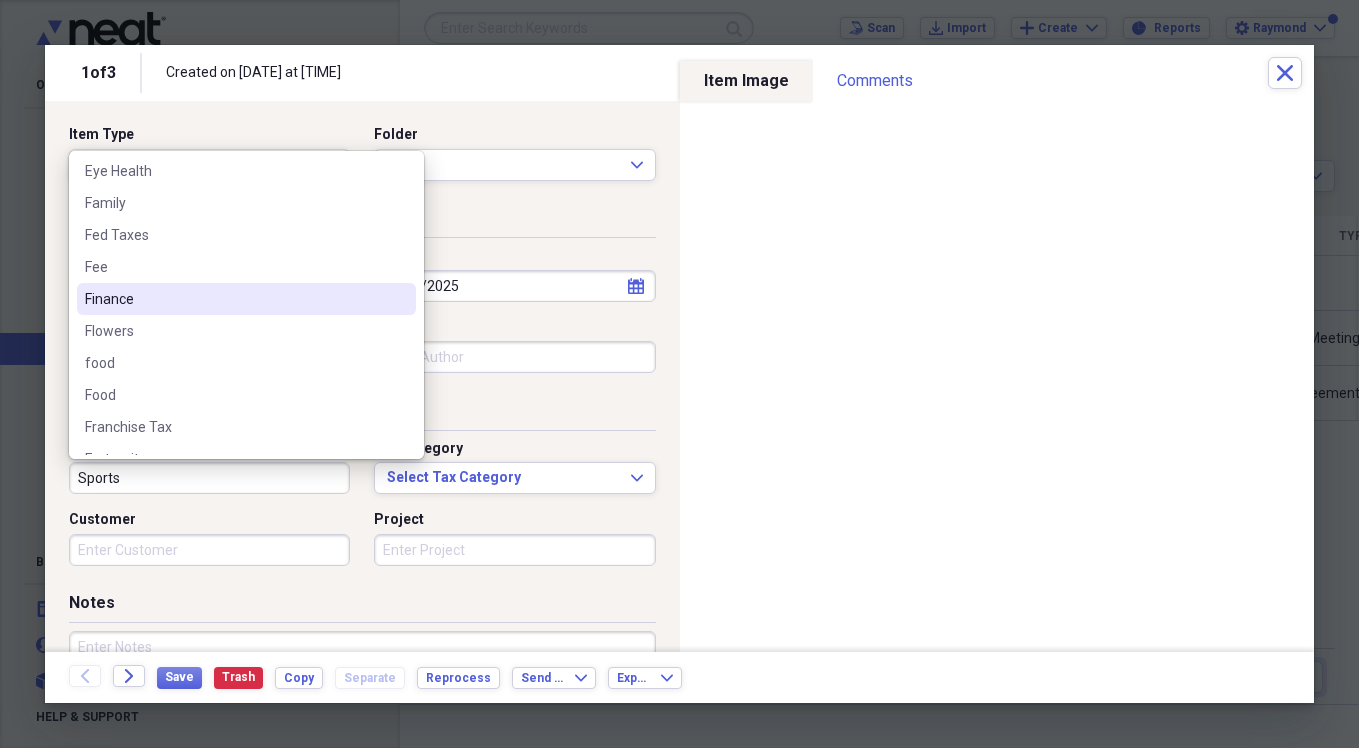 click on "Finance" at bounding box center [246, 299] 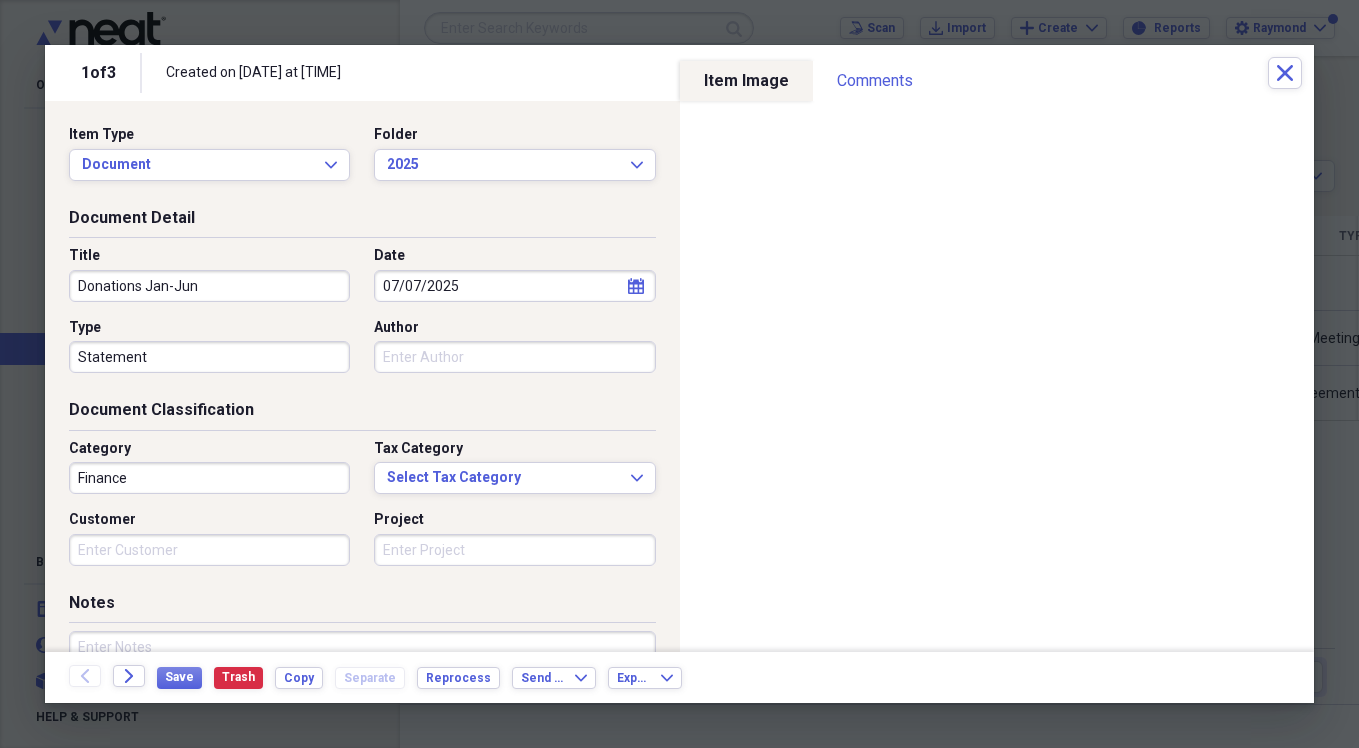 type on "Finance" 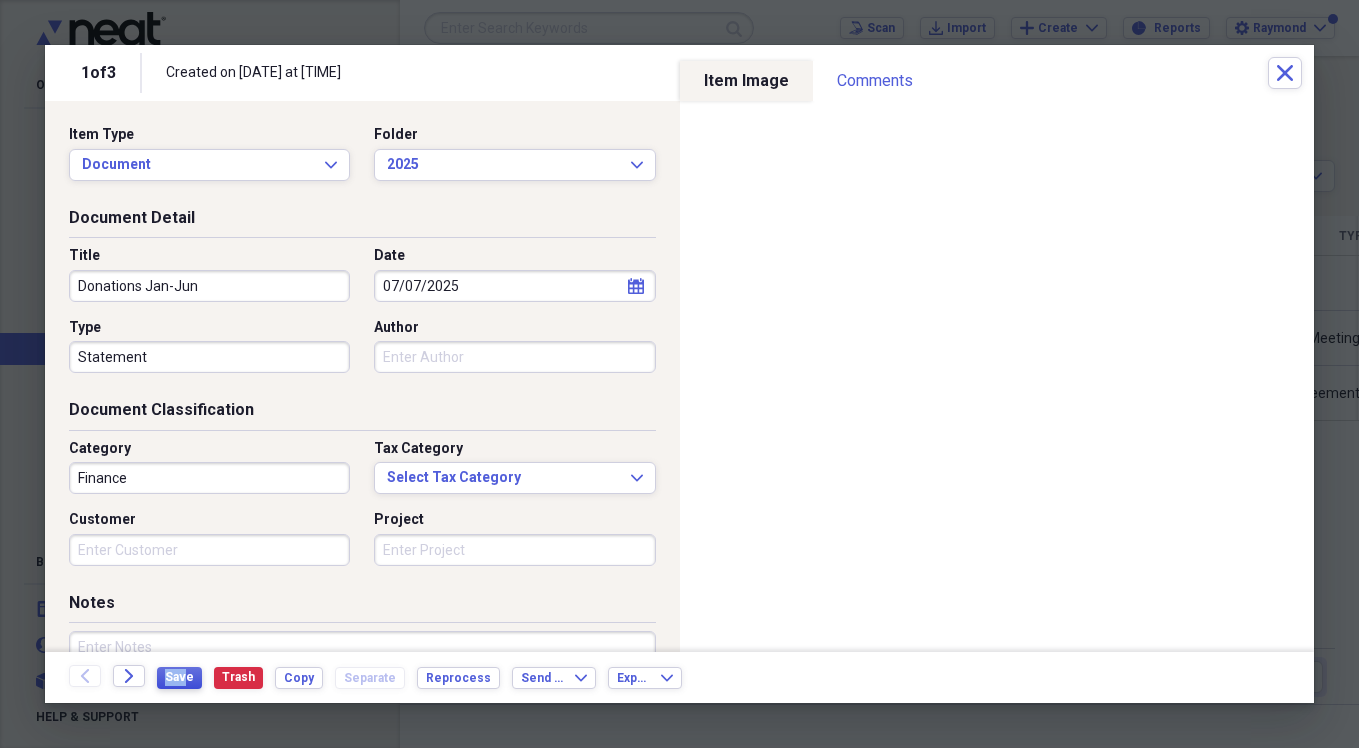 click on "Back Forward Save Trash Copy Separate Reprocess Send To Expand Export Expand" at bounding box center (679, 677) 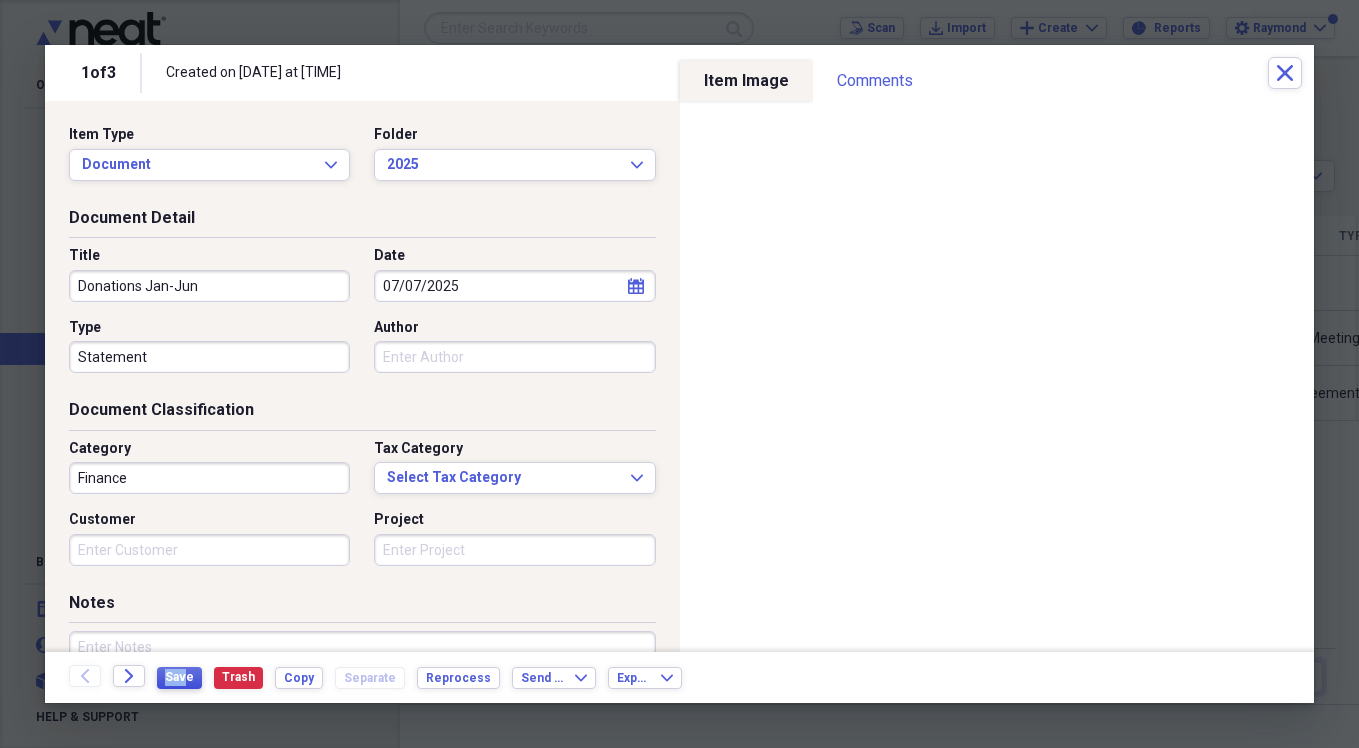 click on "Save" at bounding box center [179, 677] 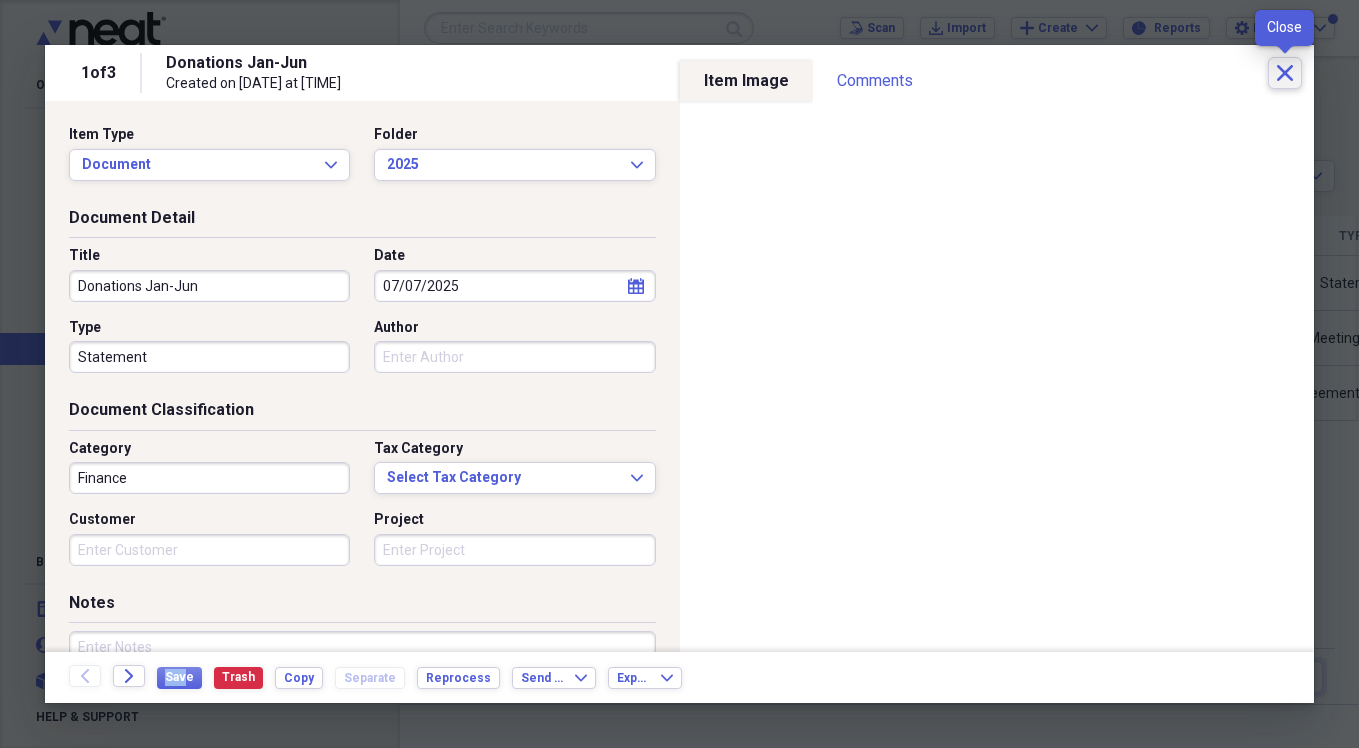 click on "Close" 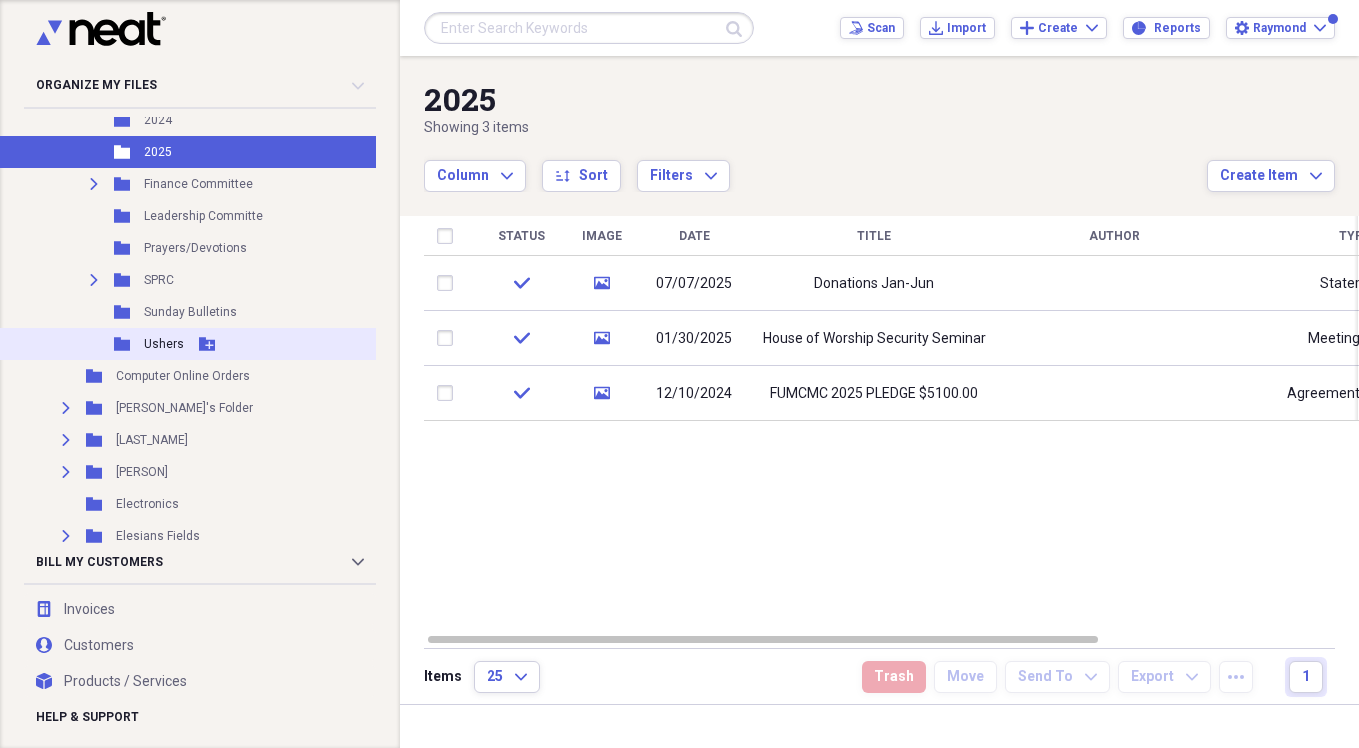 scroll, scrollTop: 1212, scrollLeft: 6, axis: both 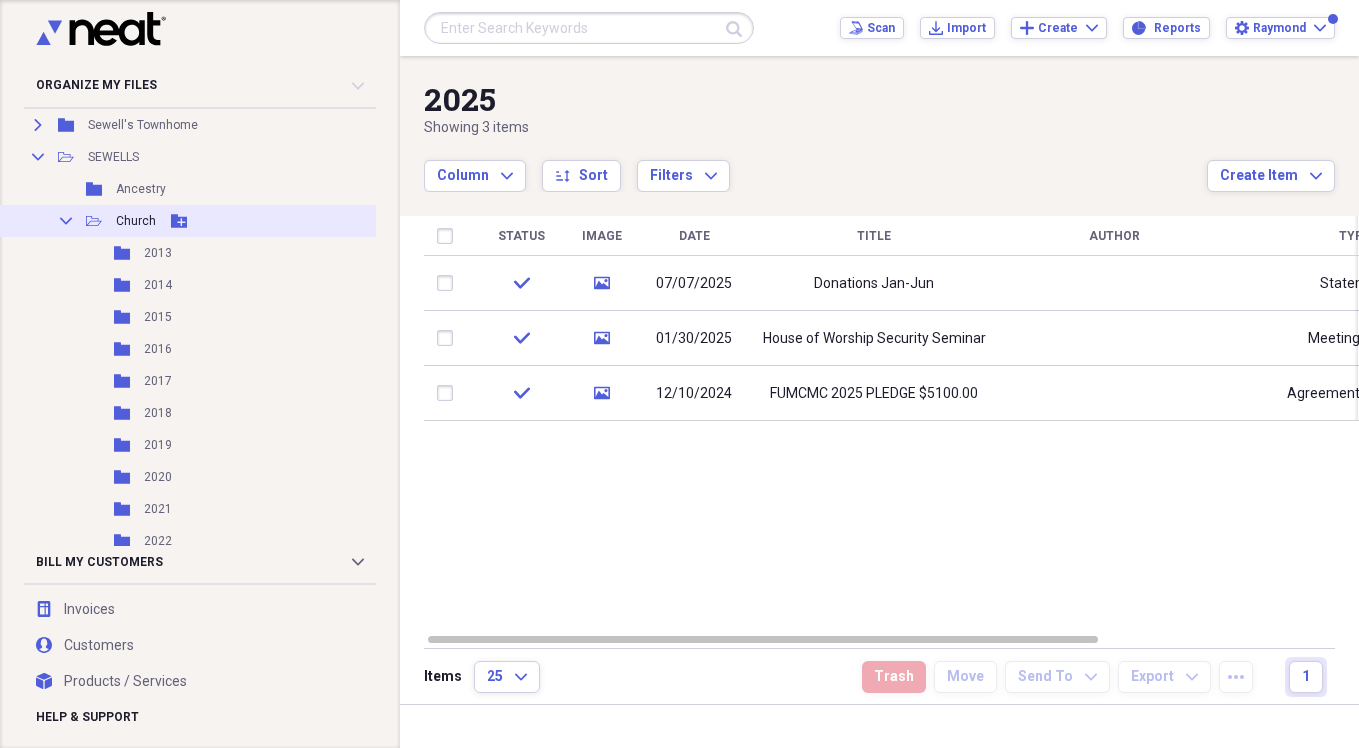 click on "Collapse" 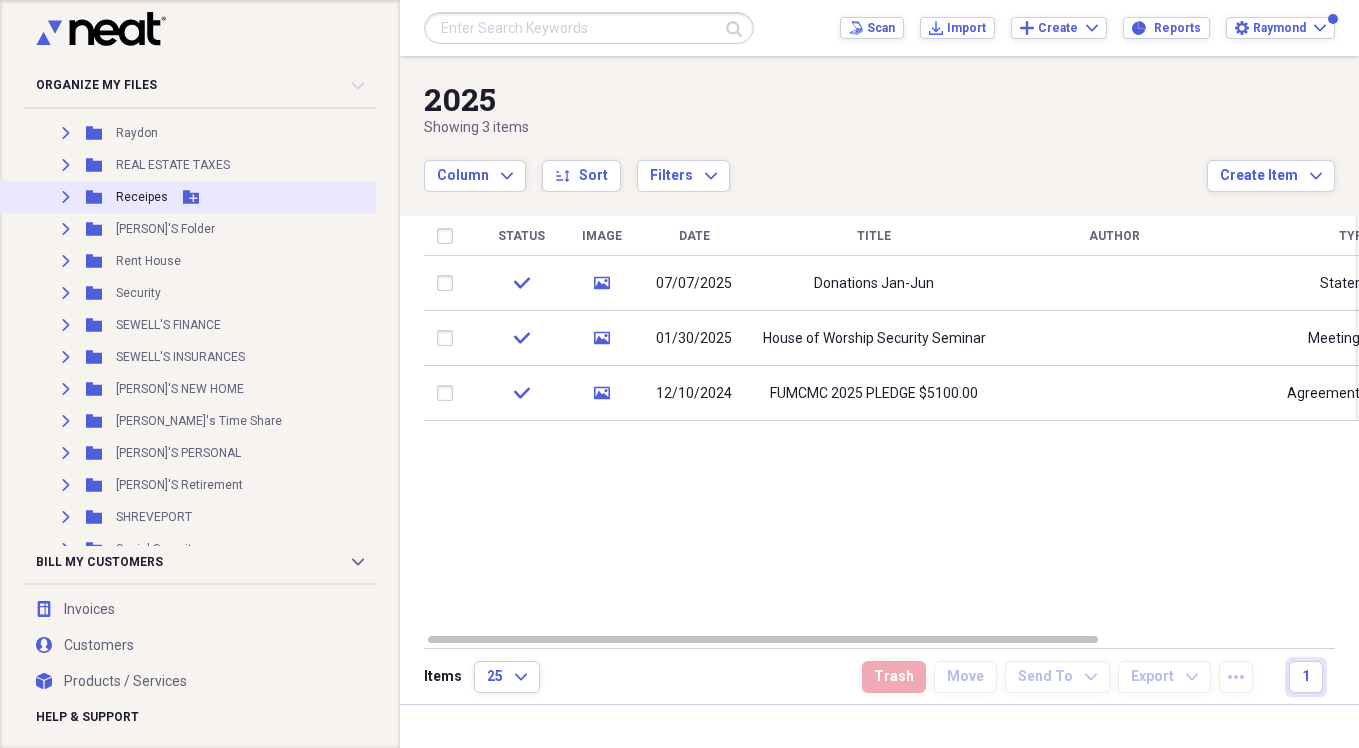 scroll, scrollTop: 1512, scrollLeft: 6, axis: both 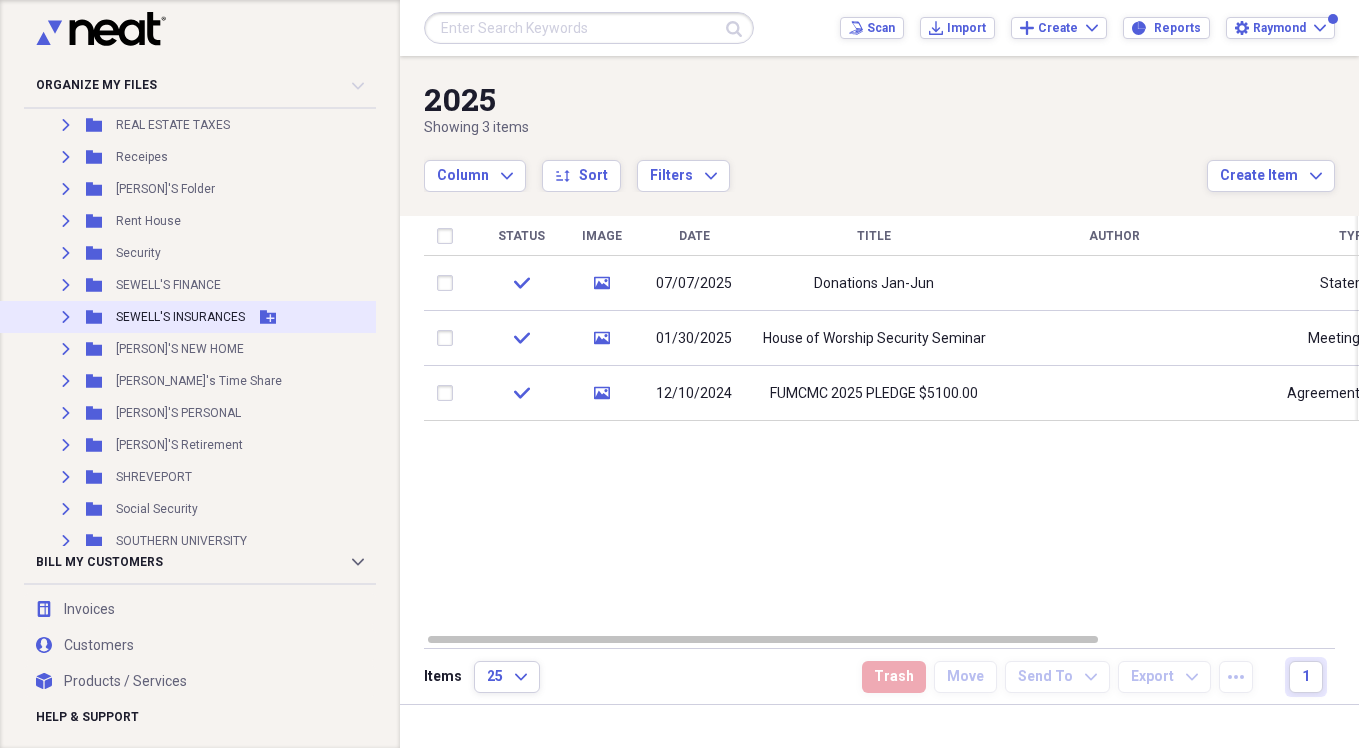 click on "Expand" 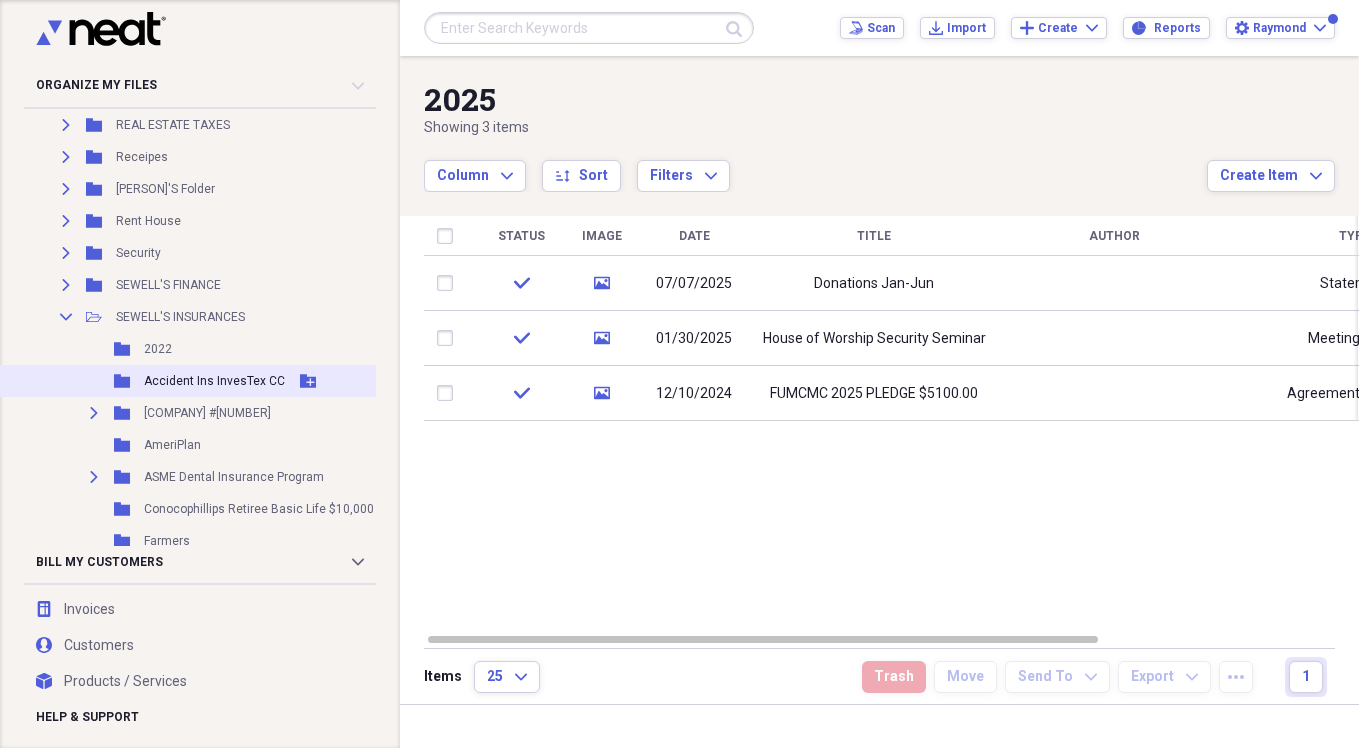 click on "Accident Ins InvesTex CC" at bounding box center (214, 381) 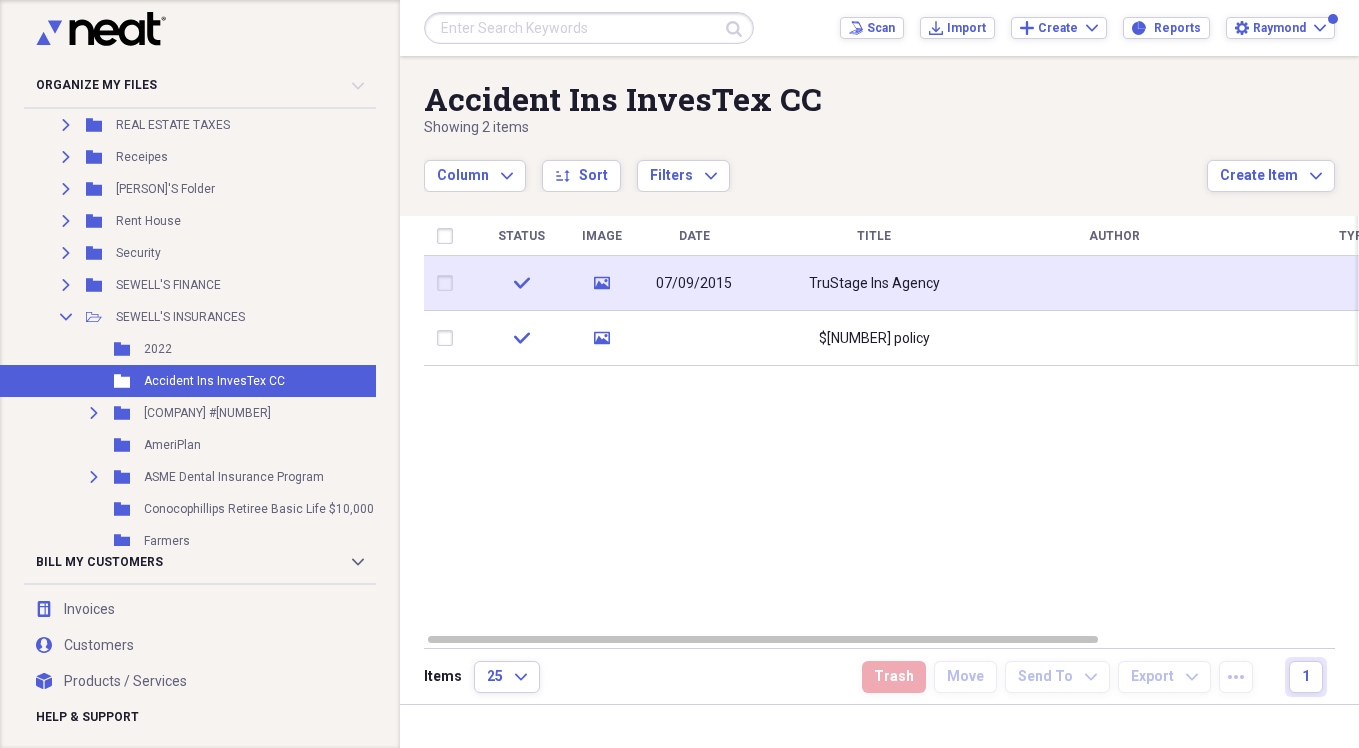 click on "TruStage Ins Agency" at bounding box center (874, 284) 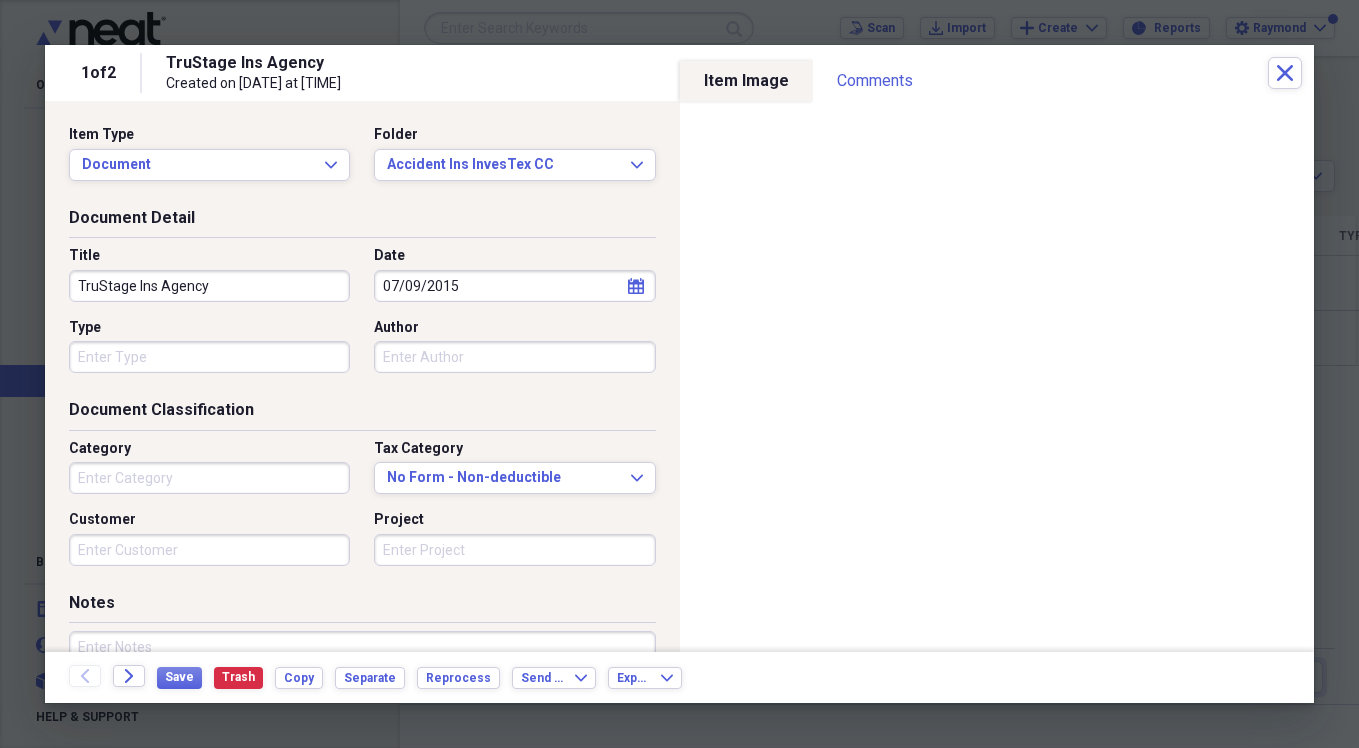 click on "TruStage Ins Agency" at bounding box center (209, 286) 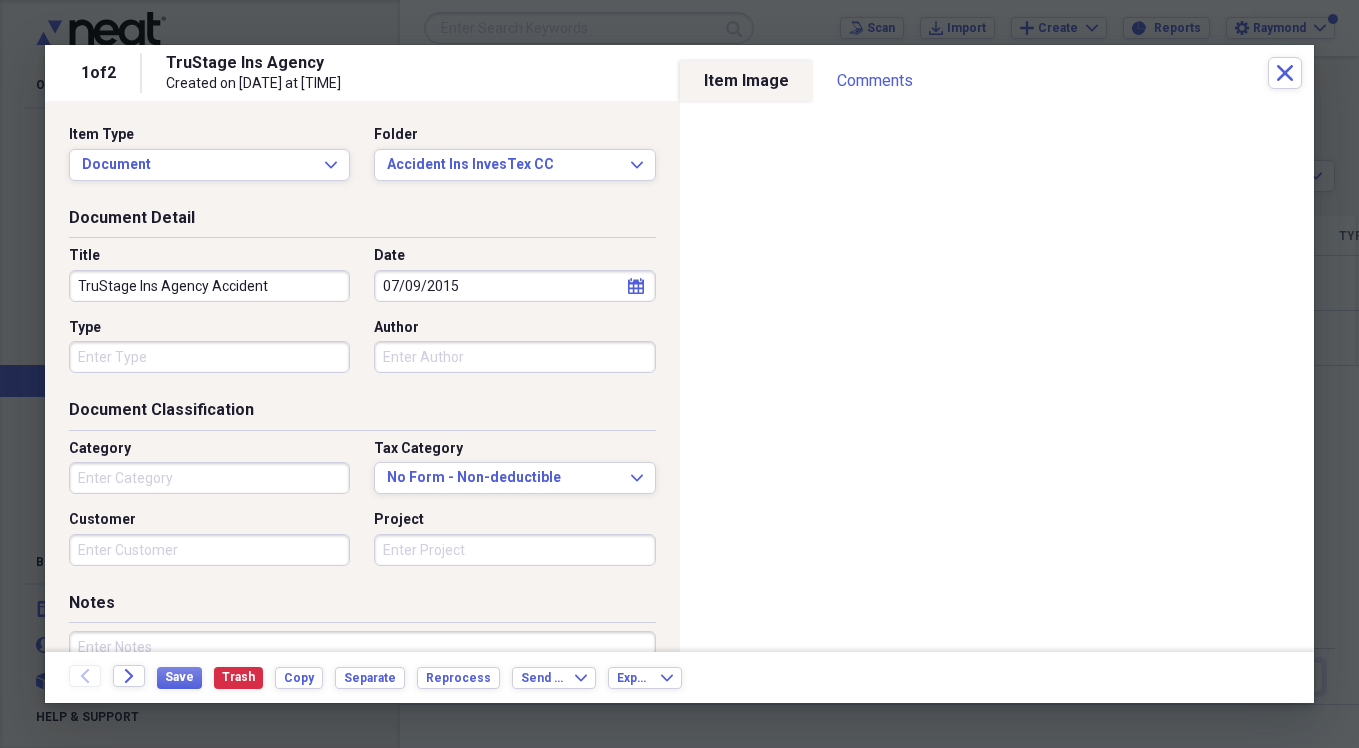 click on "TruStage Ins Agency Accident" at bounding box center (209, 286) 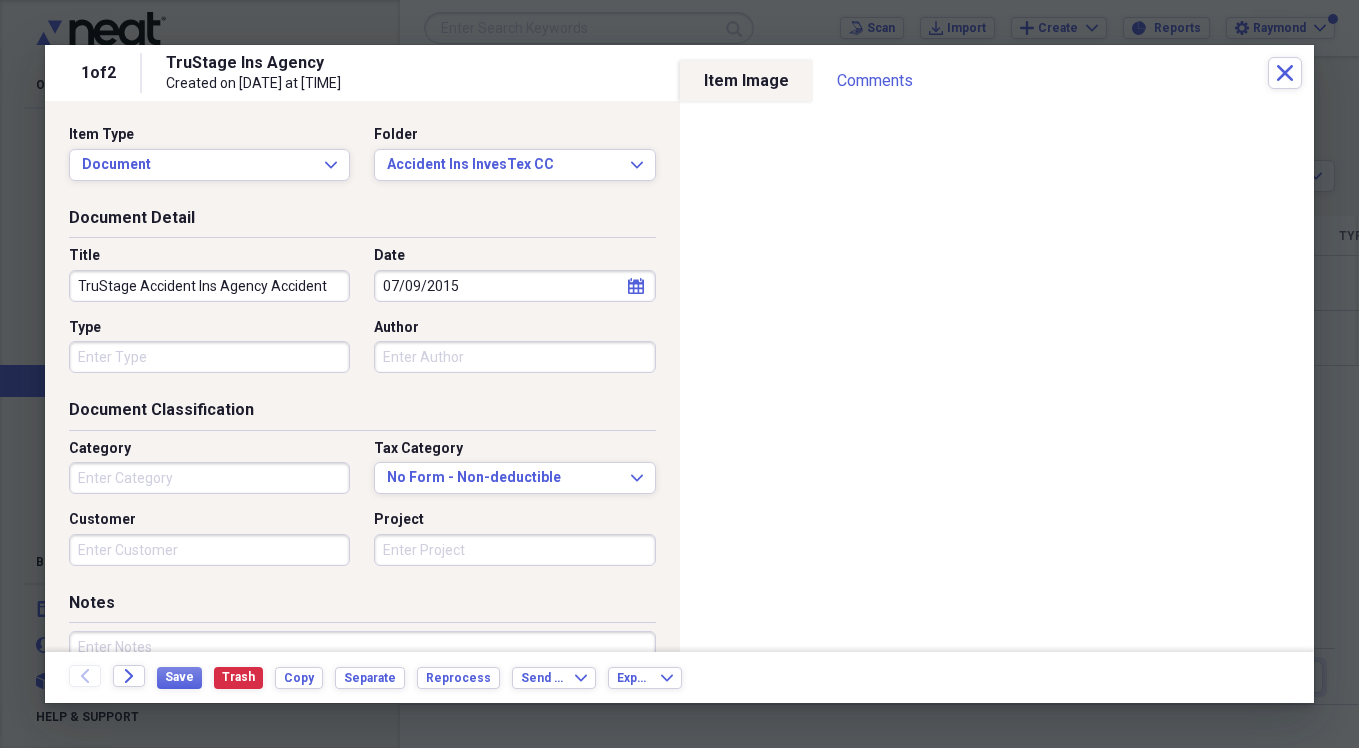 click on "TruStage Accident Ins Agency Accident" at bounding box center (209, 286) 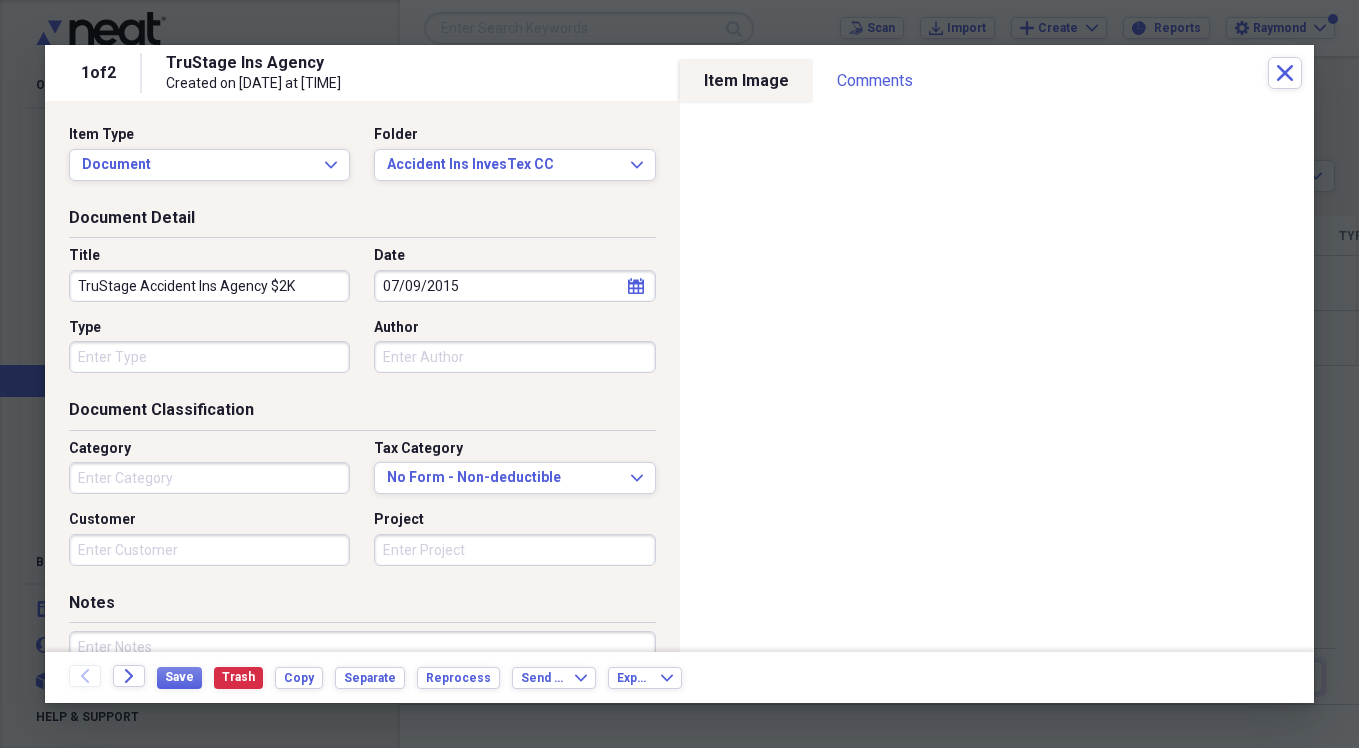 click on "Type" at bounding box center [209, 357] 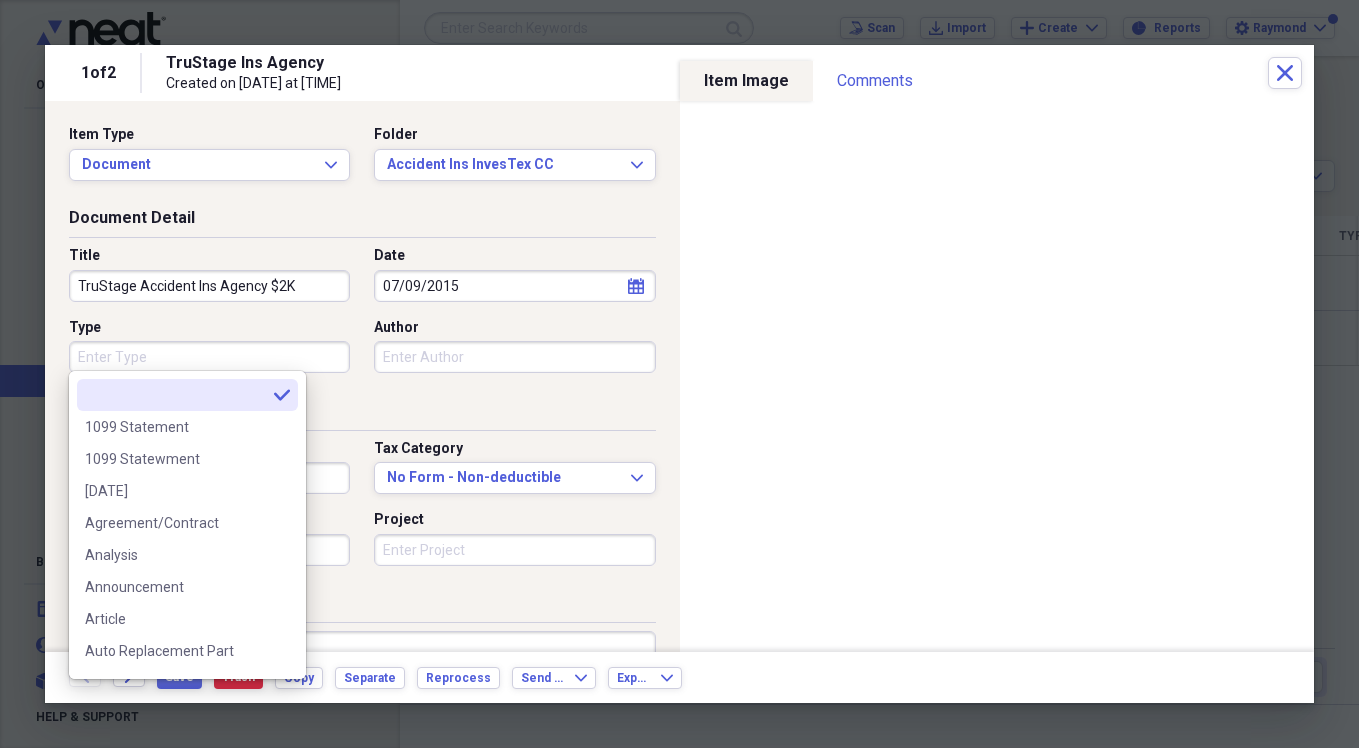 click on "TruStage Accident Ins Agency $2K" at bounding box center [209, 286] 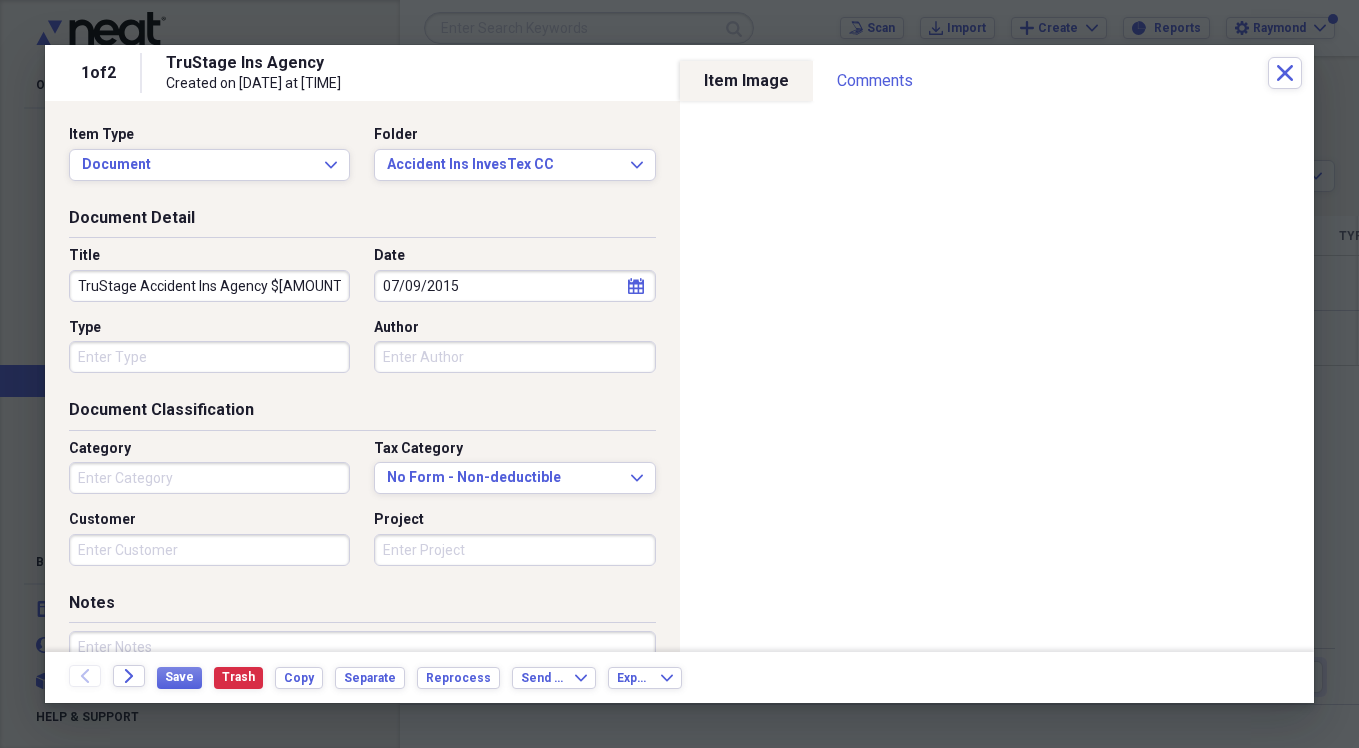 type on "TruStage Accident Ins Agency $[AMOUNT]" 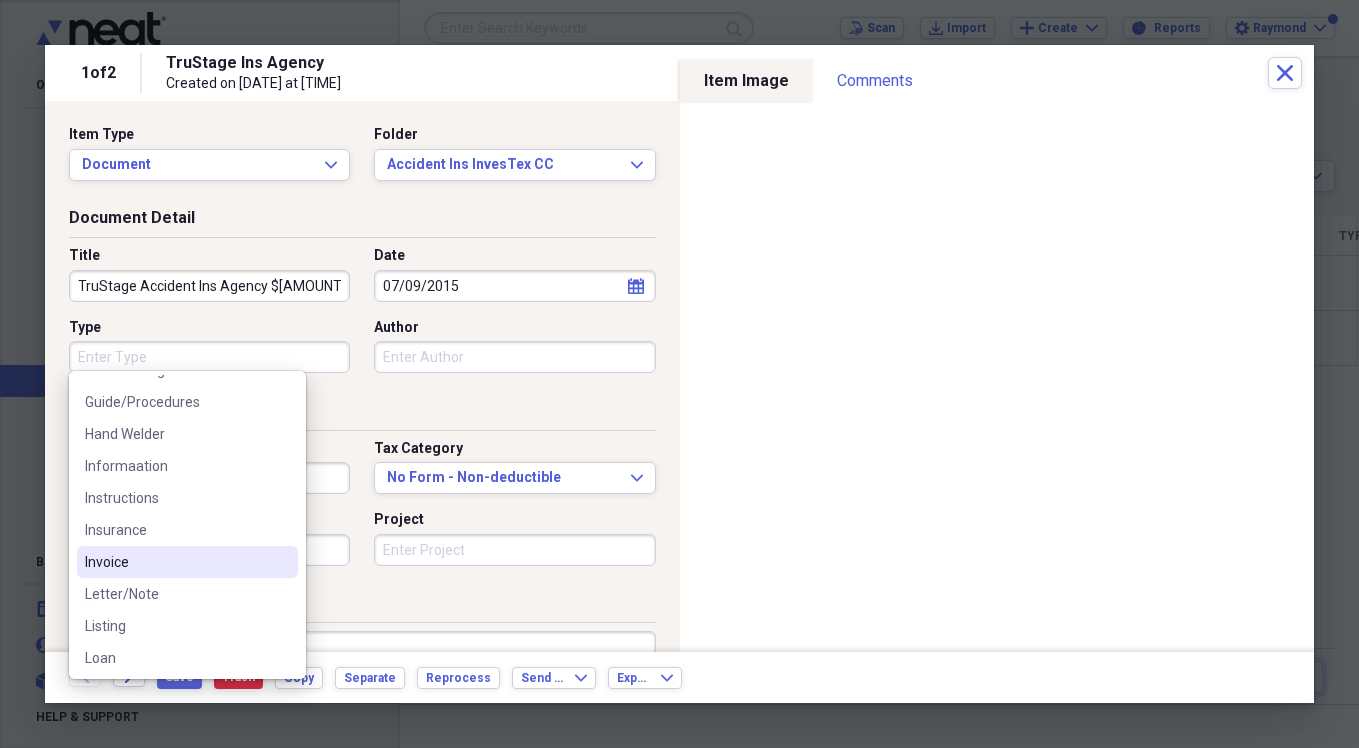 scroll, scrollTop: 900, scrollLeft: 0, axis: vertical 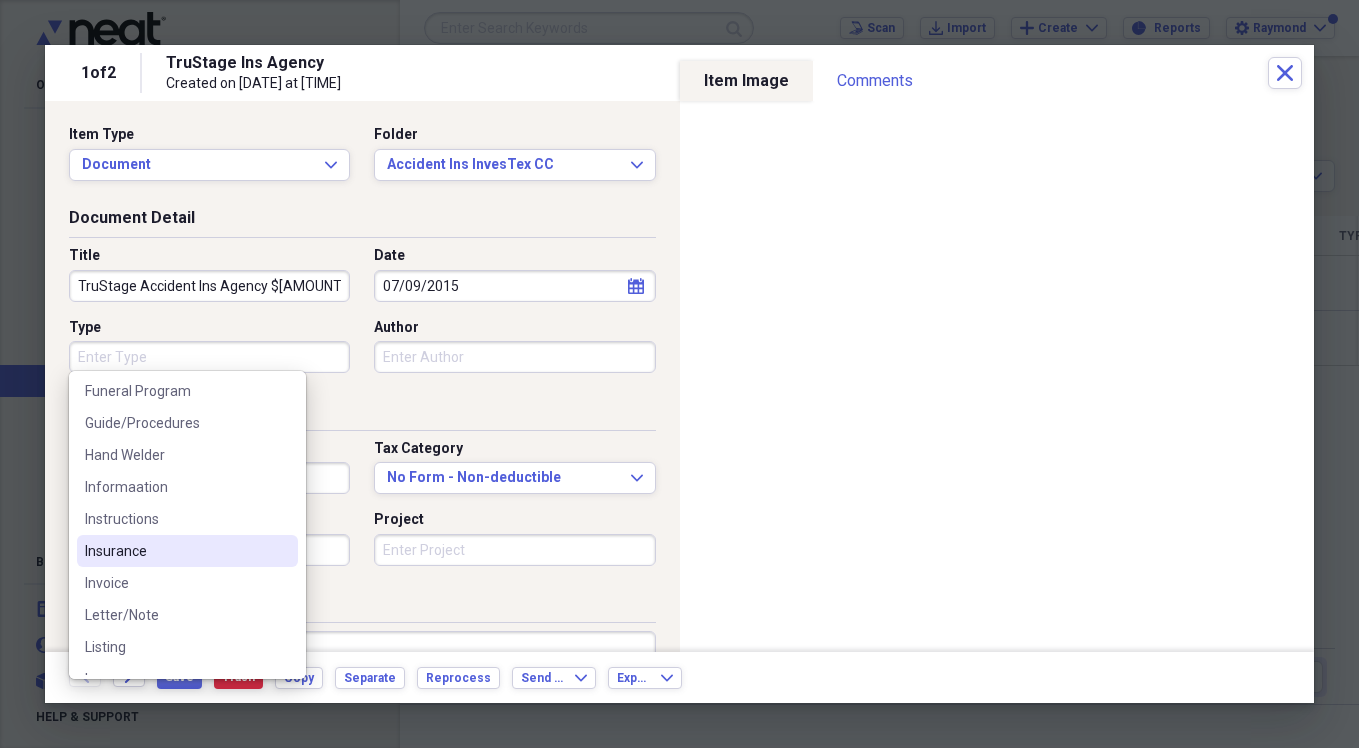 click on "Insurance" at bounding box center (175, 551) 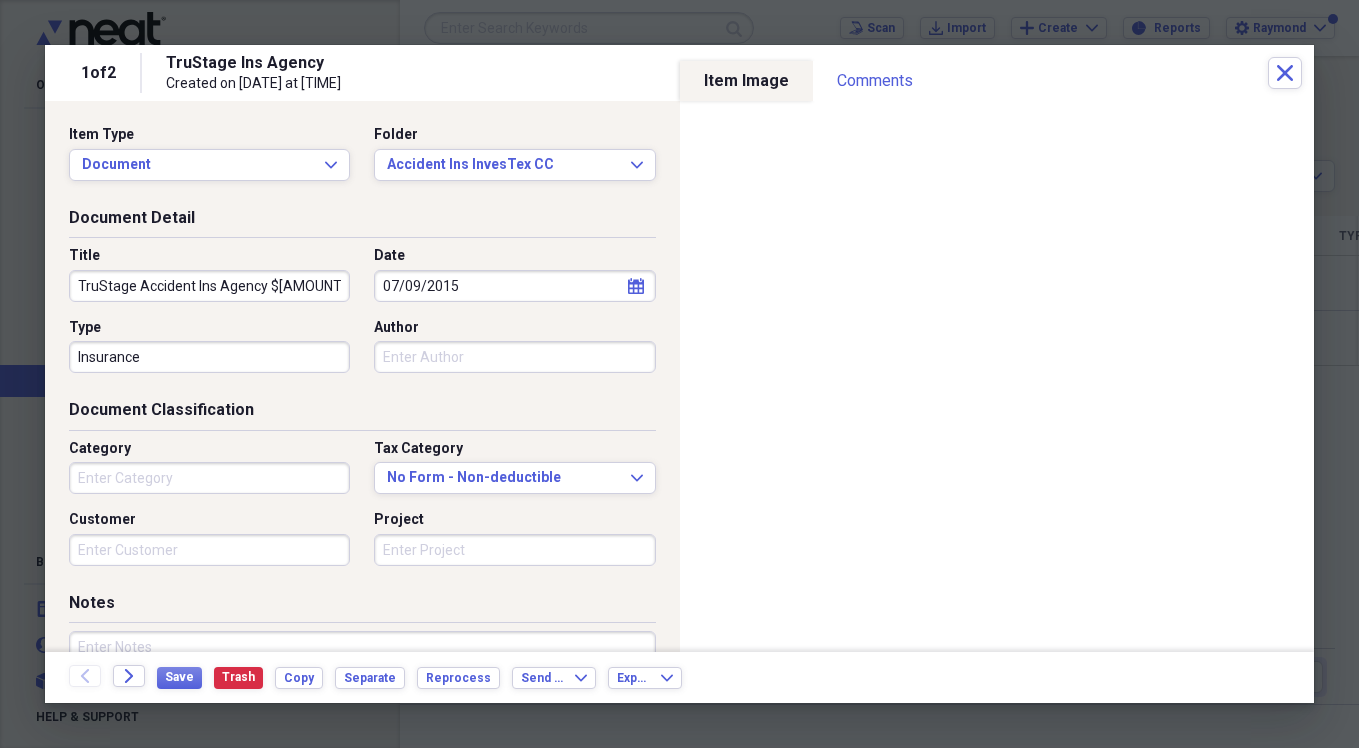 click on "Category" at bounding box center (209, 478) 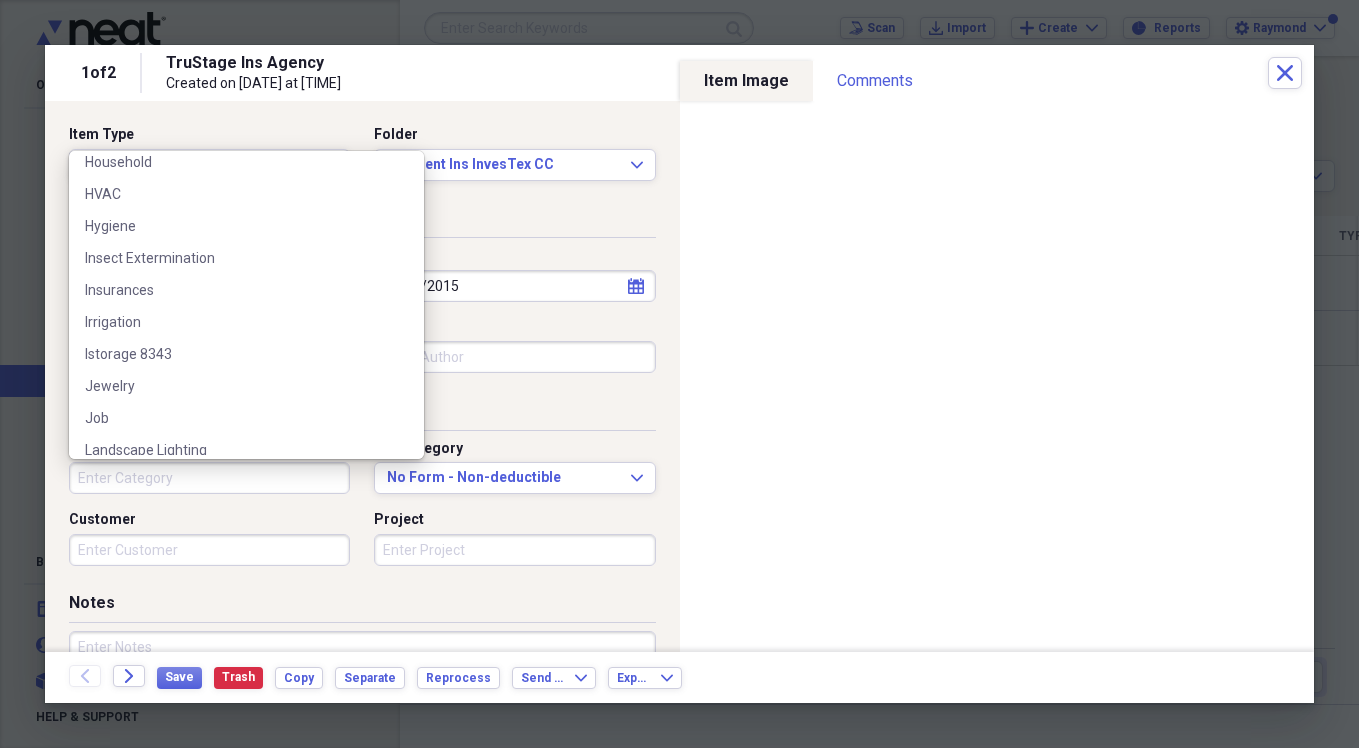 scroll, scrollTop: 2800, scrollLeft: 0, axis: vertical 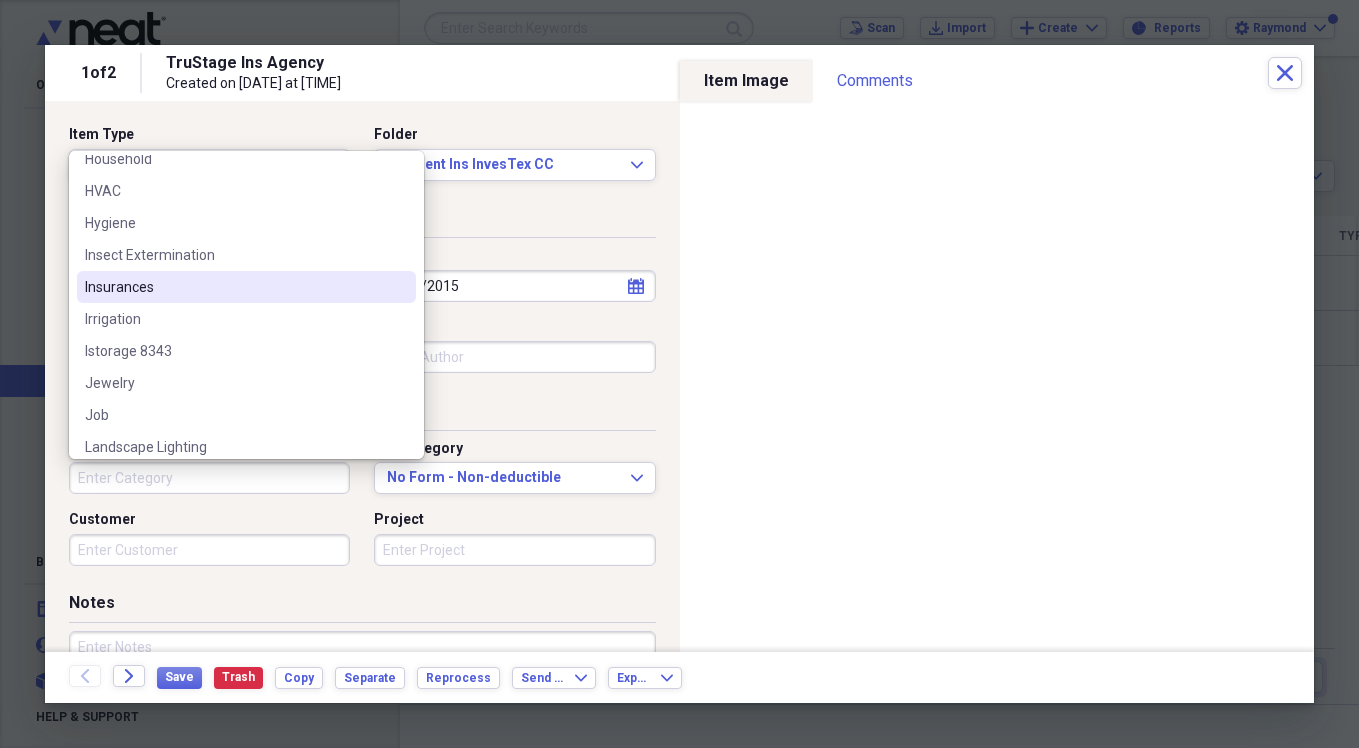 click on "Insurances" at bounding box center [234, 287] 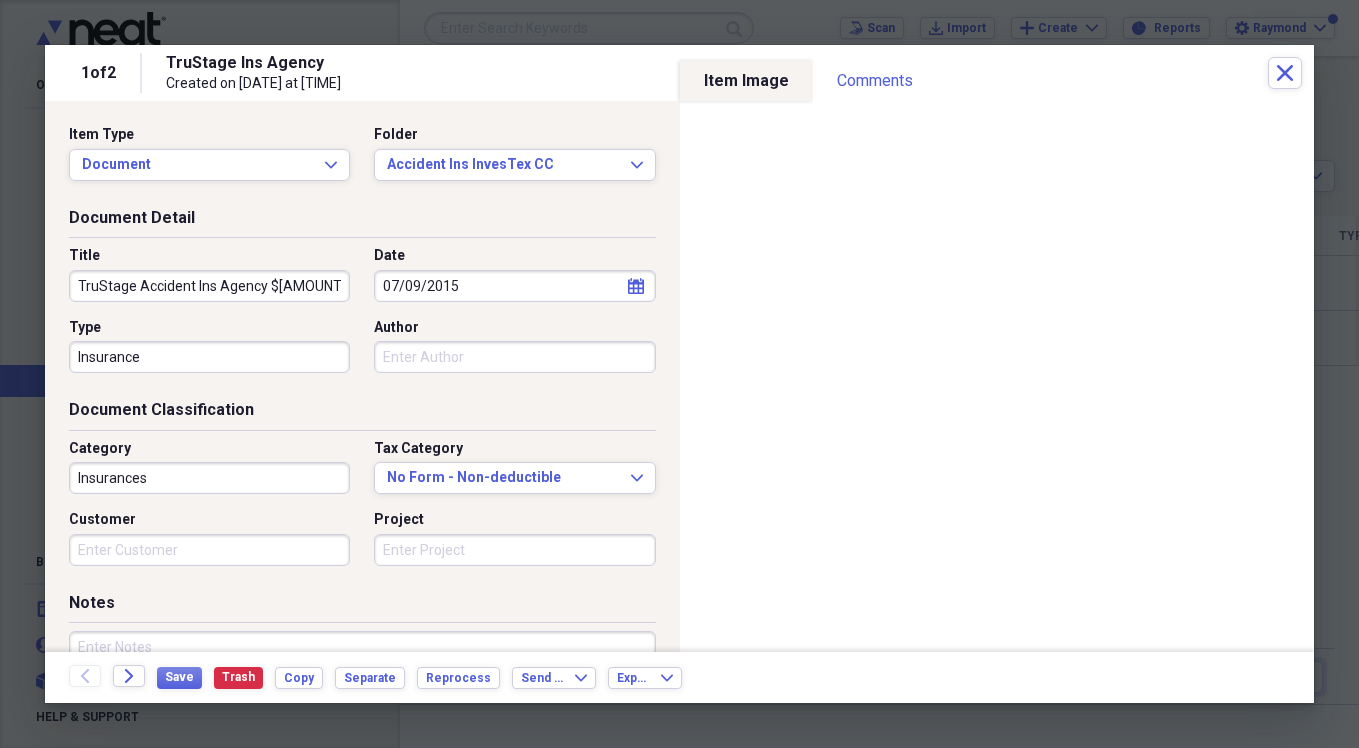 type on "Insurances" 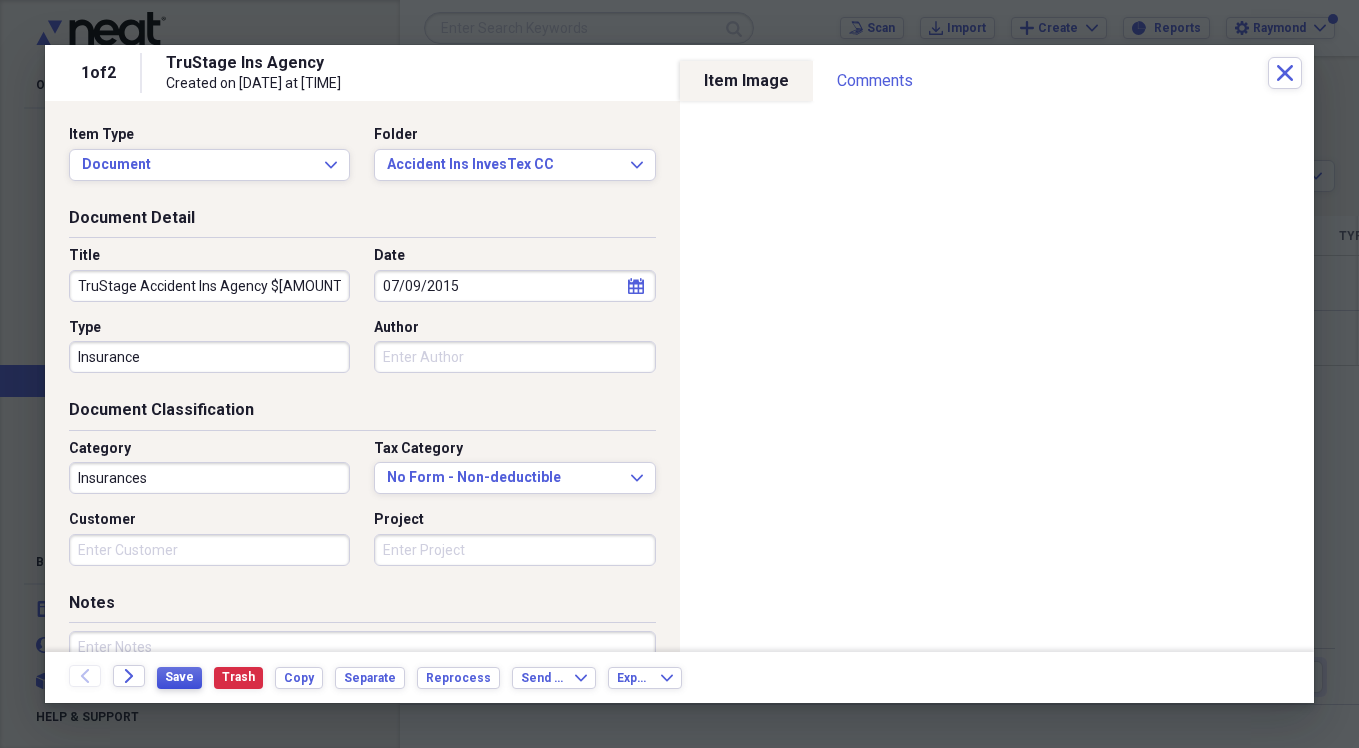 click on "Save" at bounding box center [179, 677] 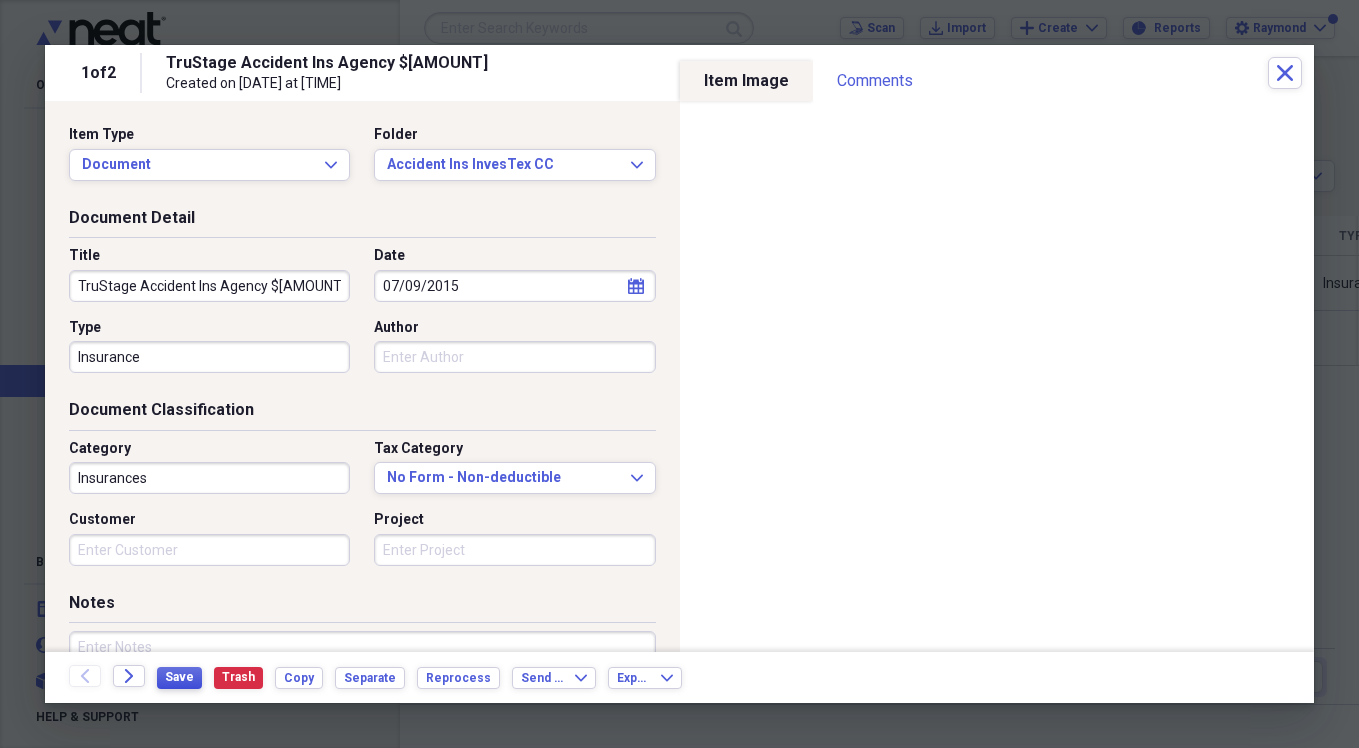 click on "Save" at bounding box center [179, 677] 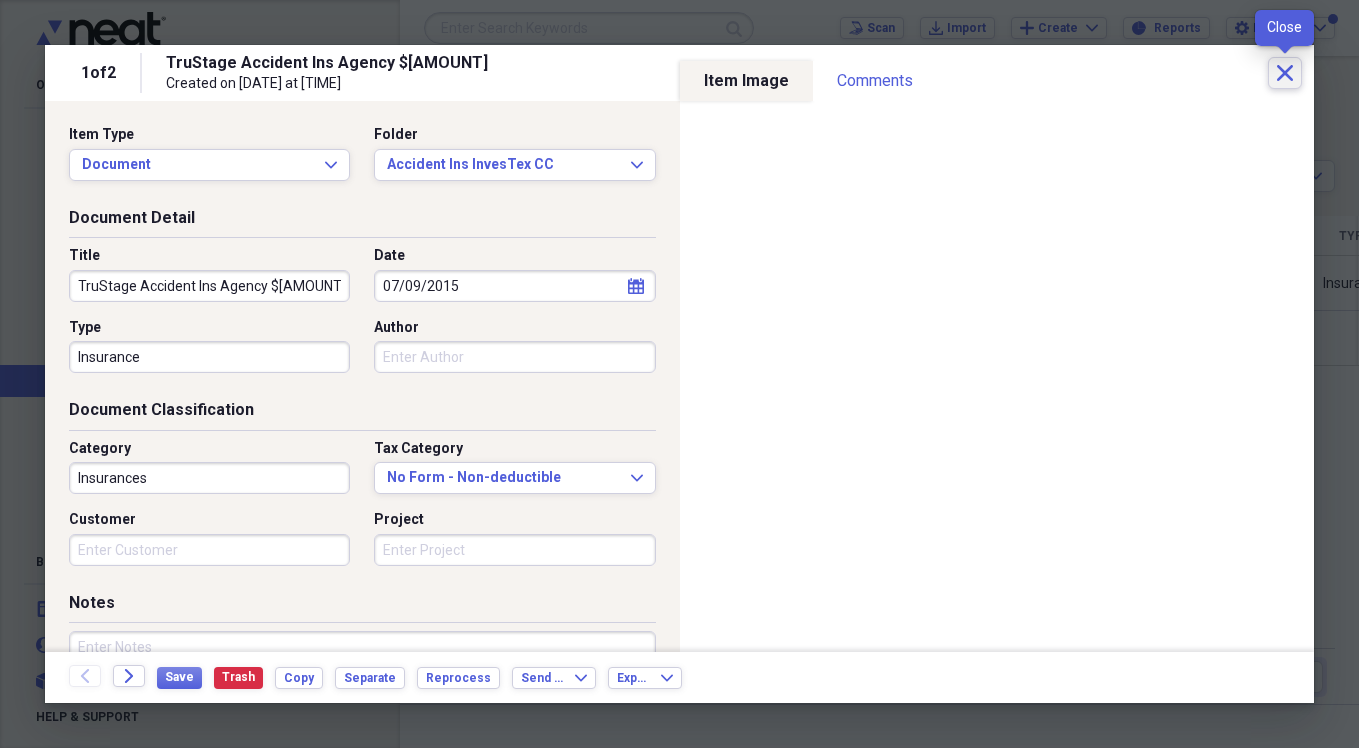 click 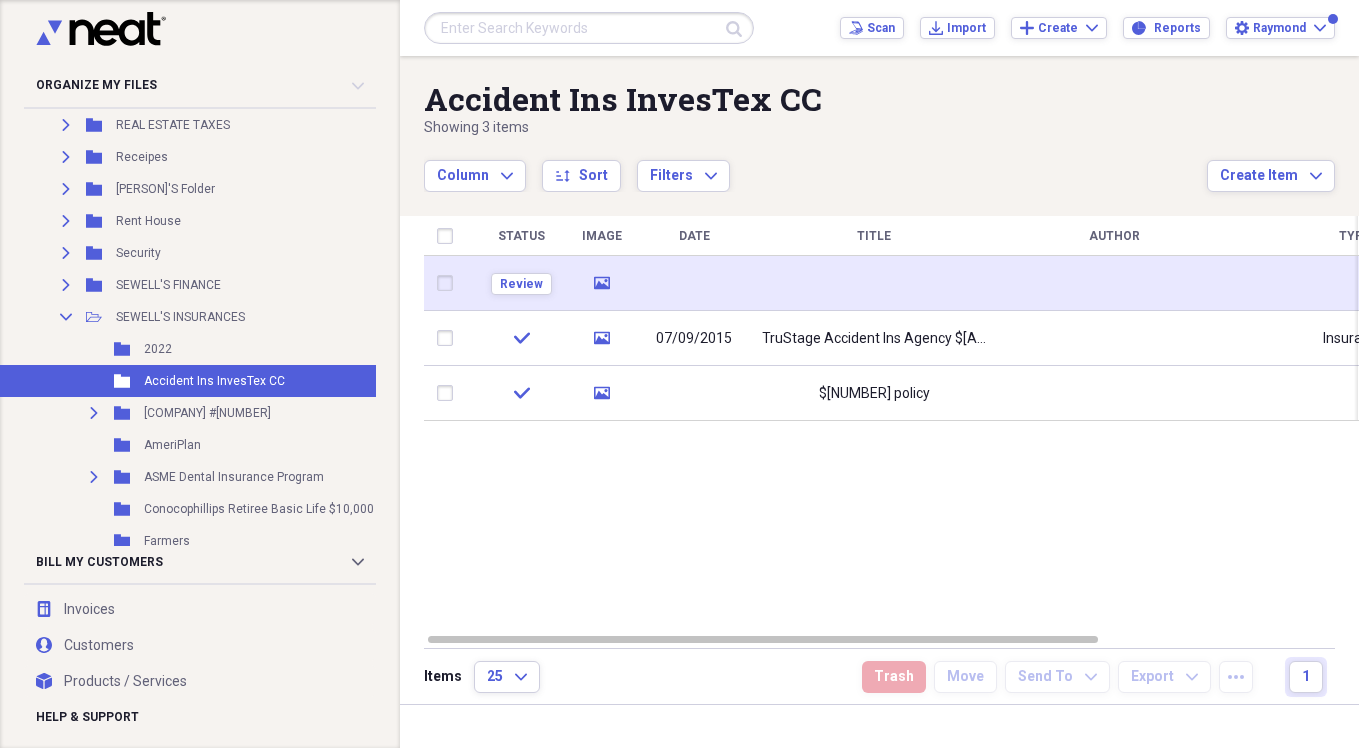 click at bounding box center [694, 283] 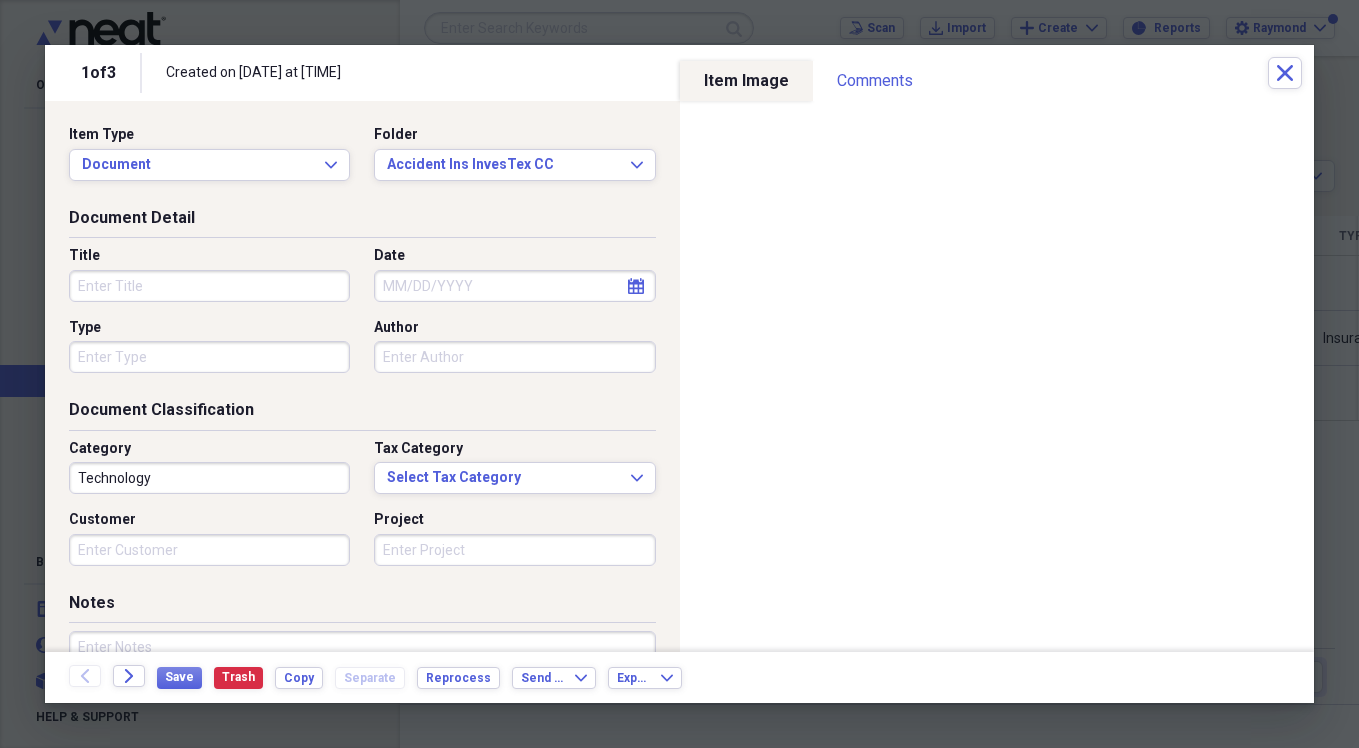 click on "Title" at bounding box center [209, 286] 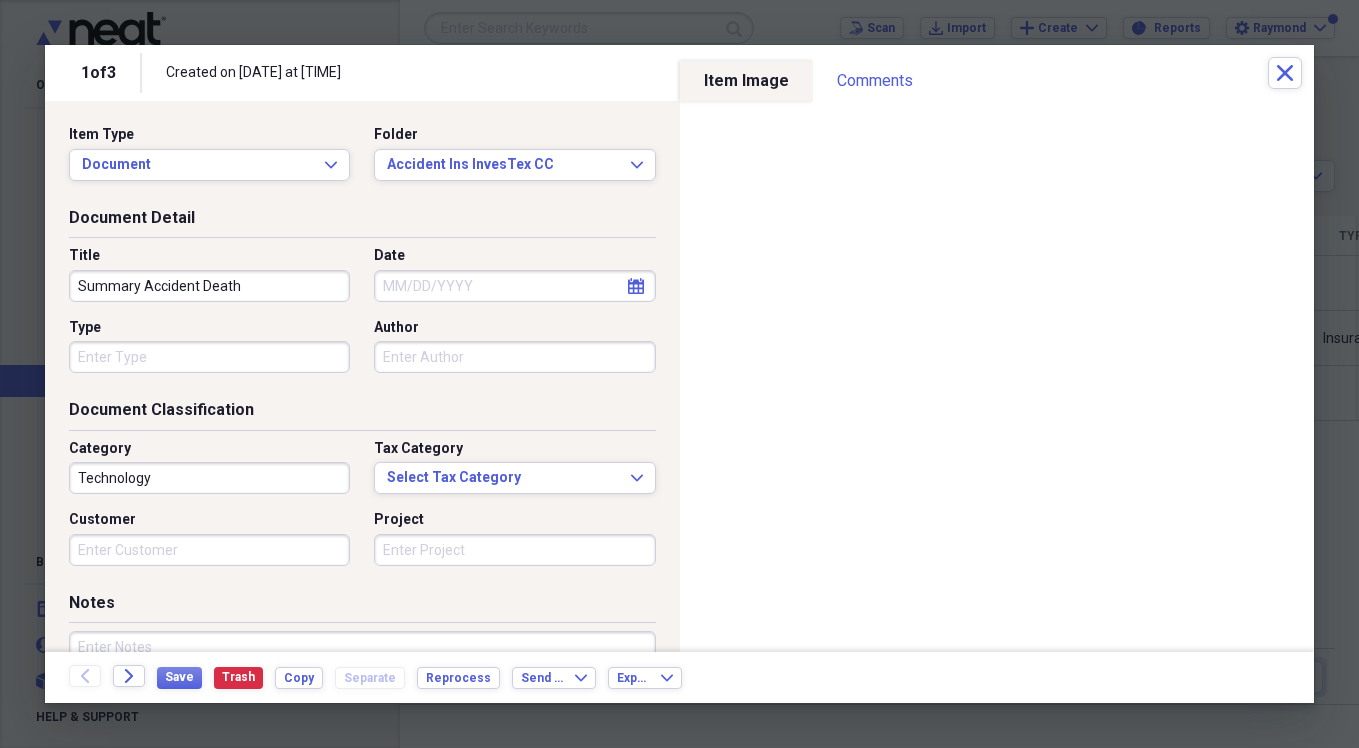 type on "Summary Accident Death" 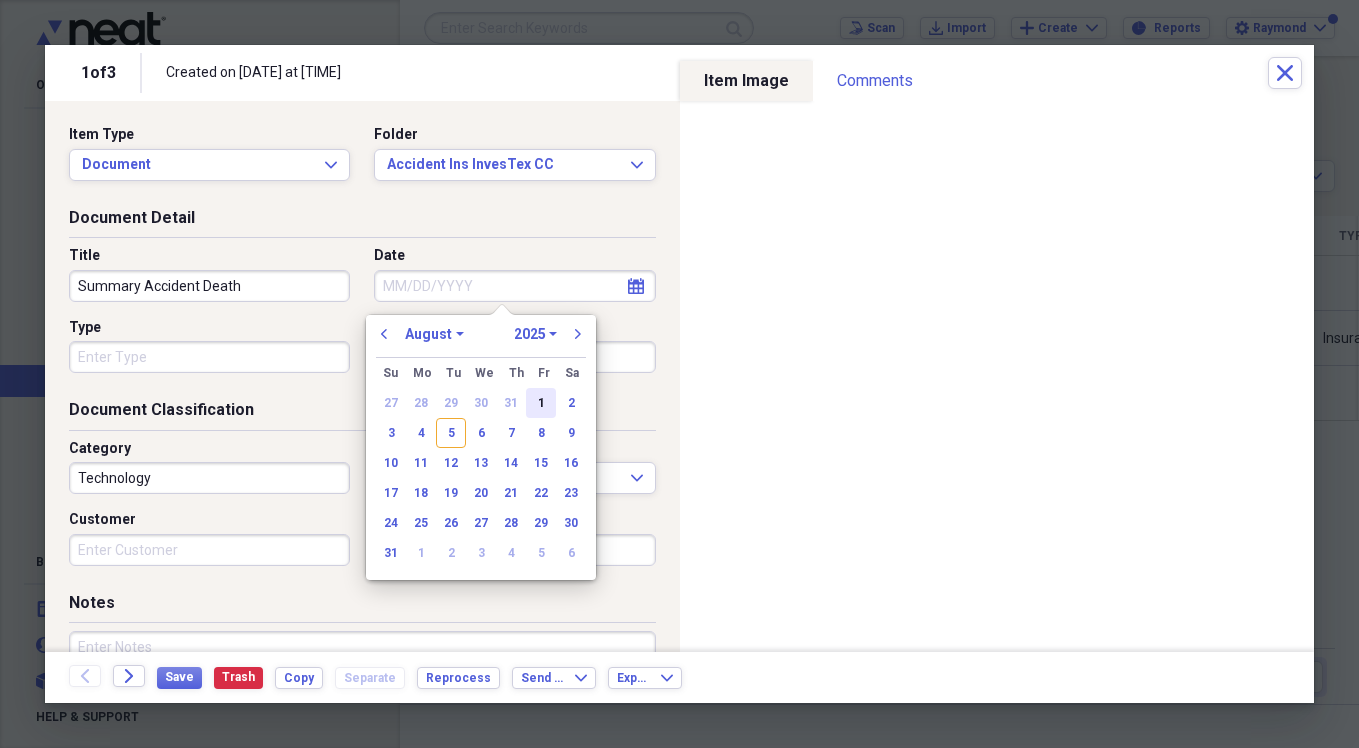 click on "1" at bounding box center [541, 403] 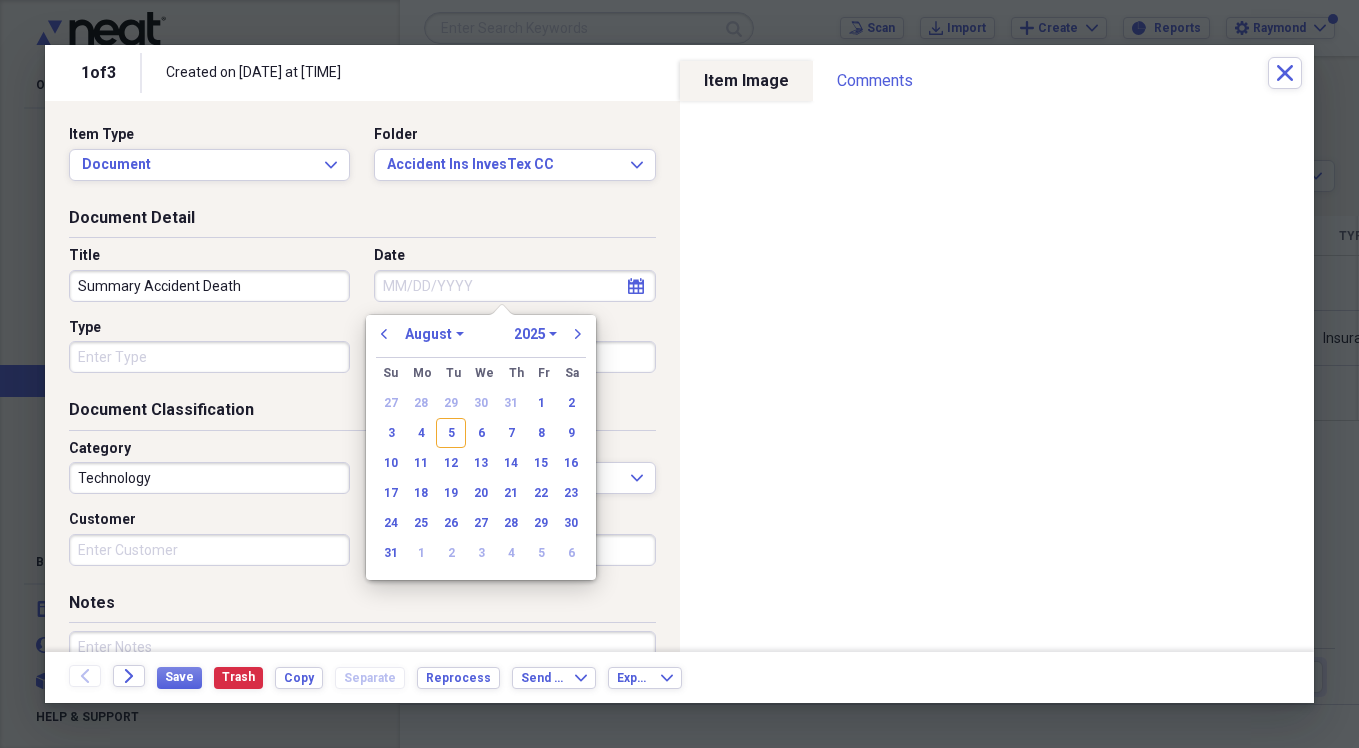 type on "08/01/2025" 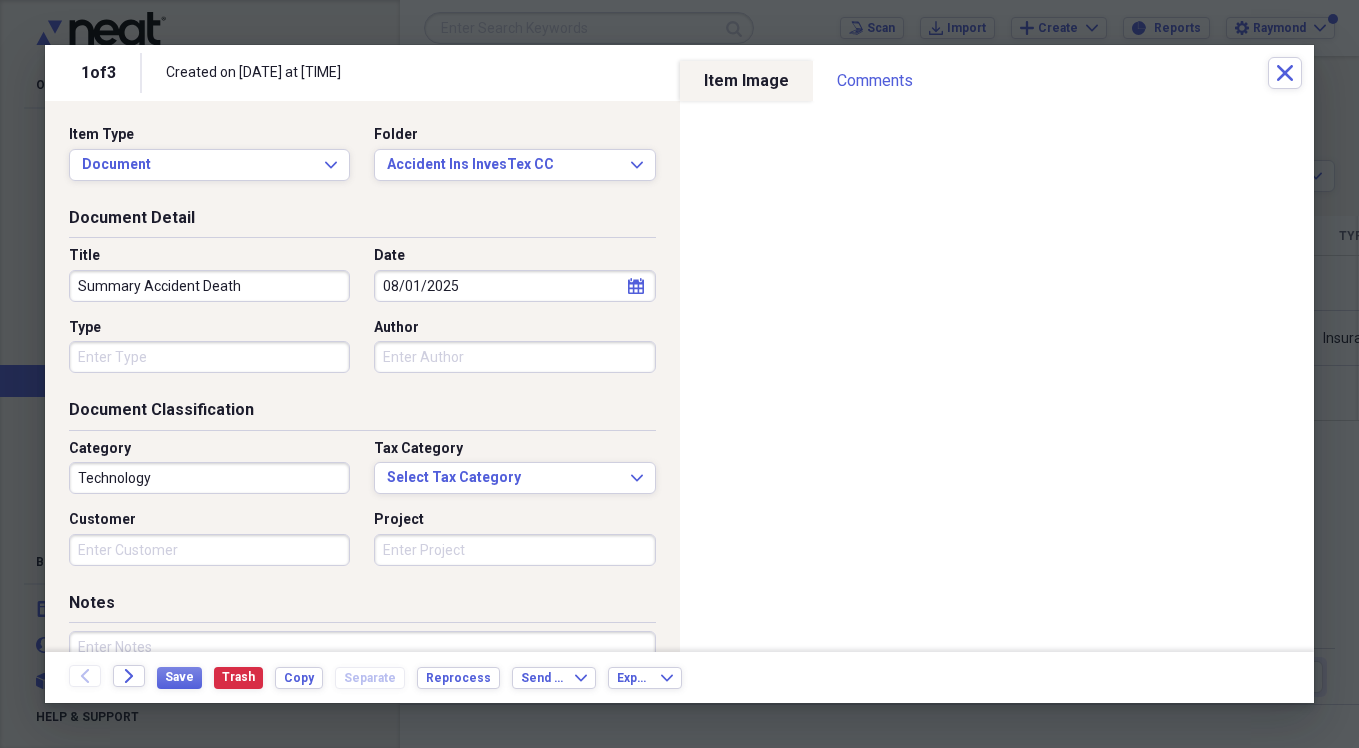 click on "Type" at bounding box center [209, 357] 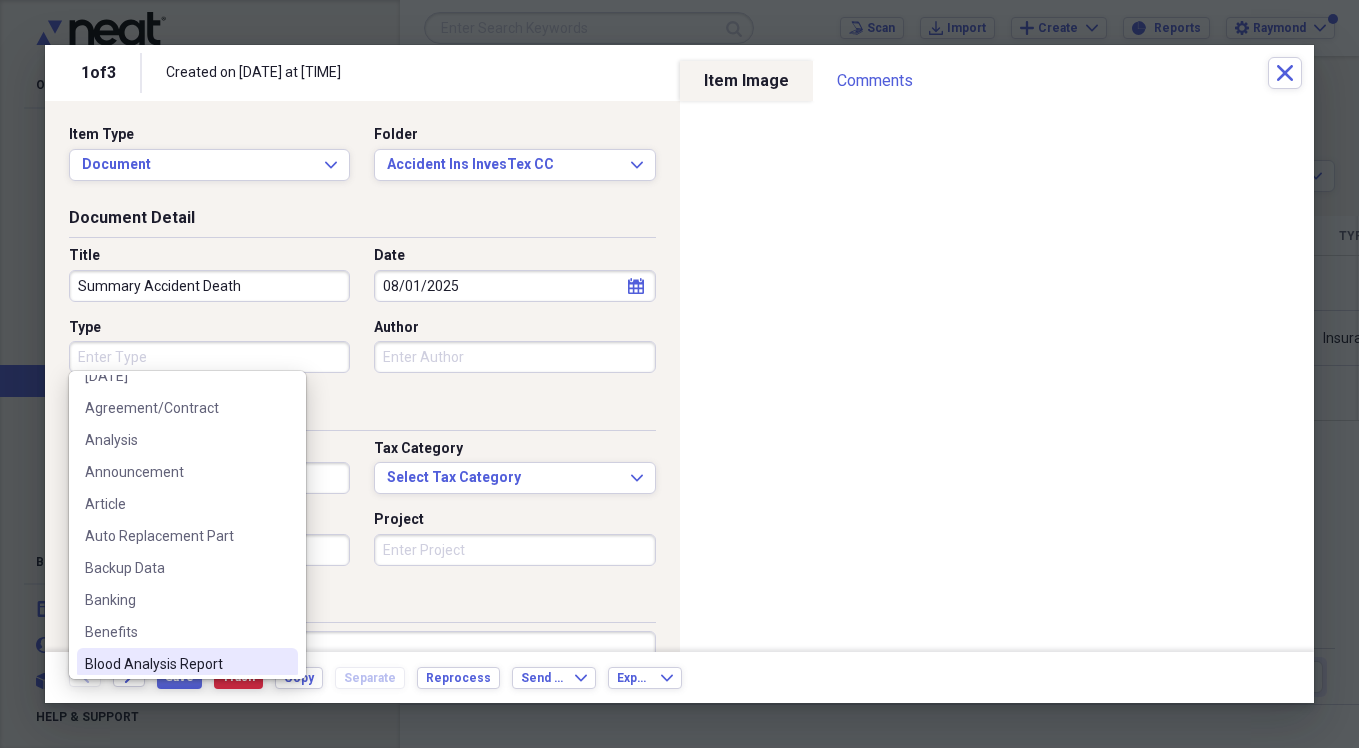 scroll, scrollTop: 0, scrollLeft: 0, axis: both 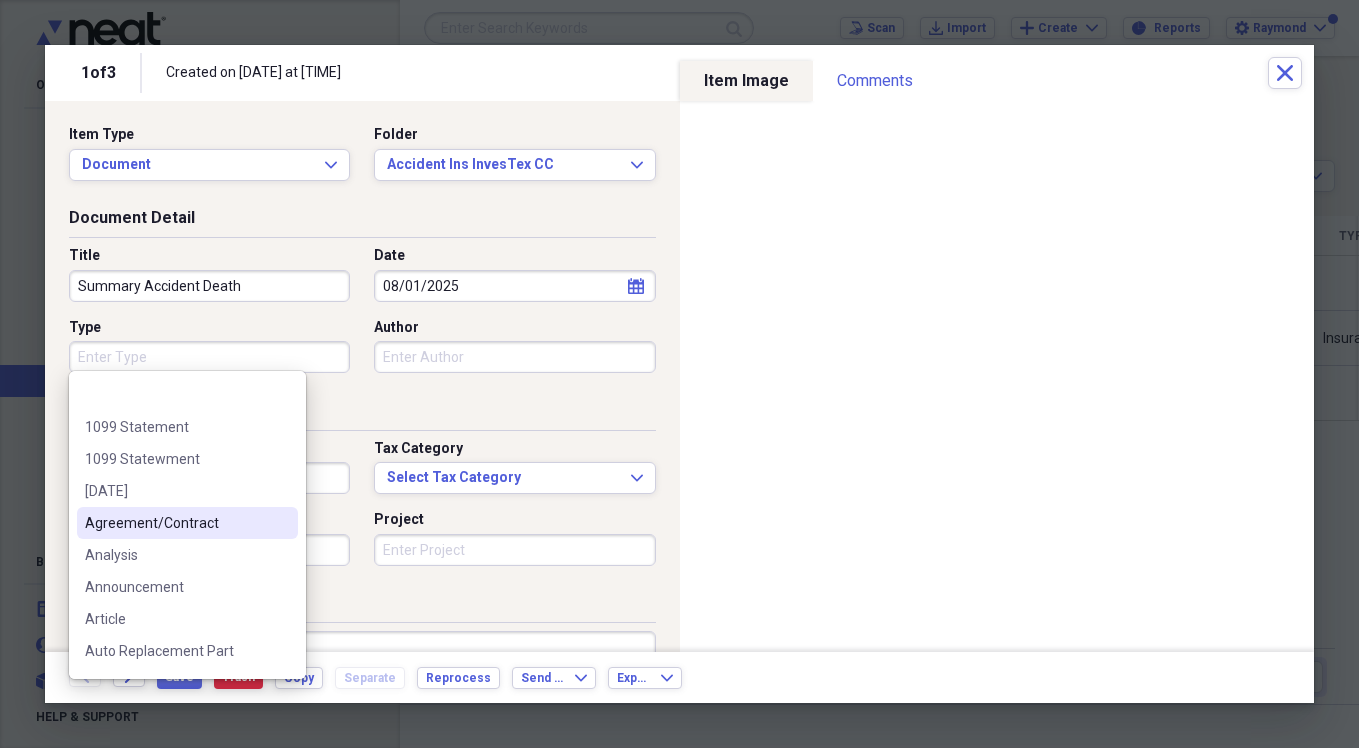 click on "Agreement/Contract" at bounding box center (187, 523) 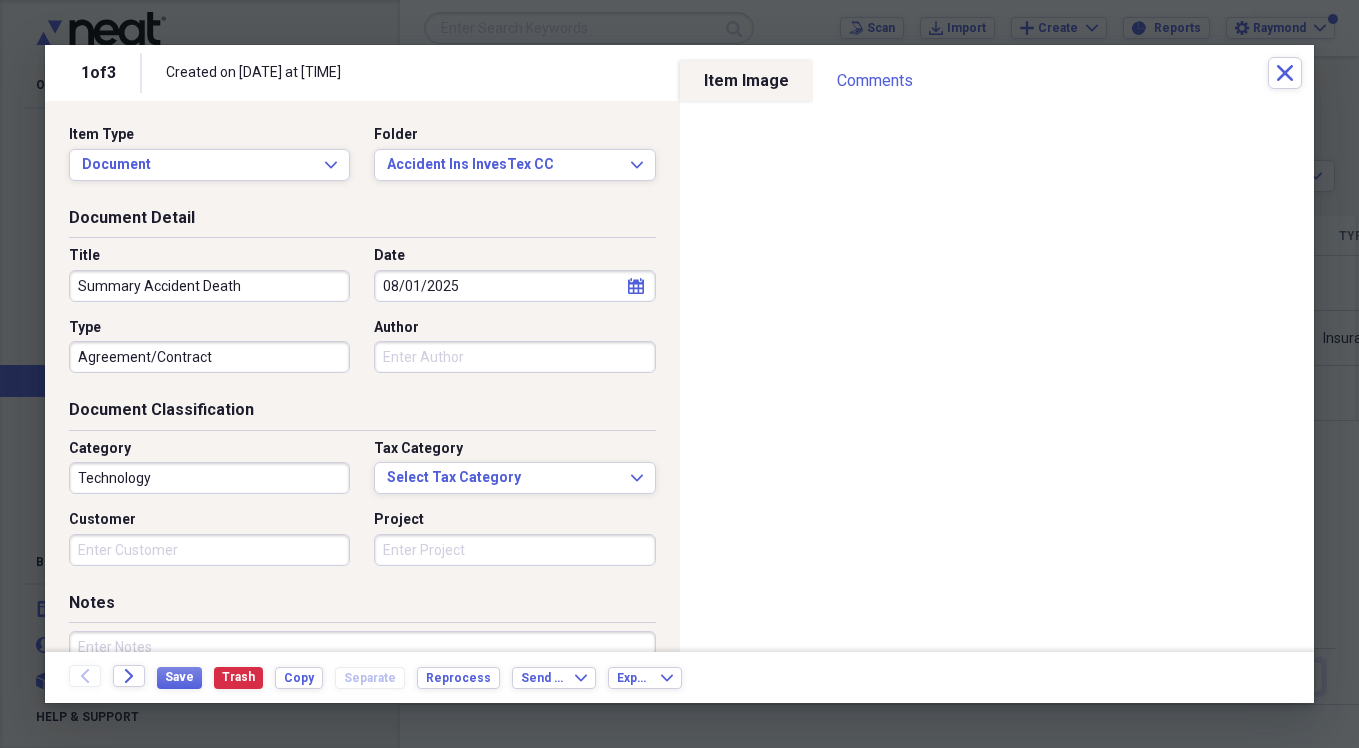 click on "Technology" at bounding box center (209, 478) 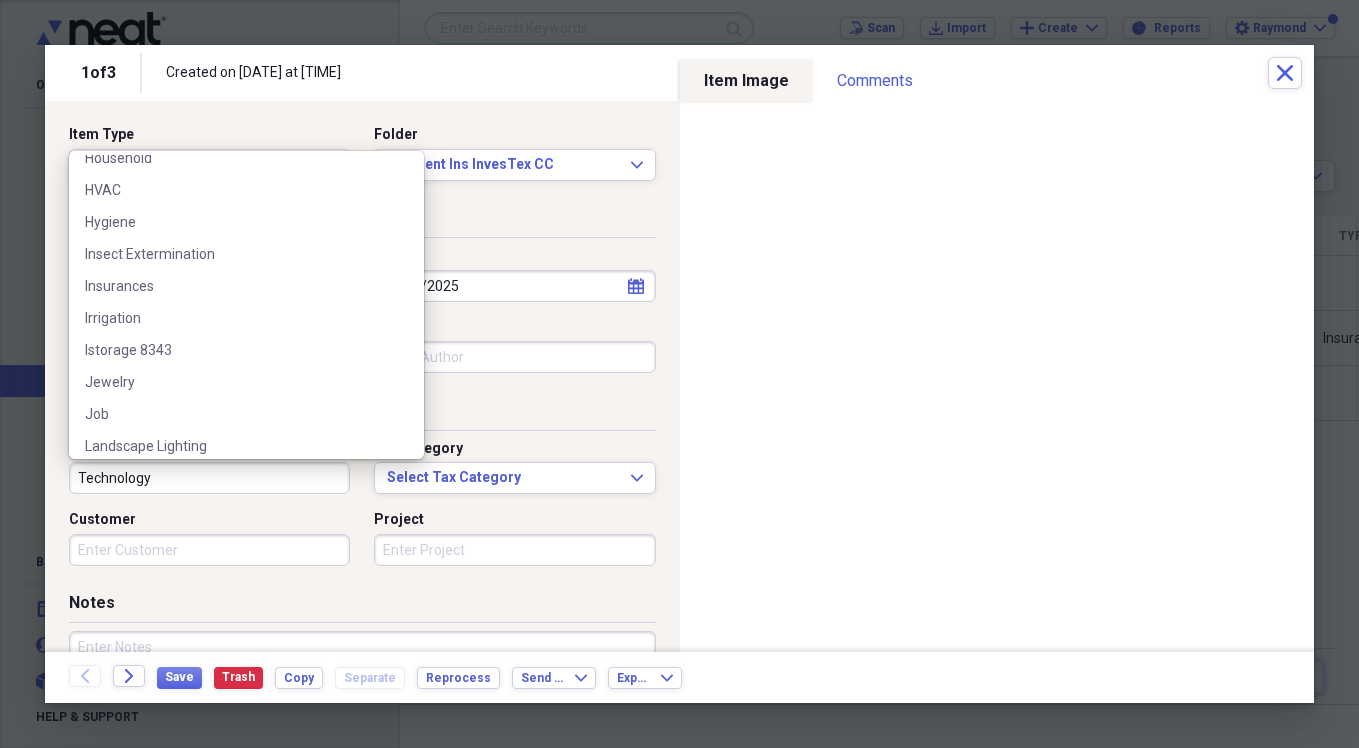 scroll, scrollTop: 2800, scrollLeft: 0, axis: vertical 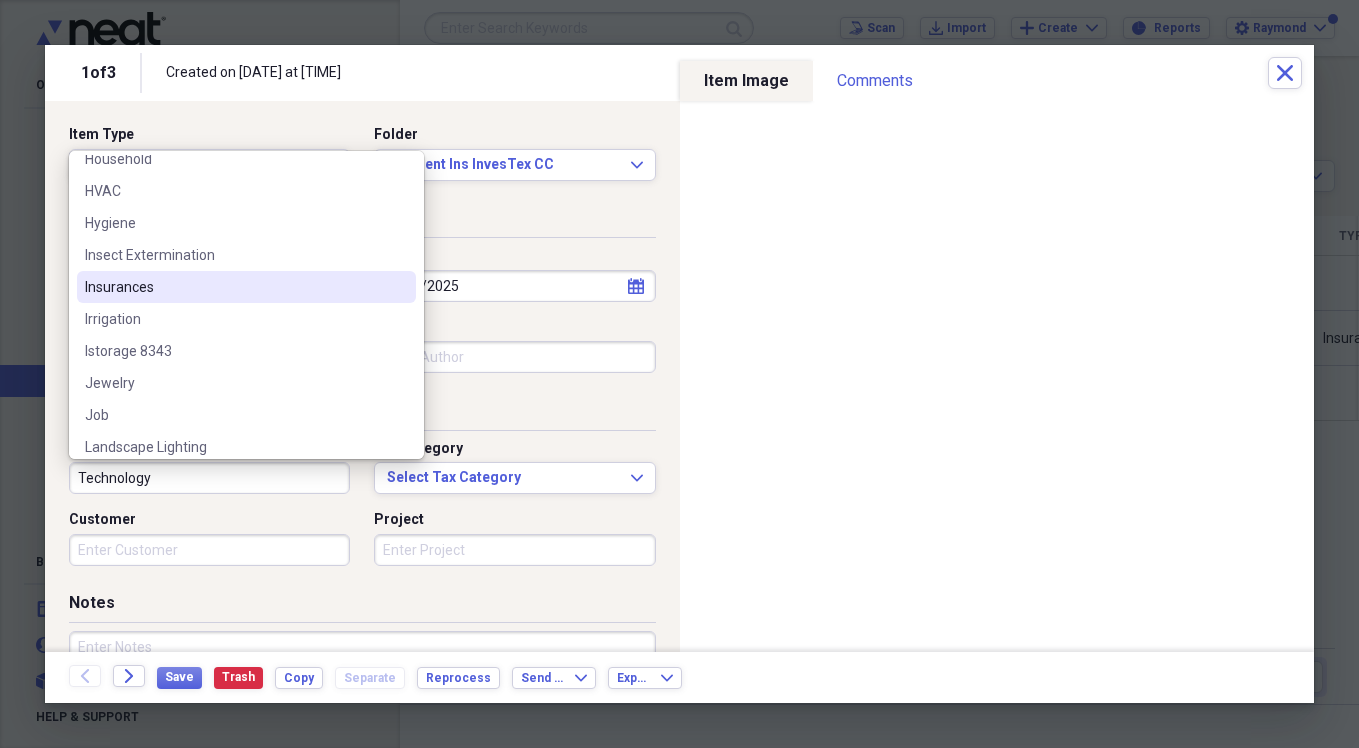 click on "Insurances" at bounding box center [246, 287] 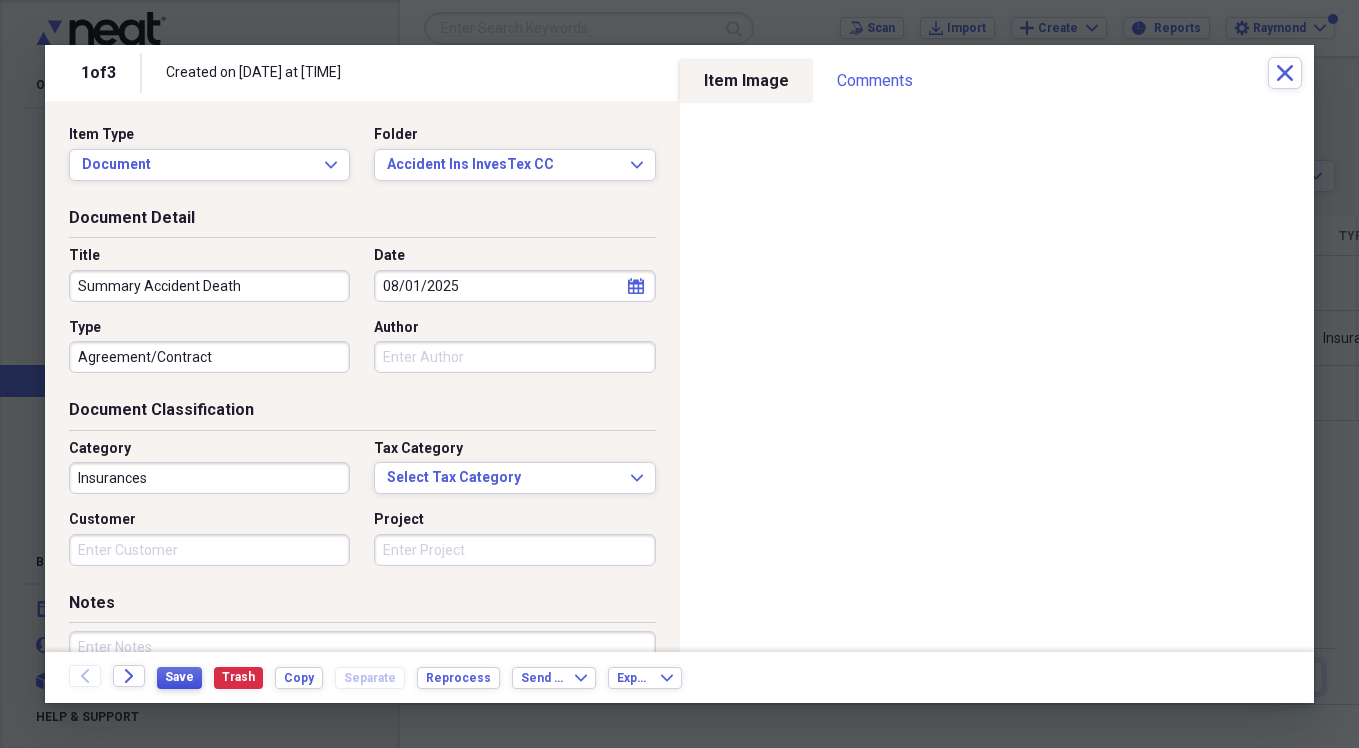 click on "Save" at bounding box center [179, 677] 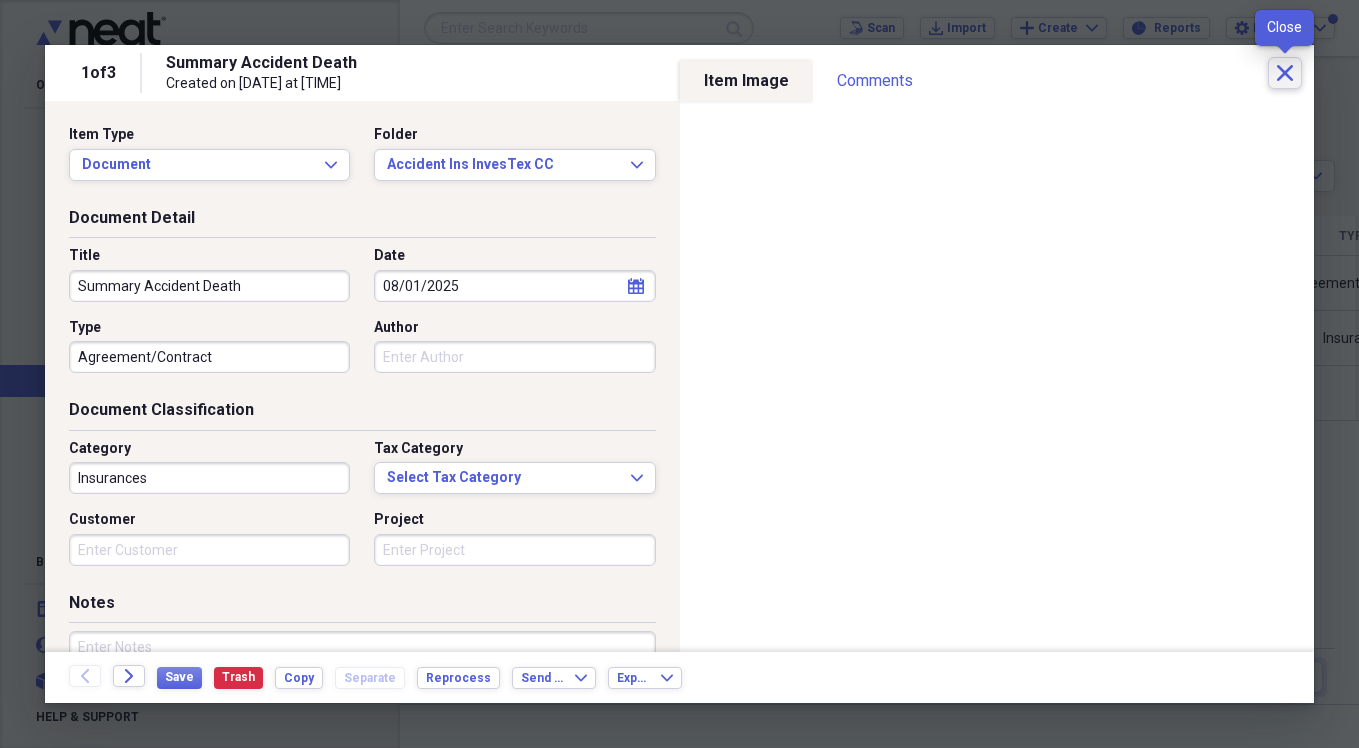 click on "Close" at bounding box center (1285, 73) 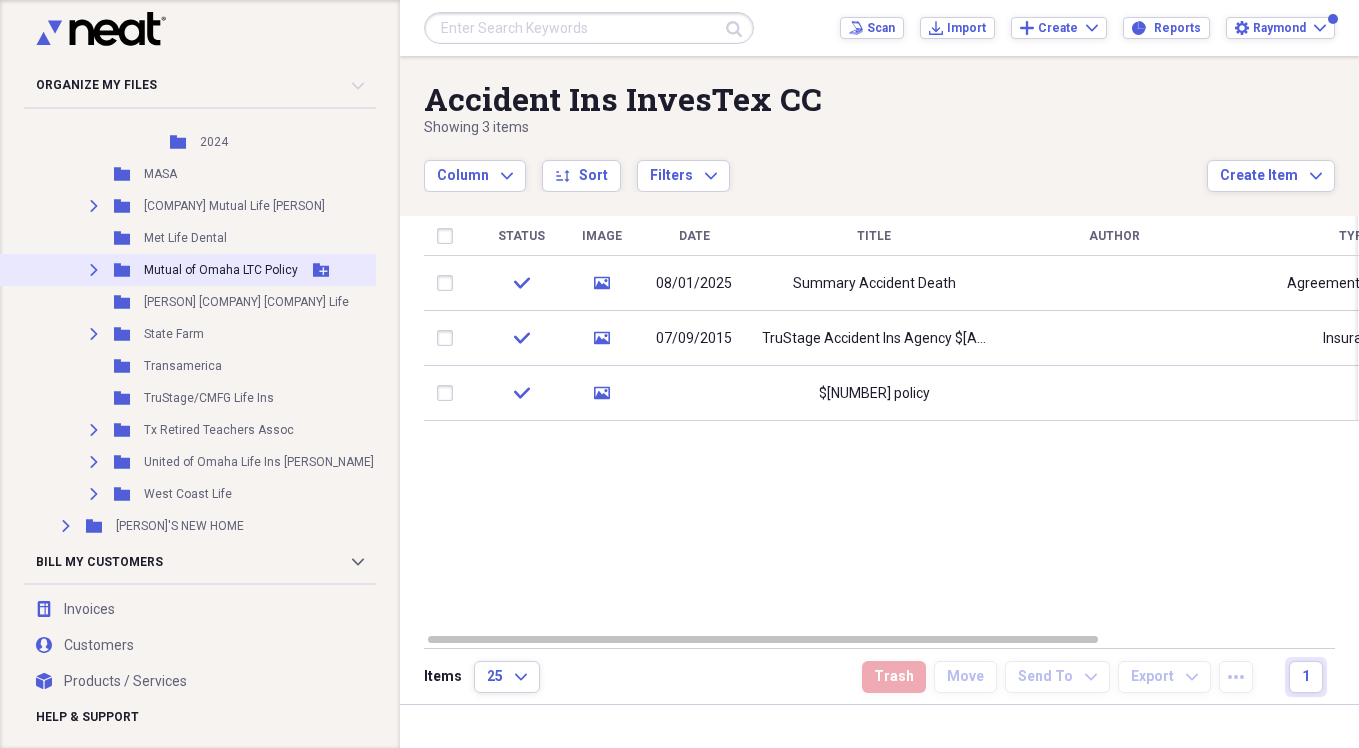scroll, scrollTop: 2112, scrollLeft: 6, axis: both 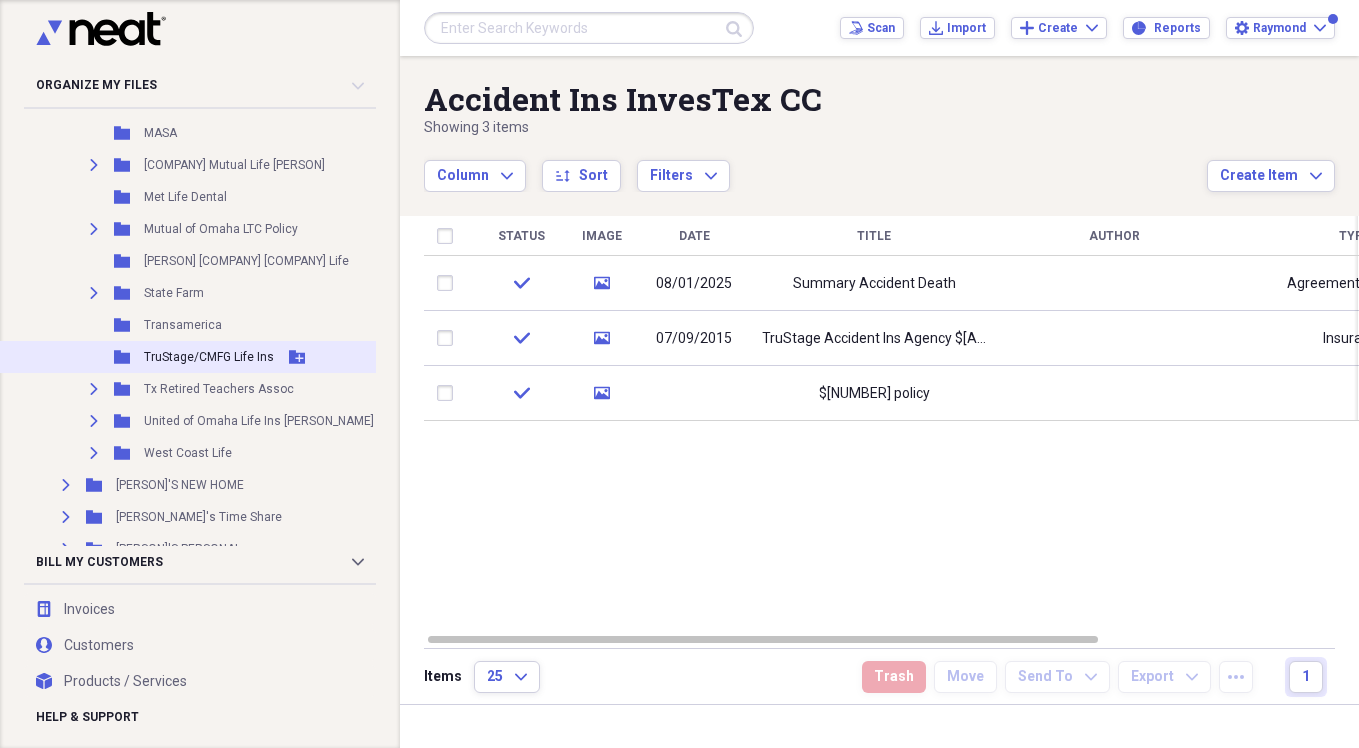 click on "TruStage/CMFG Life Ins" at bounding box center (209, 357) 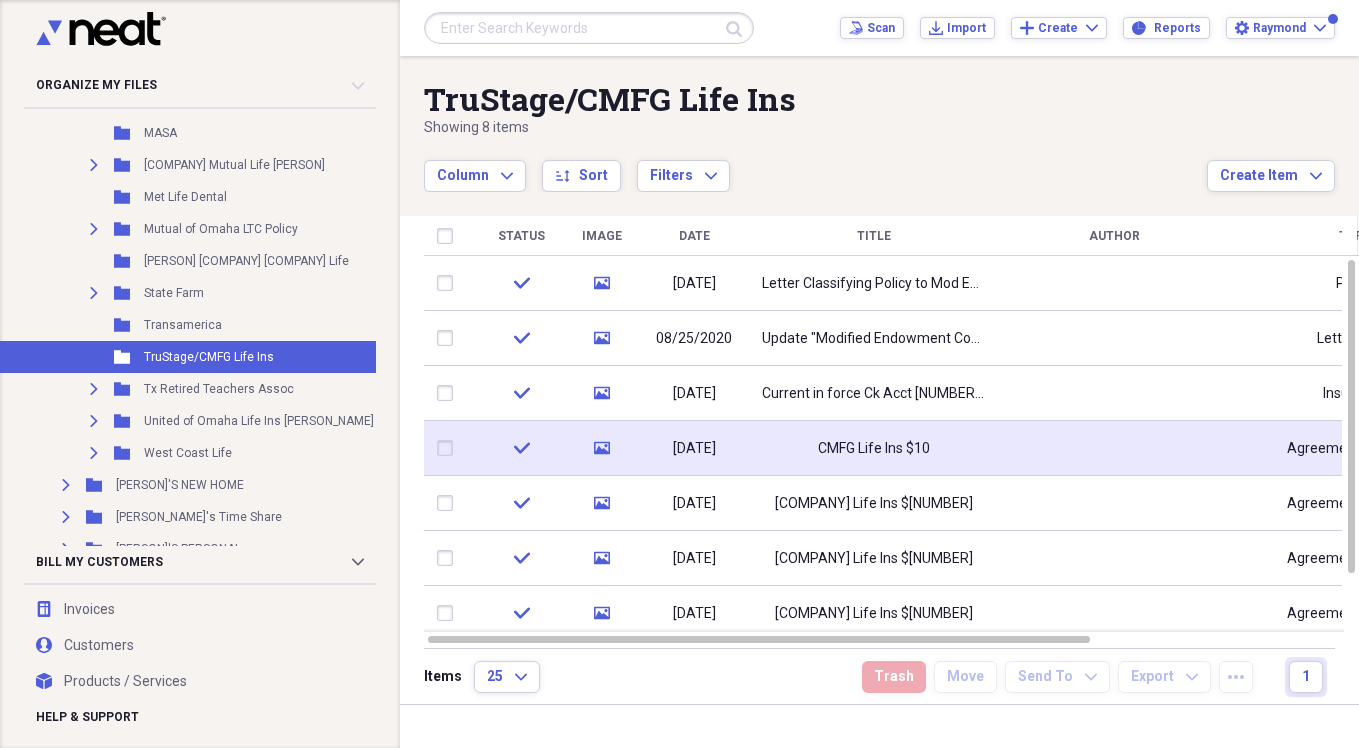 click on "CMFG Life Ins $10" at bounding box center [874, 449] 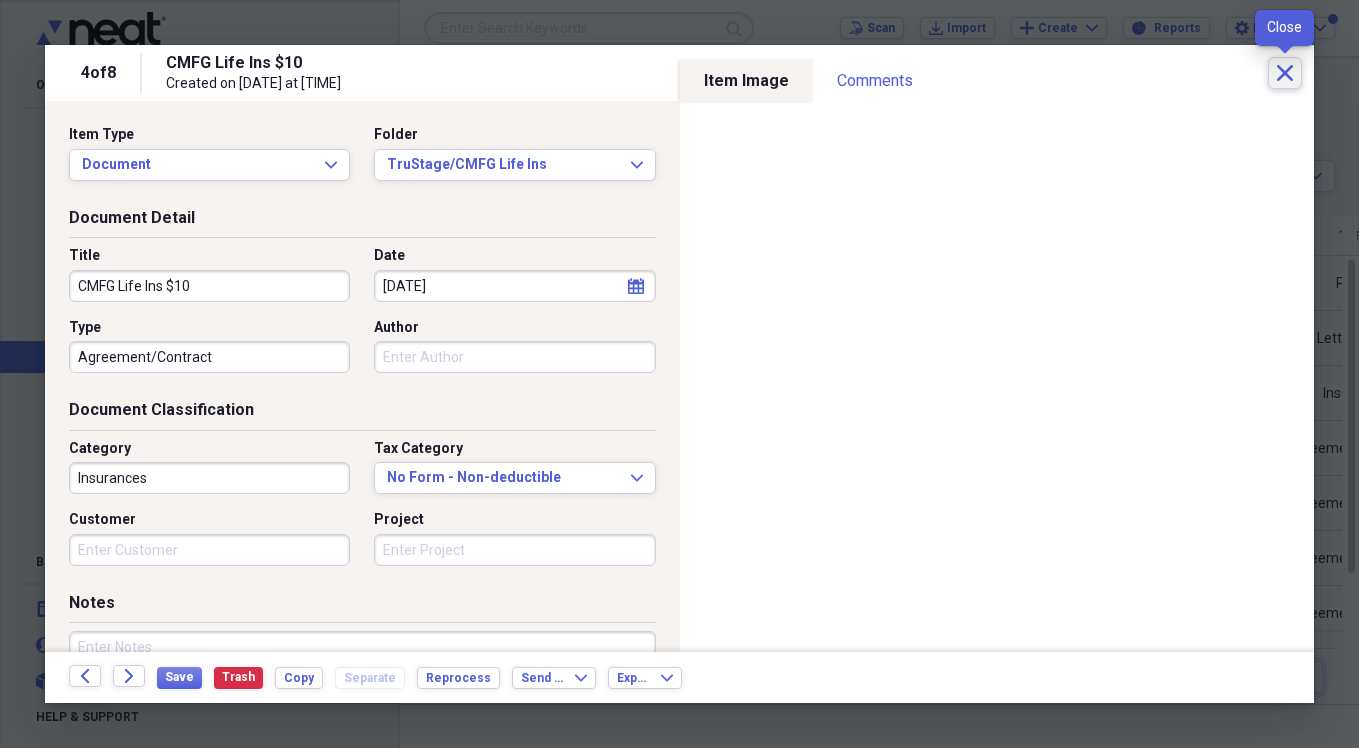 click on "Close" 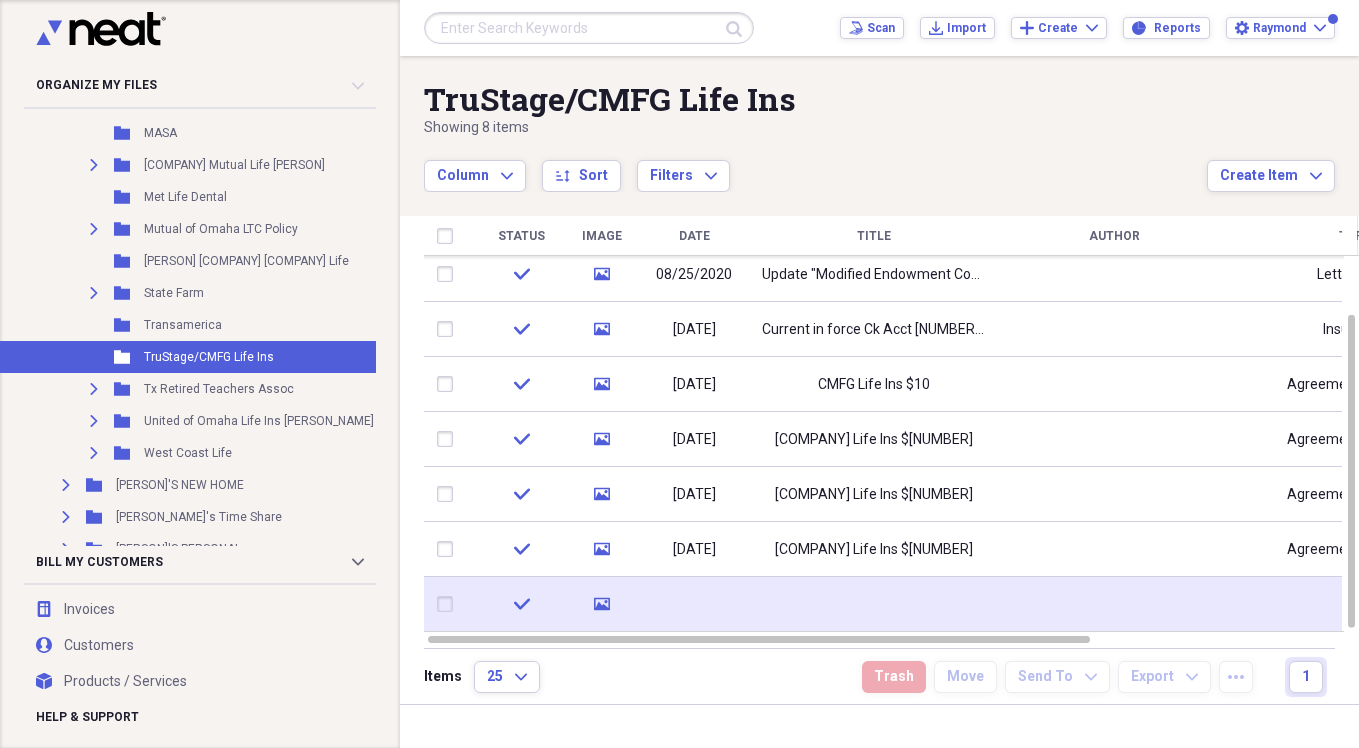 click at bounding box center (874, 604) 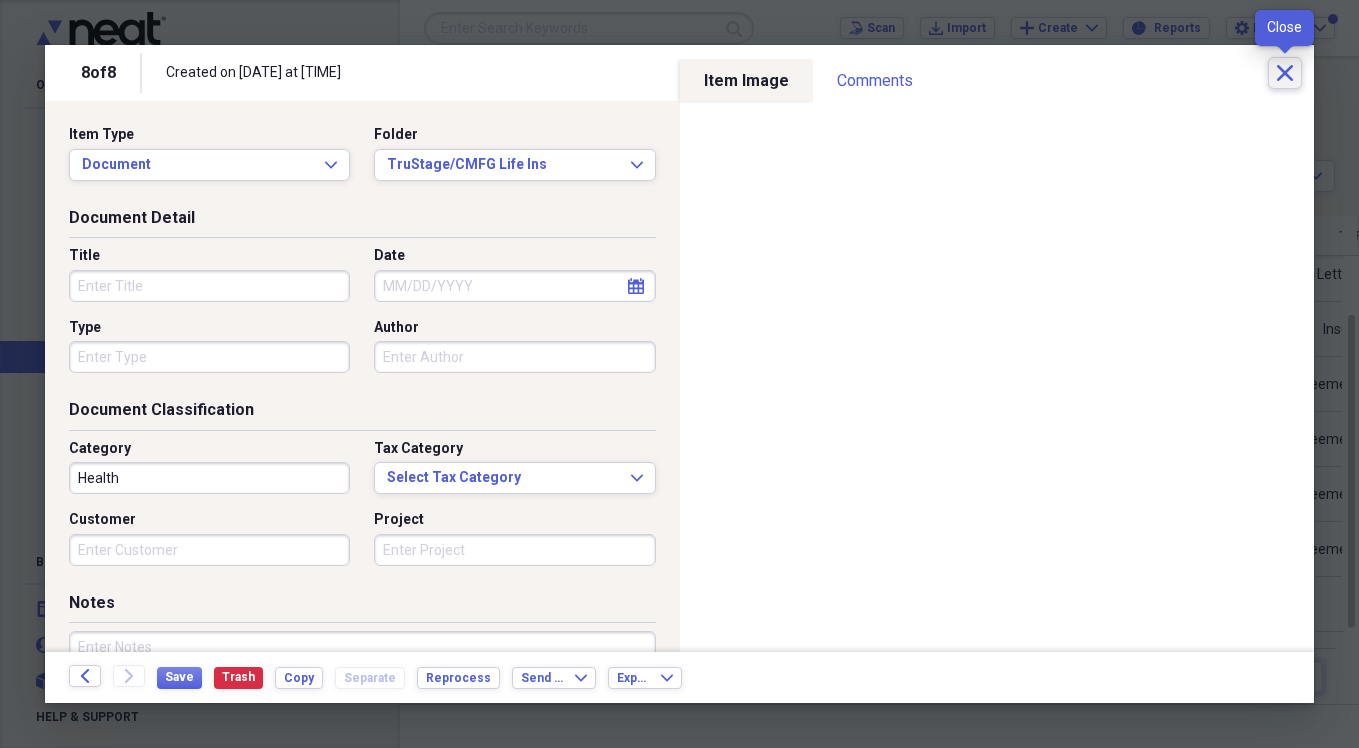 click on "Close" 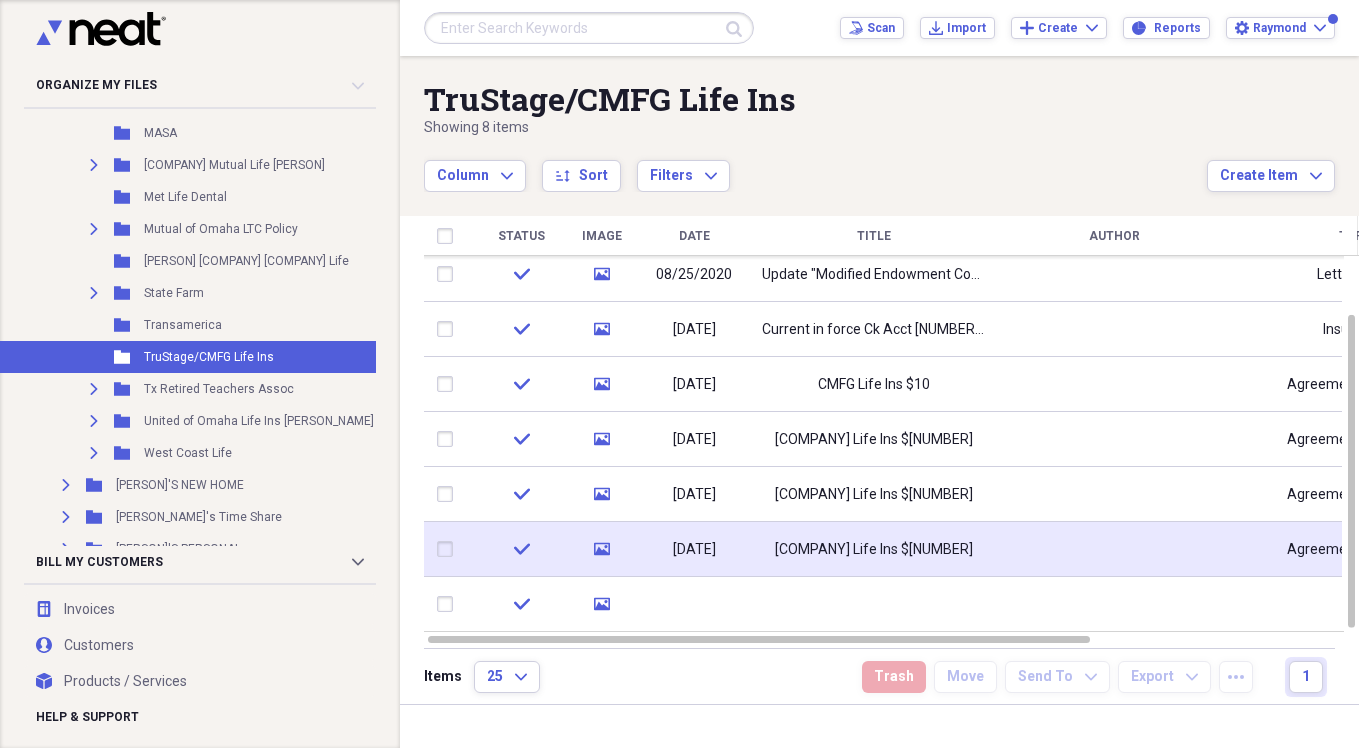 click on "[COMPANY] Life Ins $[NUMBER]" at bounding box center (874, 550) 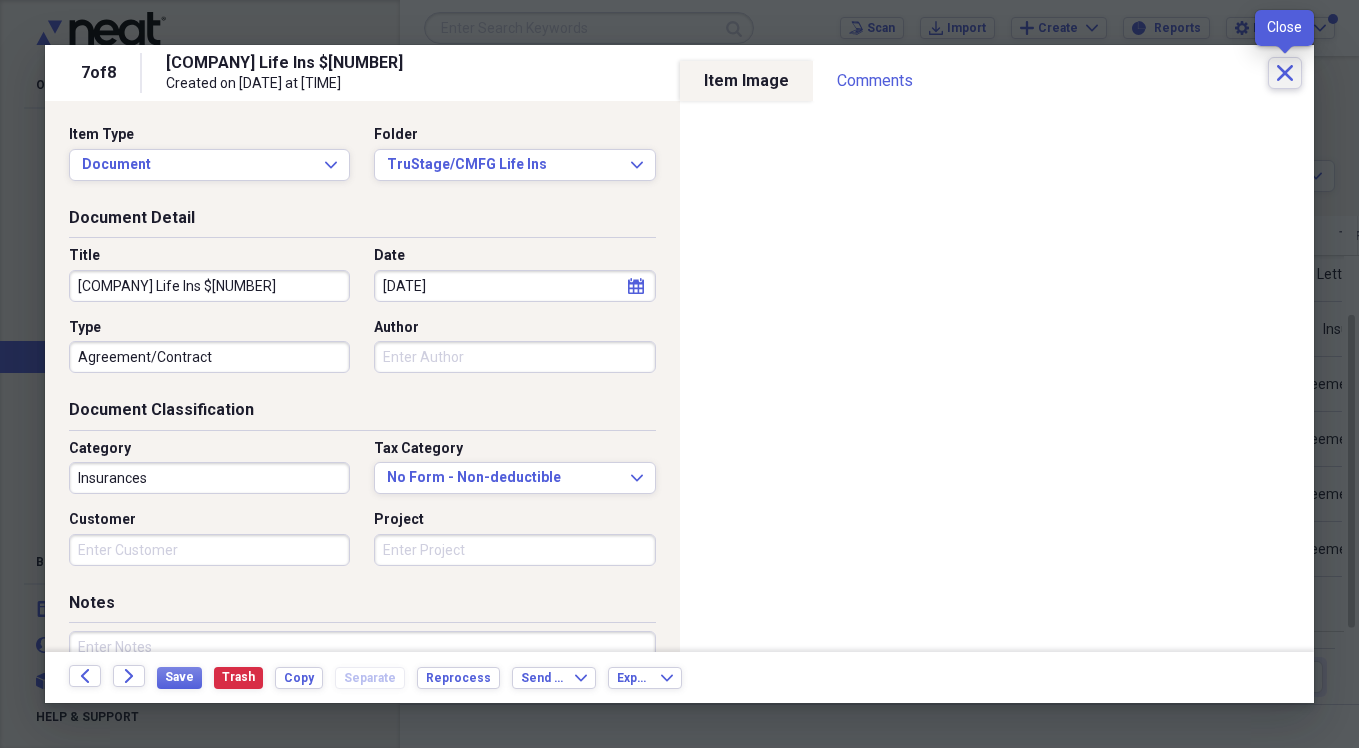 click 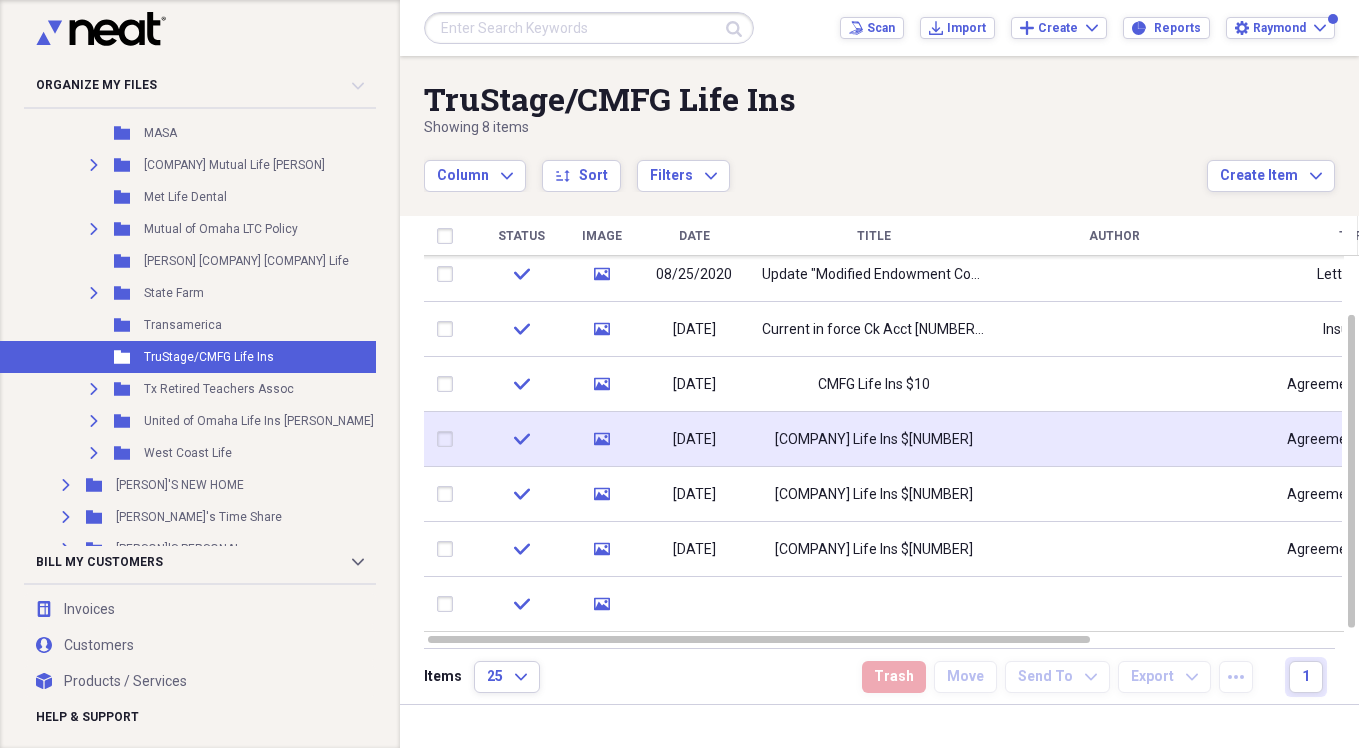 click on "[COMPANY] Life Ins $[NUMBER]" at bounding box center [874, 440] 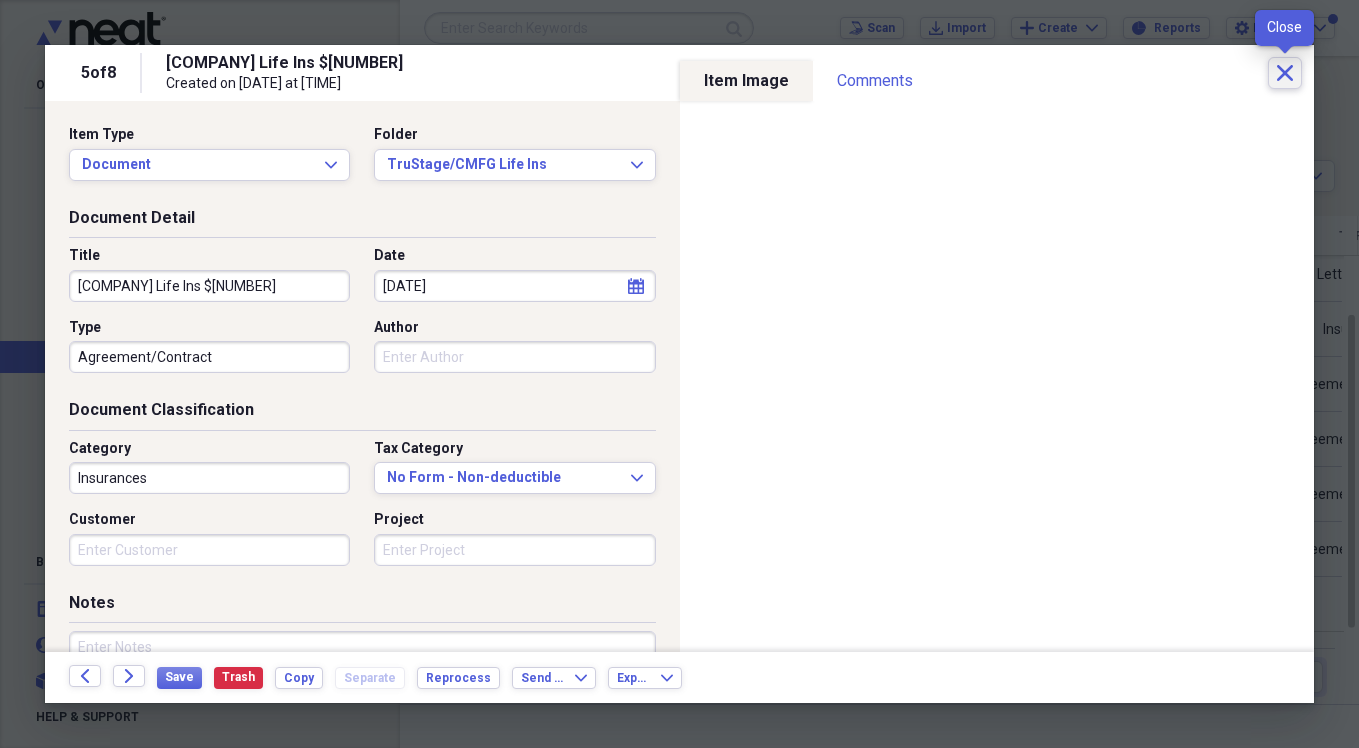 click on "Close" at bounding box center (1285, 73) 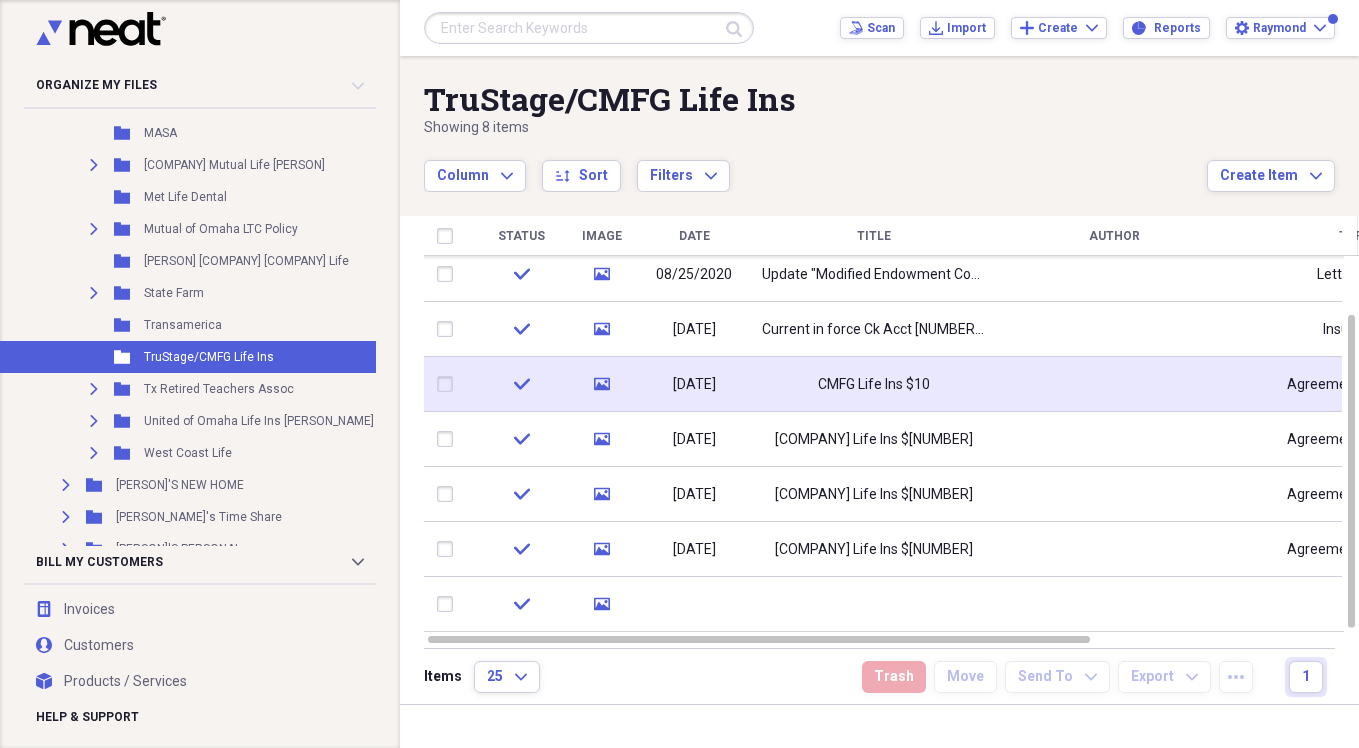 click on "CMFG Life Ins $10" at bounding box center [874, 385] 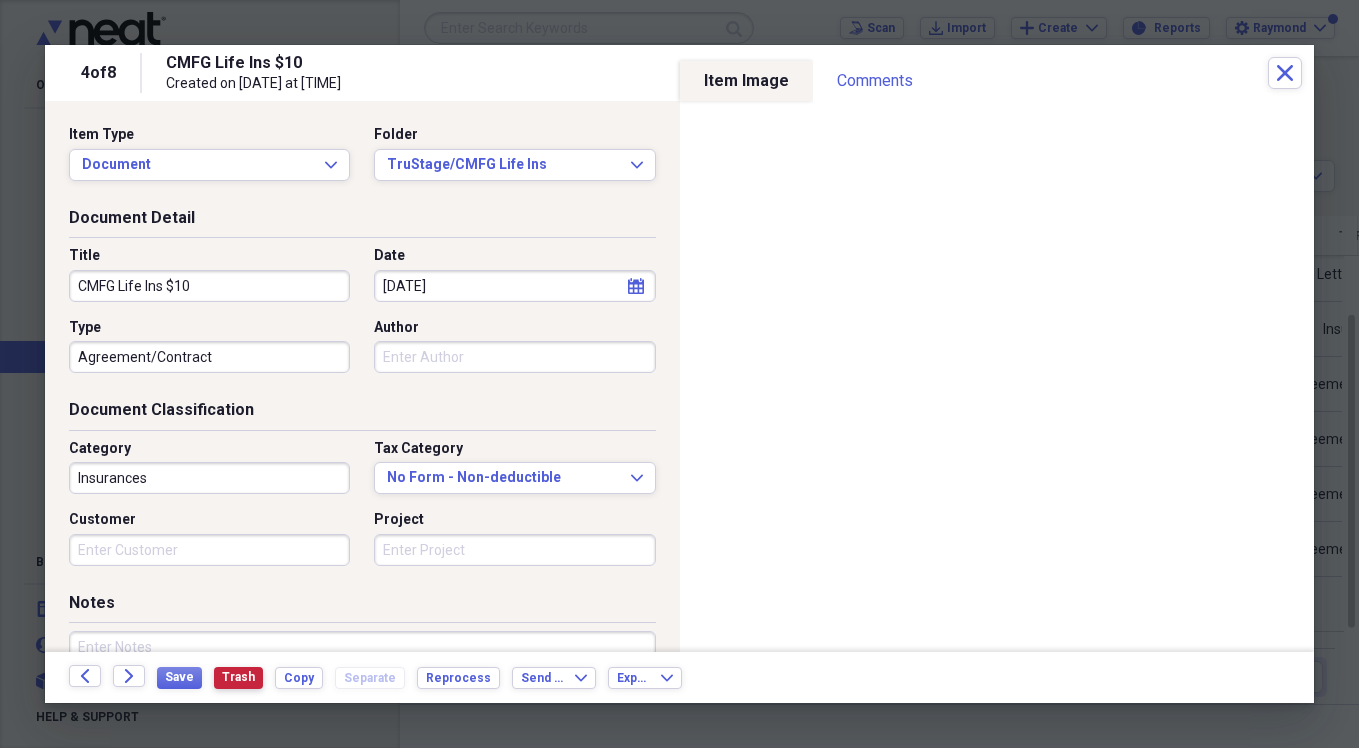 click on "Trash" at bounding box center (238, 677) 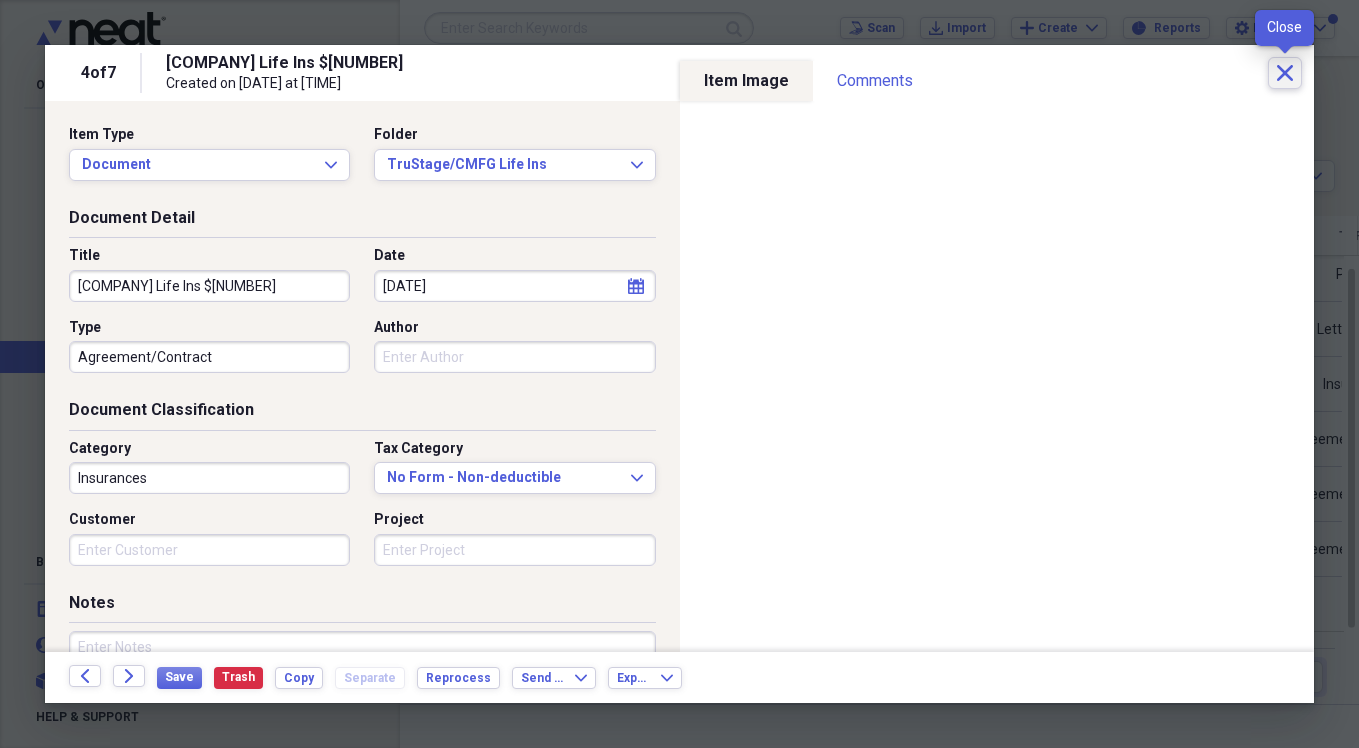 click on "Close" 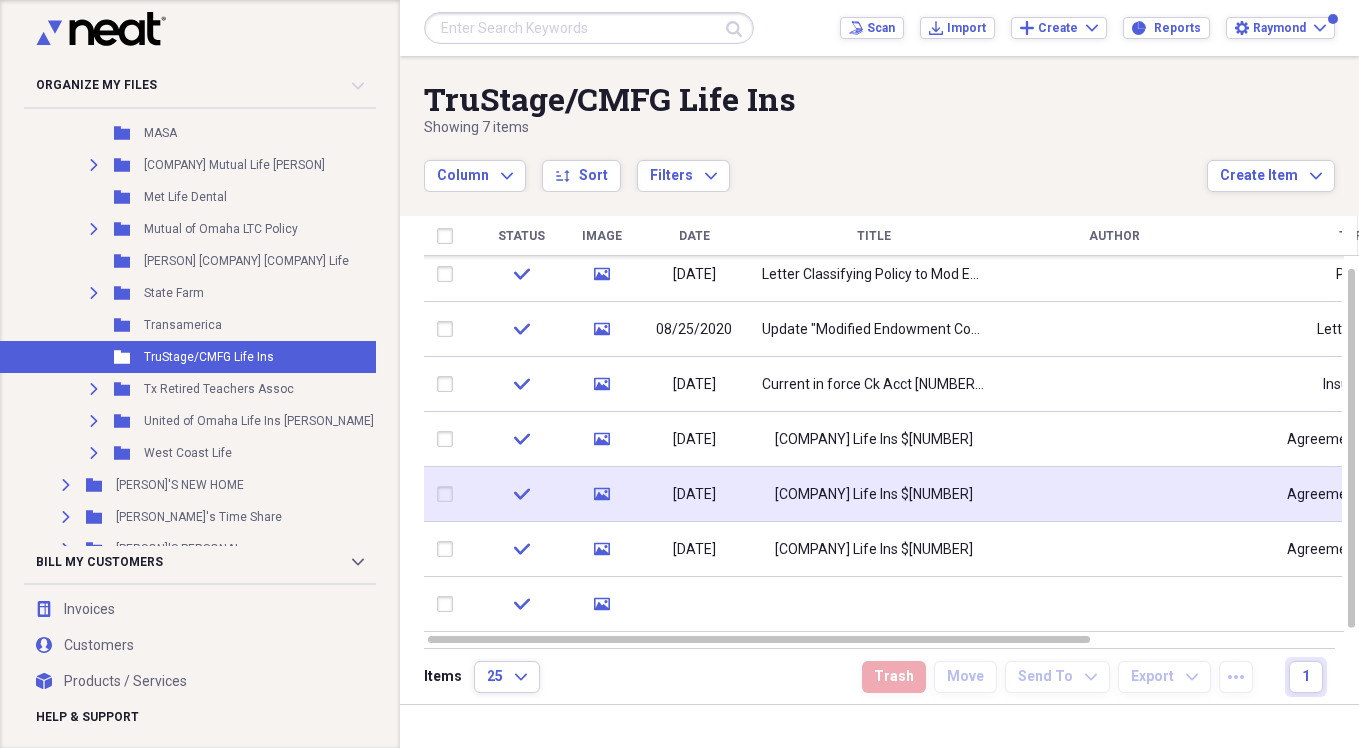 click on "[COMPANY] Life Ins $[NUMBER]" at bounding box center [874, 495] 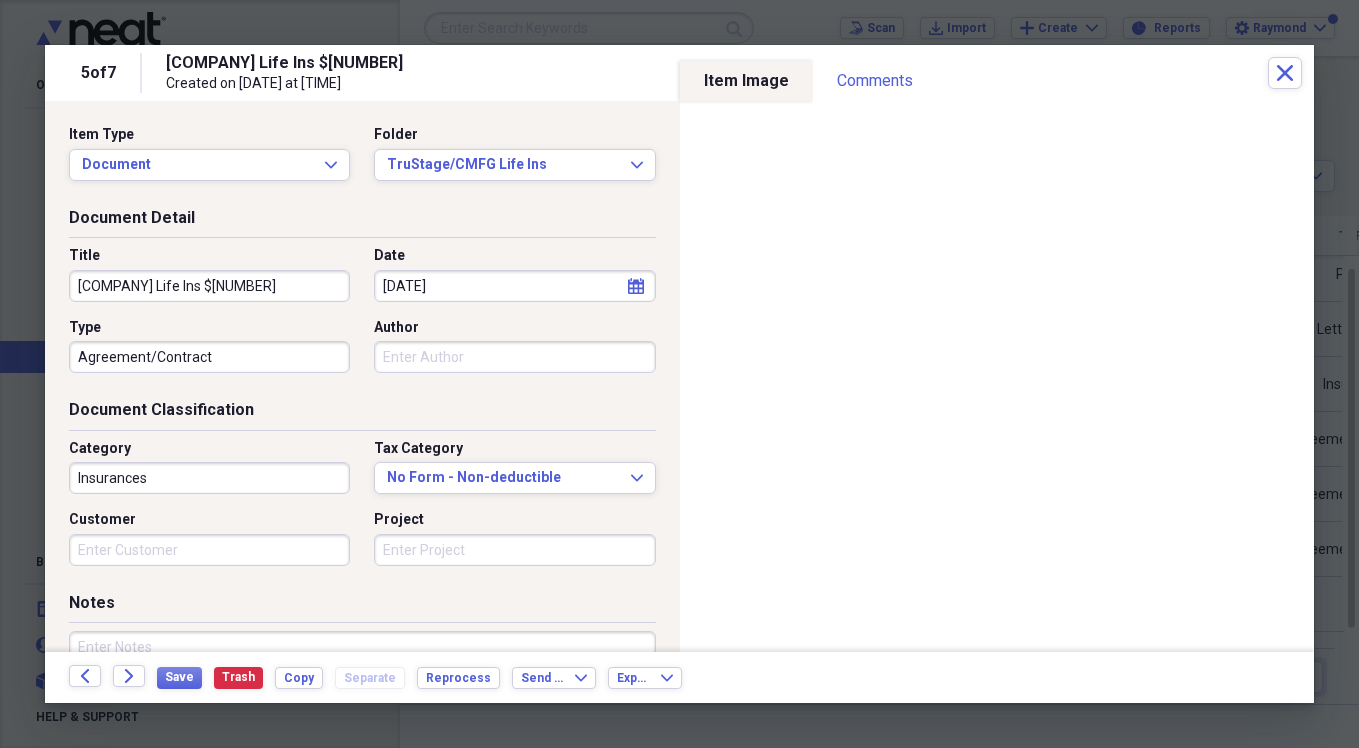 click on "[COMPANY] Life Ins $[NUMBER]" at bounding box center [209, 286] 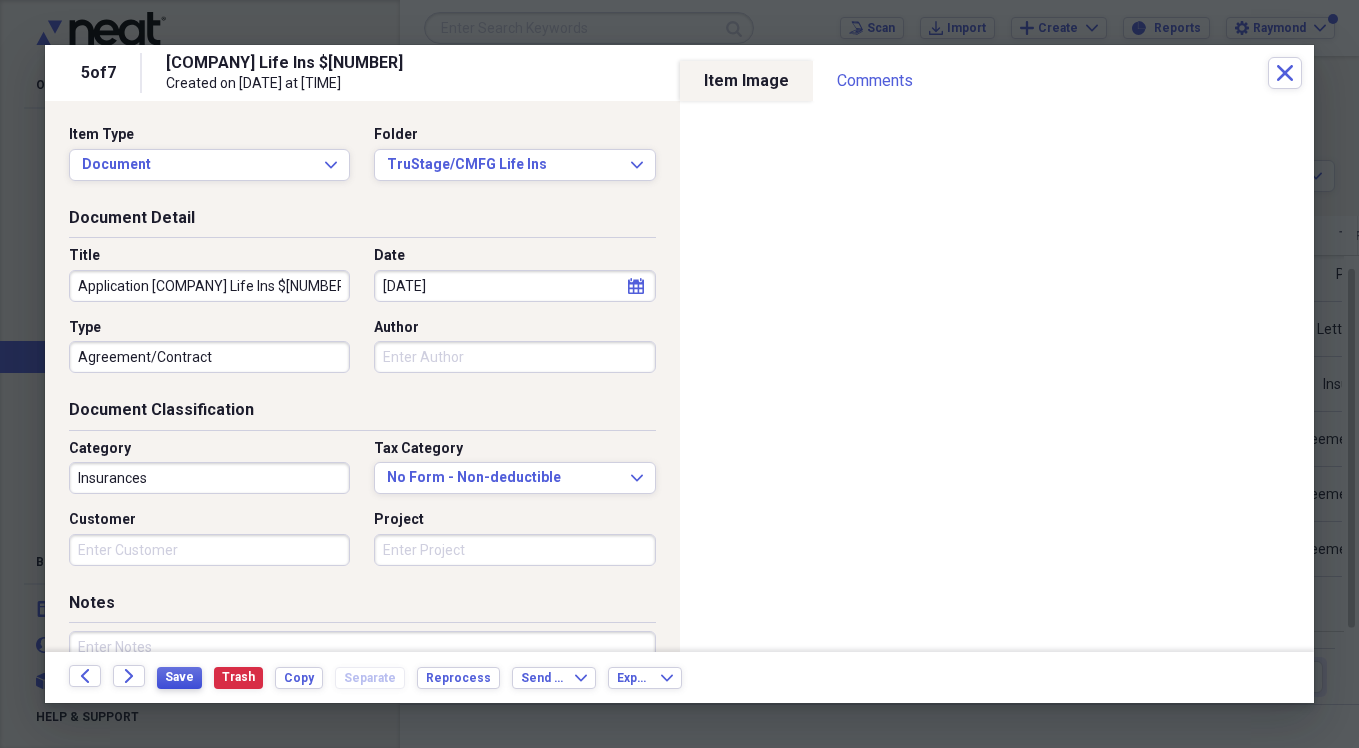 type on "Application [COMPANY] Life Ins $[NUMBER]" 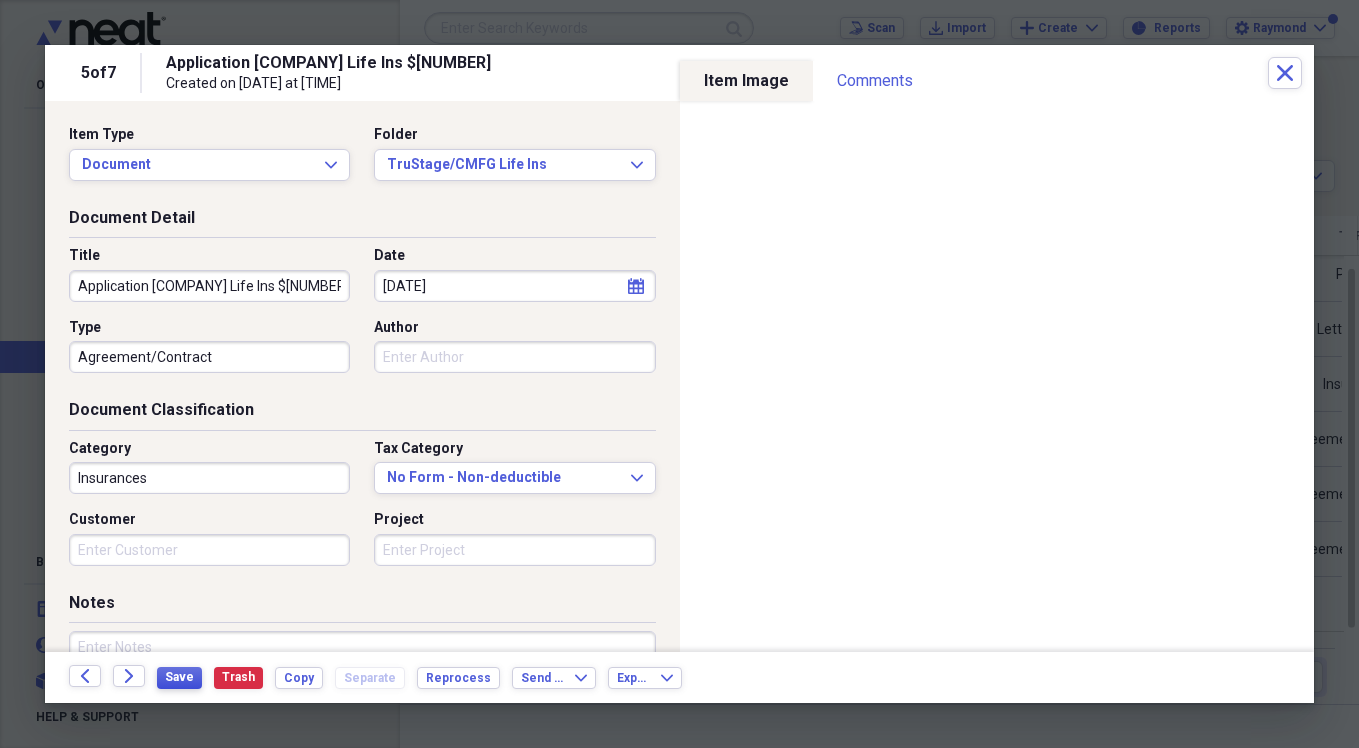 type 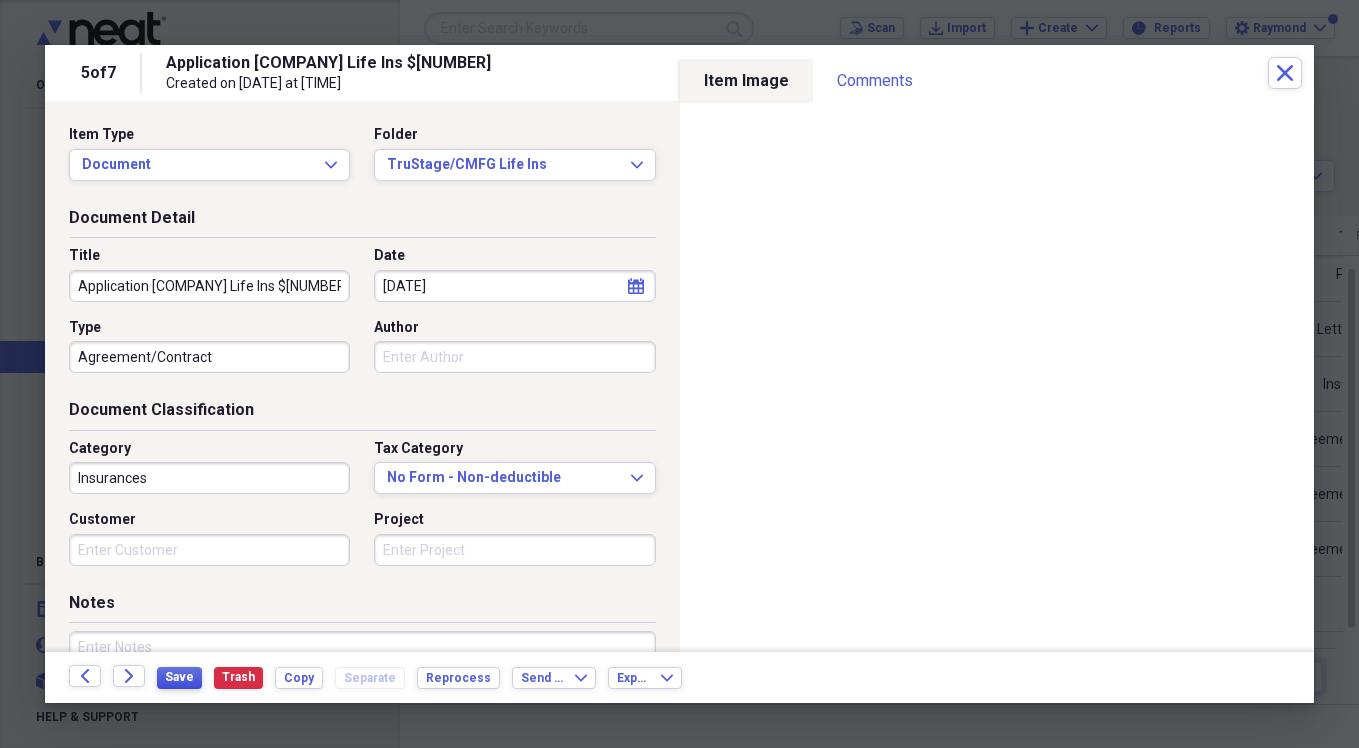 click on "Save" at bounding box center [179, 678] 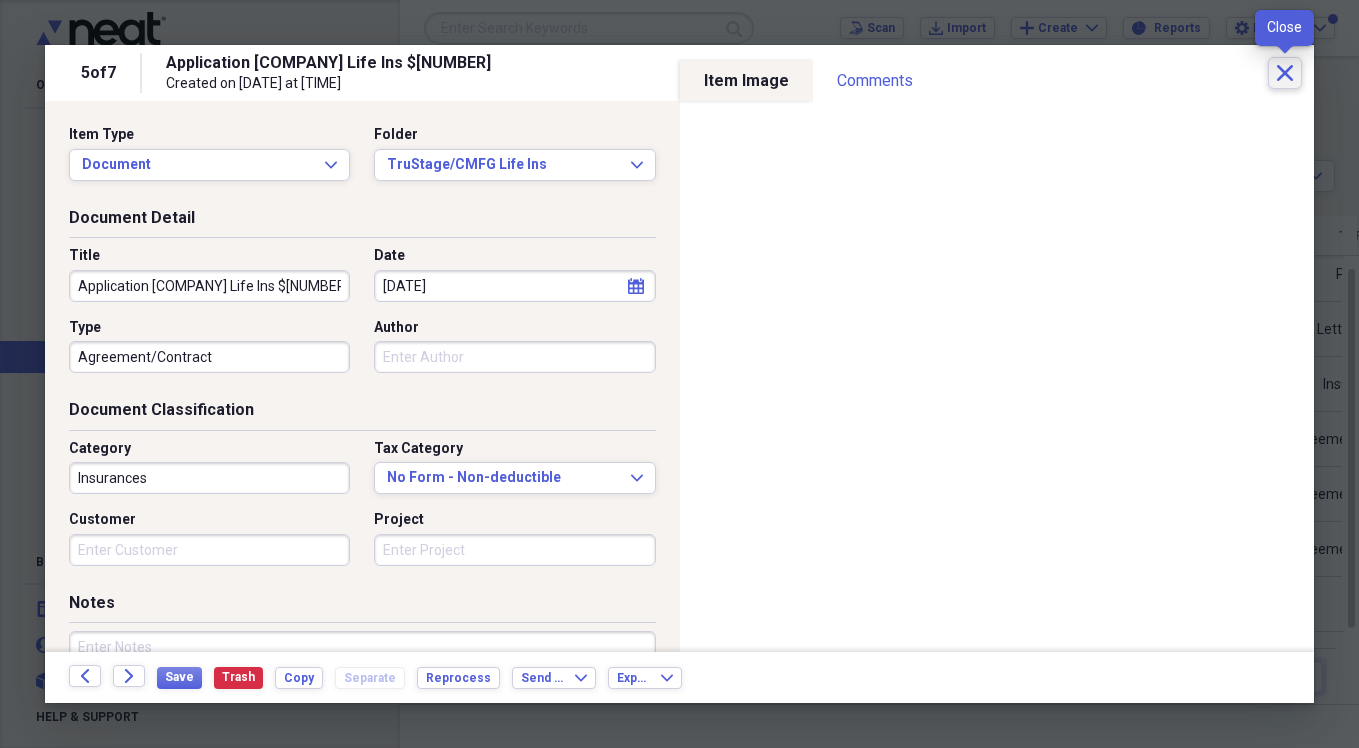 click on "Close" 